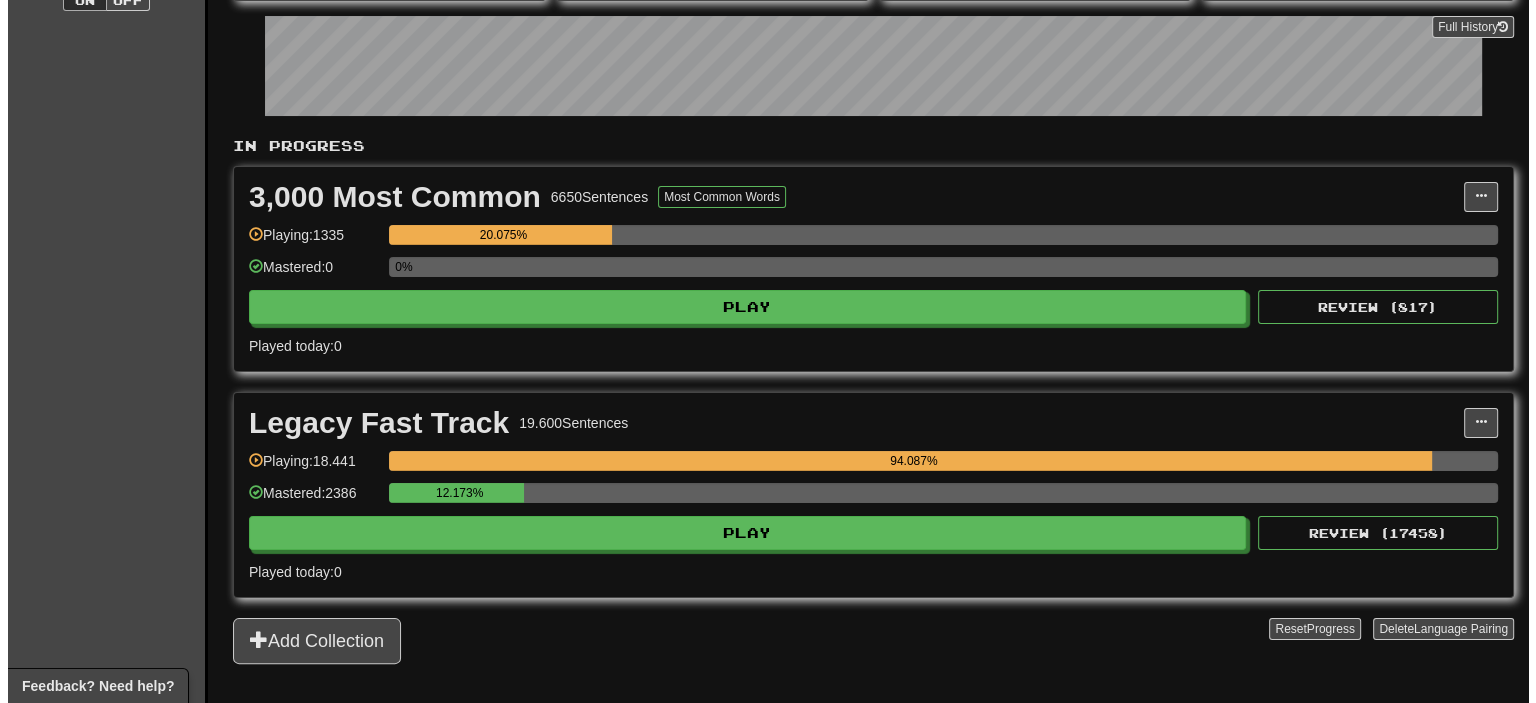 scroll, scrollTop: 300, scrollLeft: 0, axis: vertical 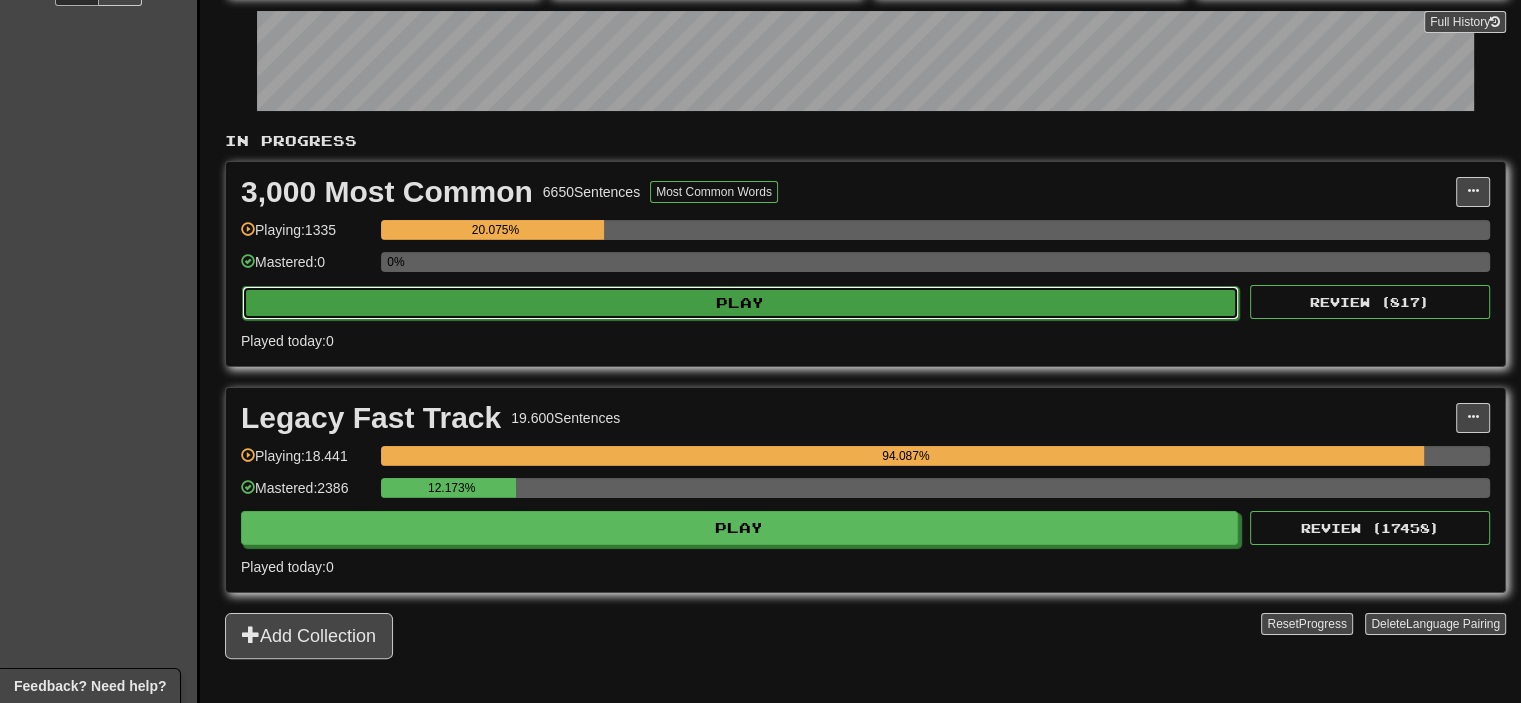 click on "Play" at bounding box center [740, 303] 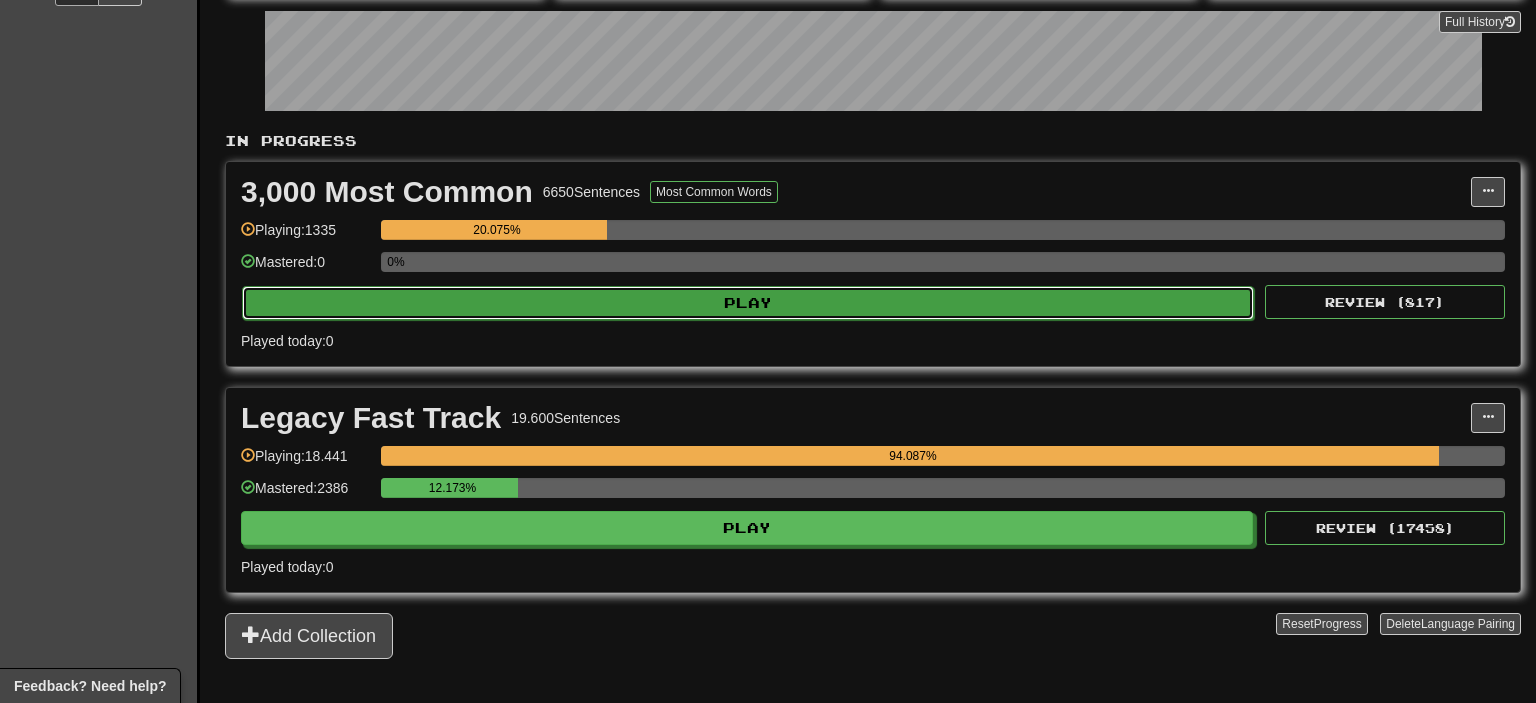 select on "**" 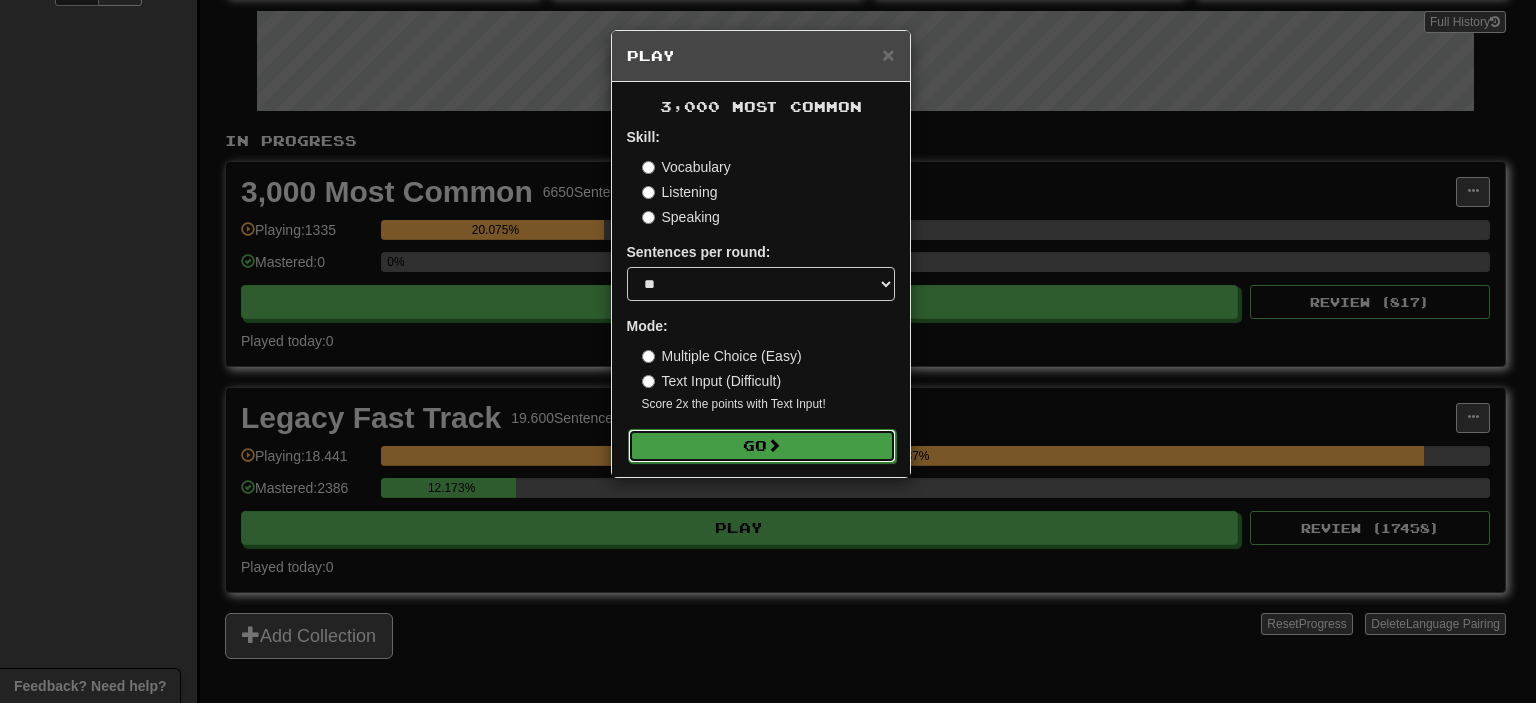 drag, startPoint x: 713, startPoint y: 433, endPoint x: 713, endPoint y: 461, distance: 28 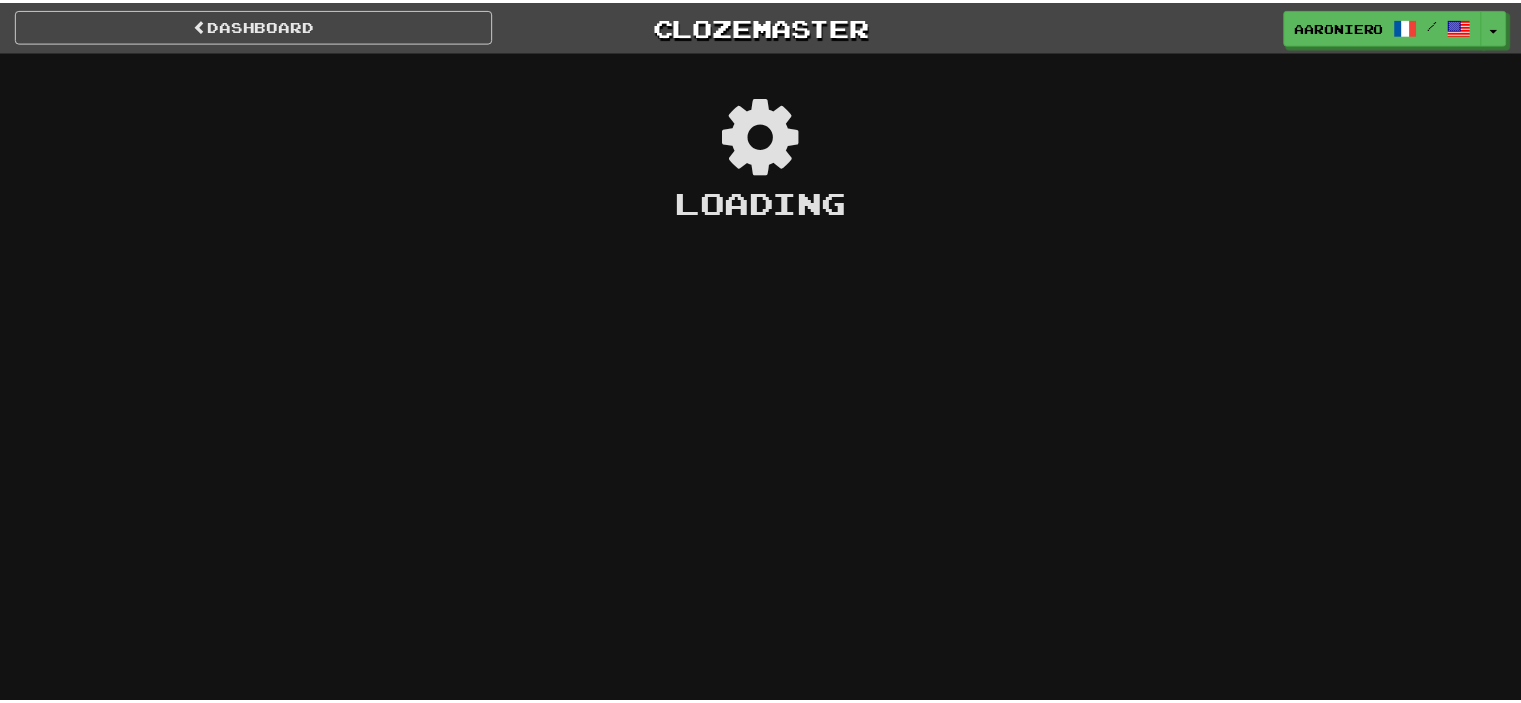 scroll, scrollTop: 0, scrollLeft: 0, axis: both 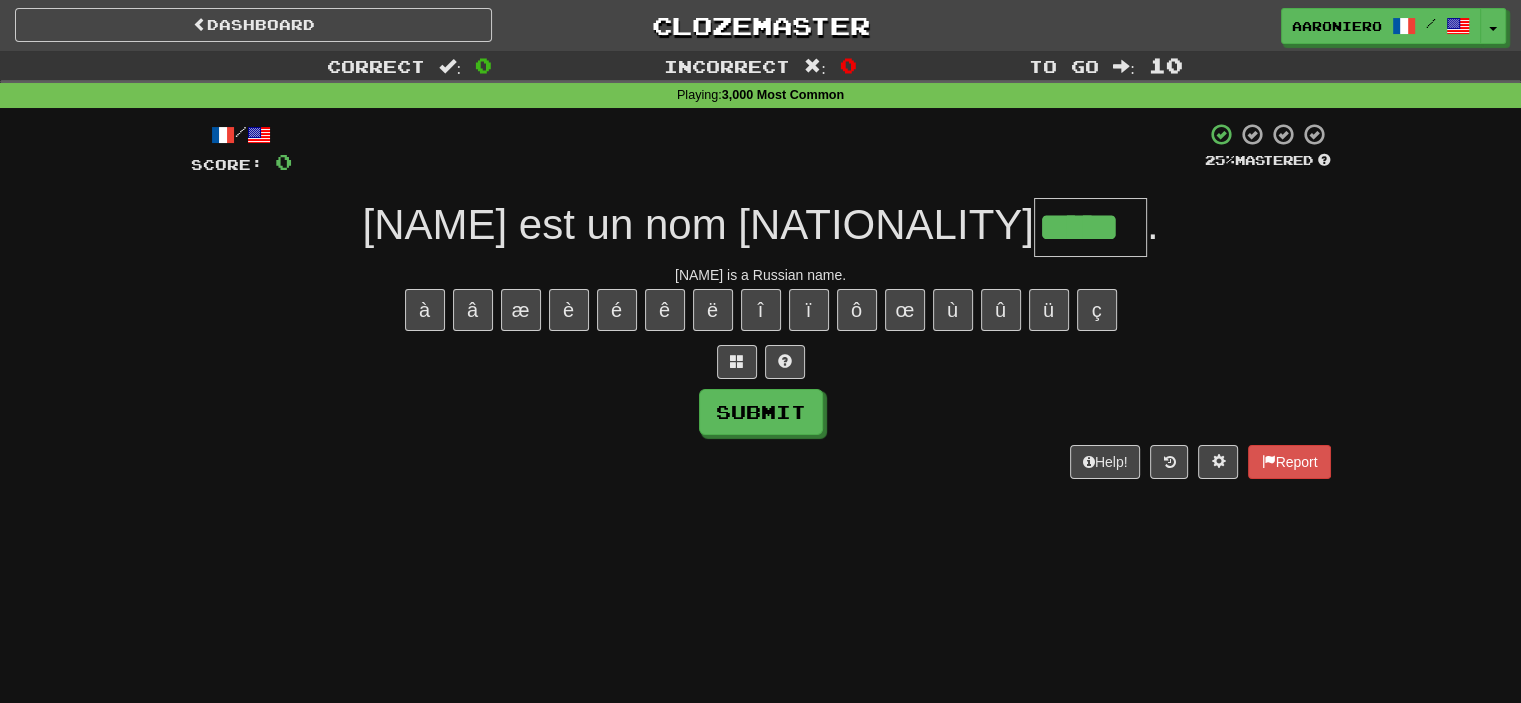 type on "*****" 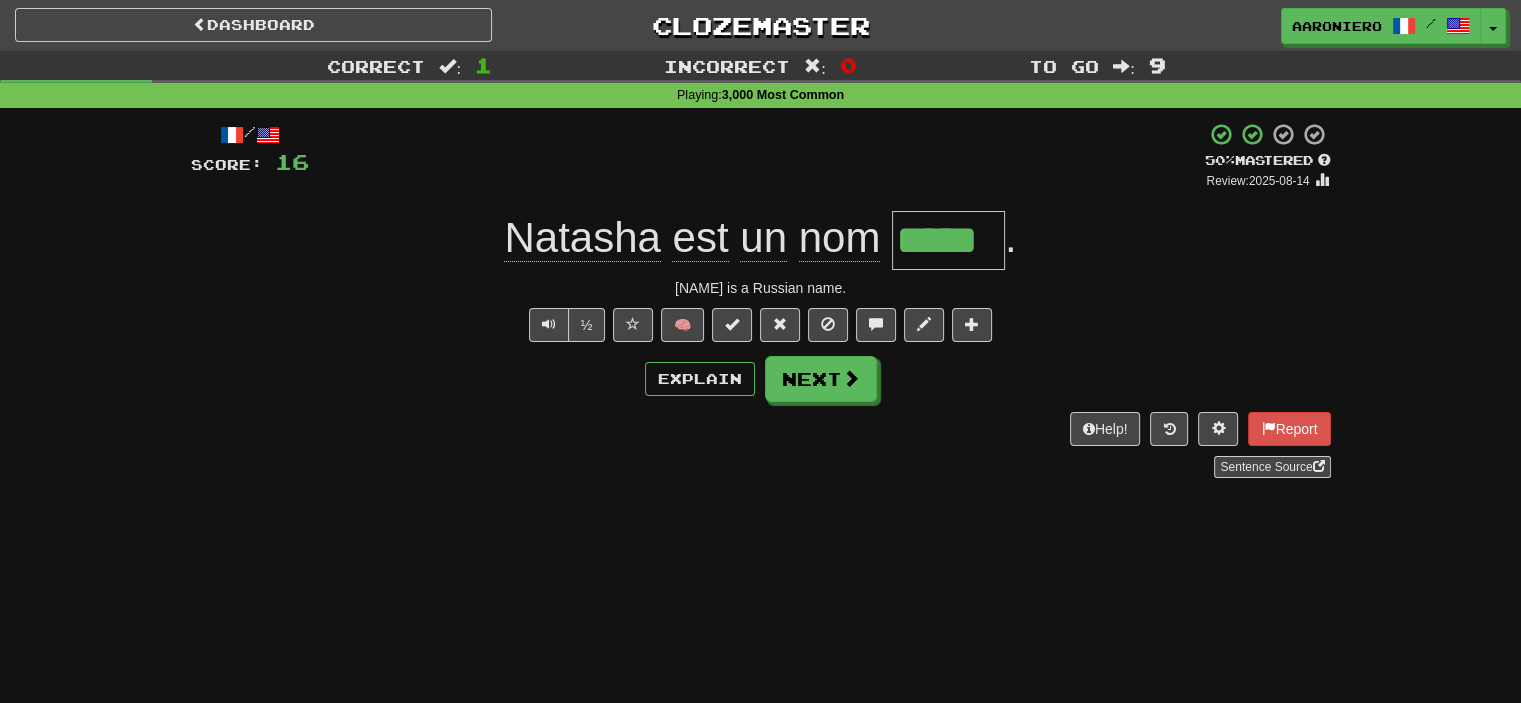 click on "Correct   :   1 Incorrect   :   0 To go   :   9 Playing :  3,000 Most Common  /  Score:   16 + 16 50 %  Mastered Review:  2025-08-14 Natasha   est   un   nom   ***** . Natasha is a Russian name. ½ 🧠 Explain Next  Help!  Report Sentence Source" at bounding box center (760, 278) 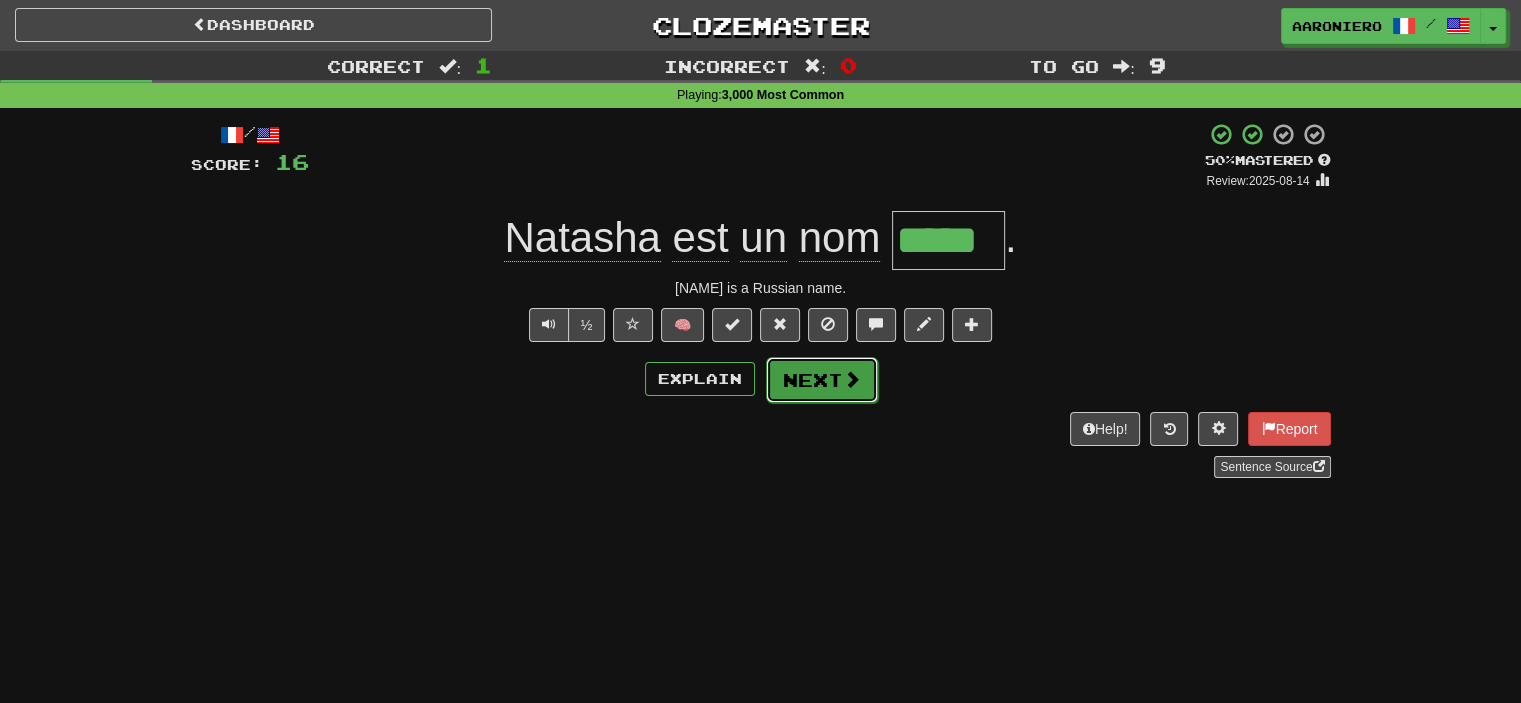 click on "Next" at bounding box center (822, 380) 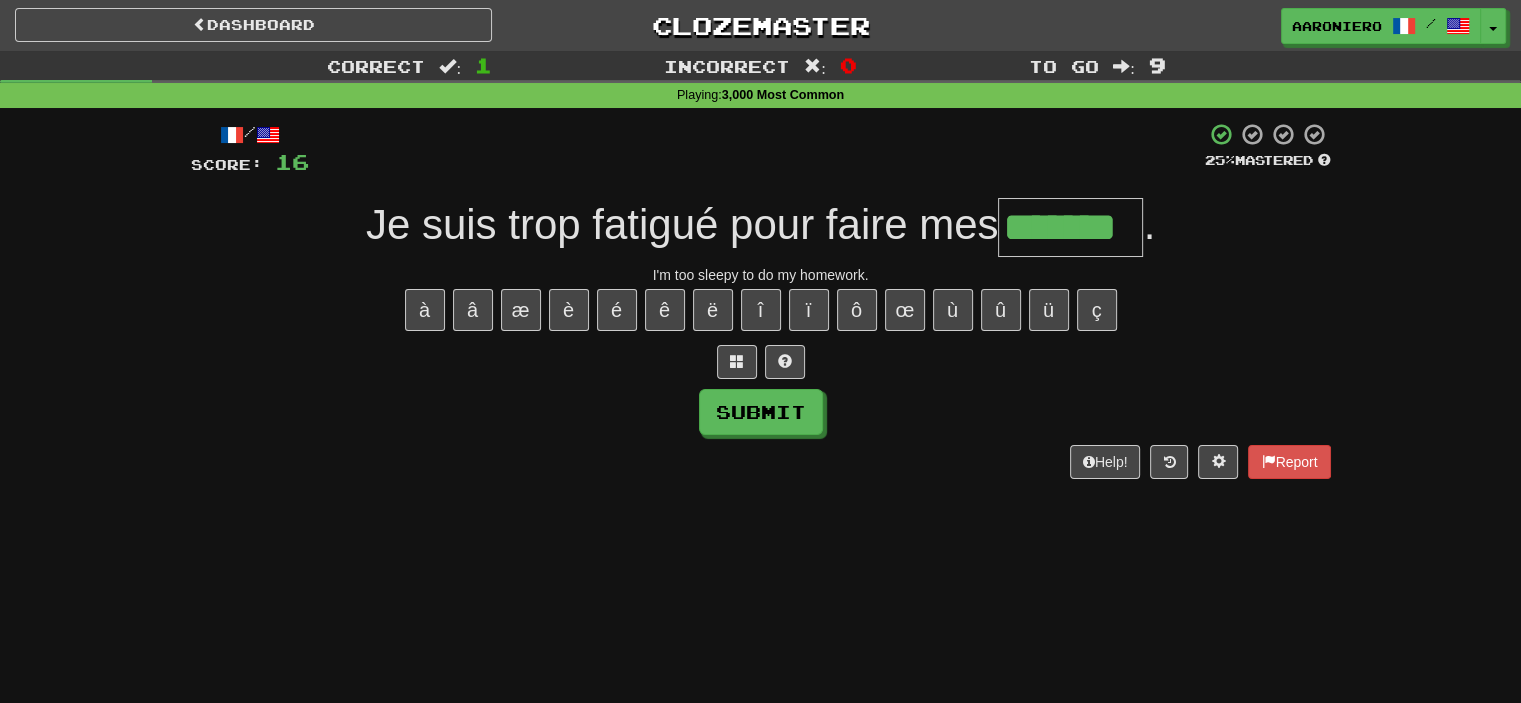 type on "*******" 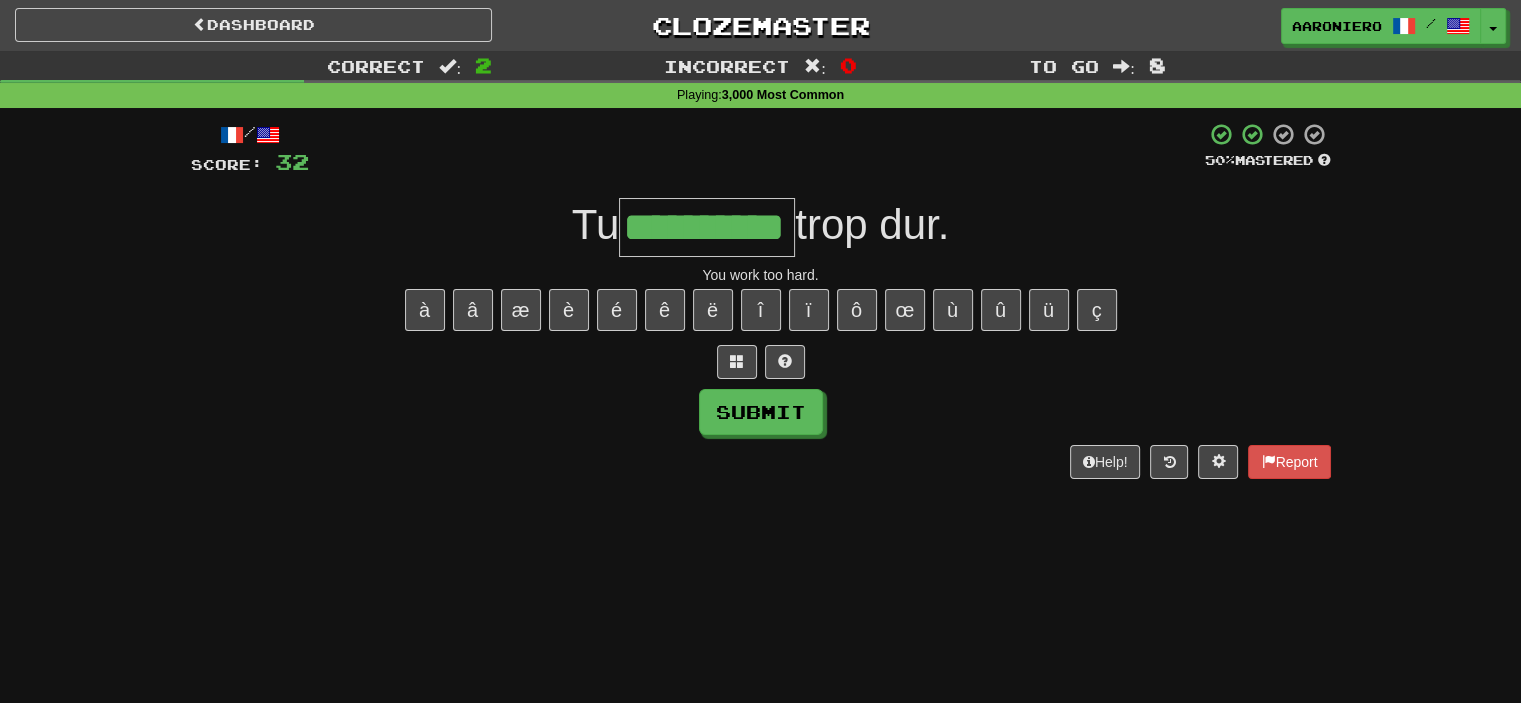 type on "**********" 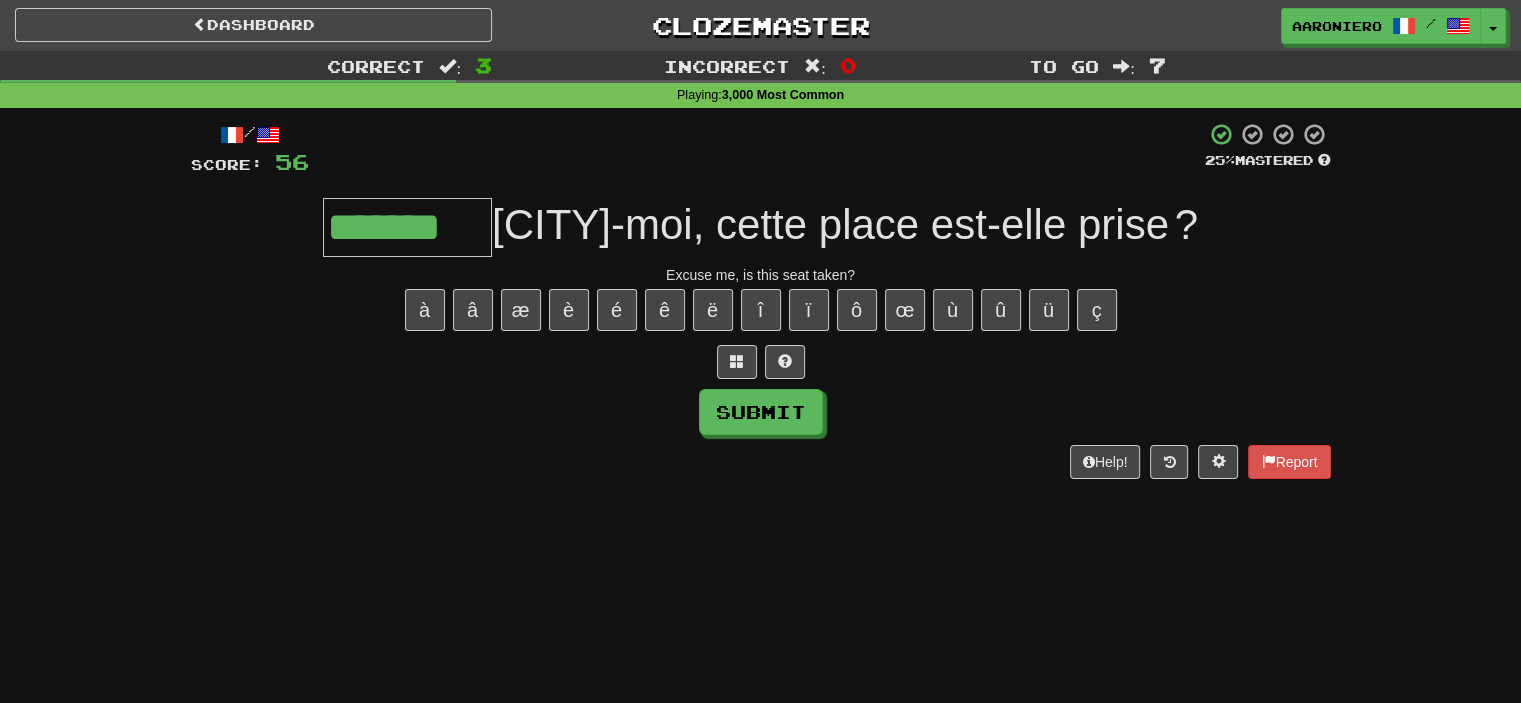 type on "*******" 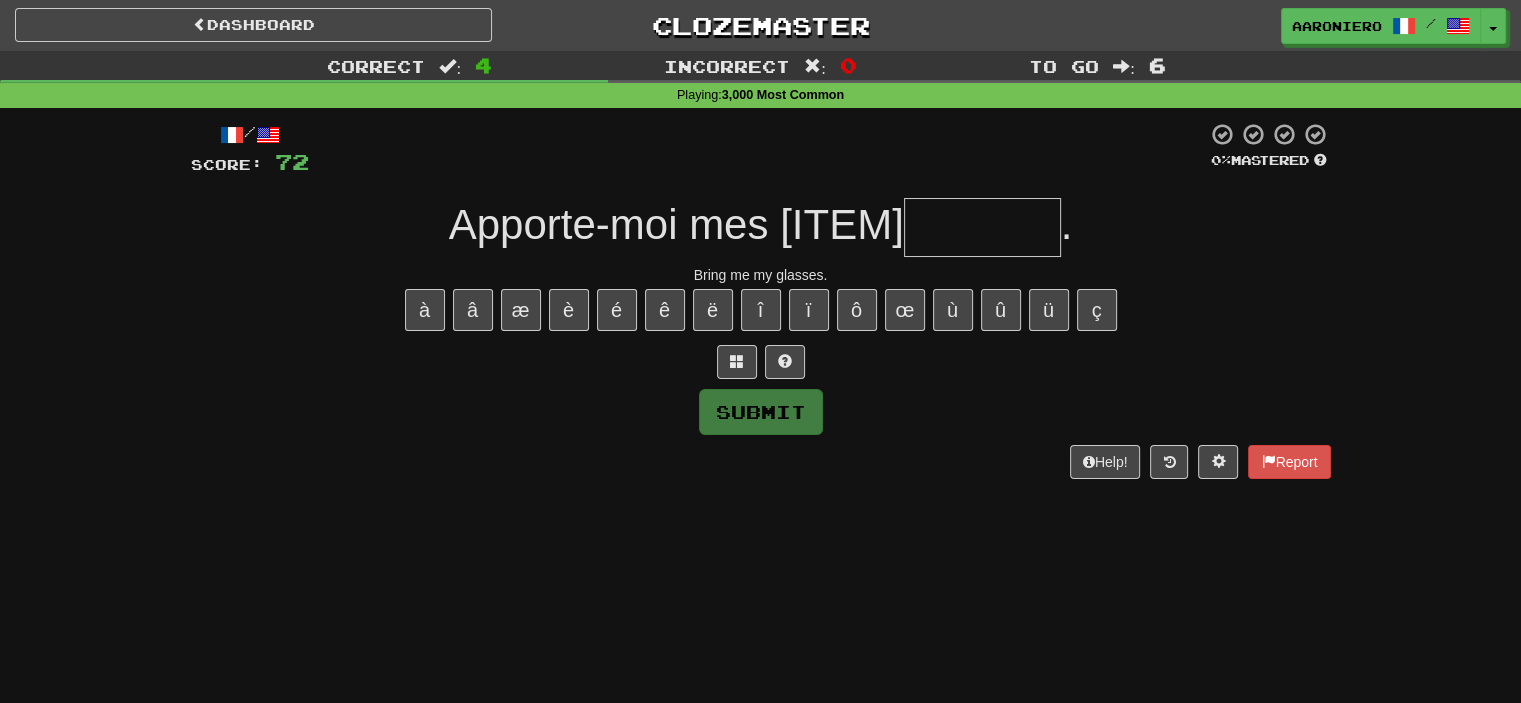 type on "*" 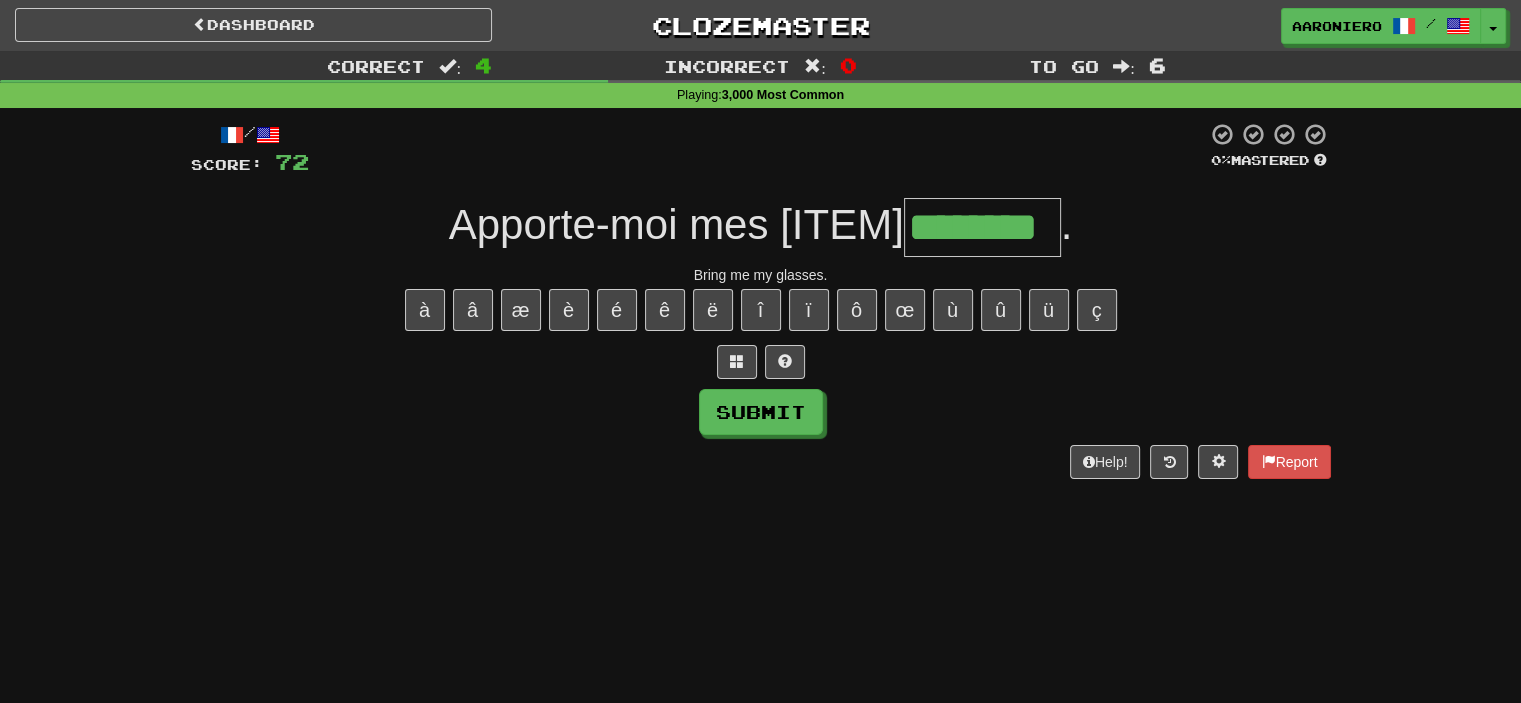 type on "********" 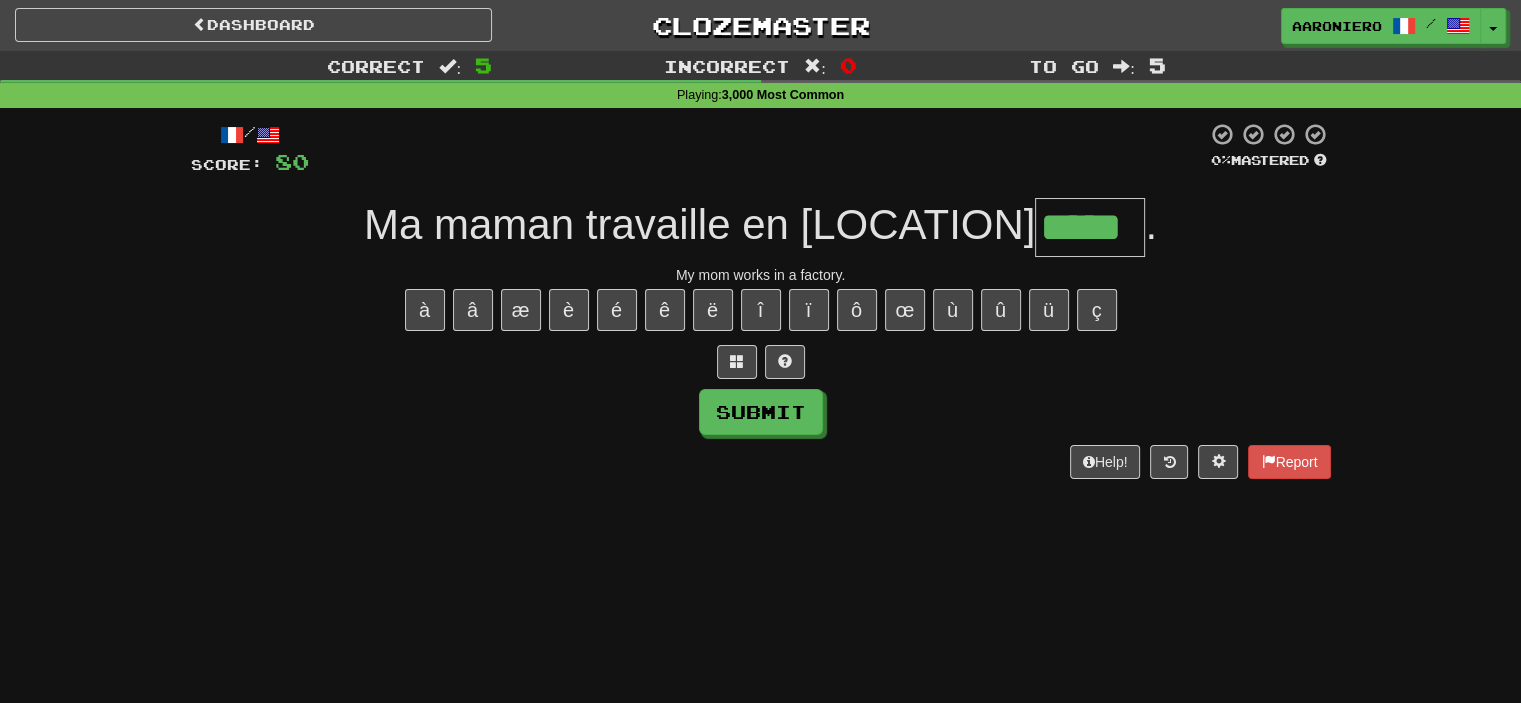 type on "*****" 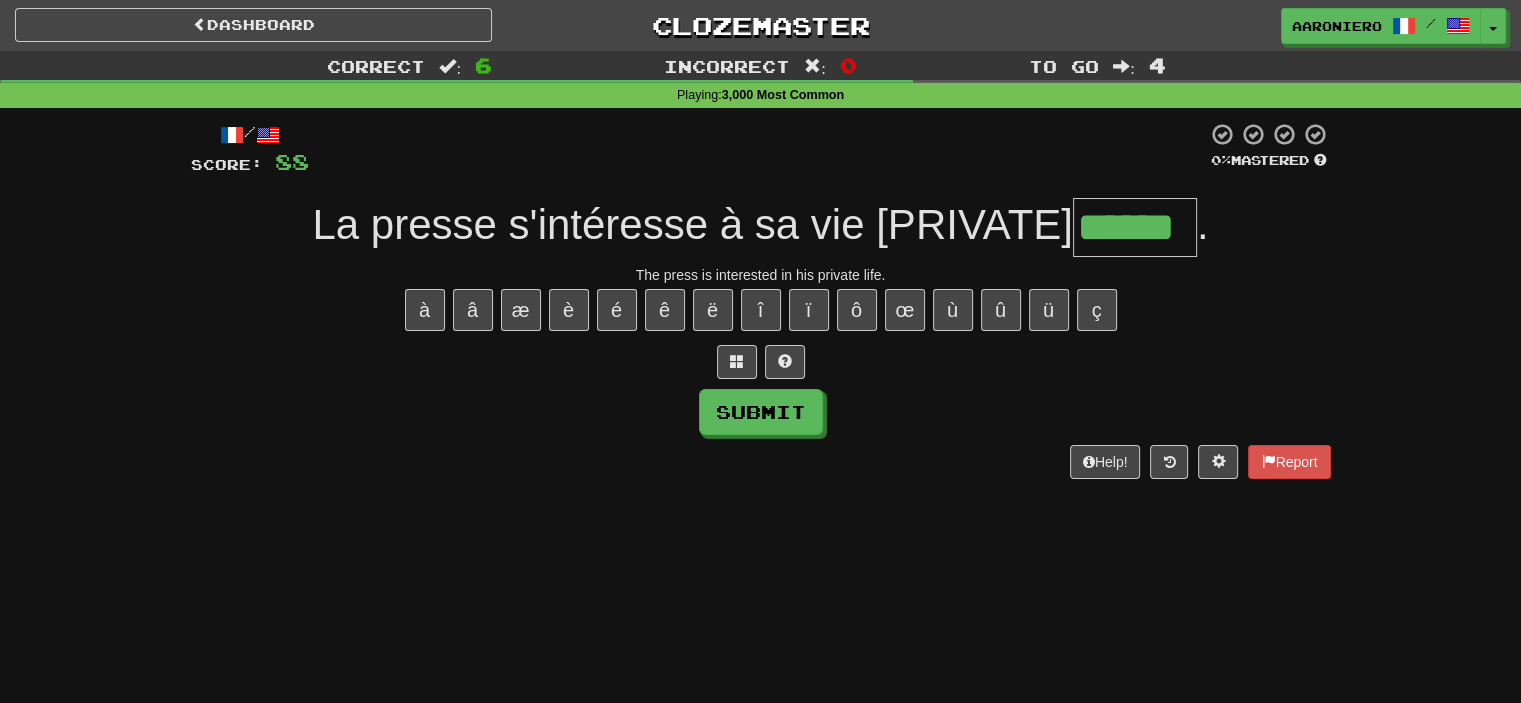 type on "******" 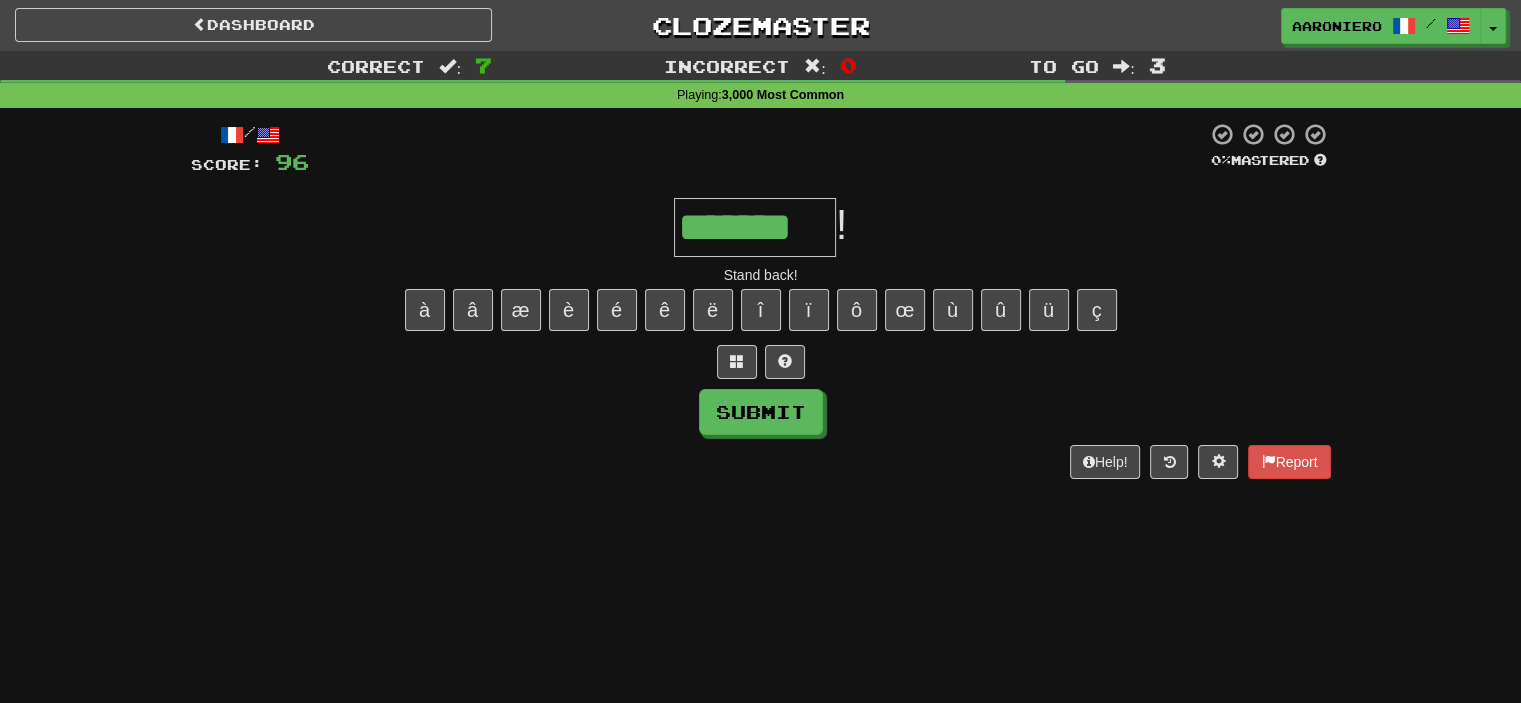 type on "*******" 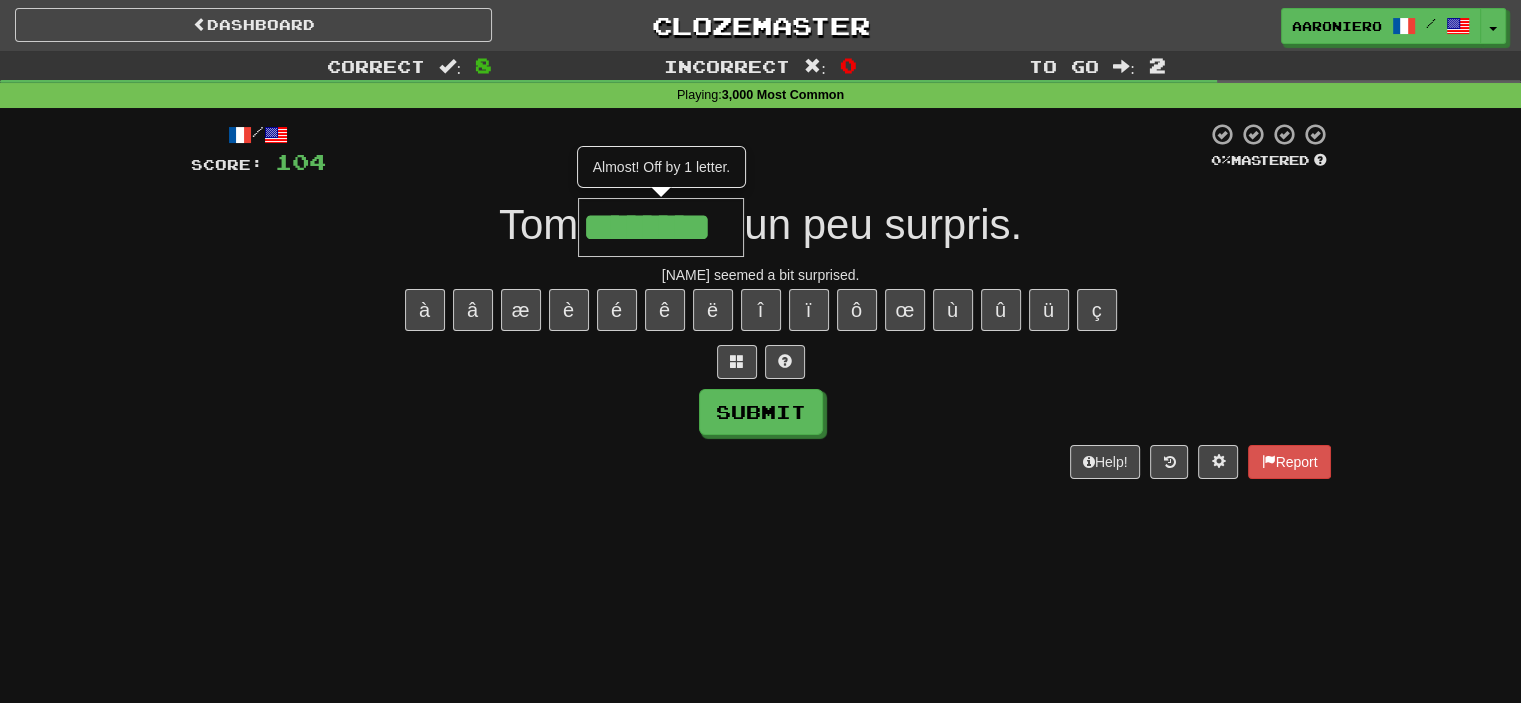type on "********" 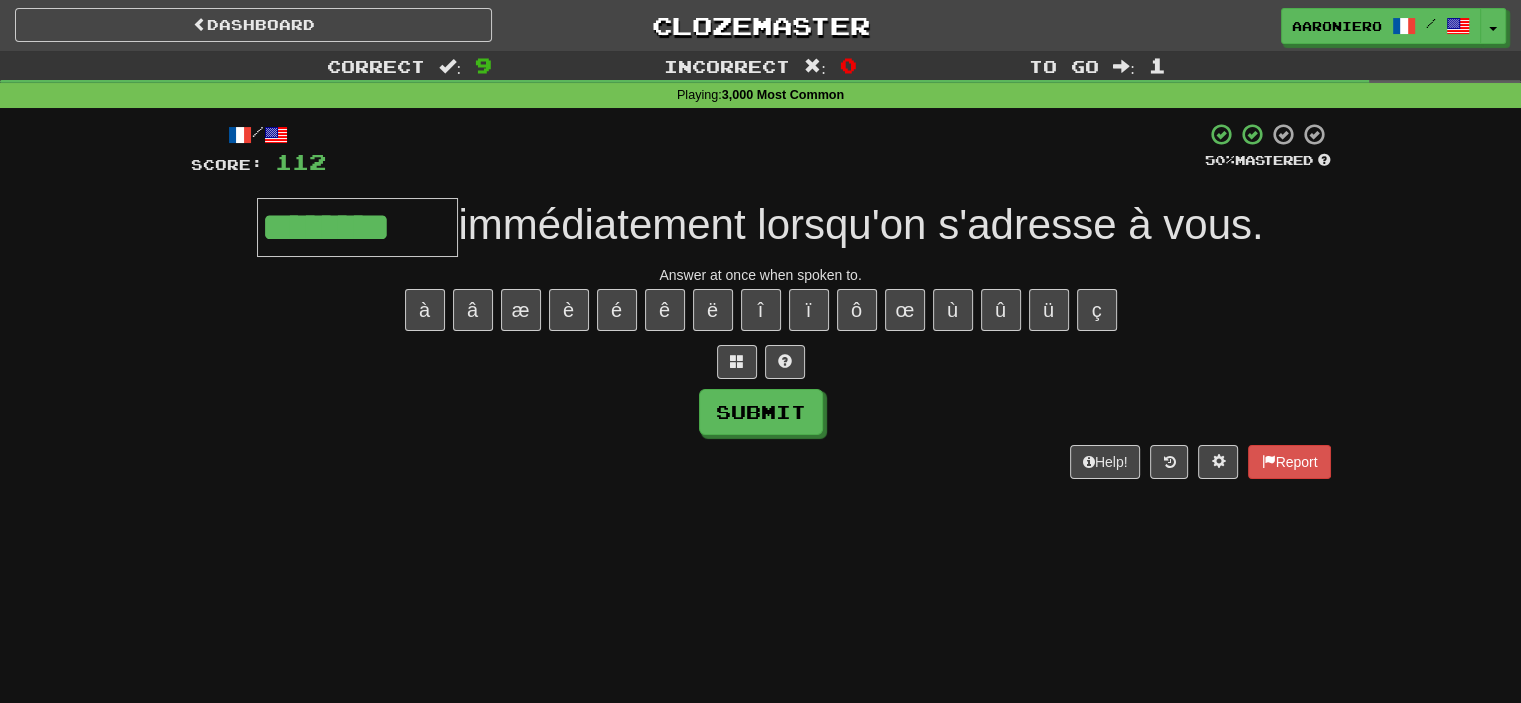 type on "********" 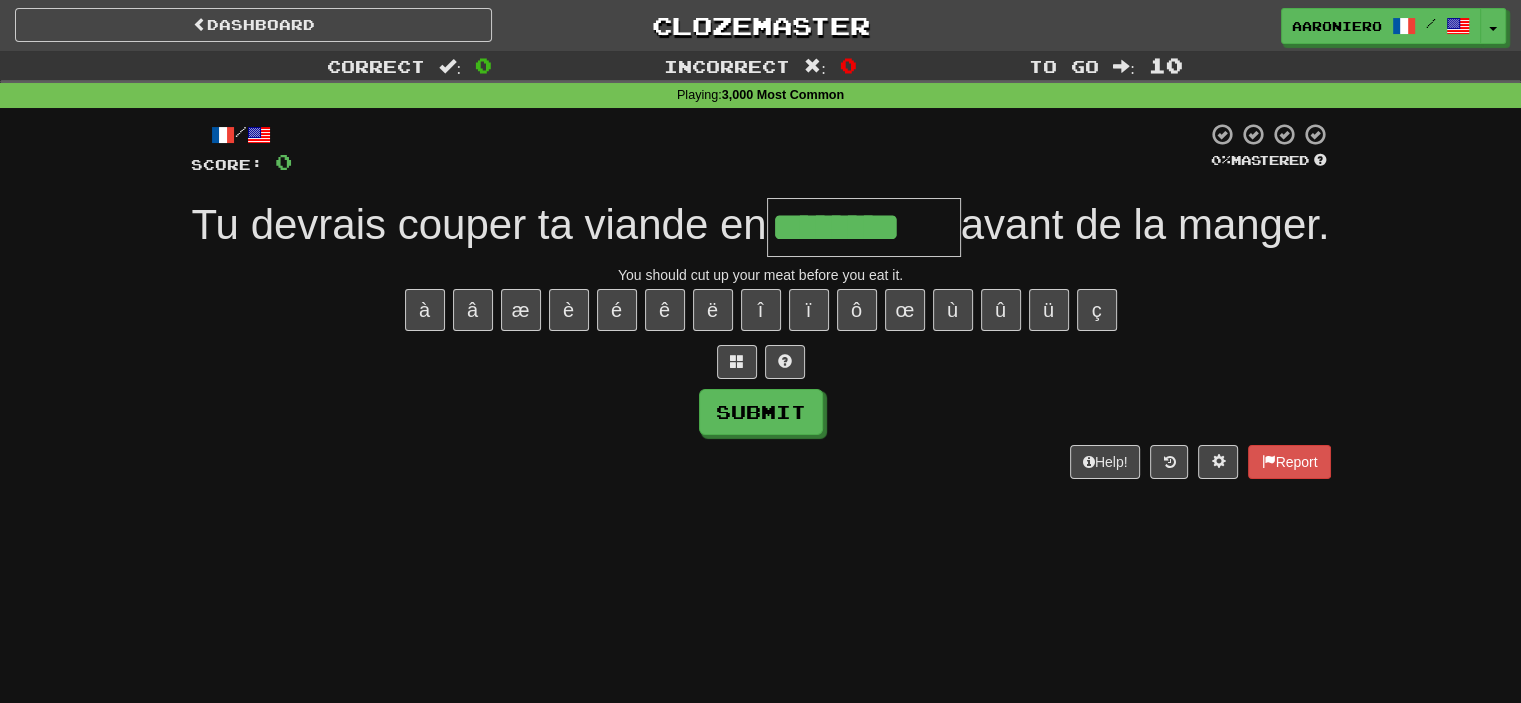 type on "********" 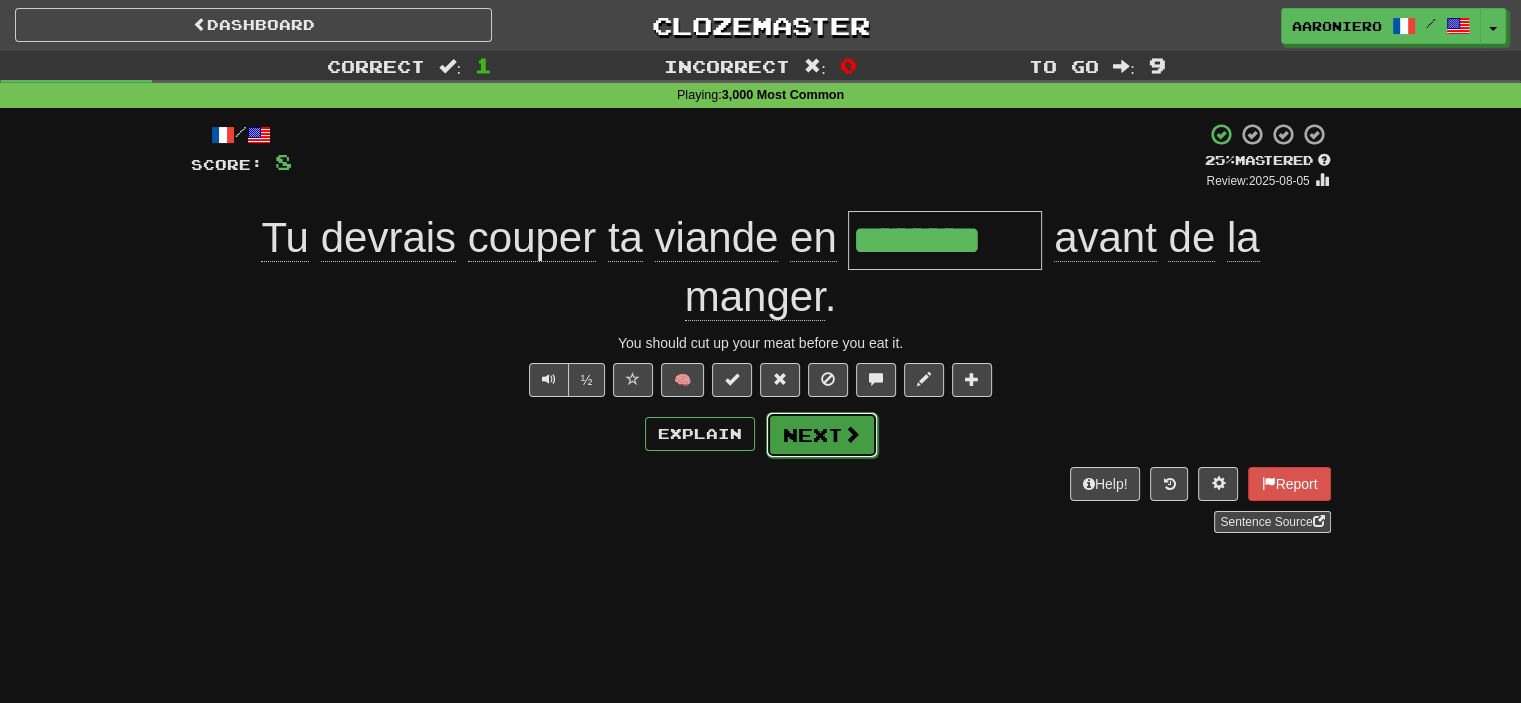 click at bounding box center [852, 434] 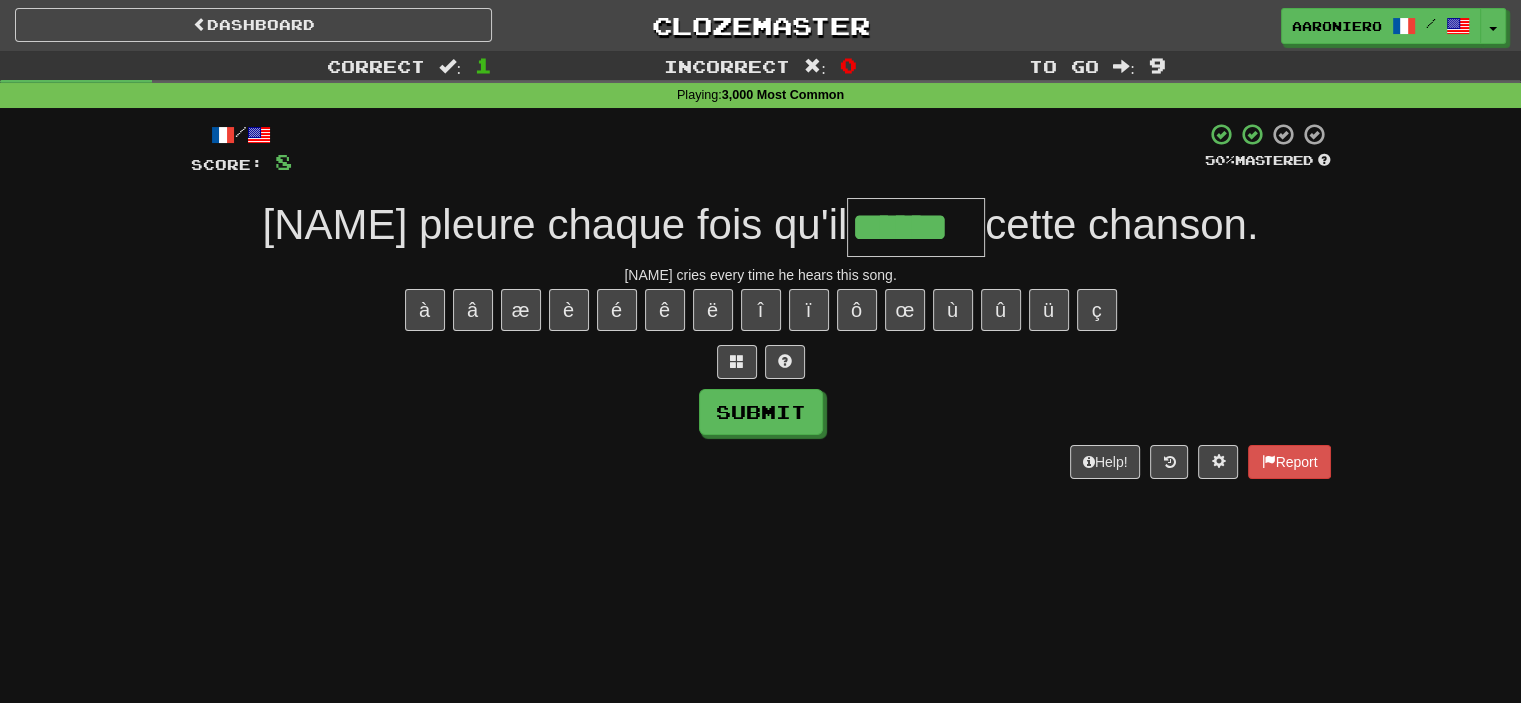 type on "******" 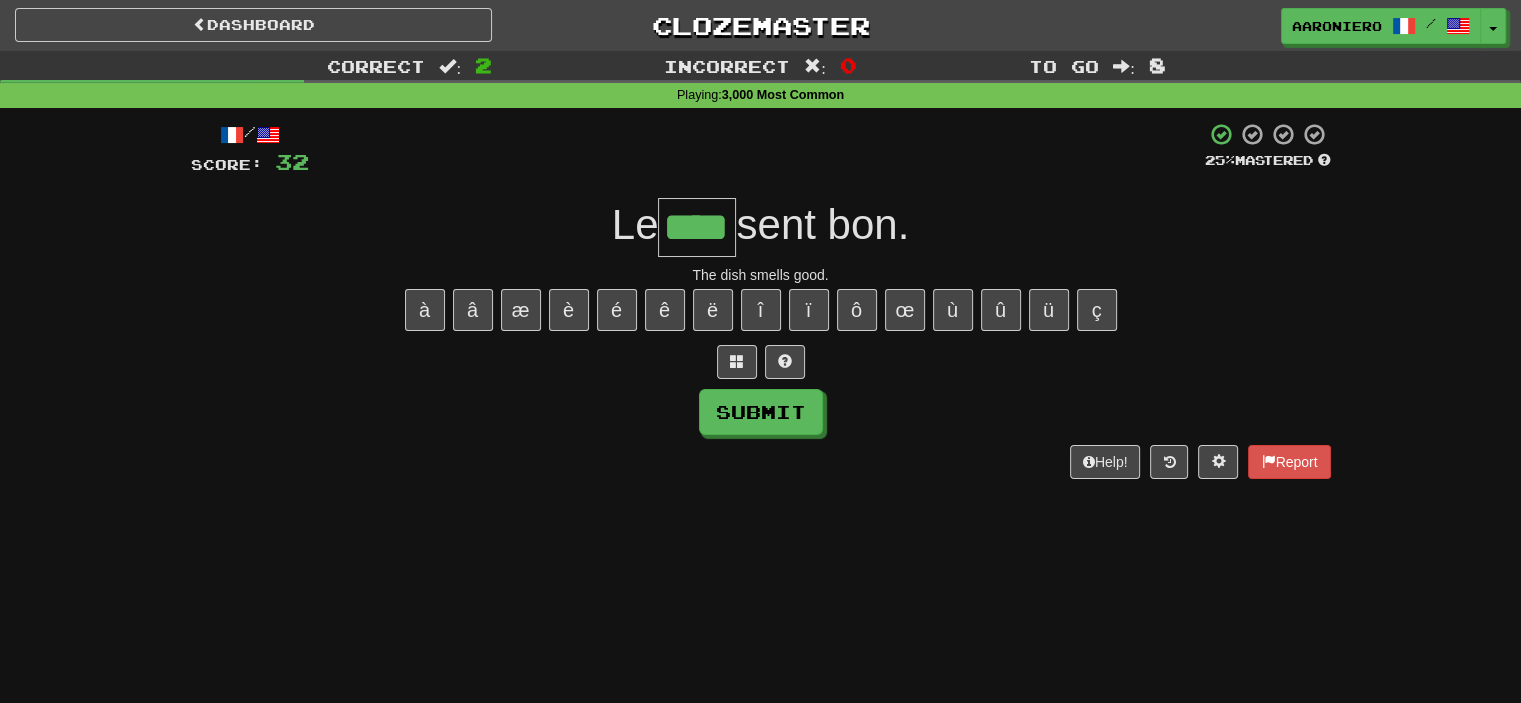 type on "****" 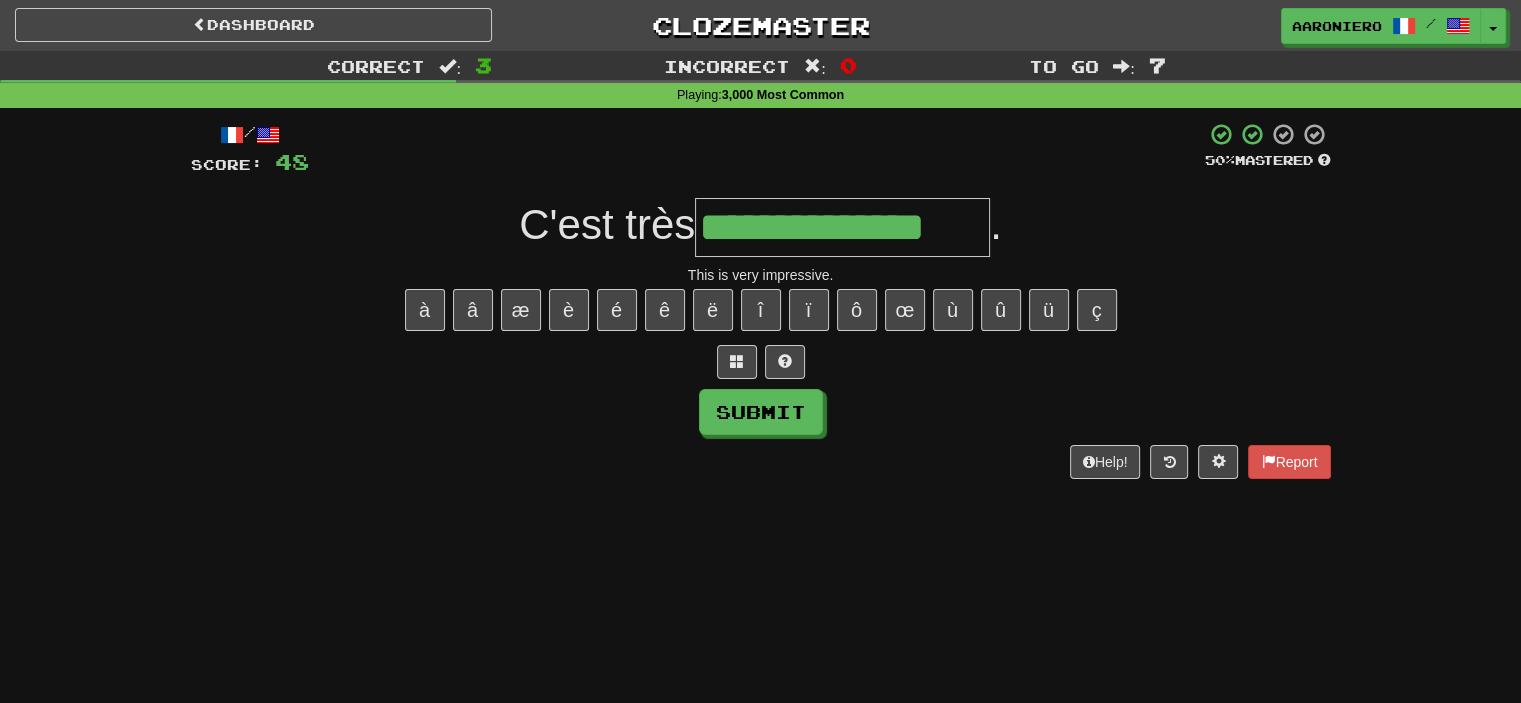 type on "**********" 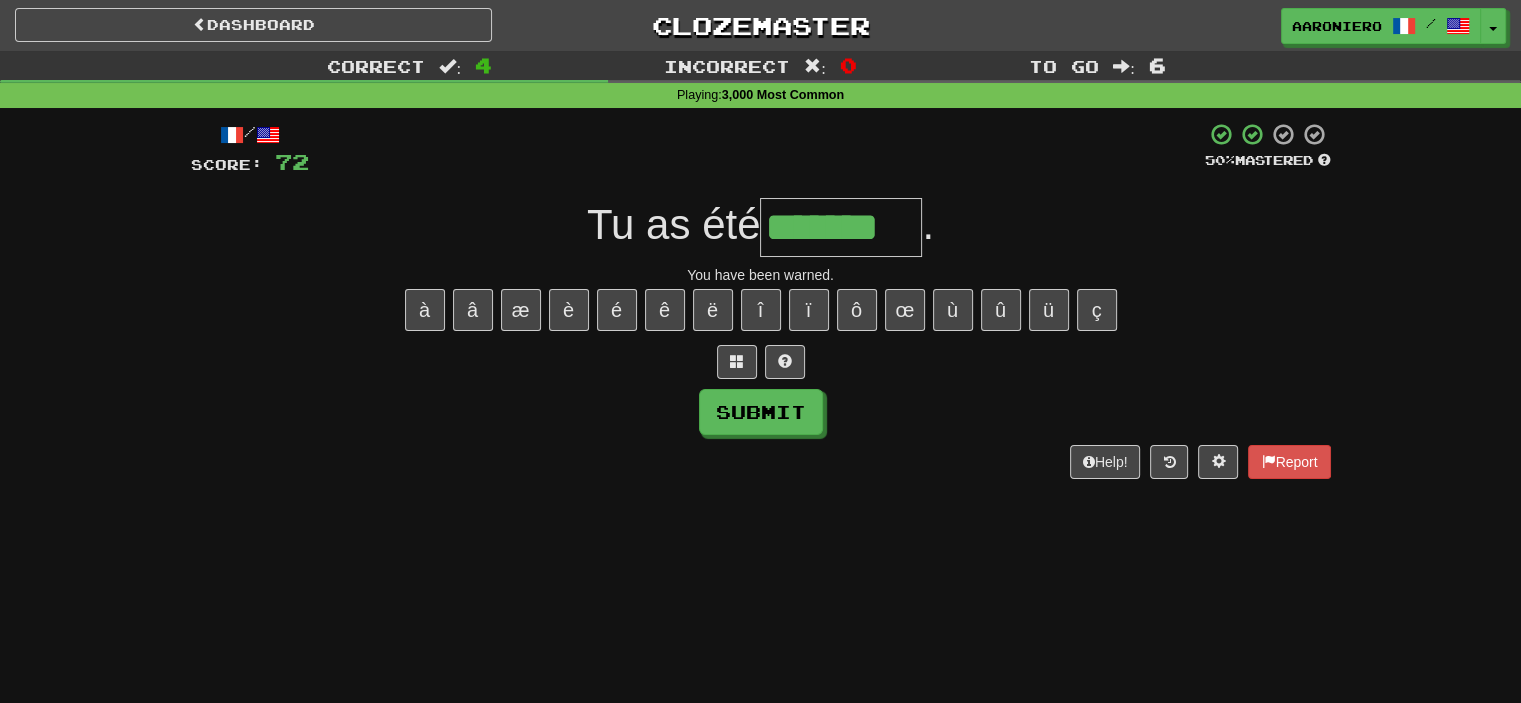 type on "*******" 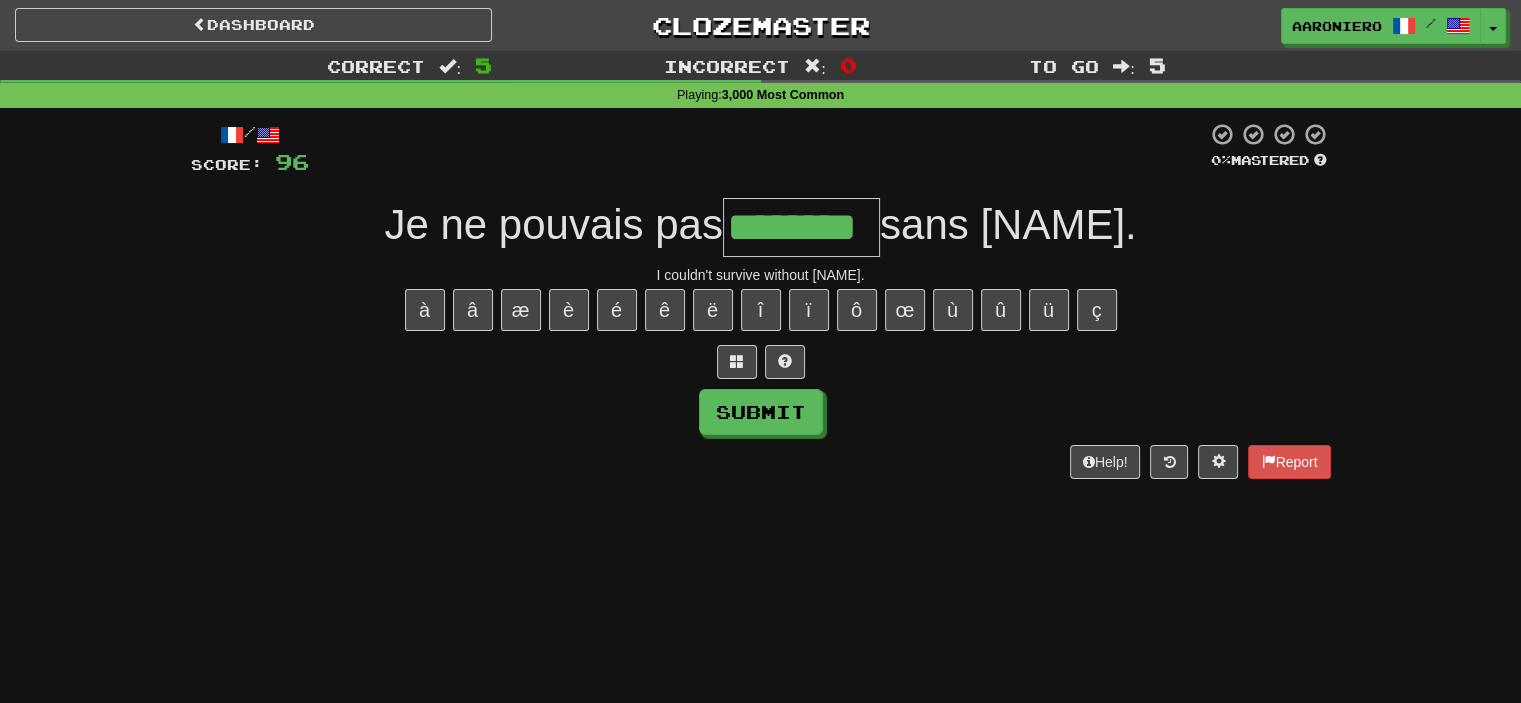 type on "********" 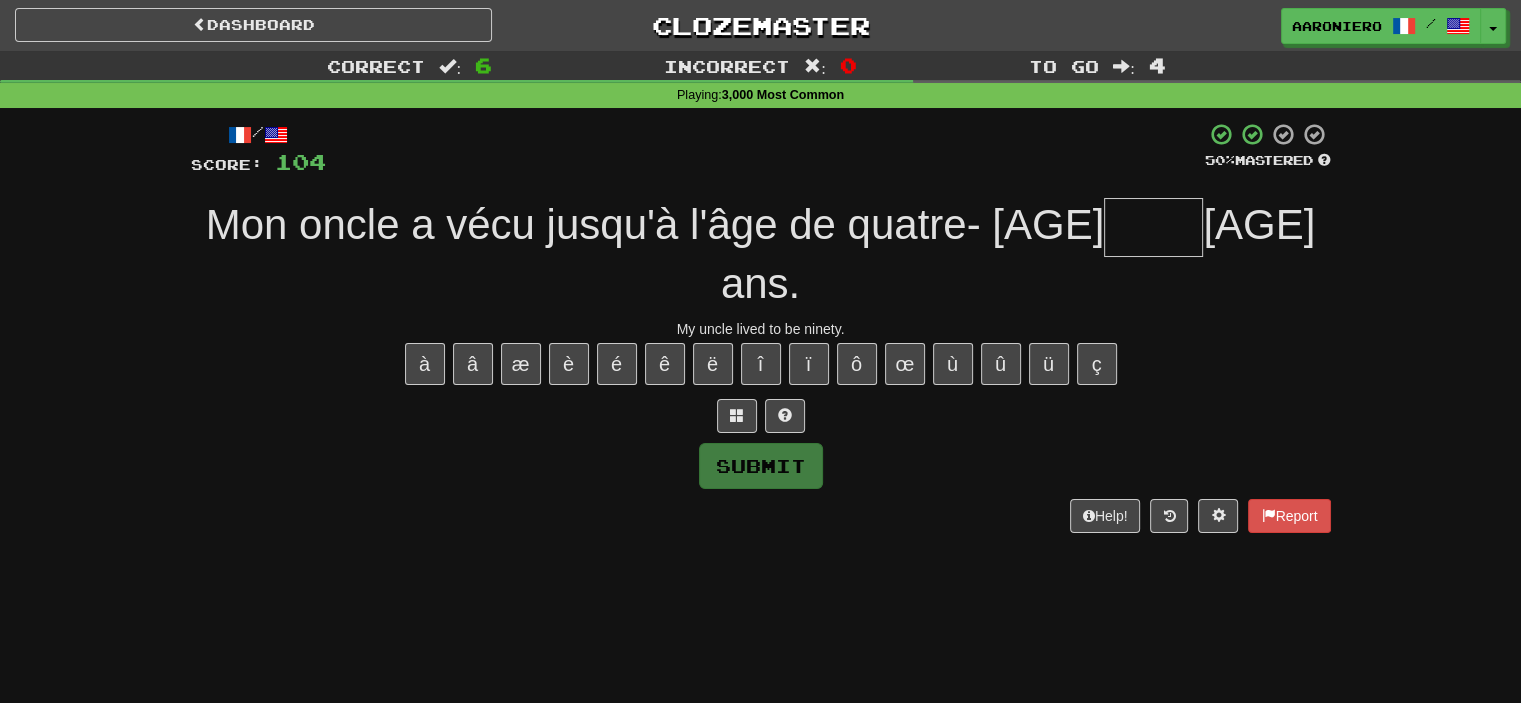 type on "*" 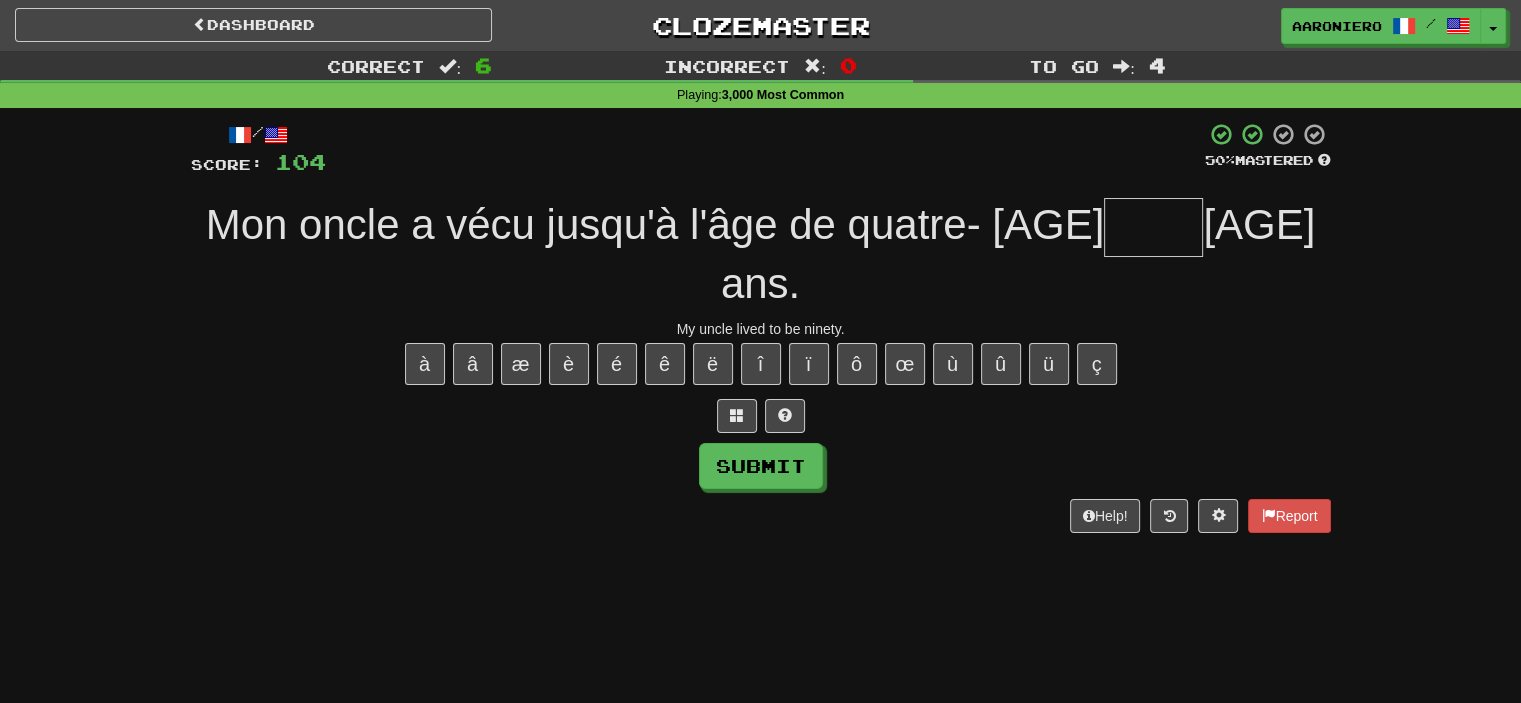 type on "*" 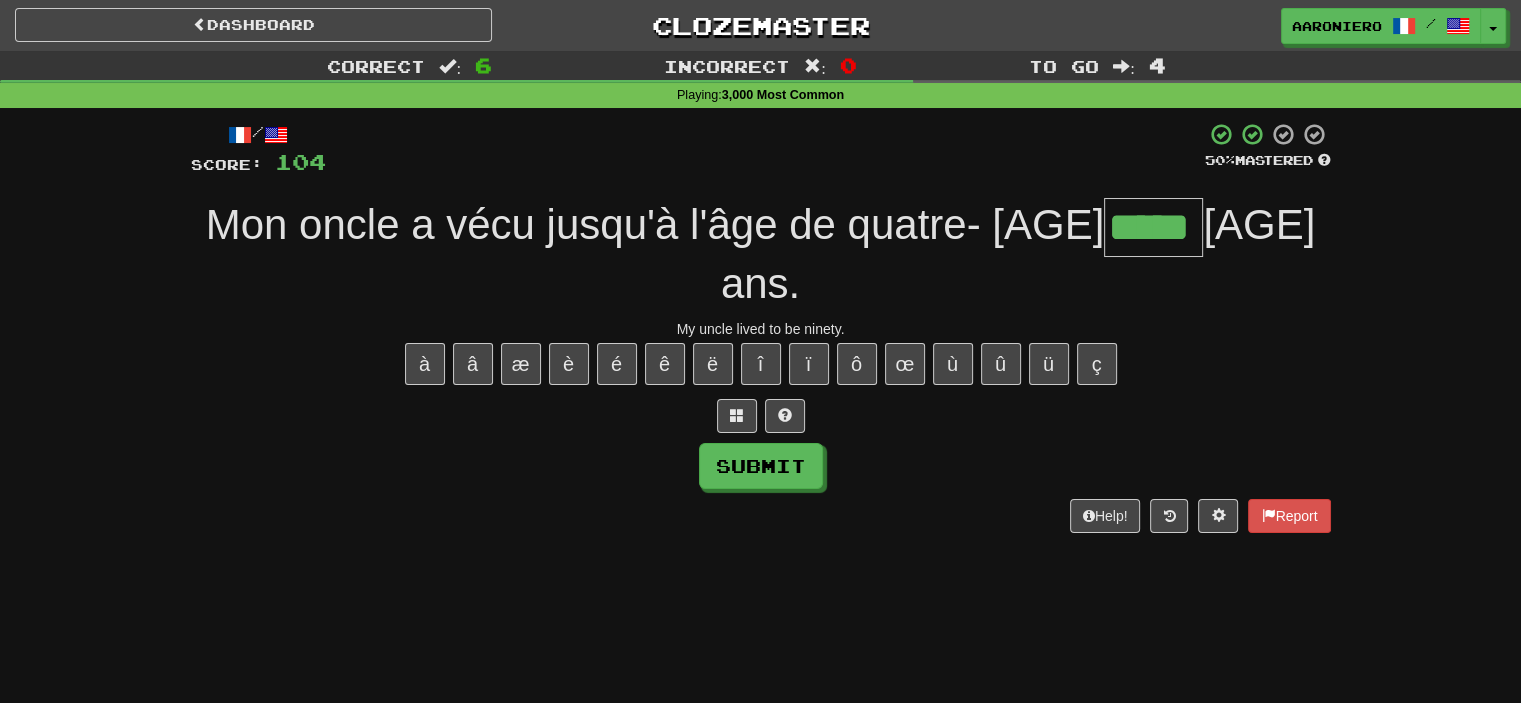 type on "*****" 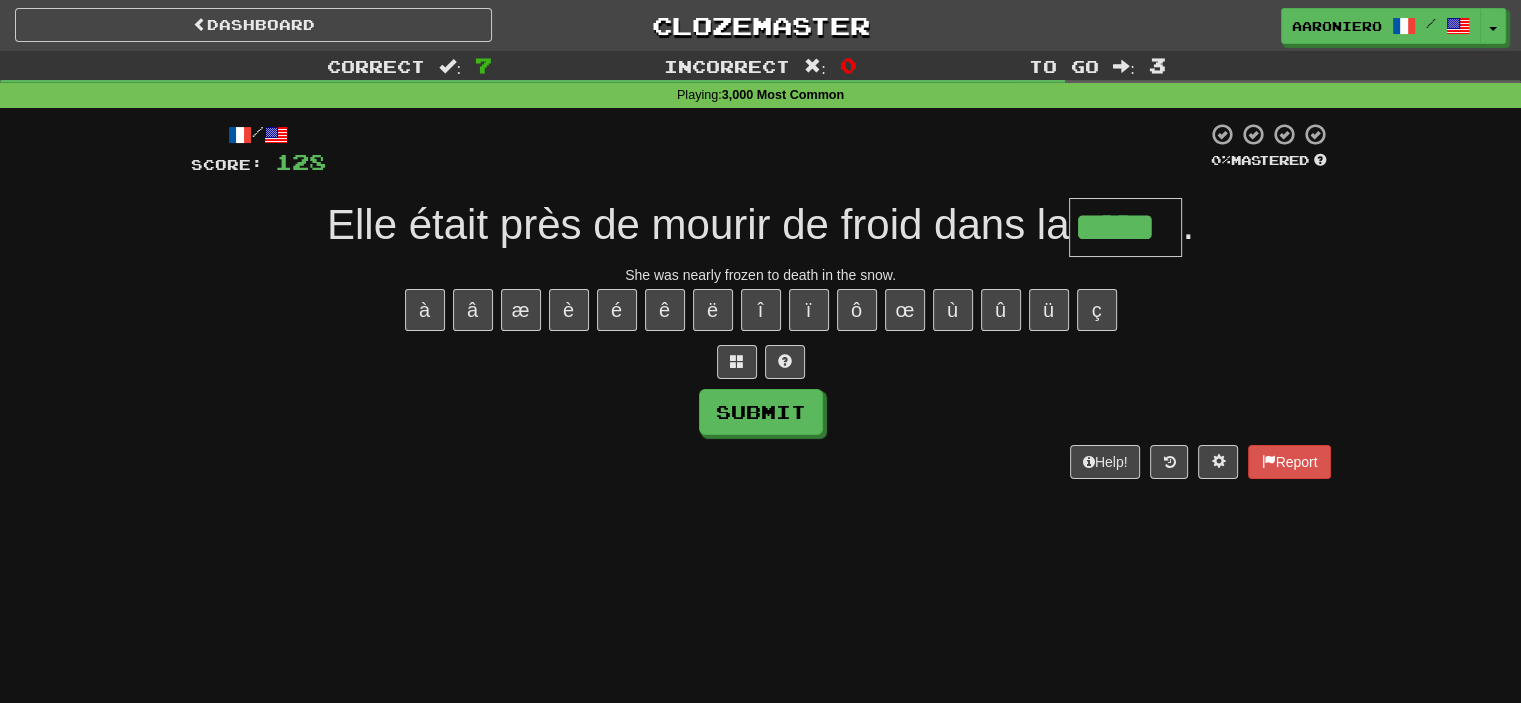 type on "*****" 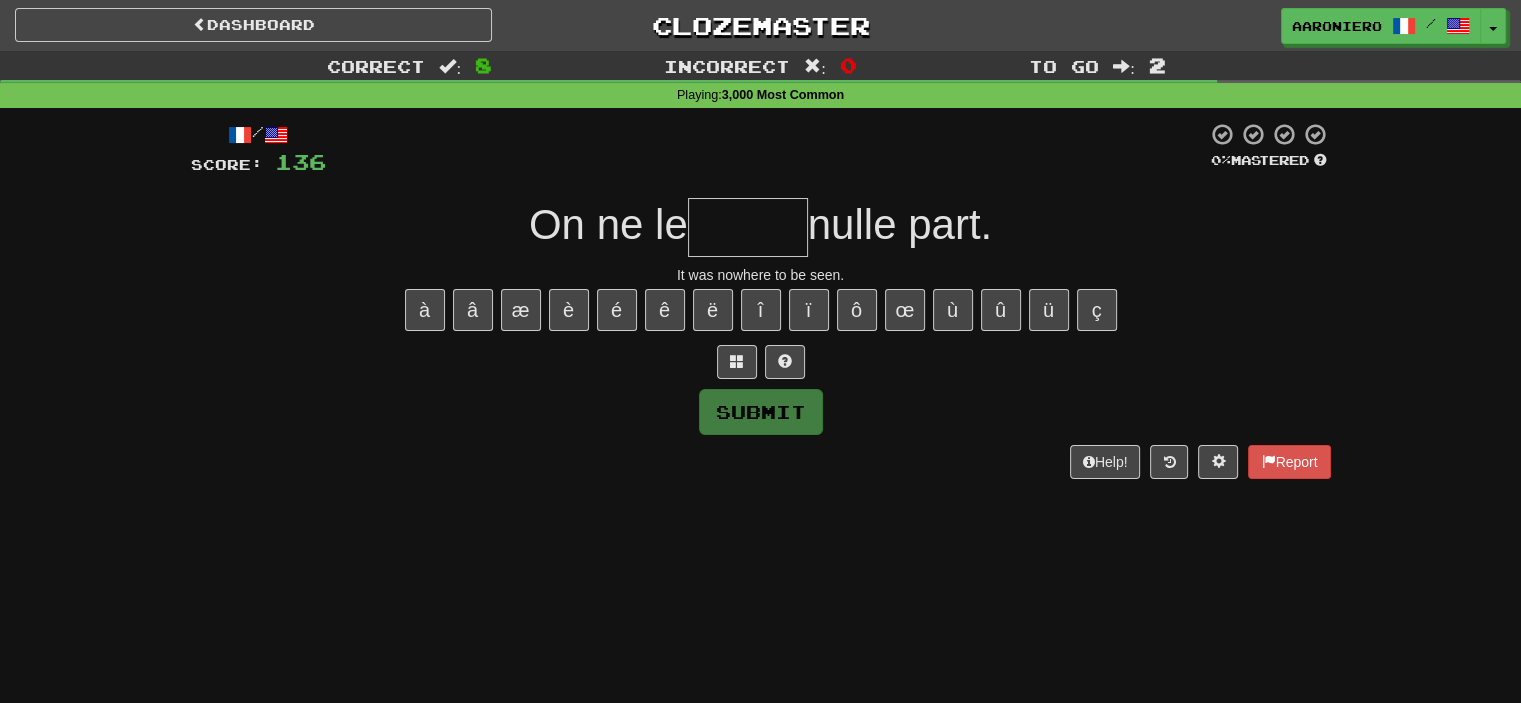 type on "*" 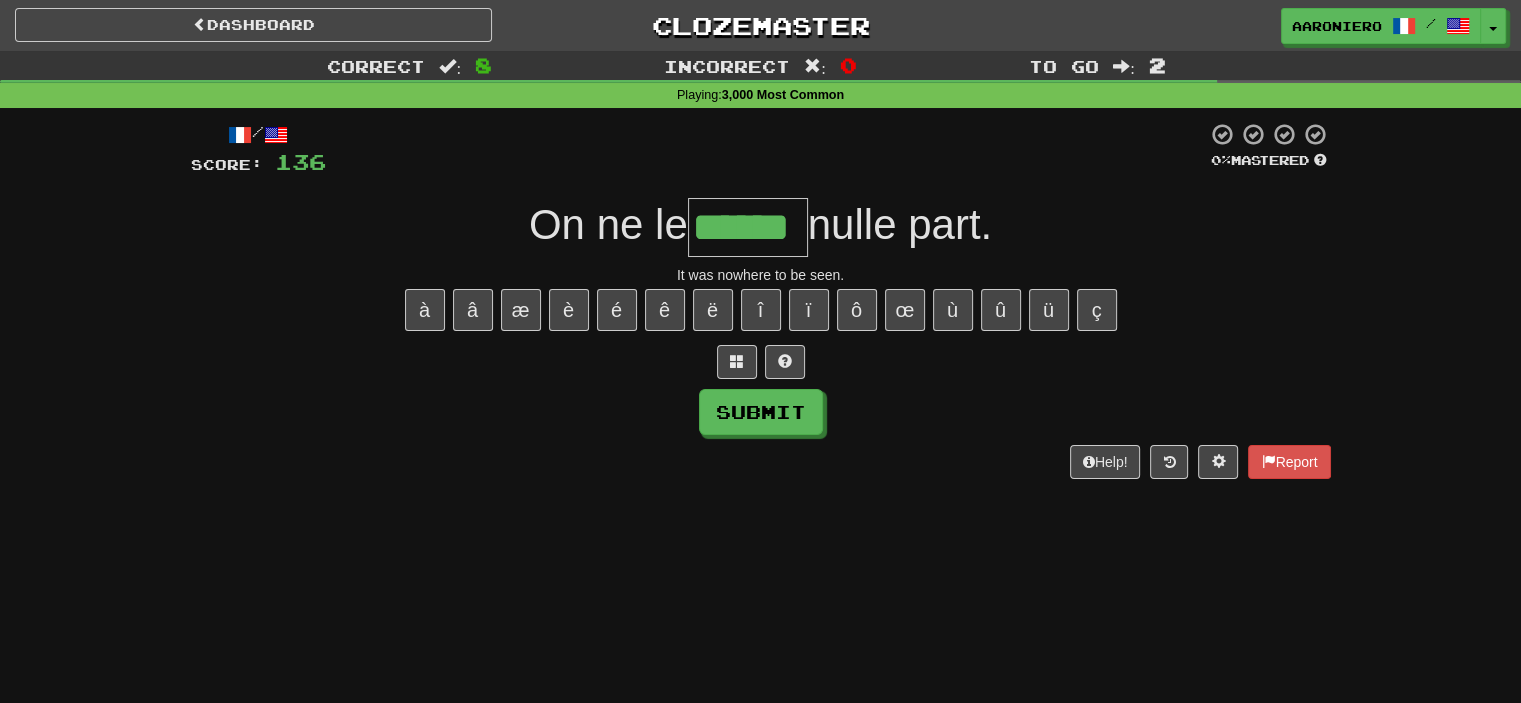 type on "******" 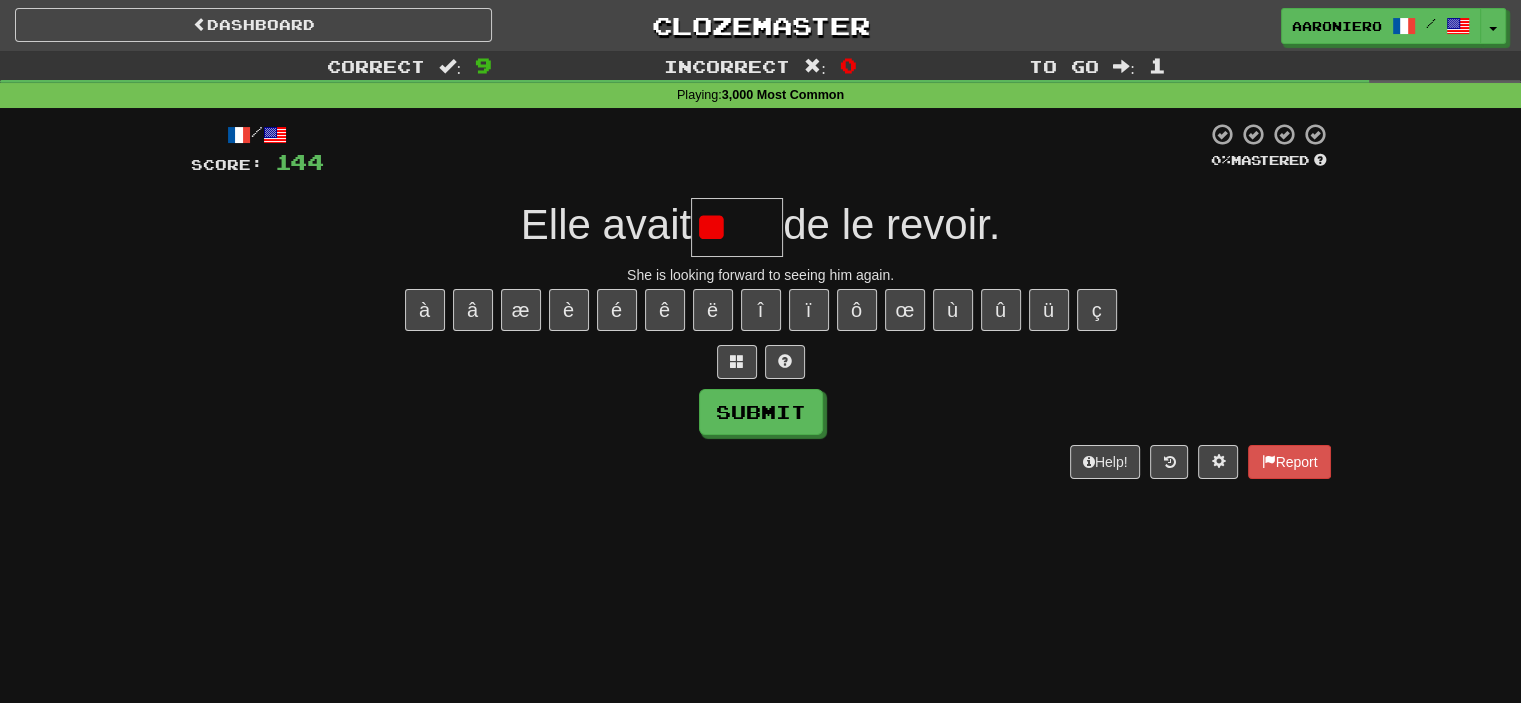 type on "*" 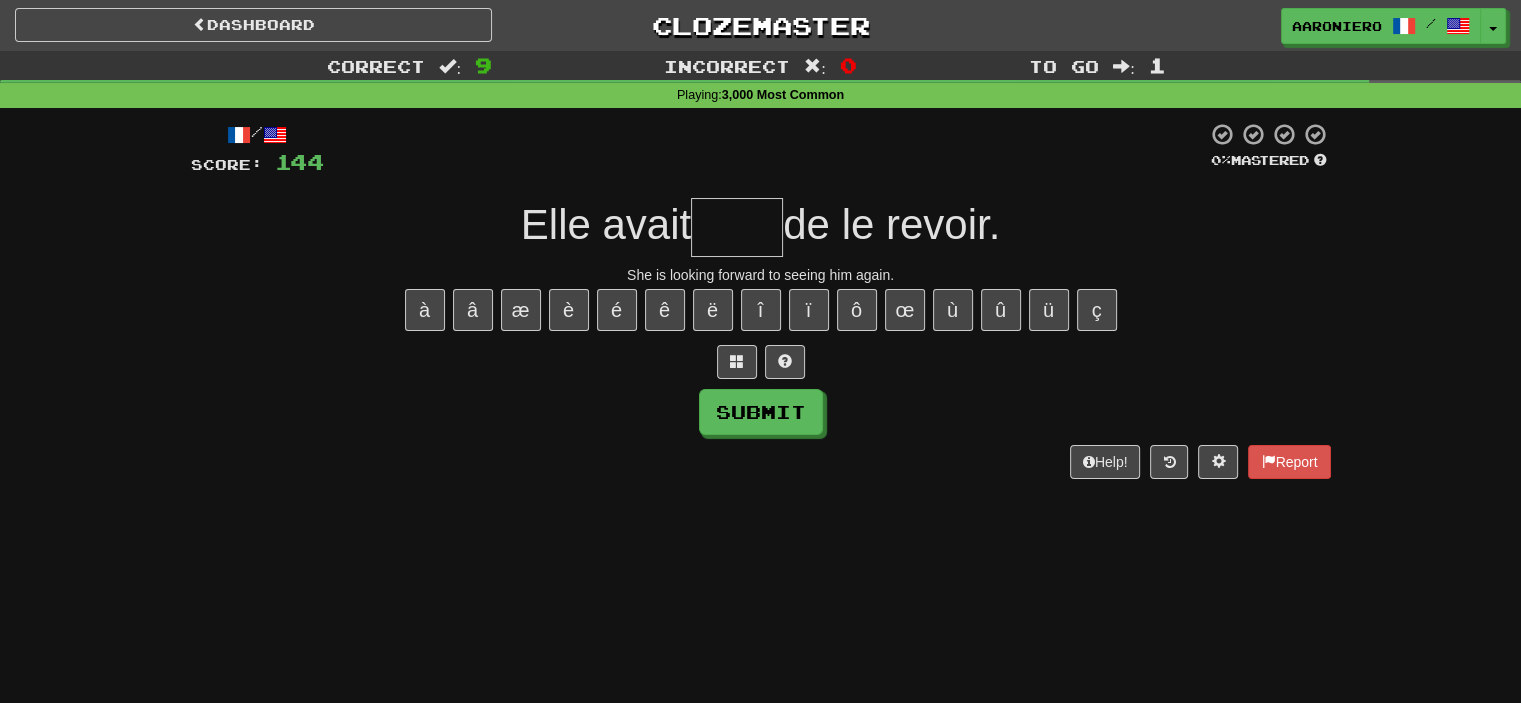 type on "*" 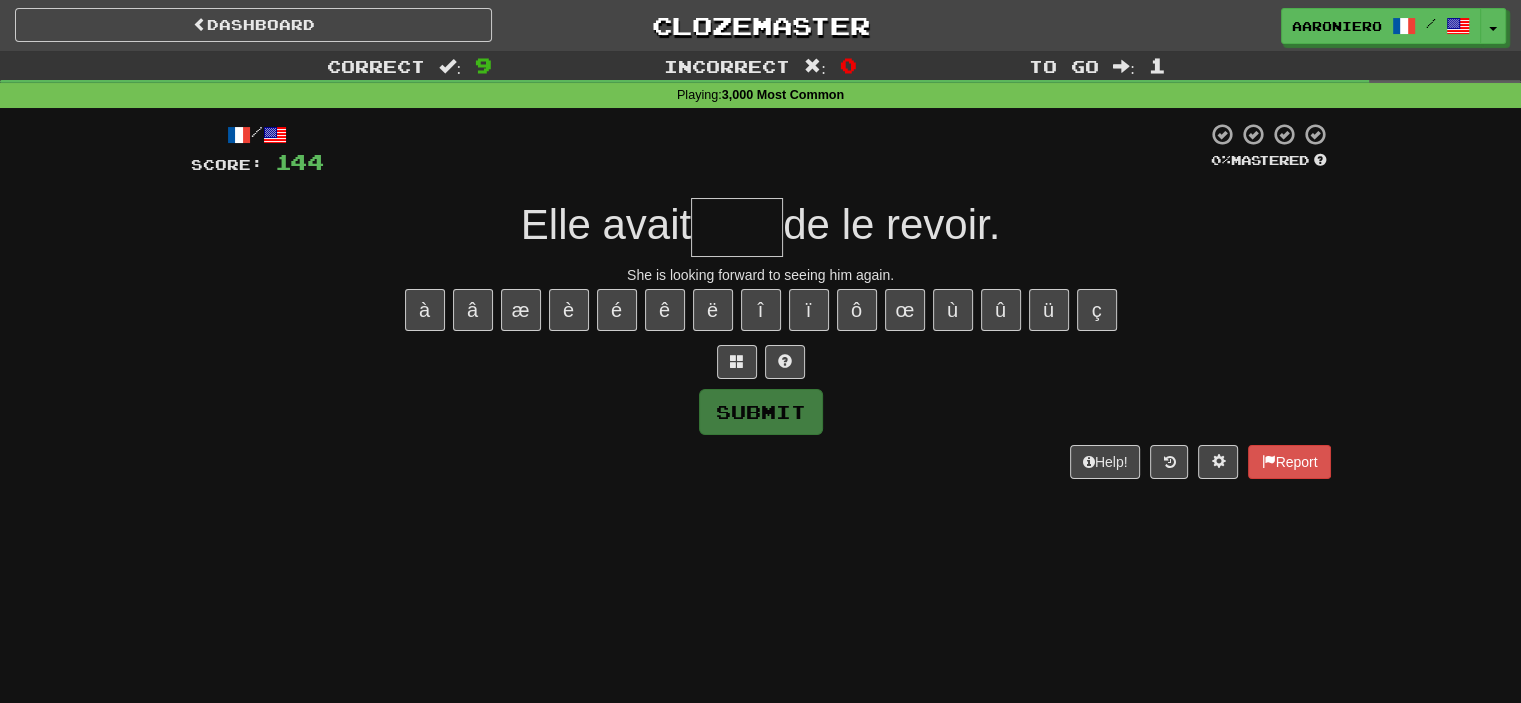 type on "*" 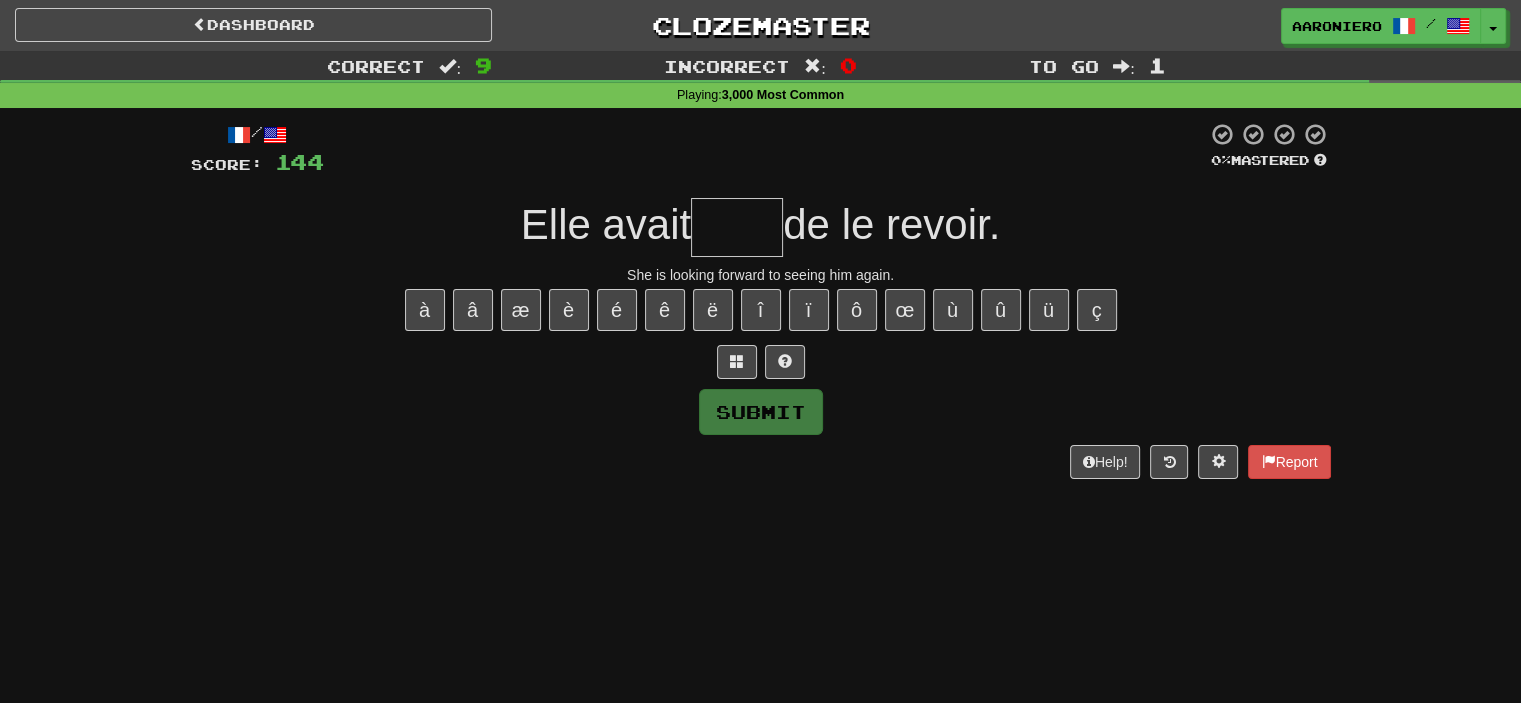 type on "*" 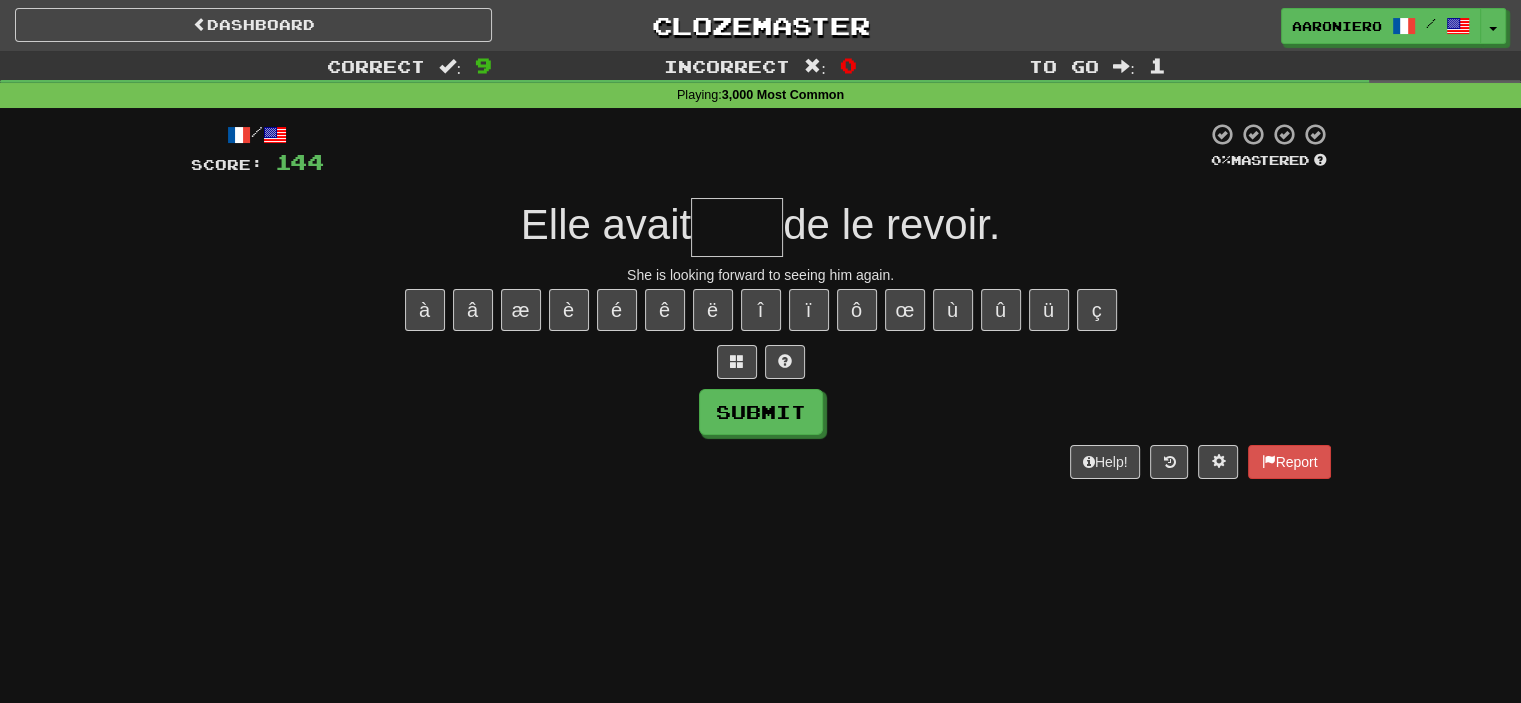 type on "*" 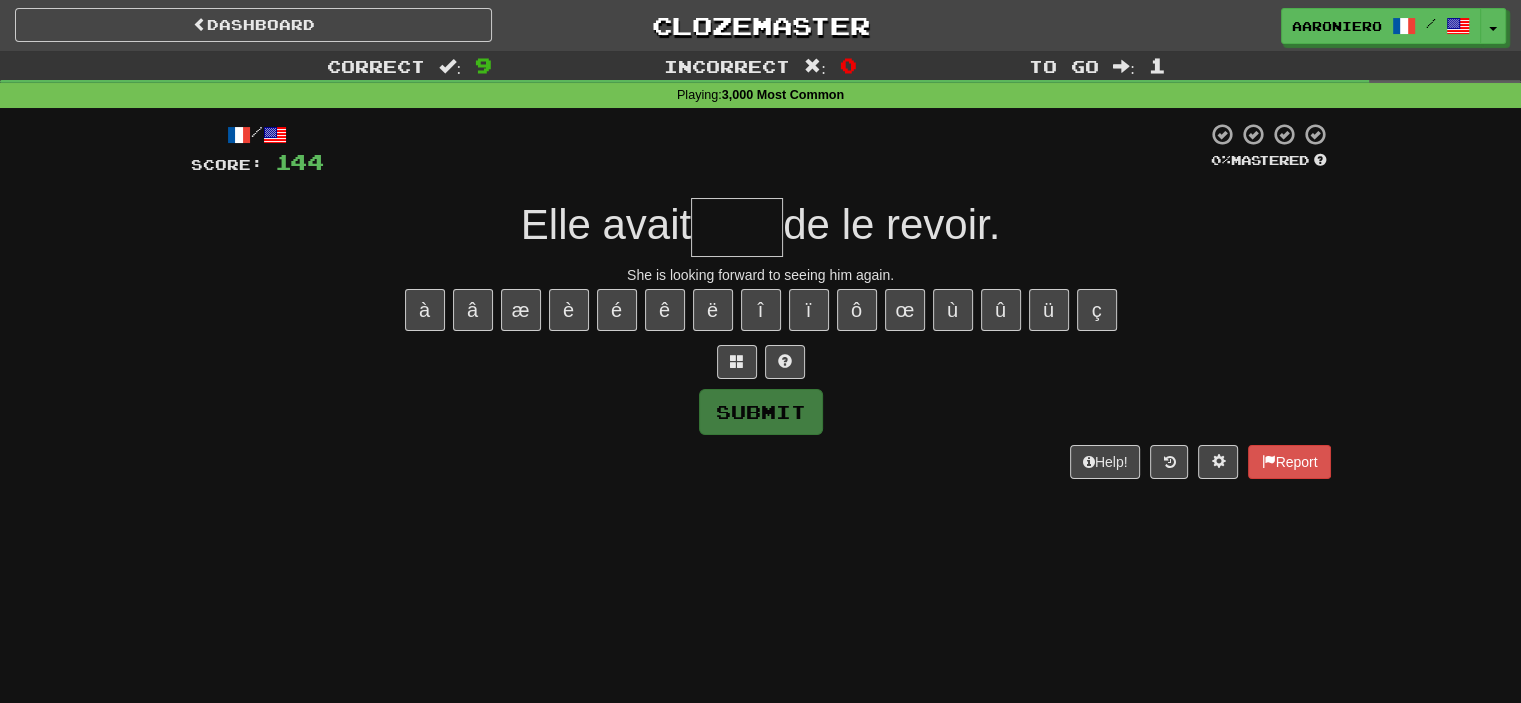 type on "*" 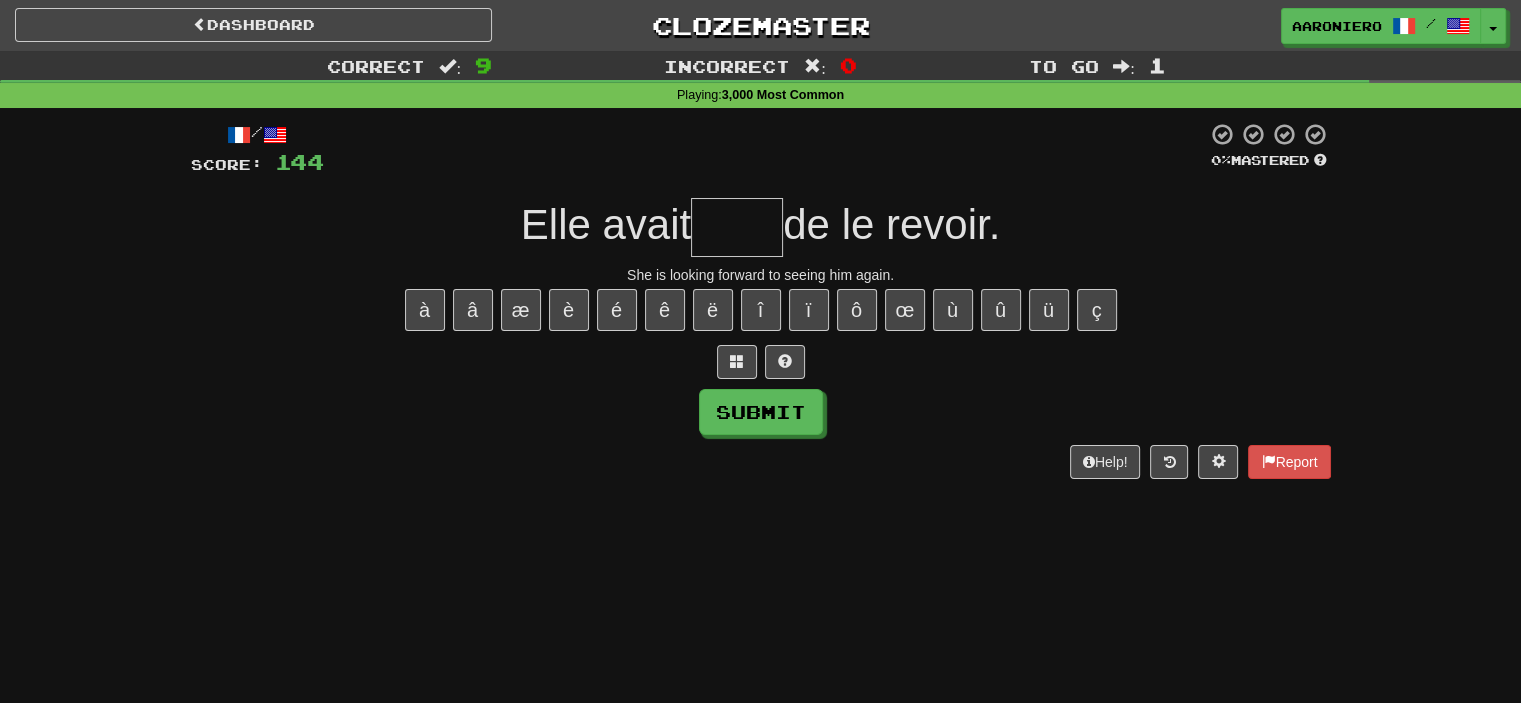 type on "*" 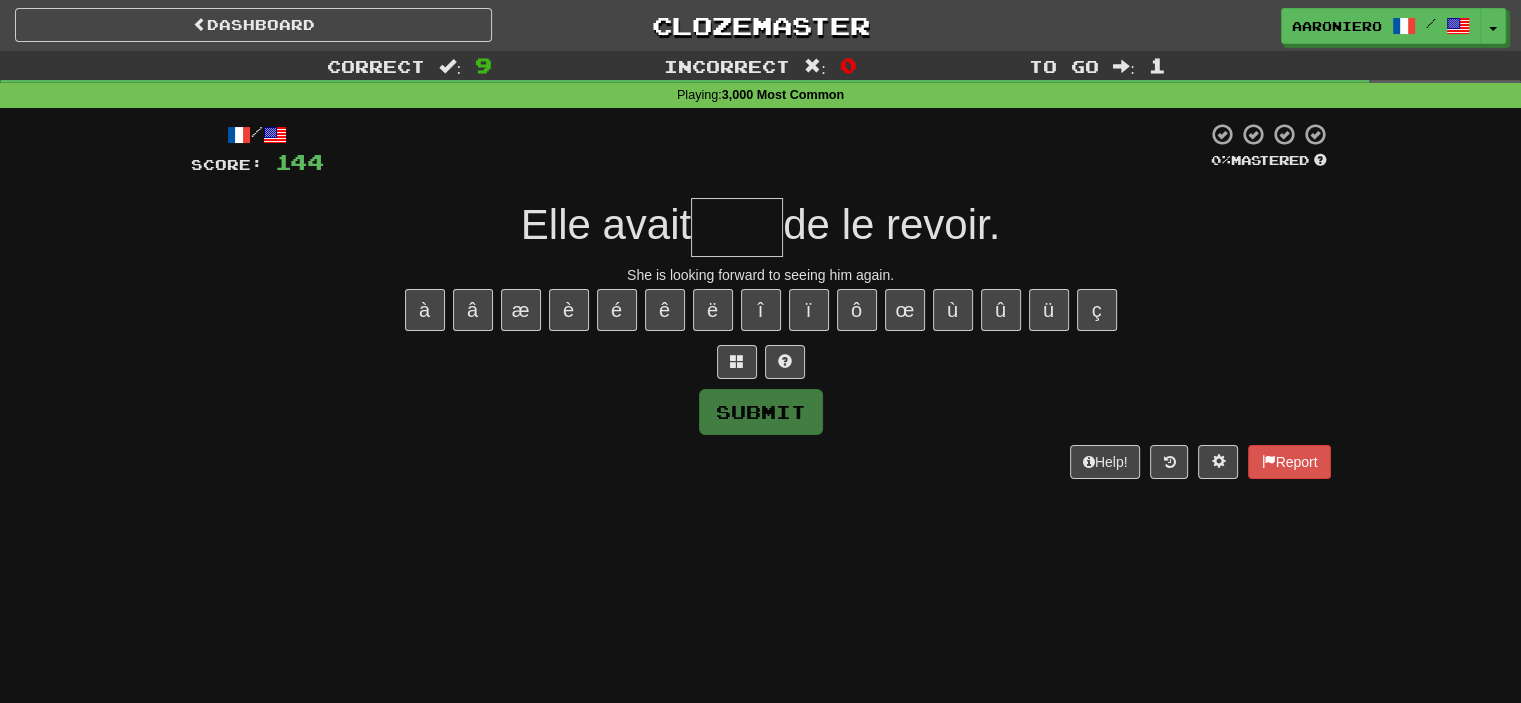 type on "*" 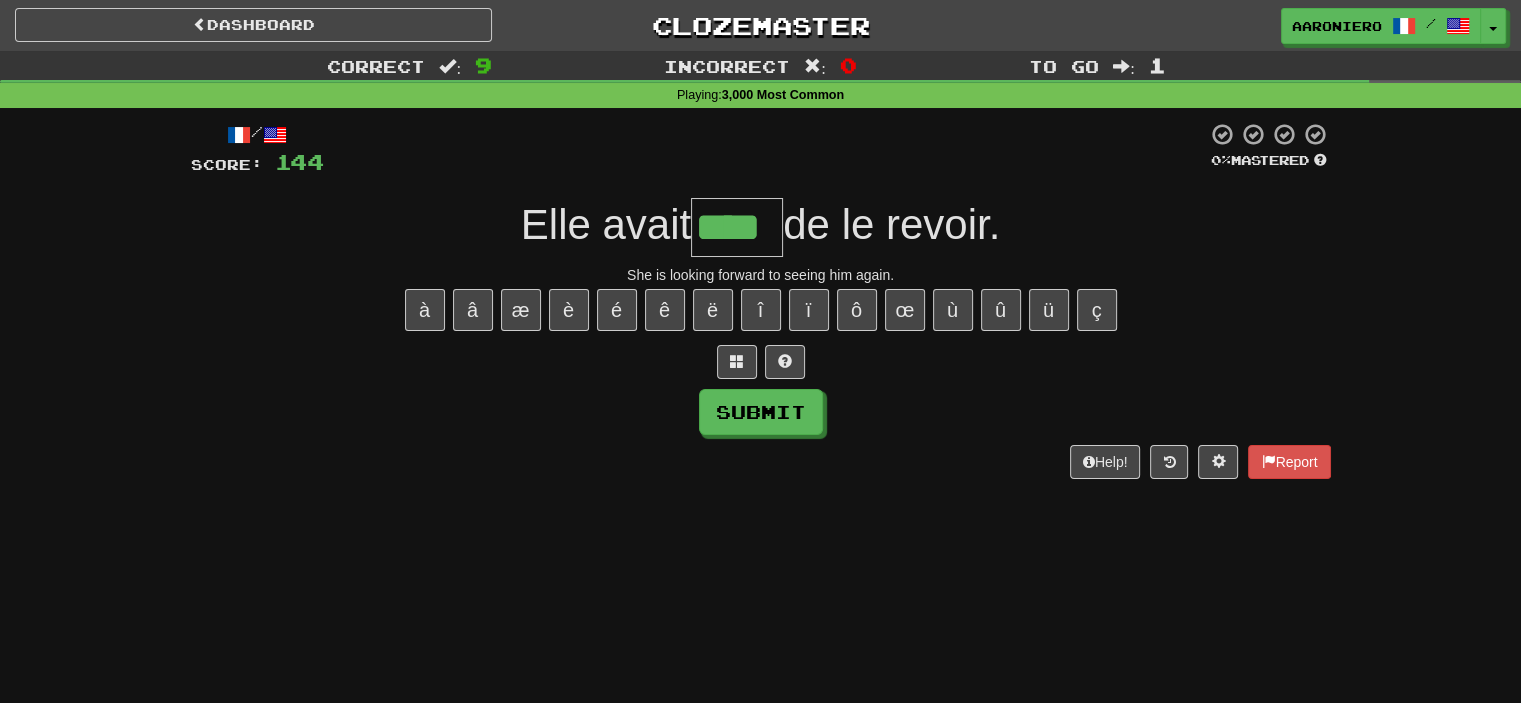 type on "****" 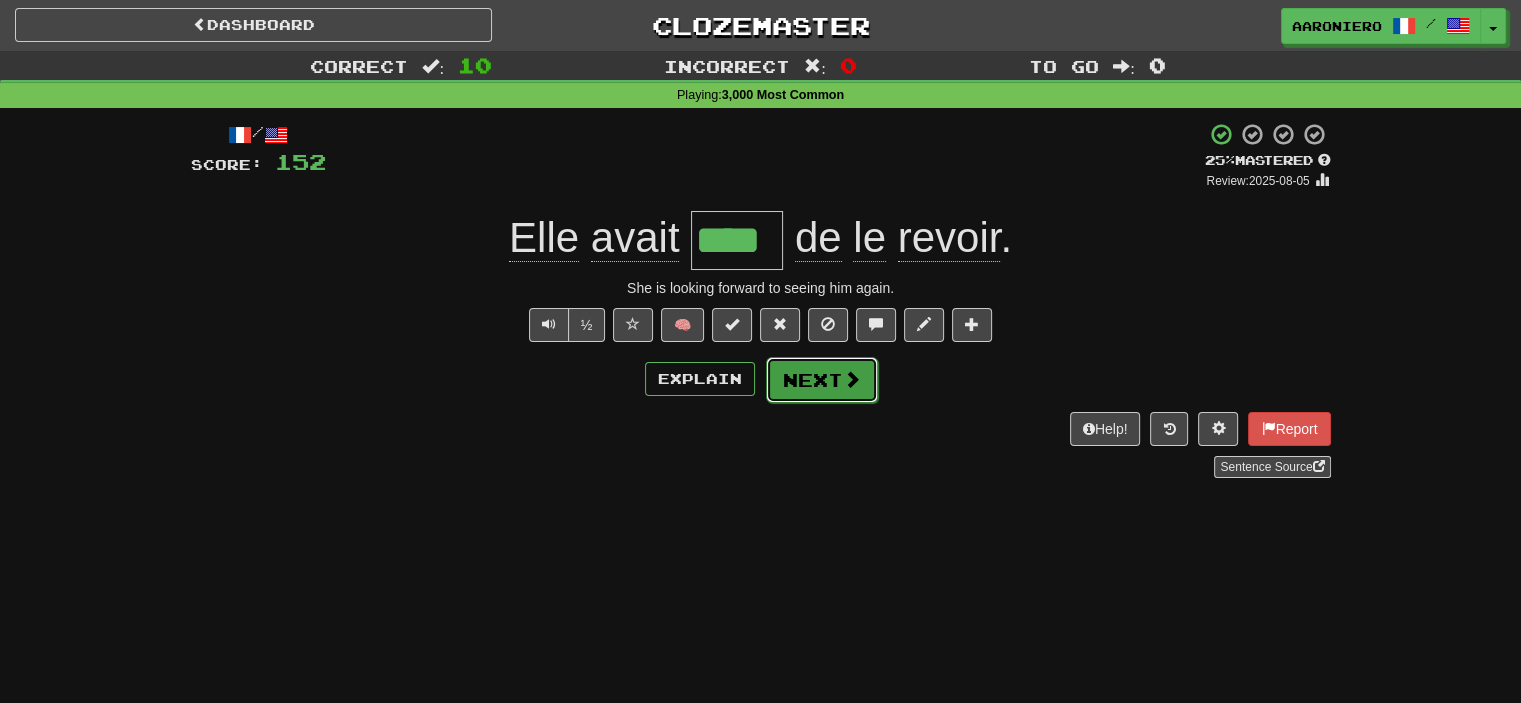 click at bounding box center [852, 379] 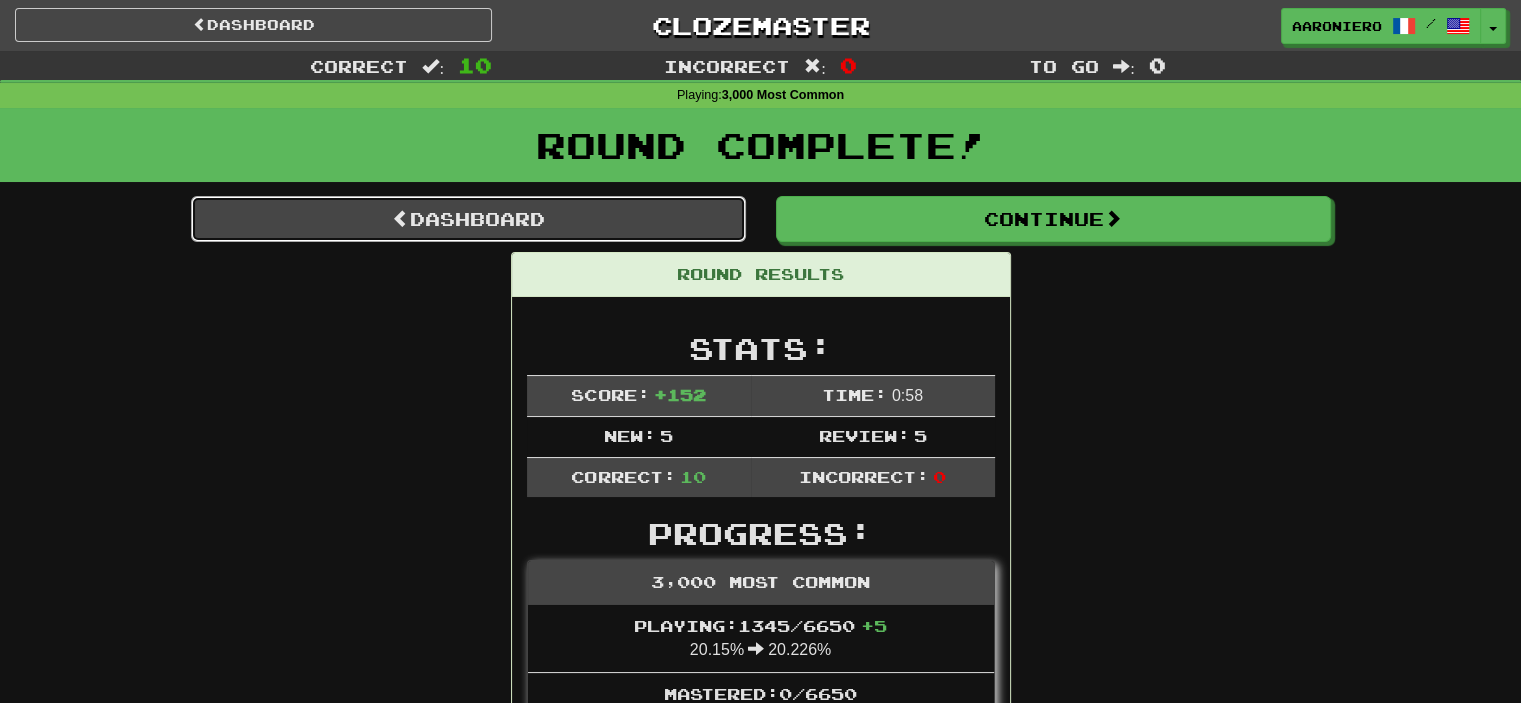 click on "Dashboard" at bounding box center [468, 219] 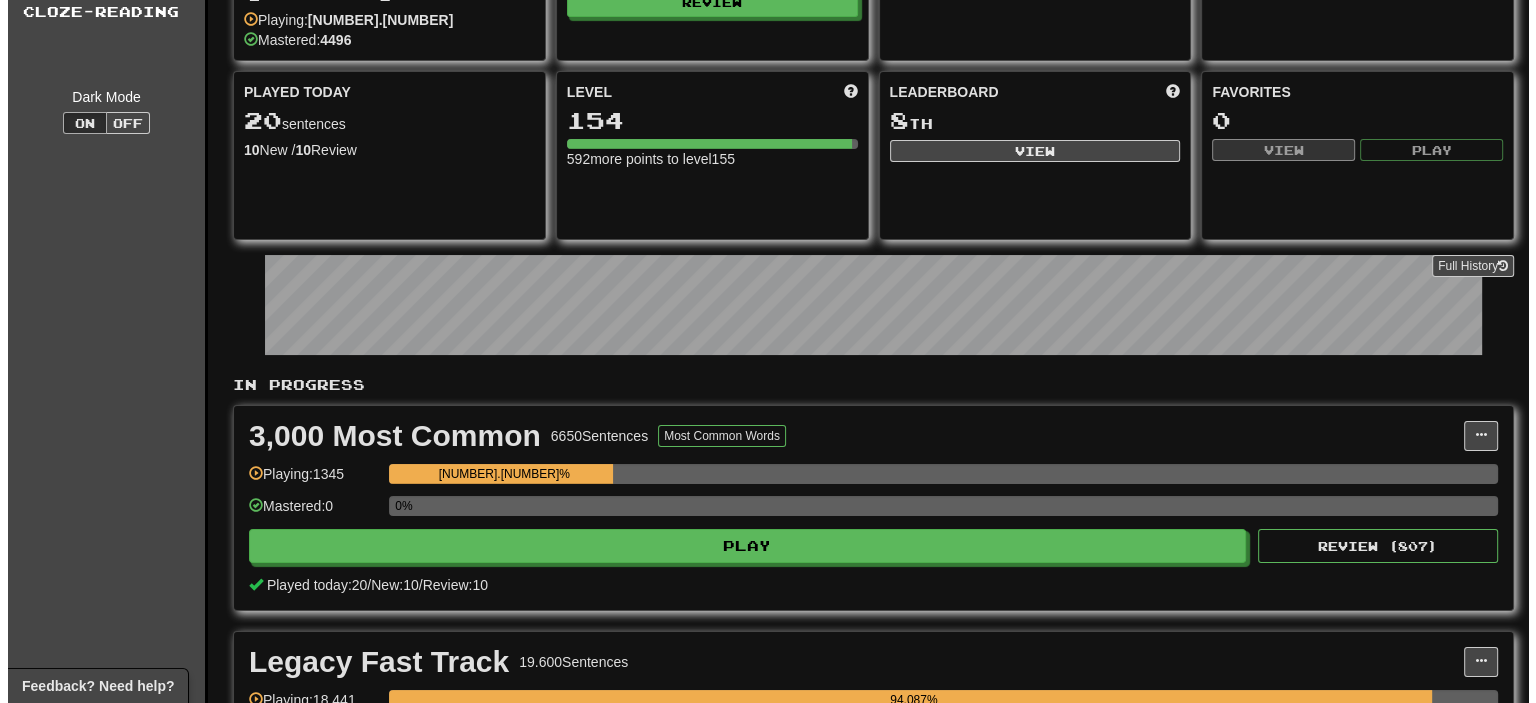 scroll, scrollTop: 200, scrollLeft: 0, axis: vertical 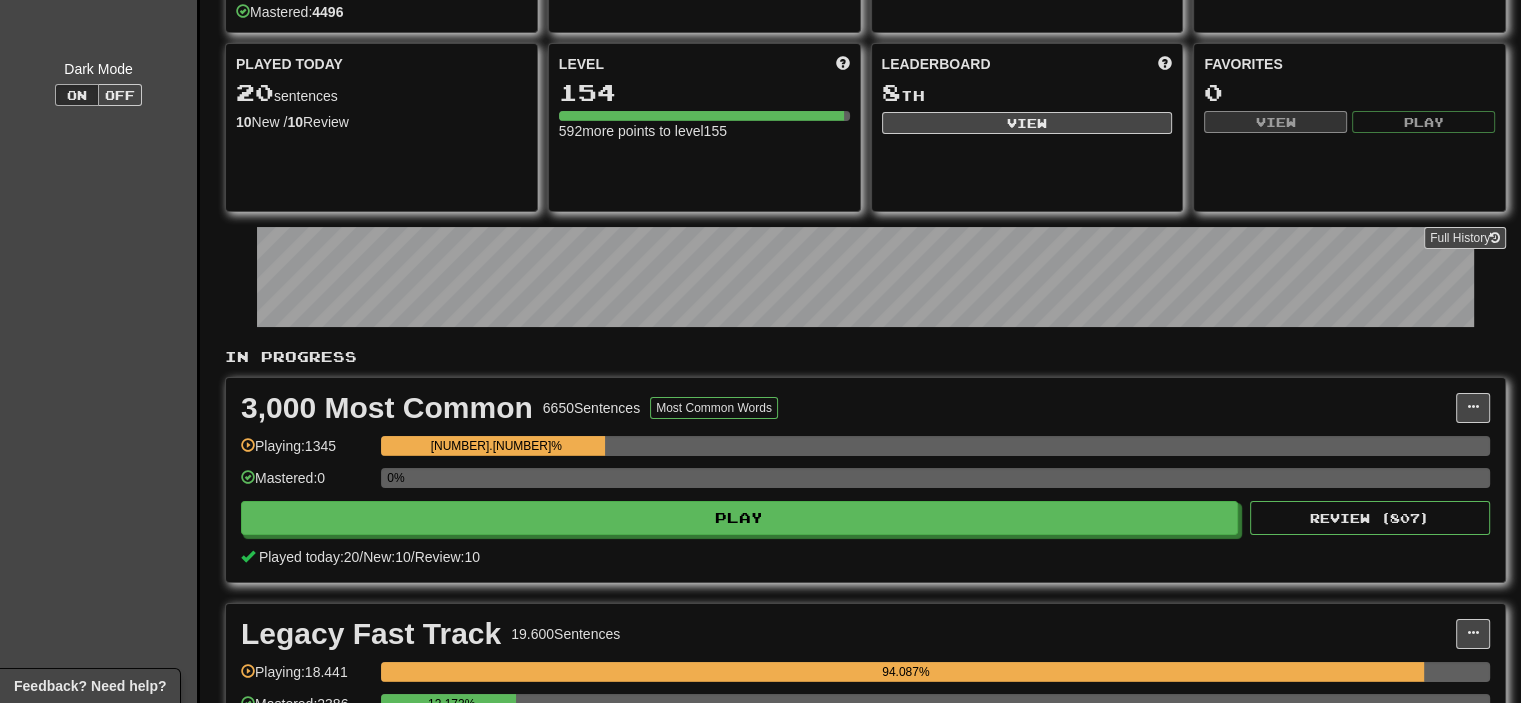 click on "Play" at bounding box center [740, 745] 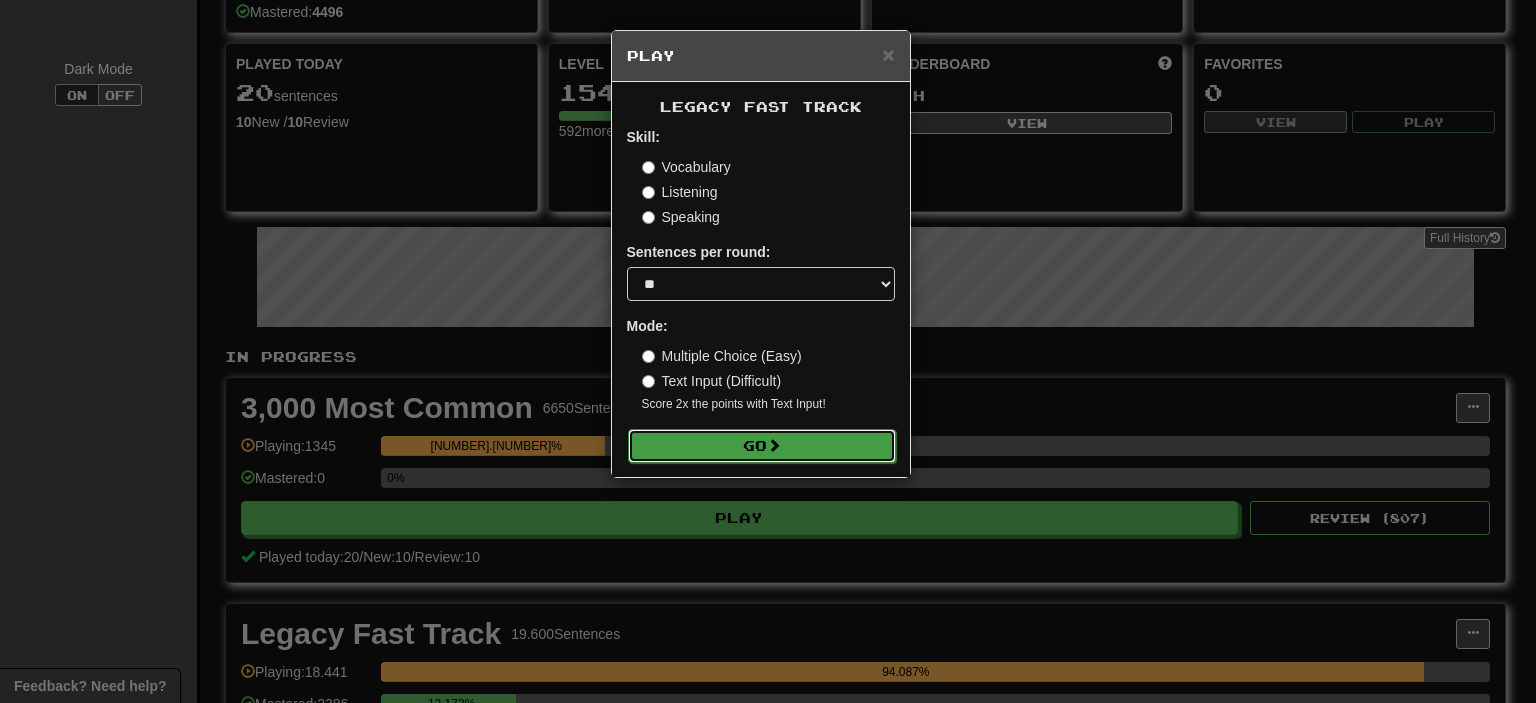 click on "Go" at bounding box center [762, 446] 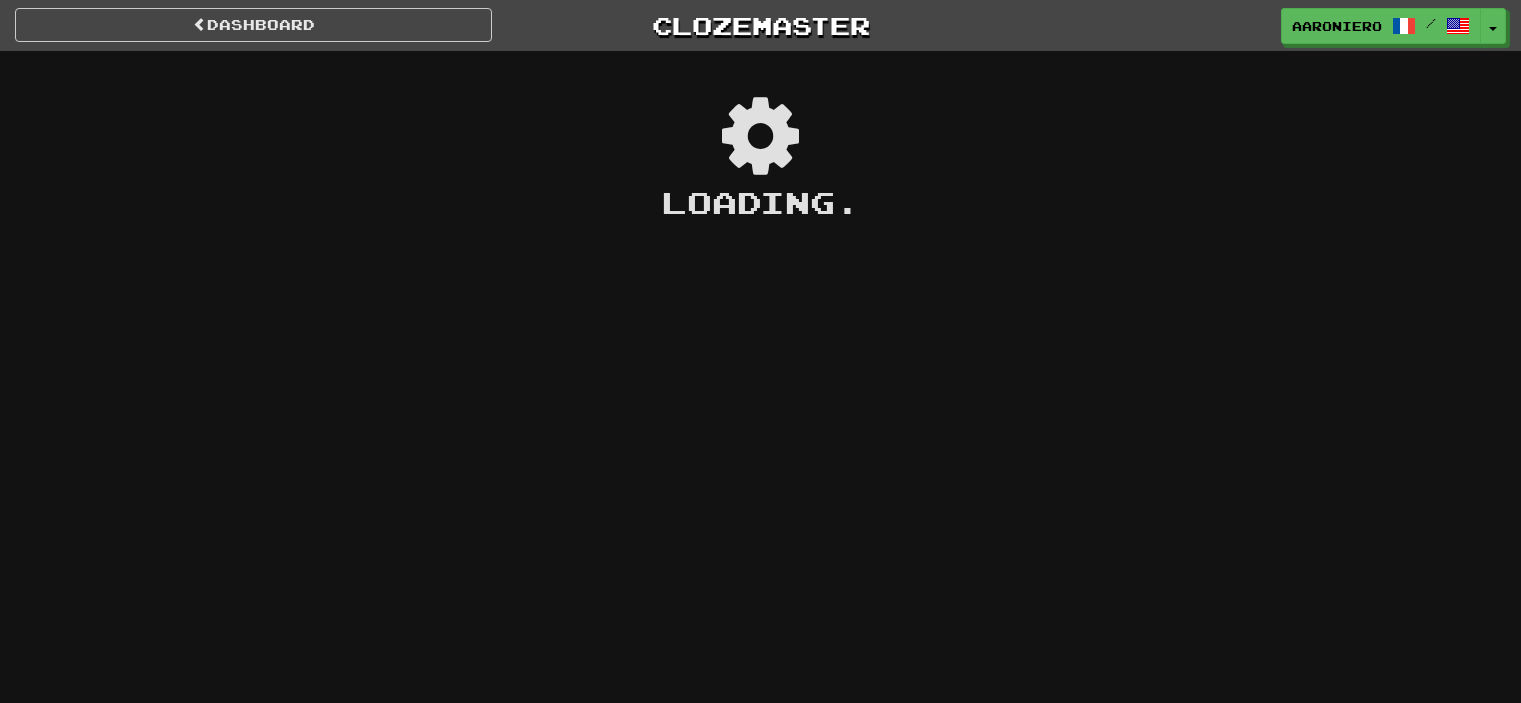 scroll, scrollTop: 0, scrollLeft: 0, axis: both 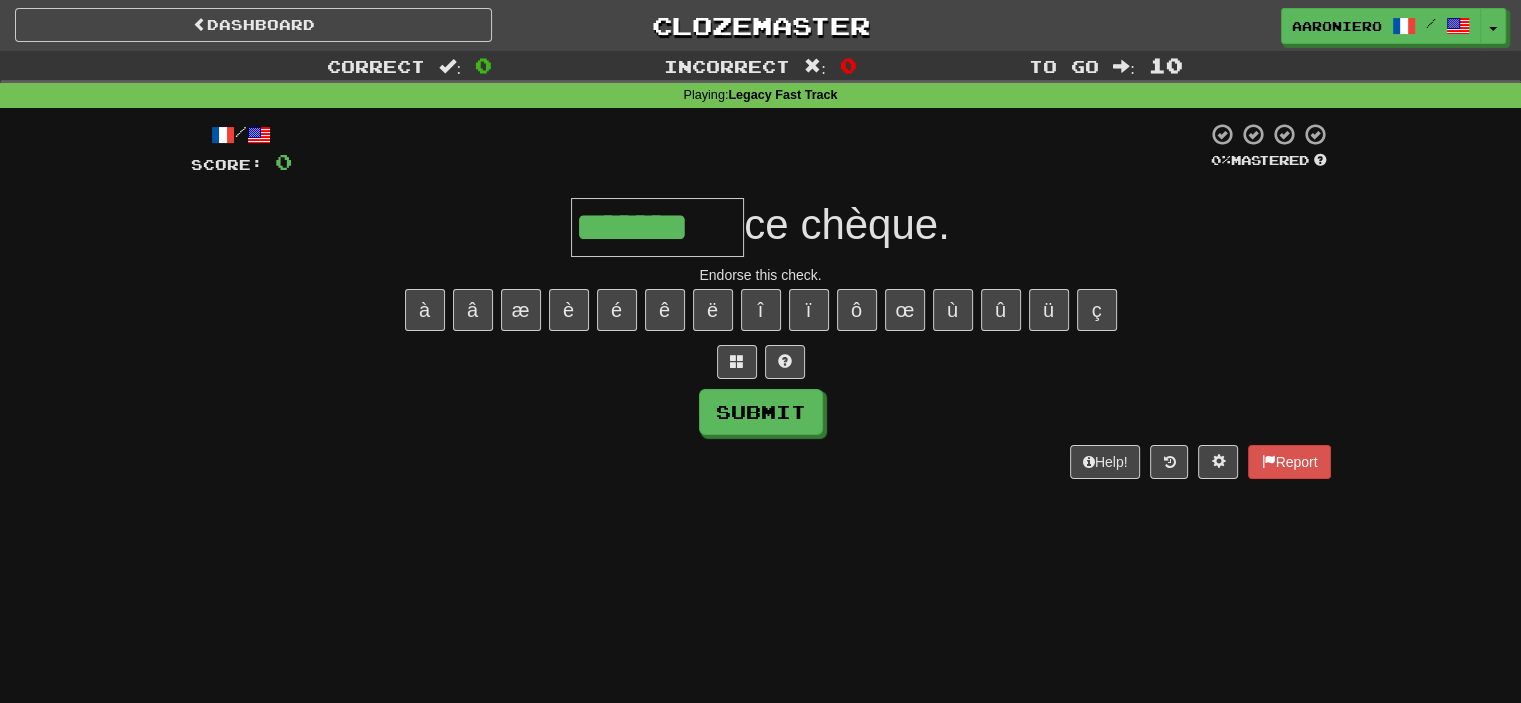 type on "*******" 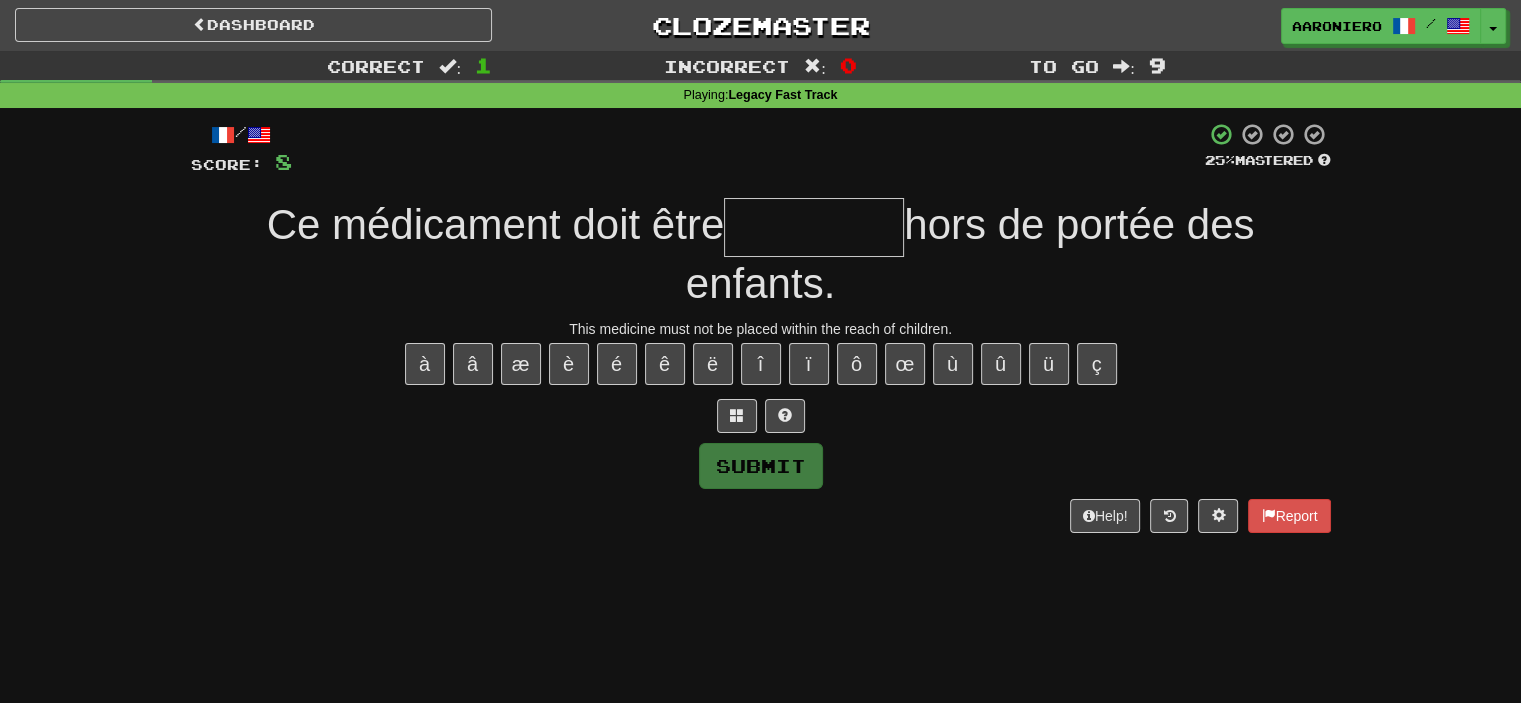 type on "*" 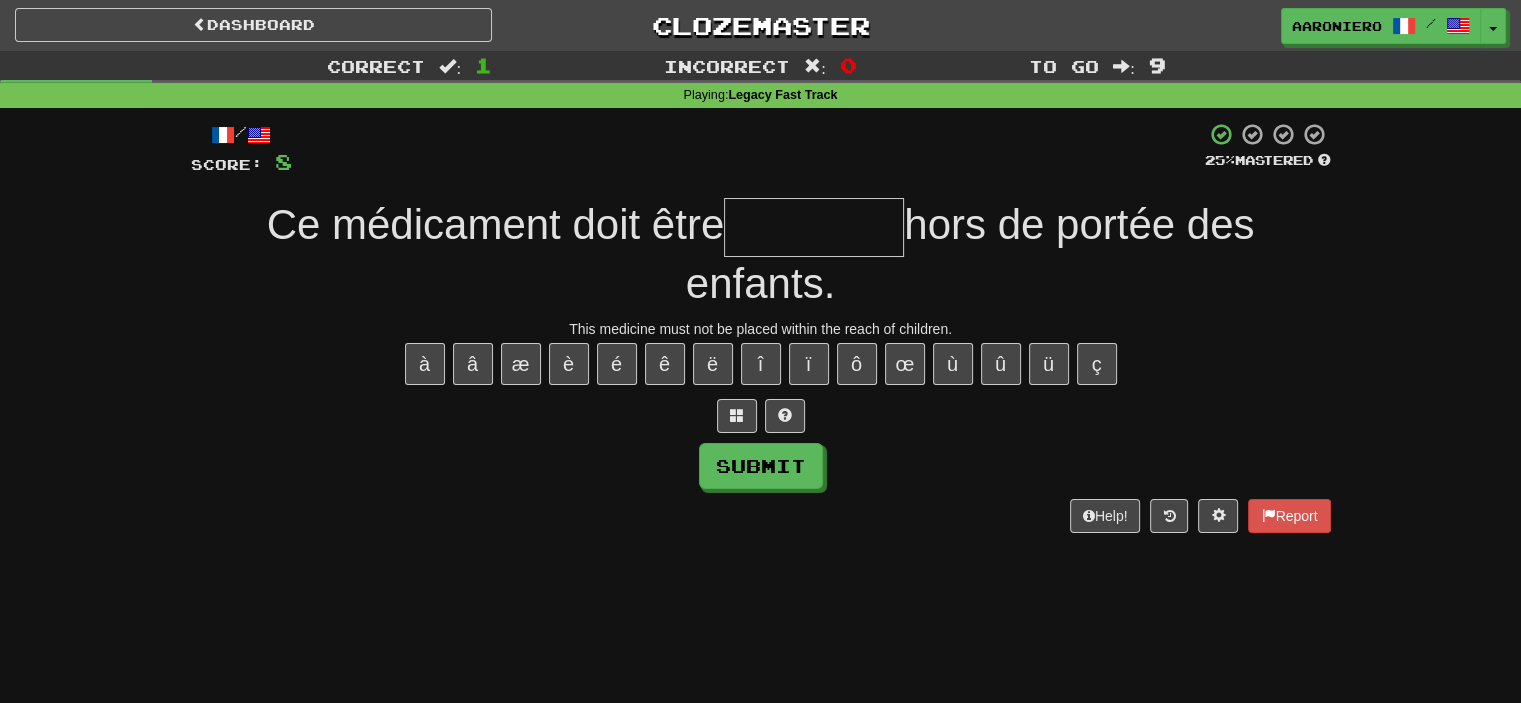 type on "*" 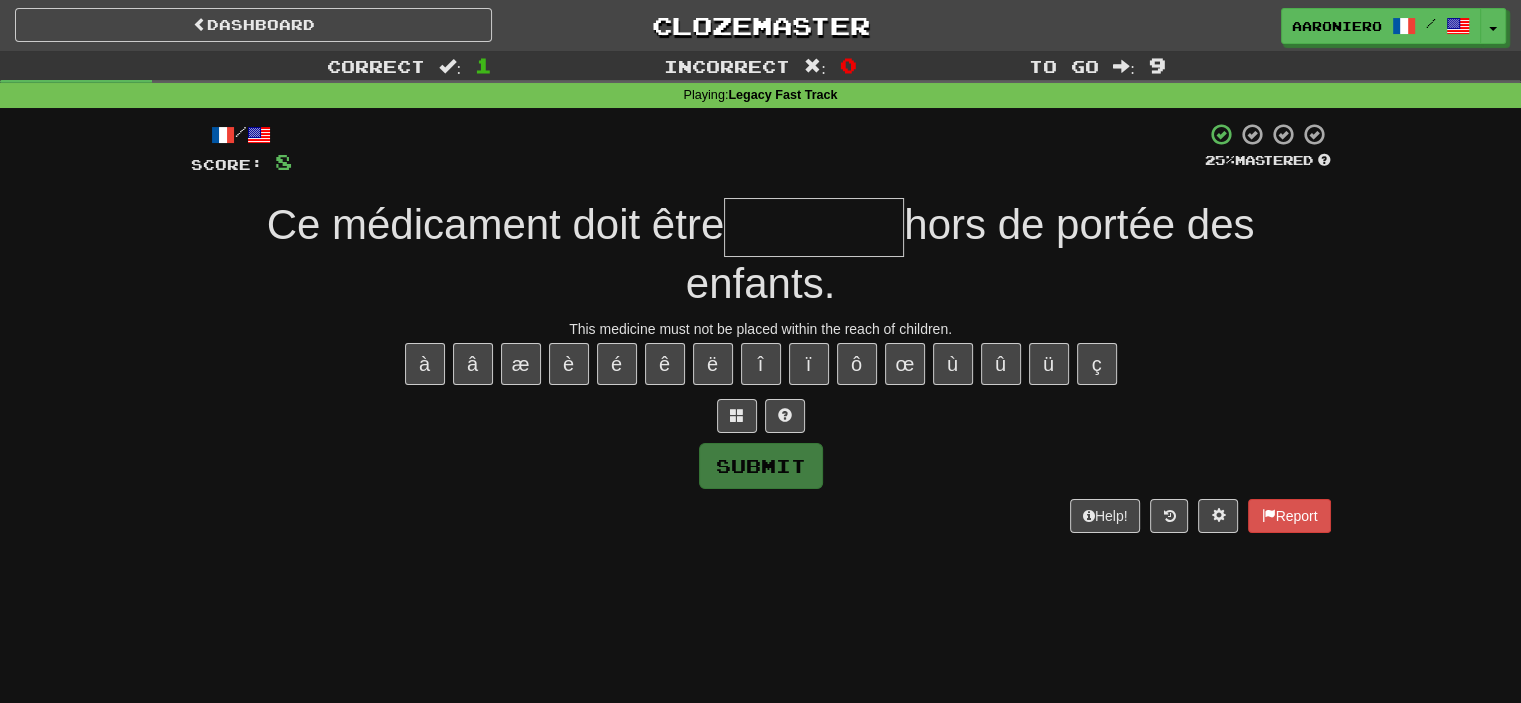 type on "*" 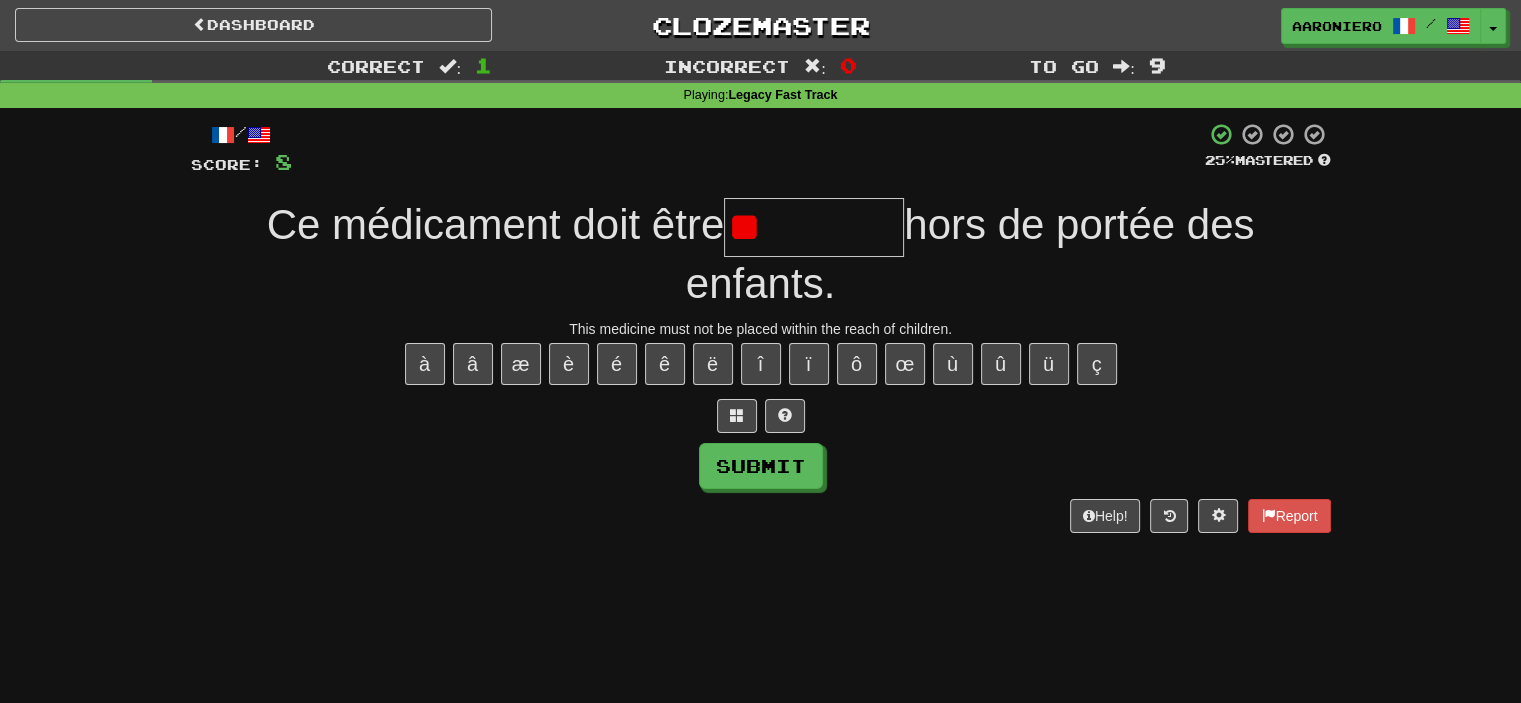 type on "*" 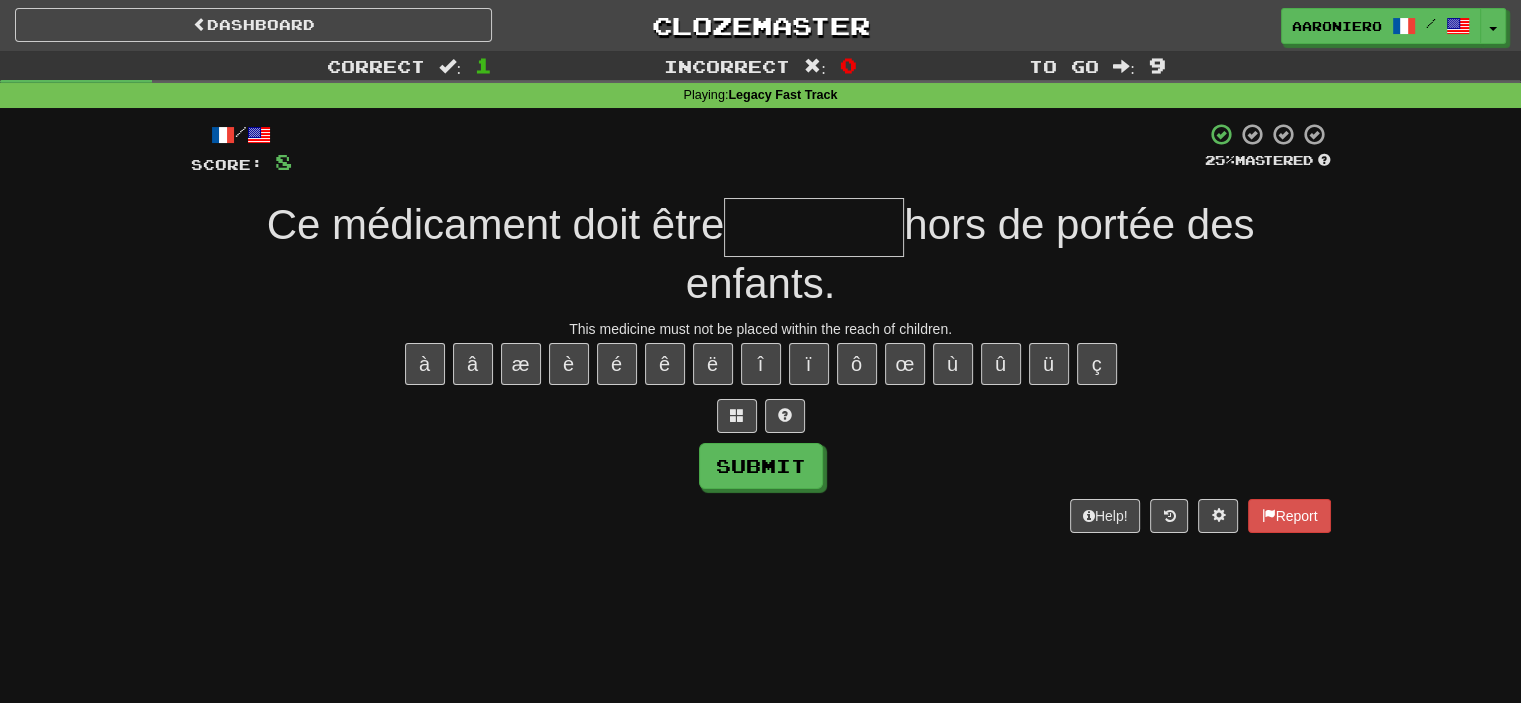 type on "*" 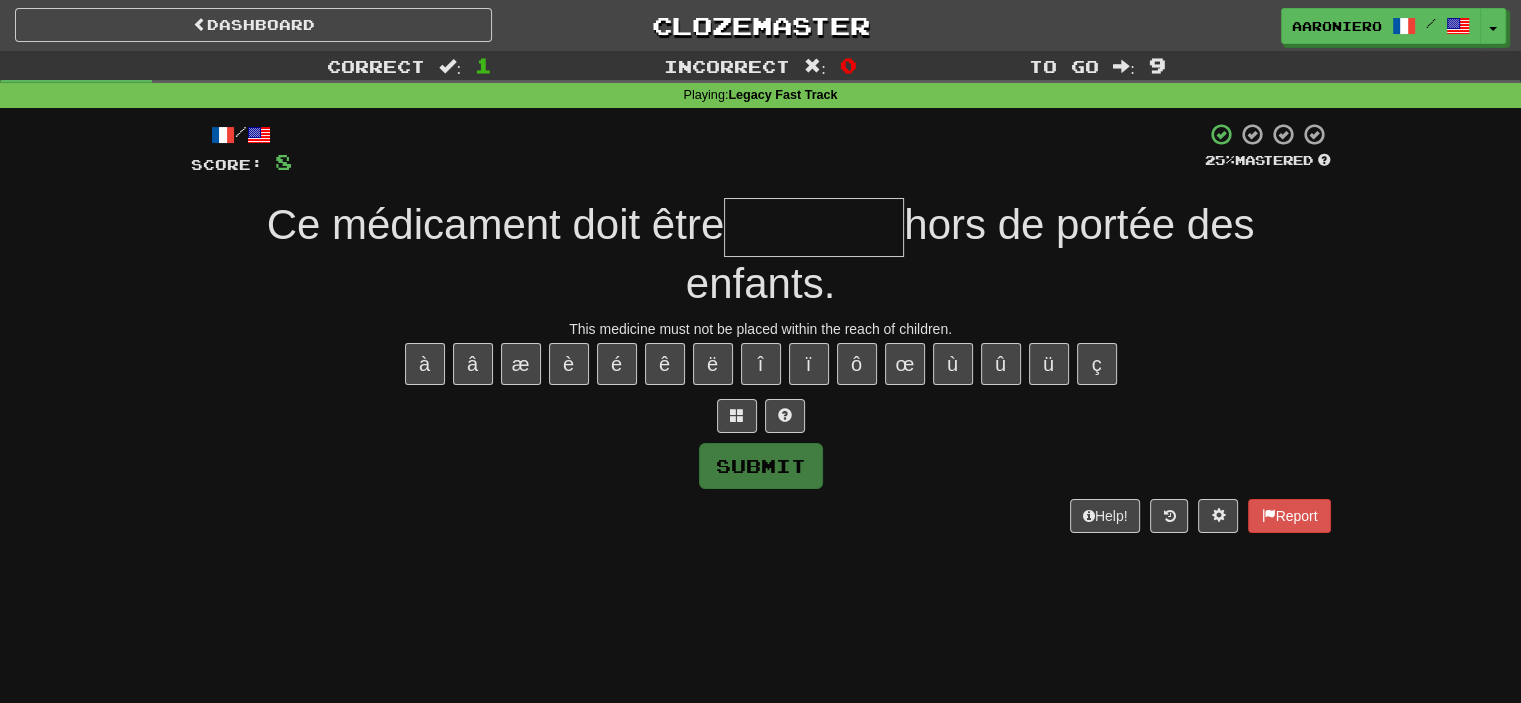 type on "*" 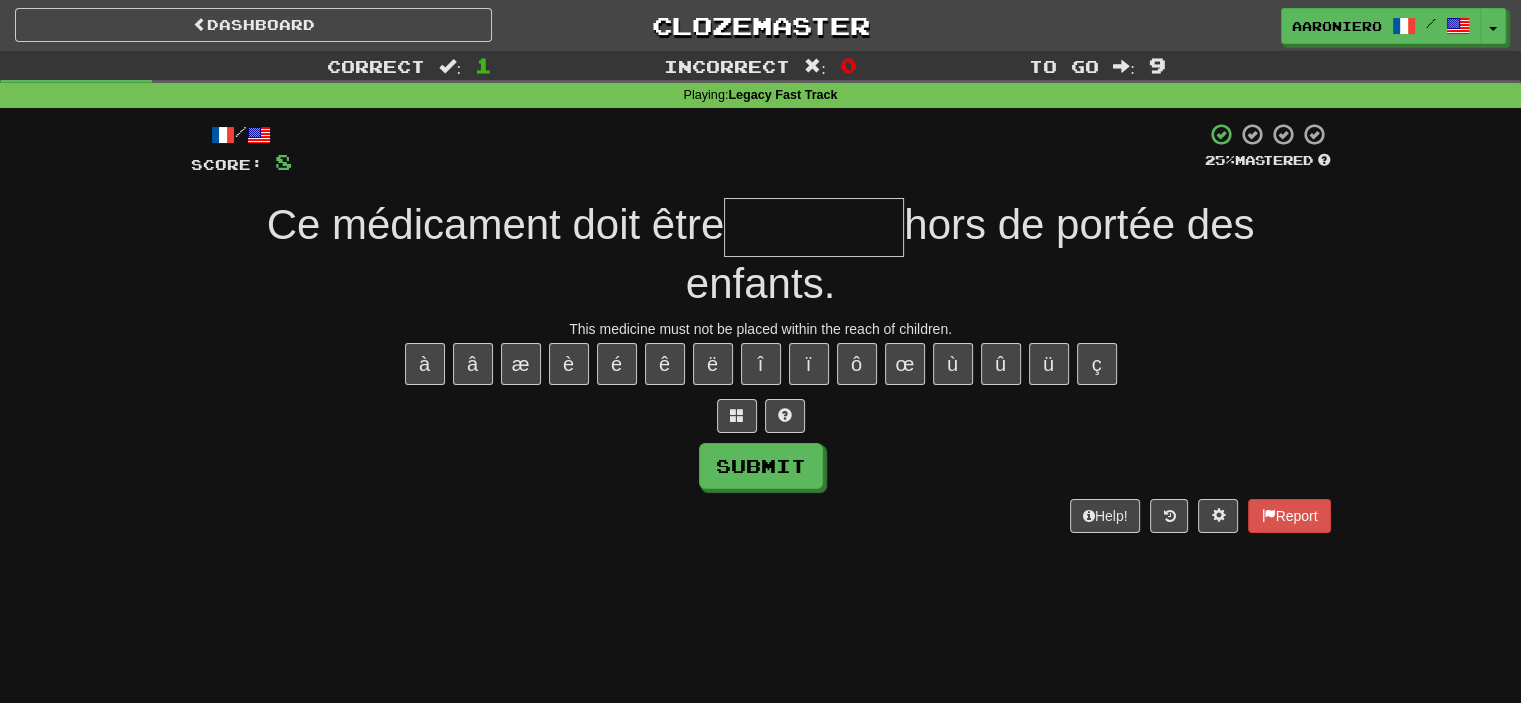 type on "*" 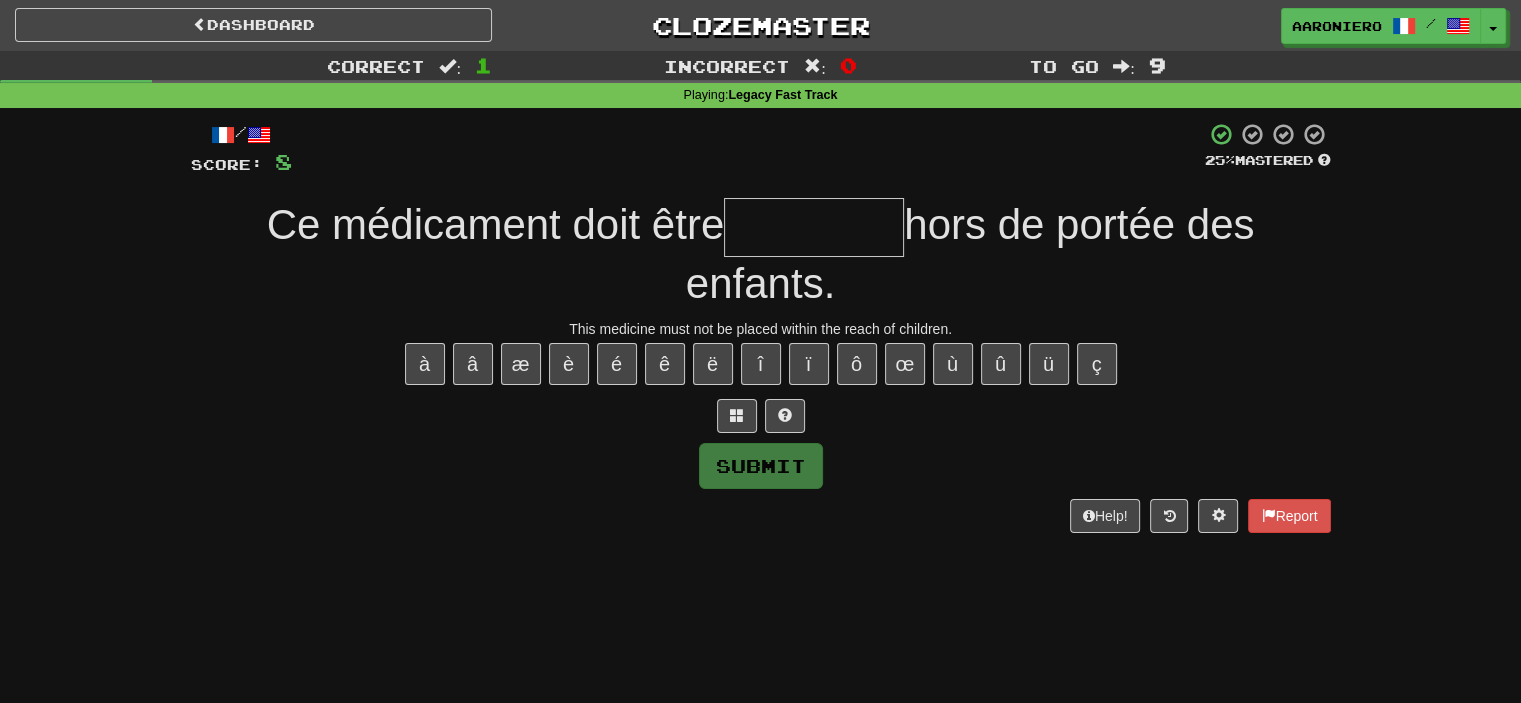 type on "*" 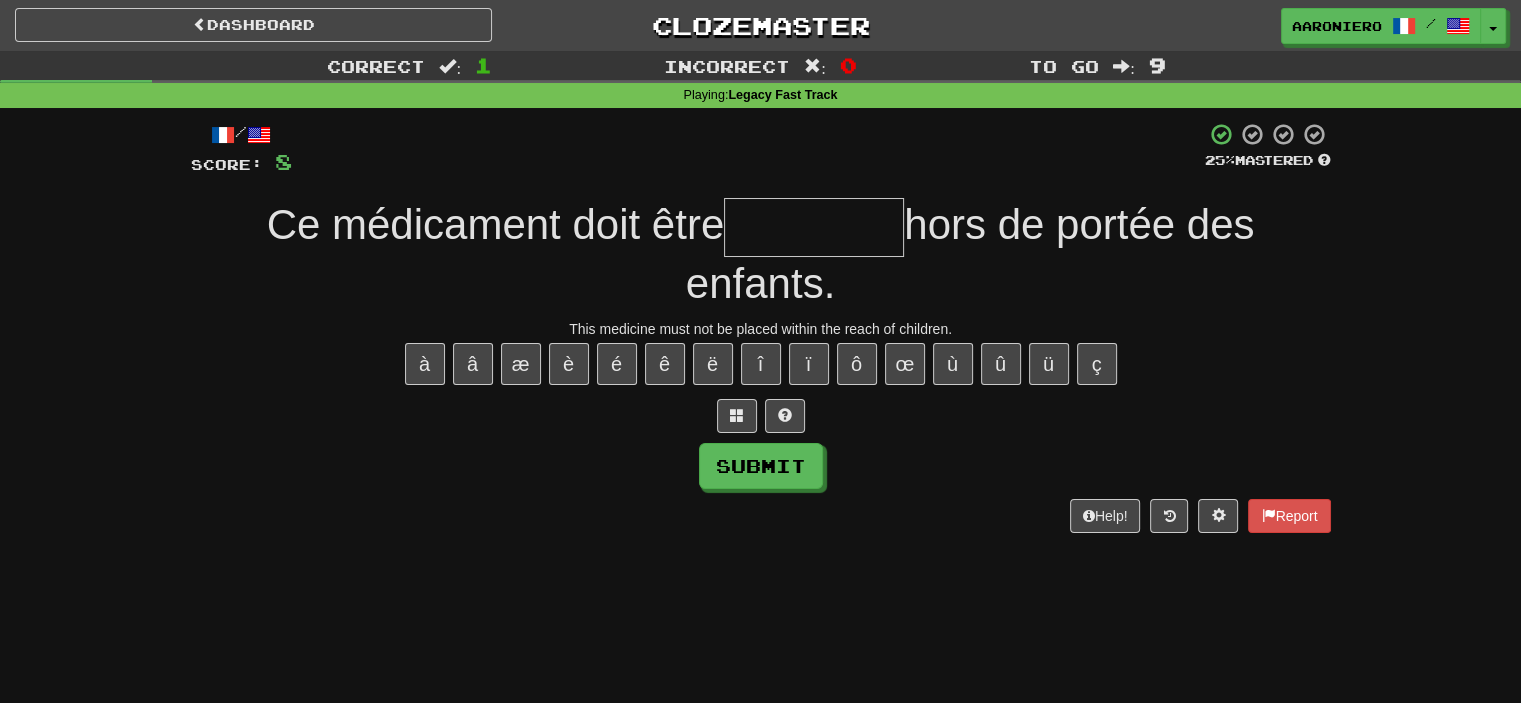 type on "*" 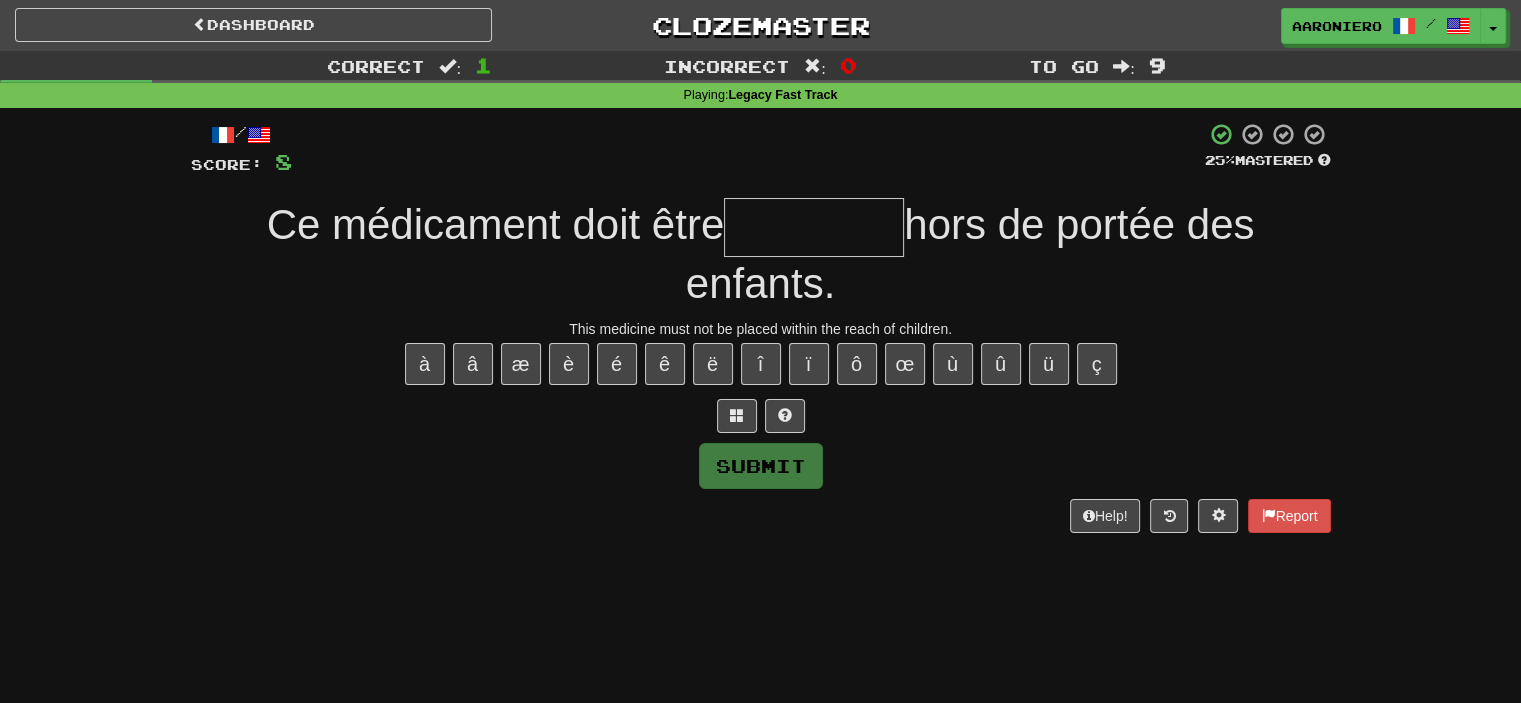 type on "*" 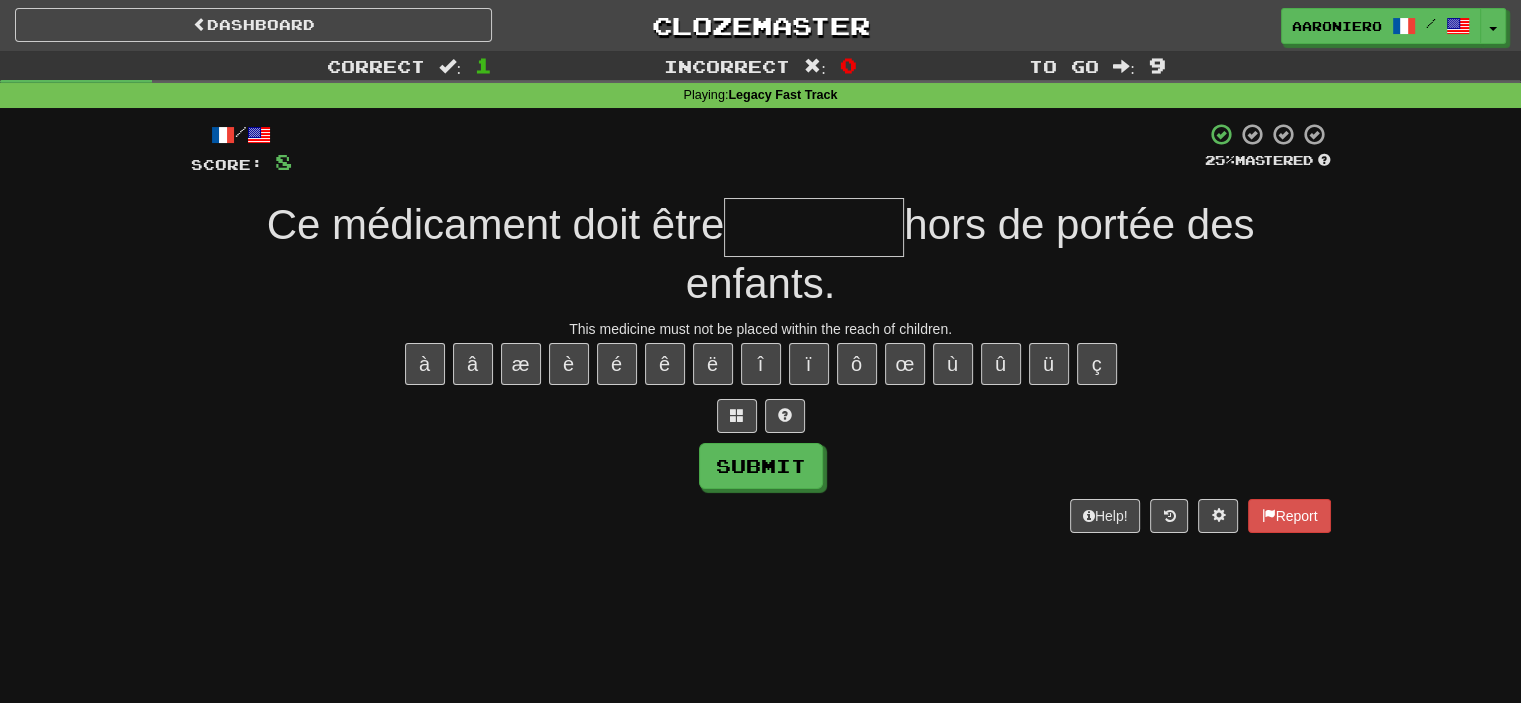 type on "*" 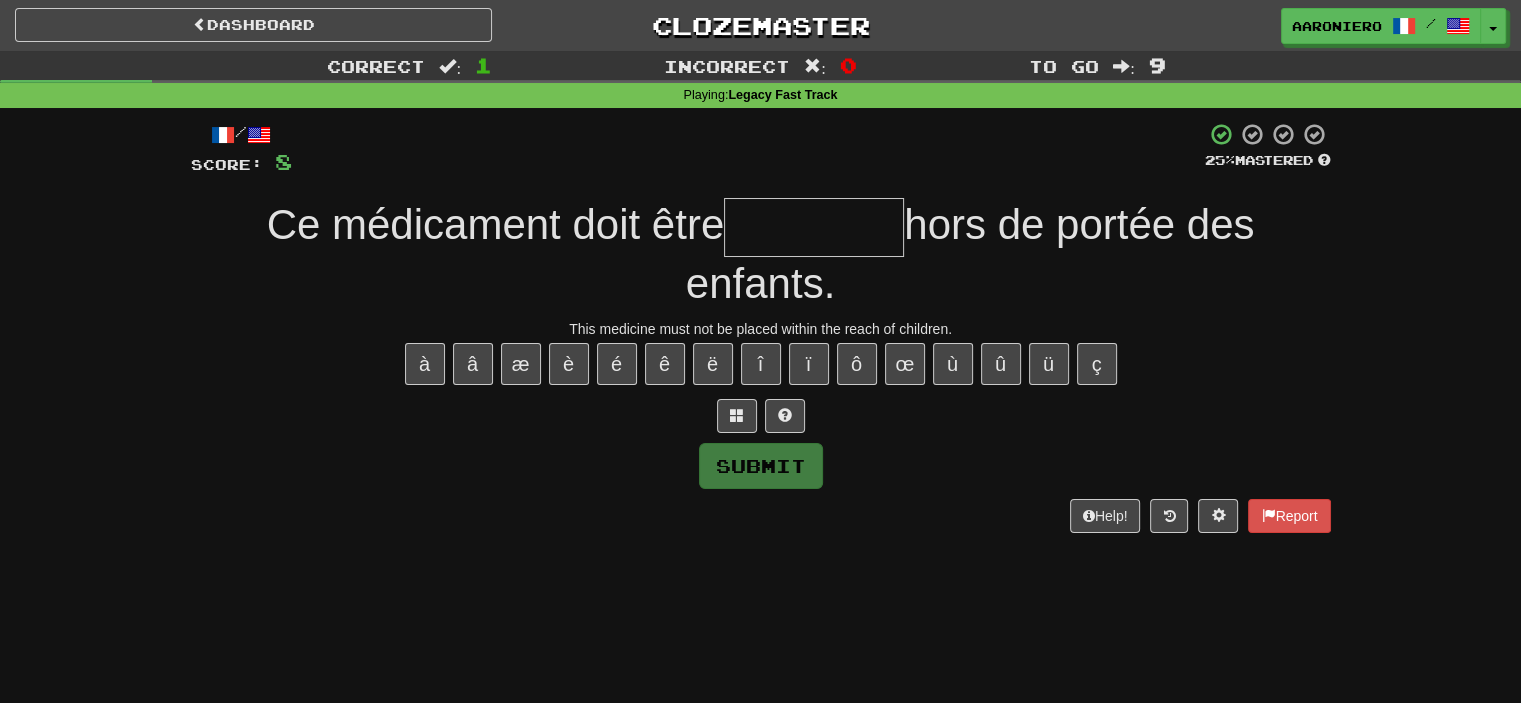 type on "*" 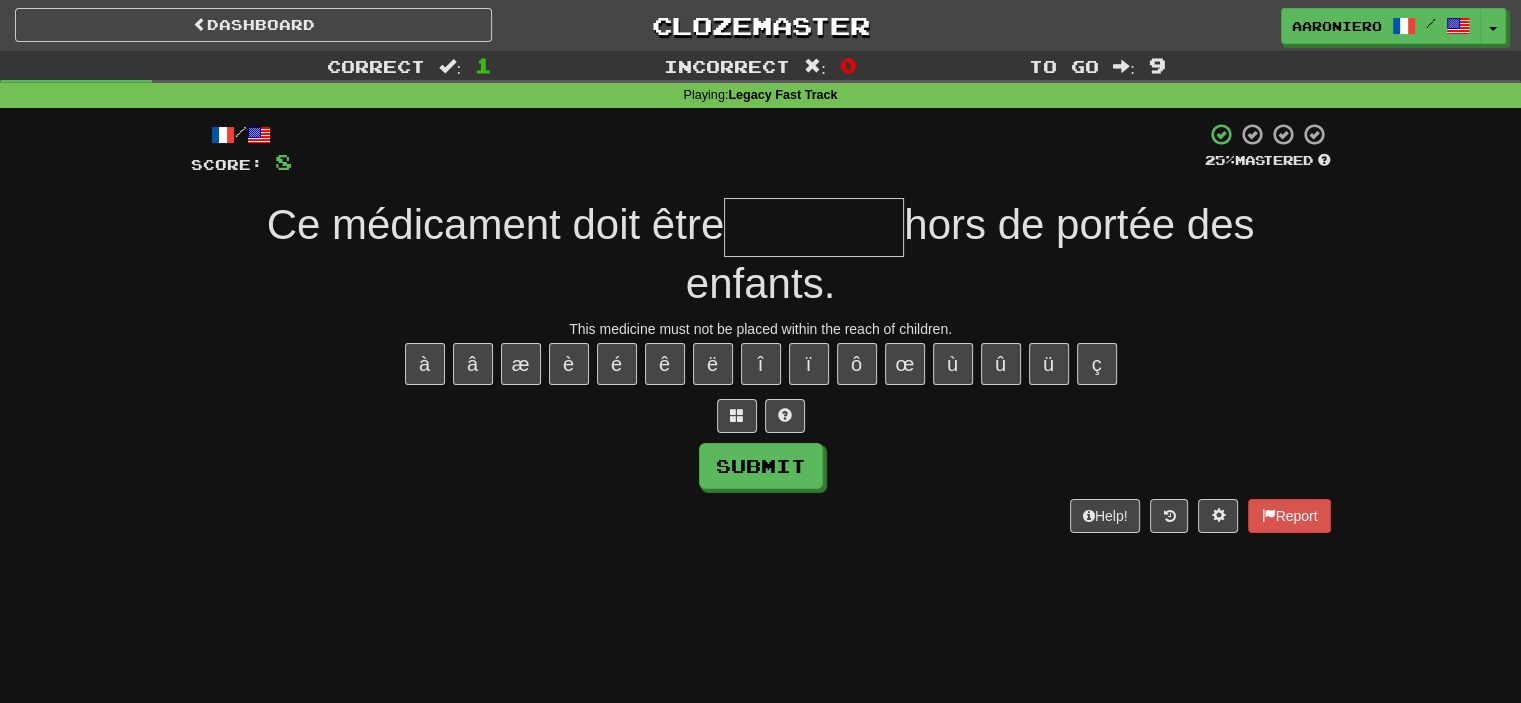 type on "*" 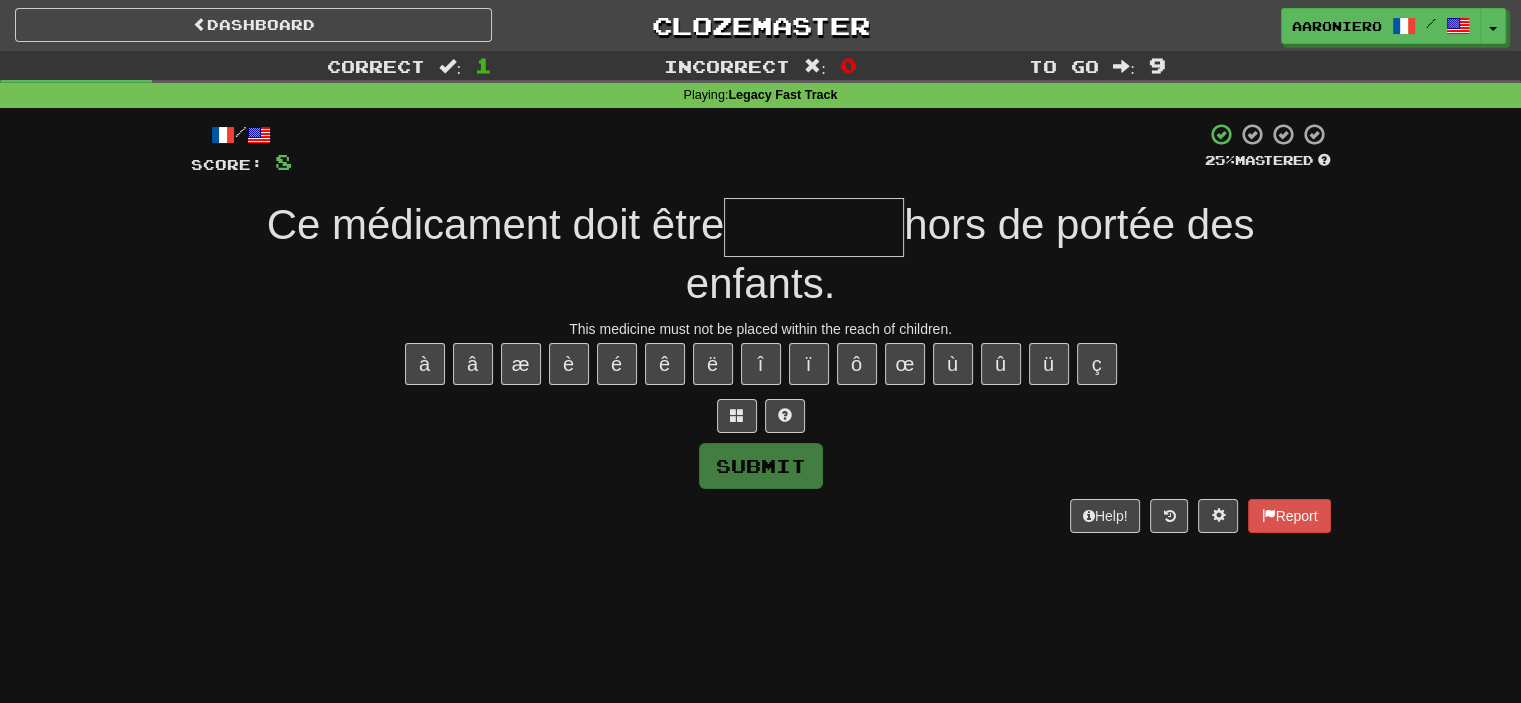 paste on "*" 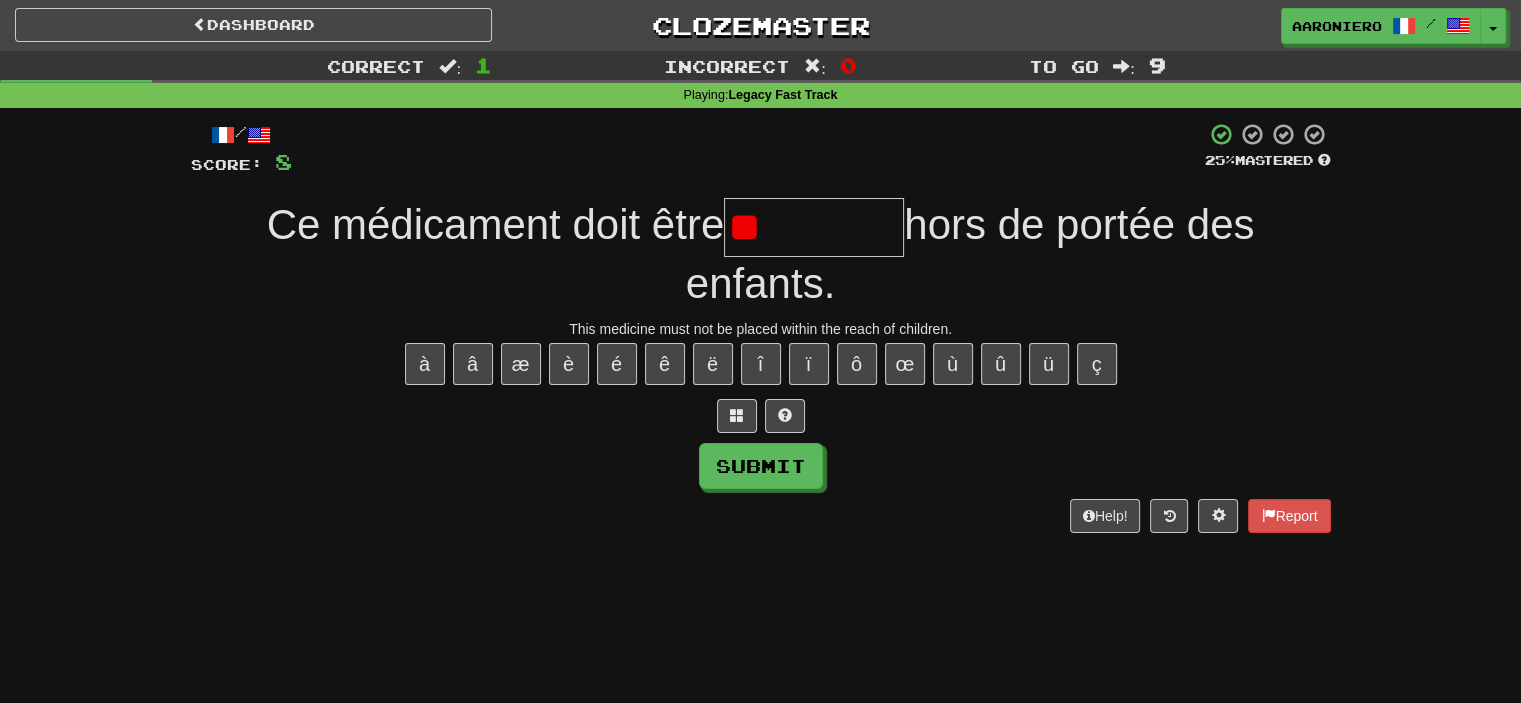 type on "*" 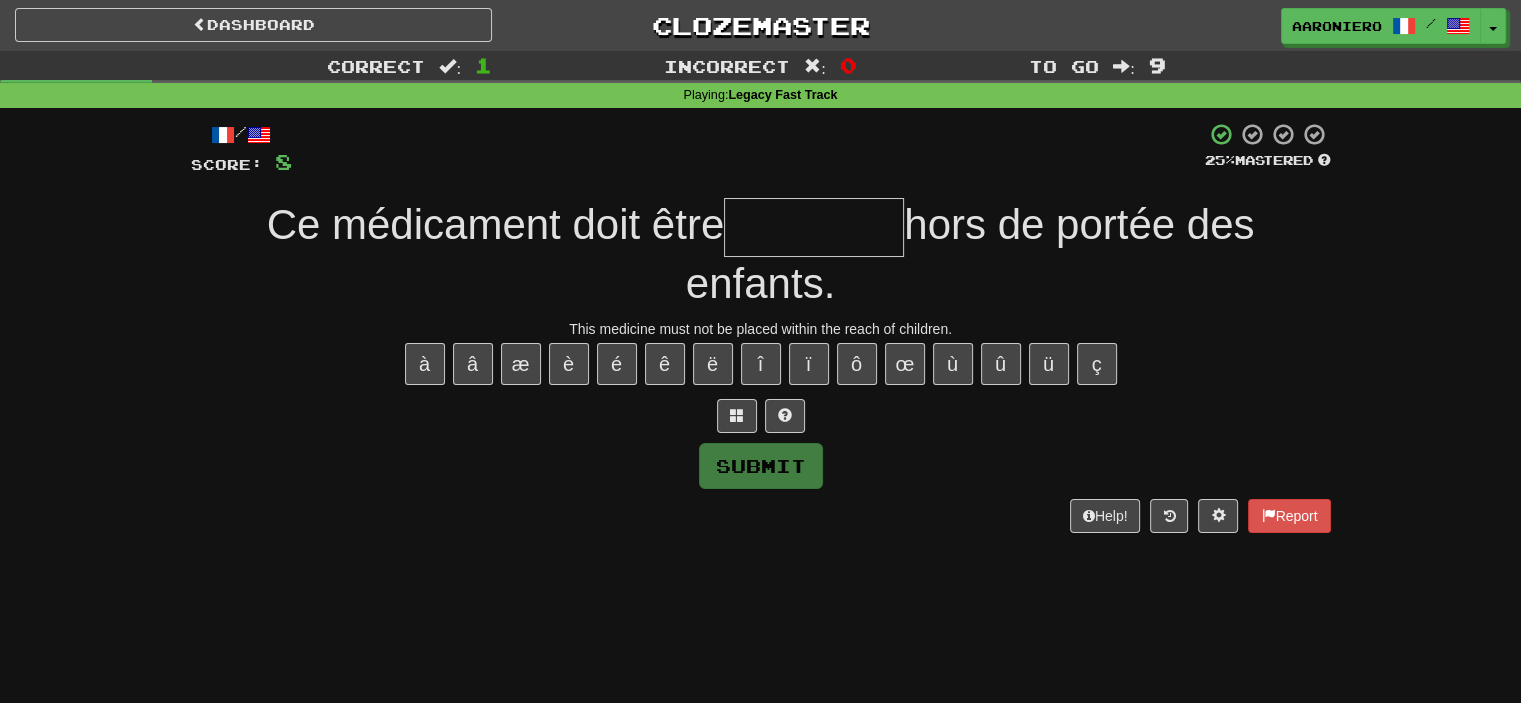 type on "*" 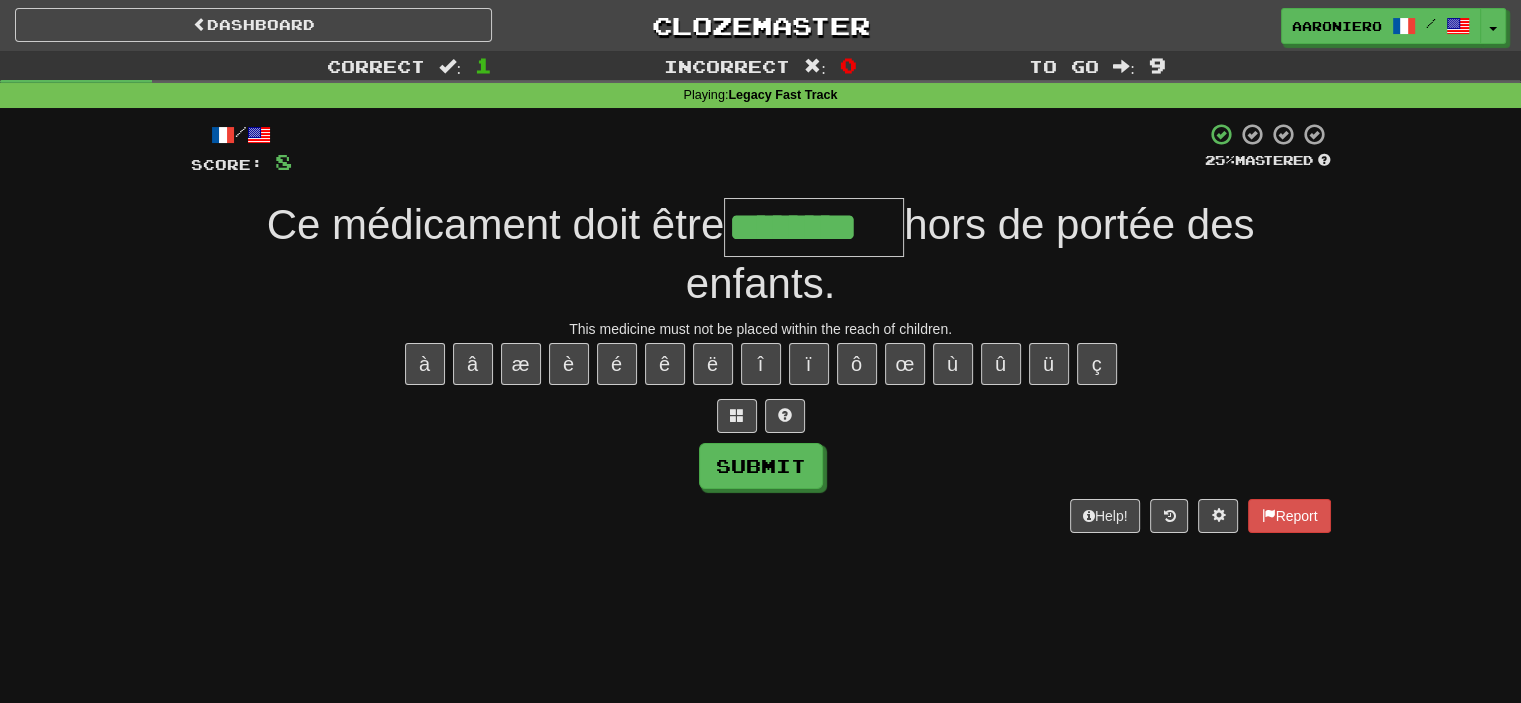 type on "********" 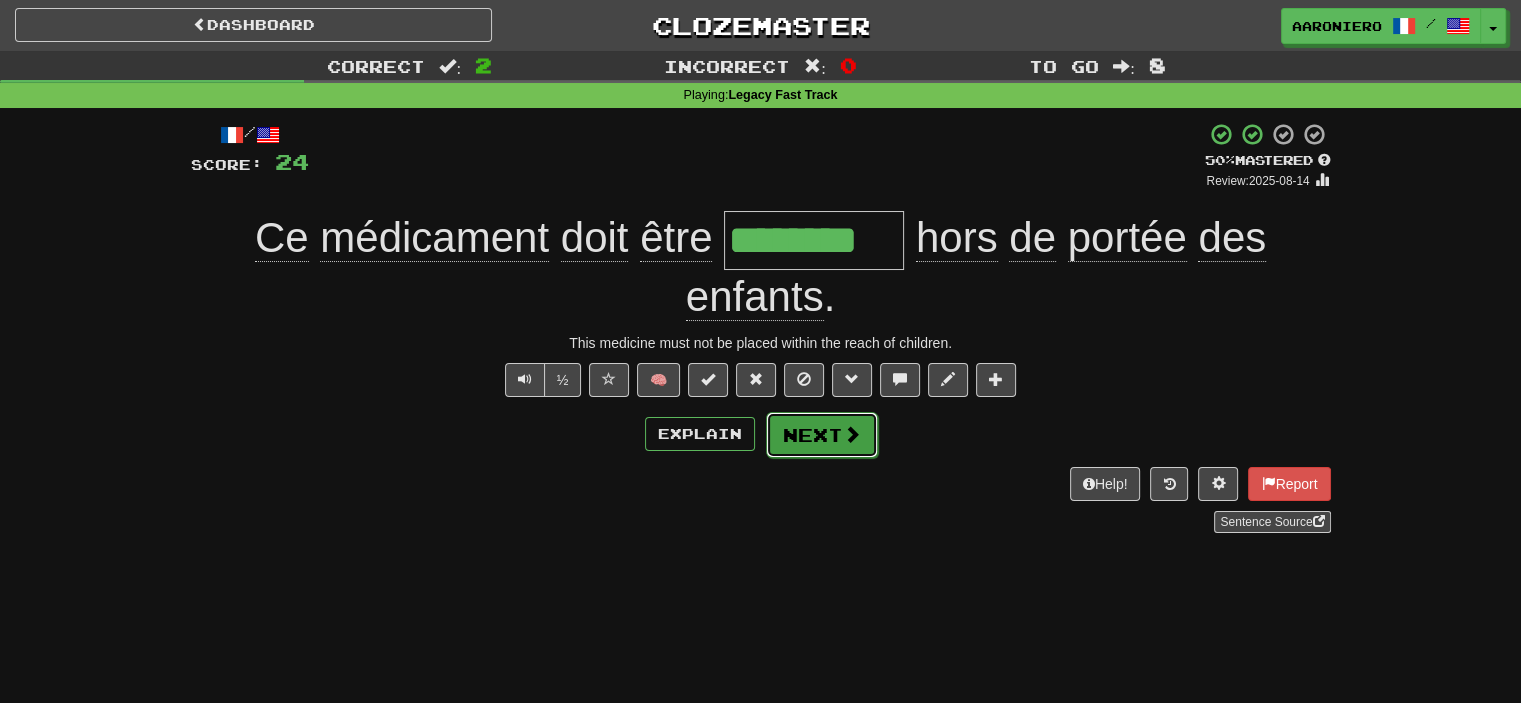 click on "Next" at bounding box center [822, 435] 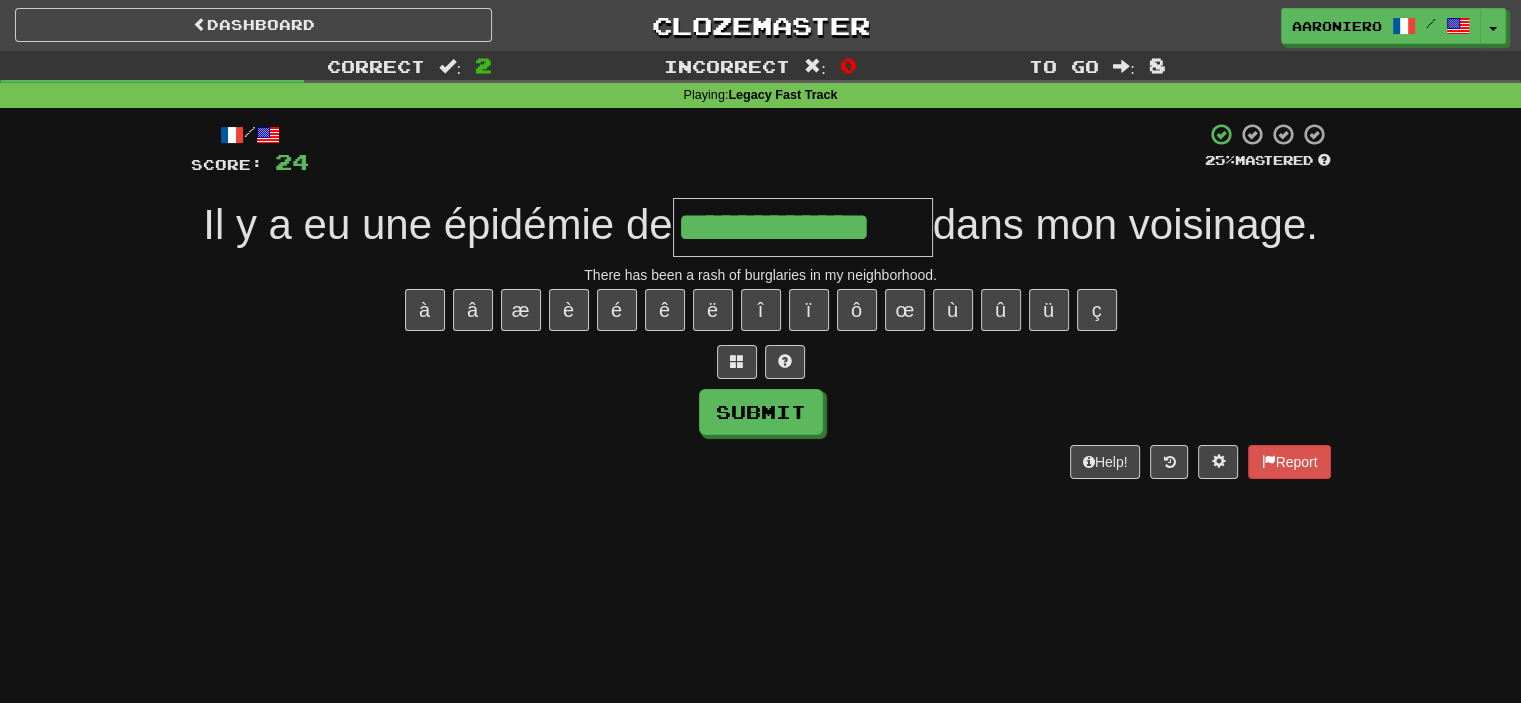 type on "**********" 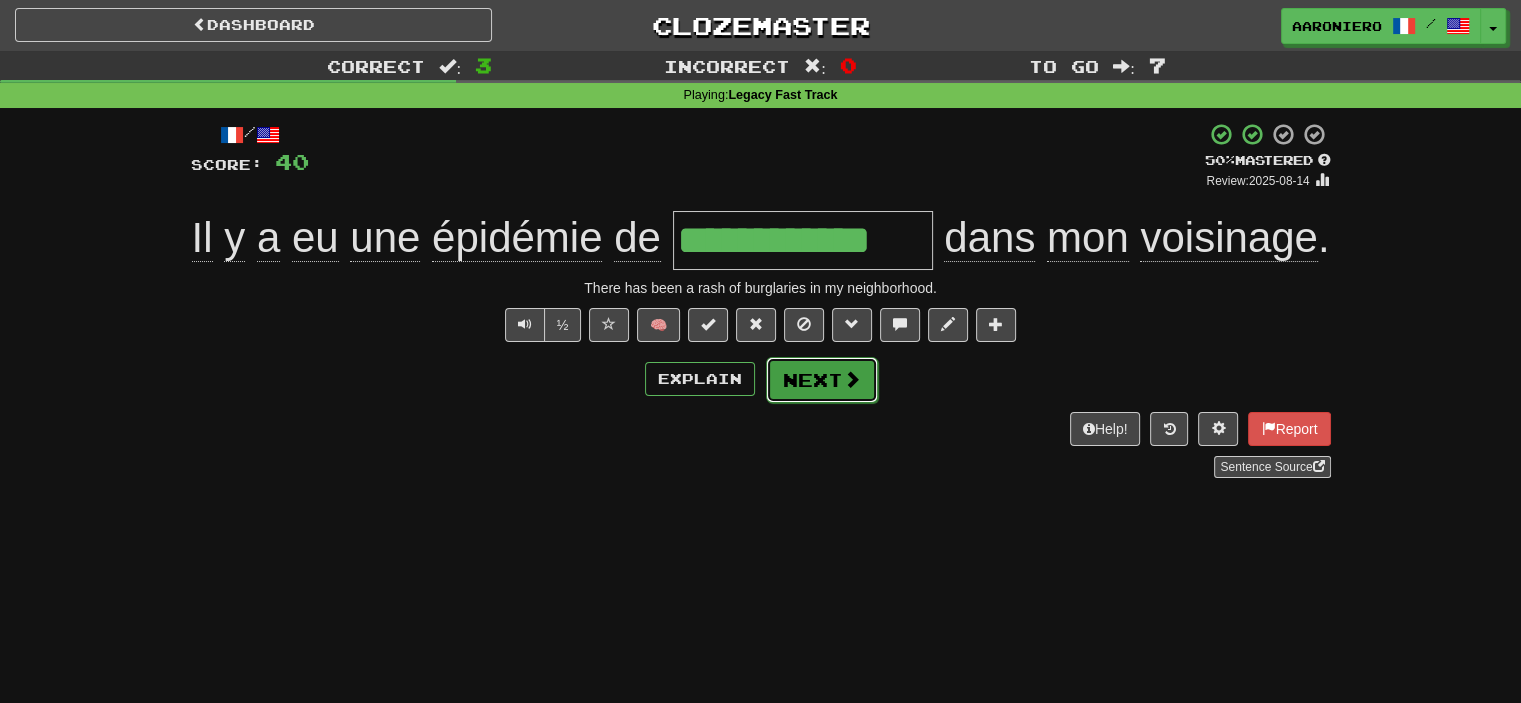click on "Next" at bounding box center (822, 380) 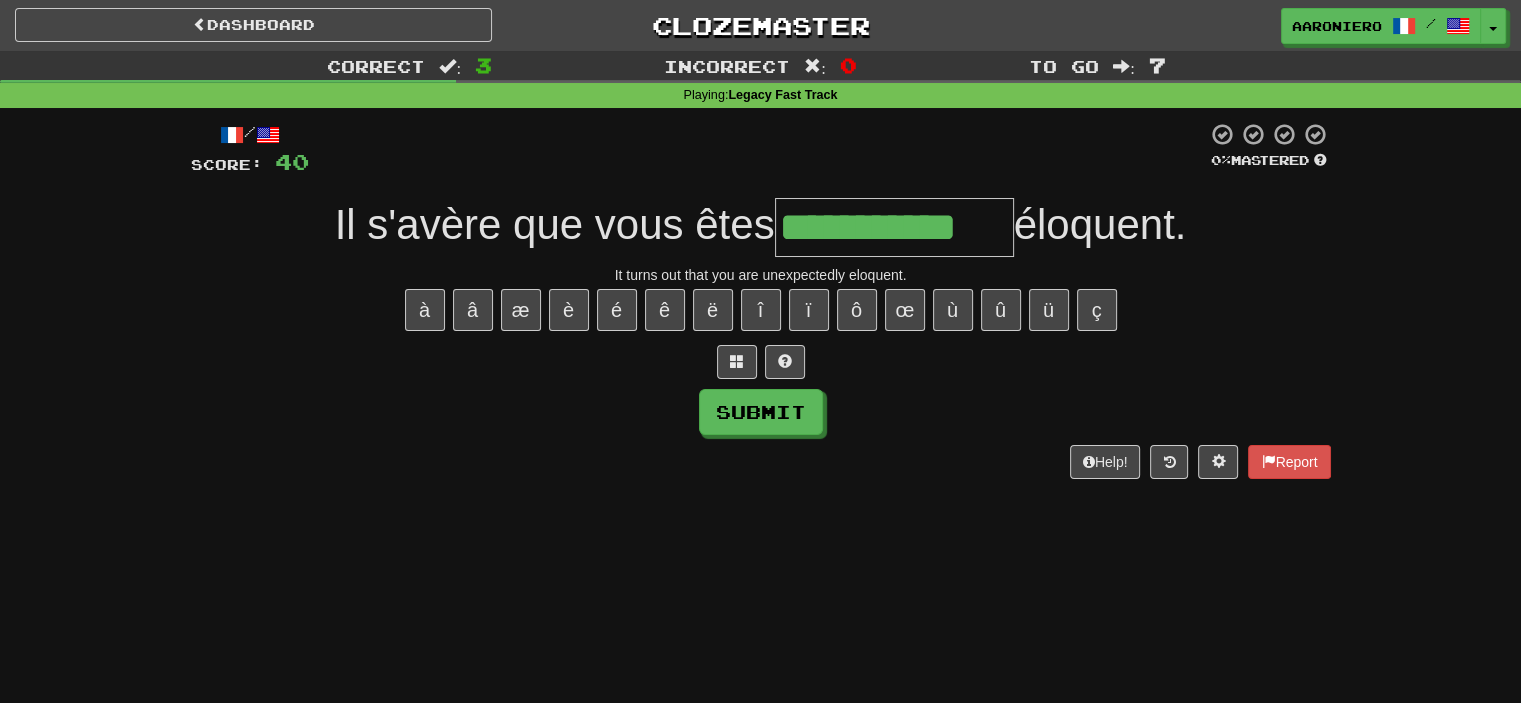 type on "**********" 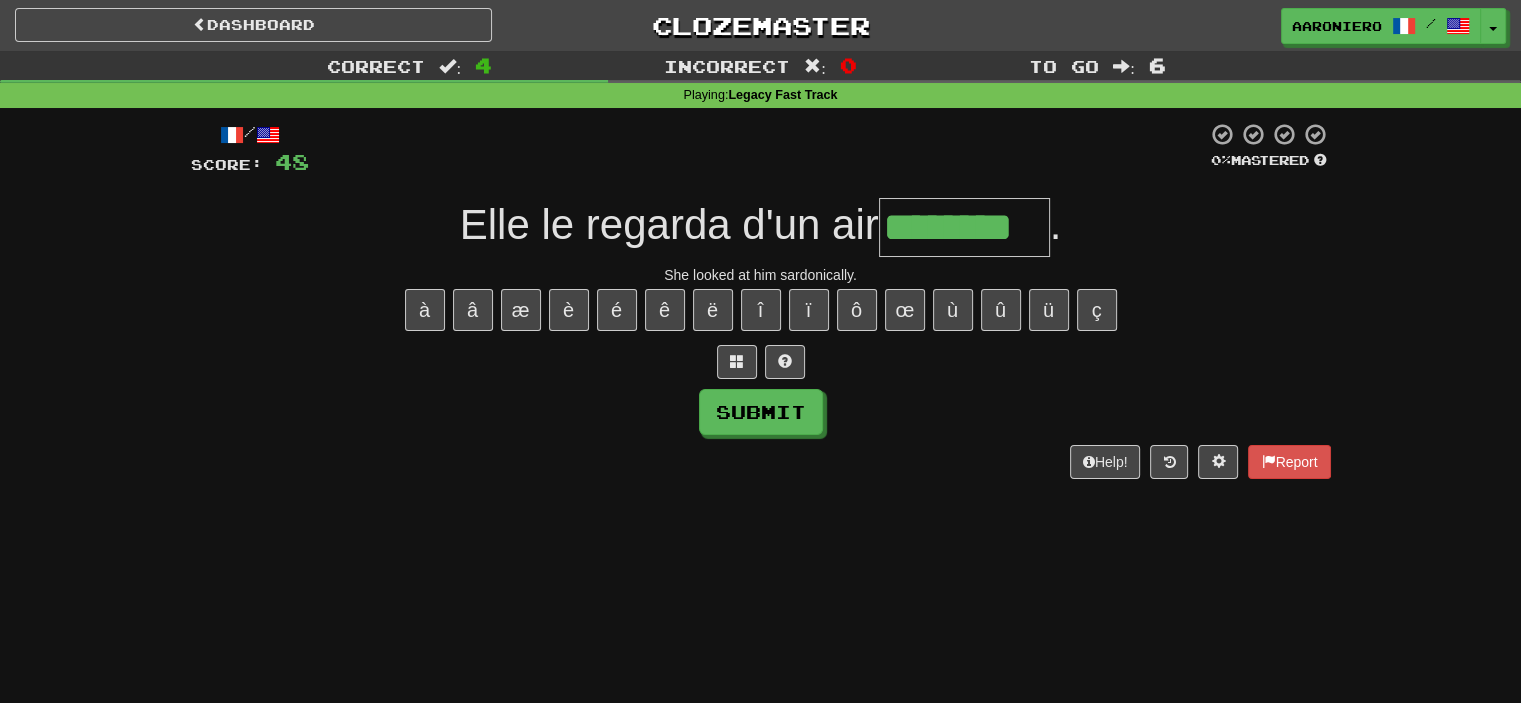 type on "********" 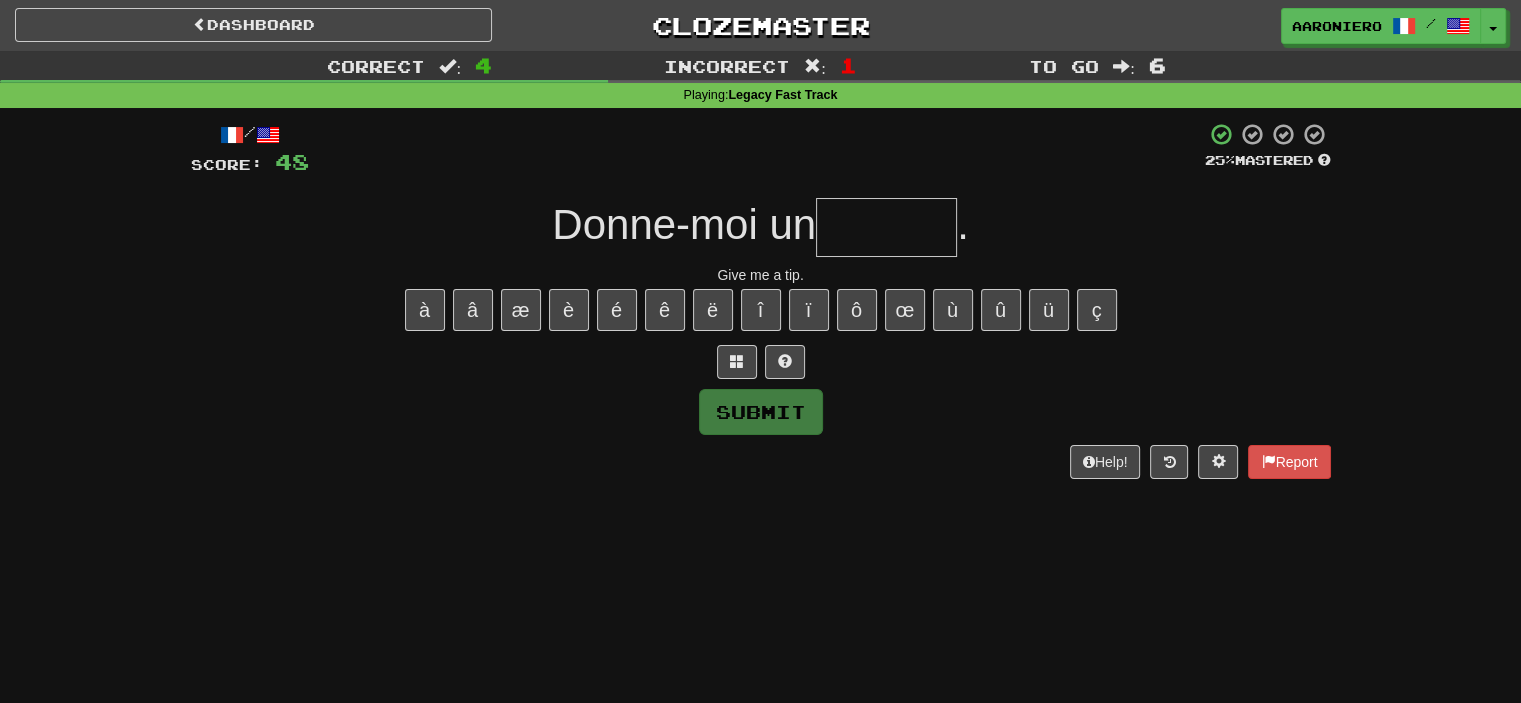 type on "*" 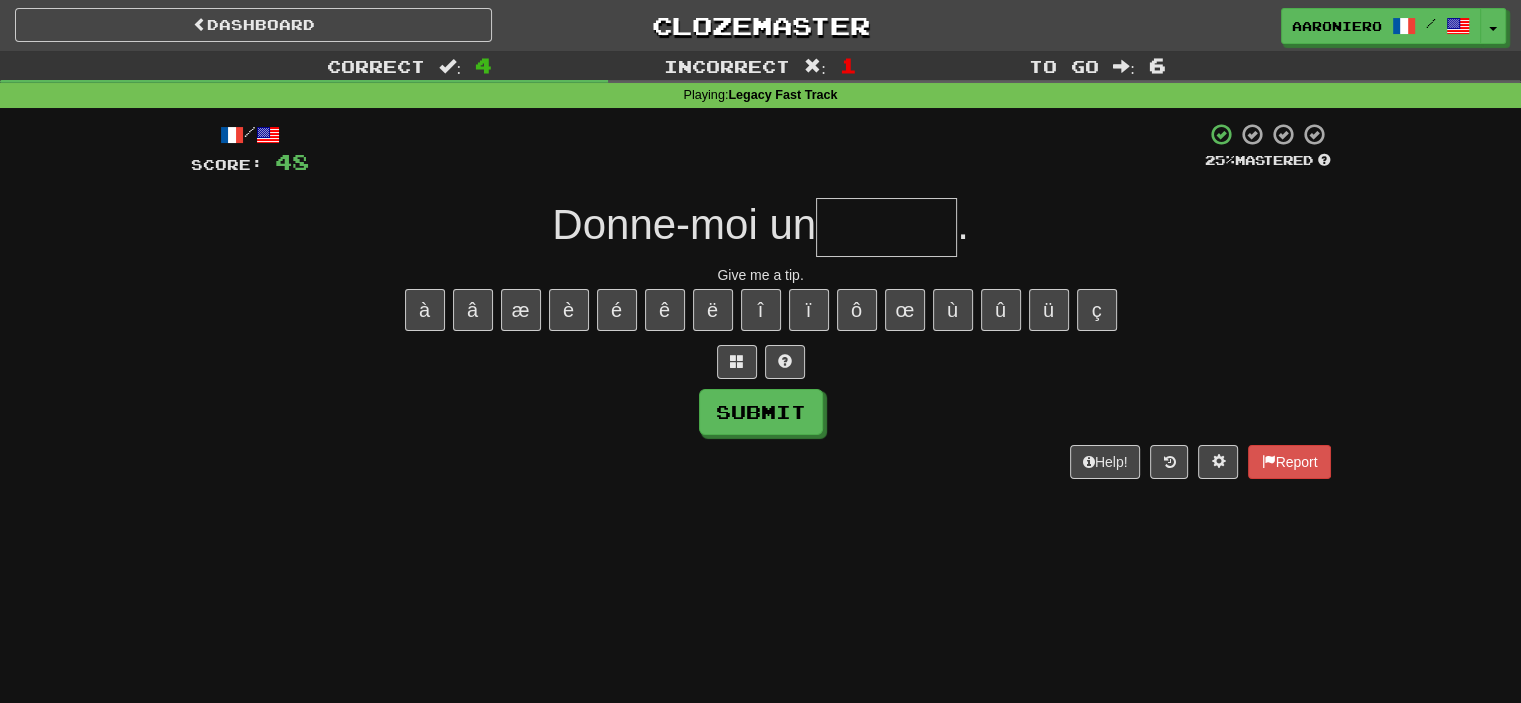 type on "*" 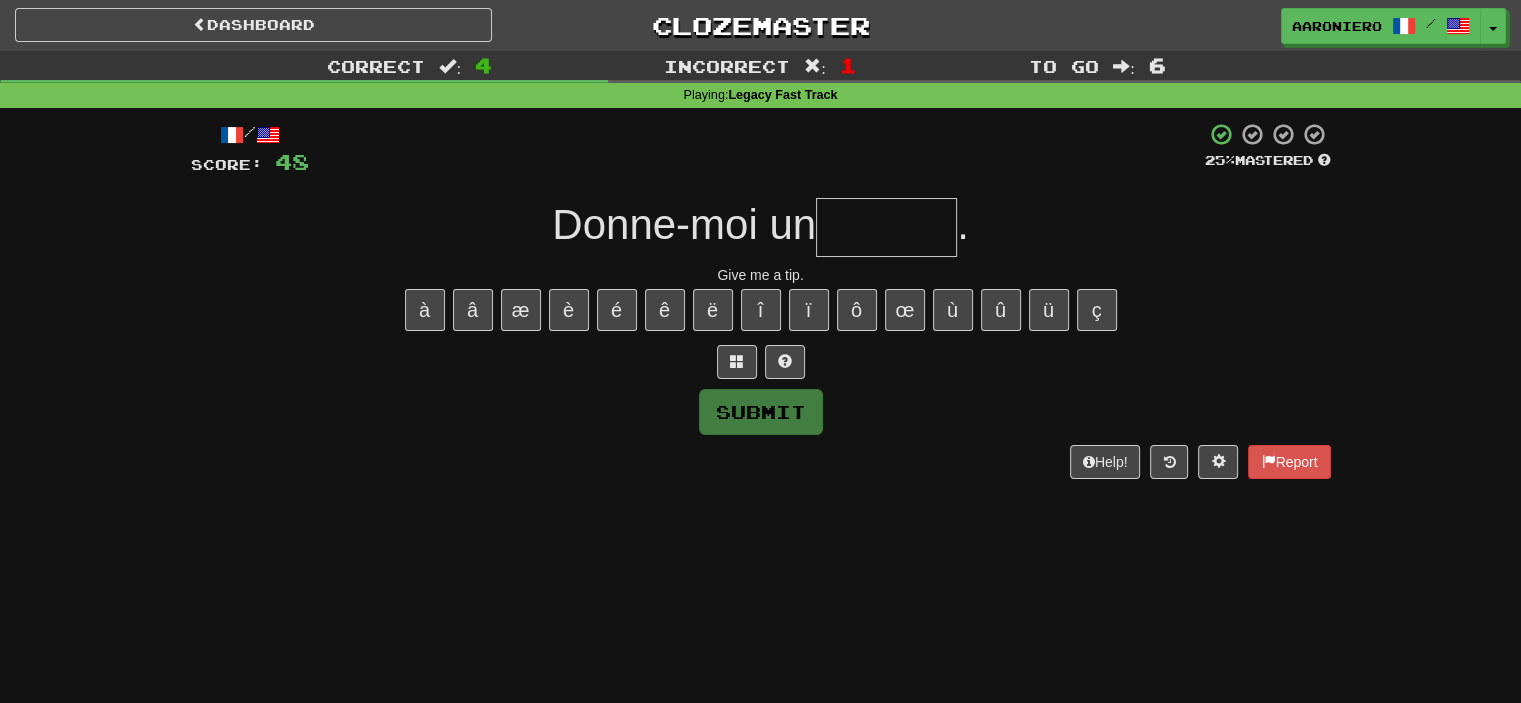 type on "*" 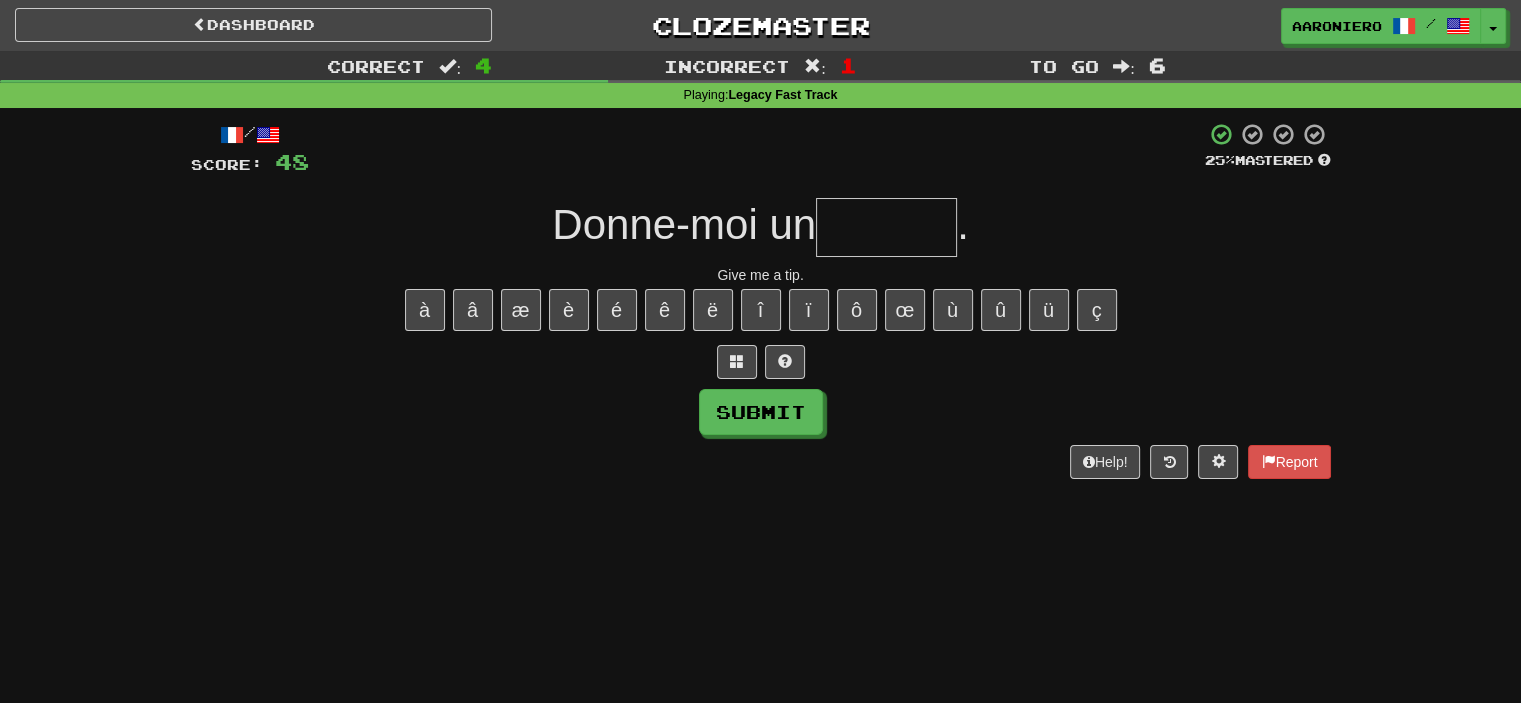 type on "*" 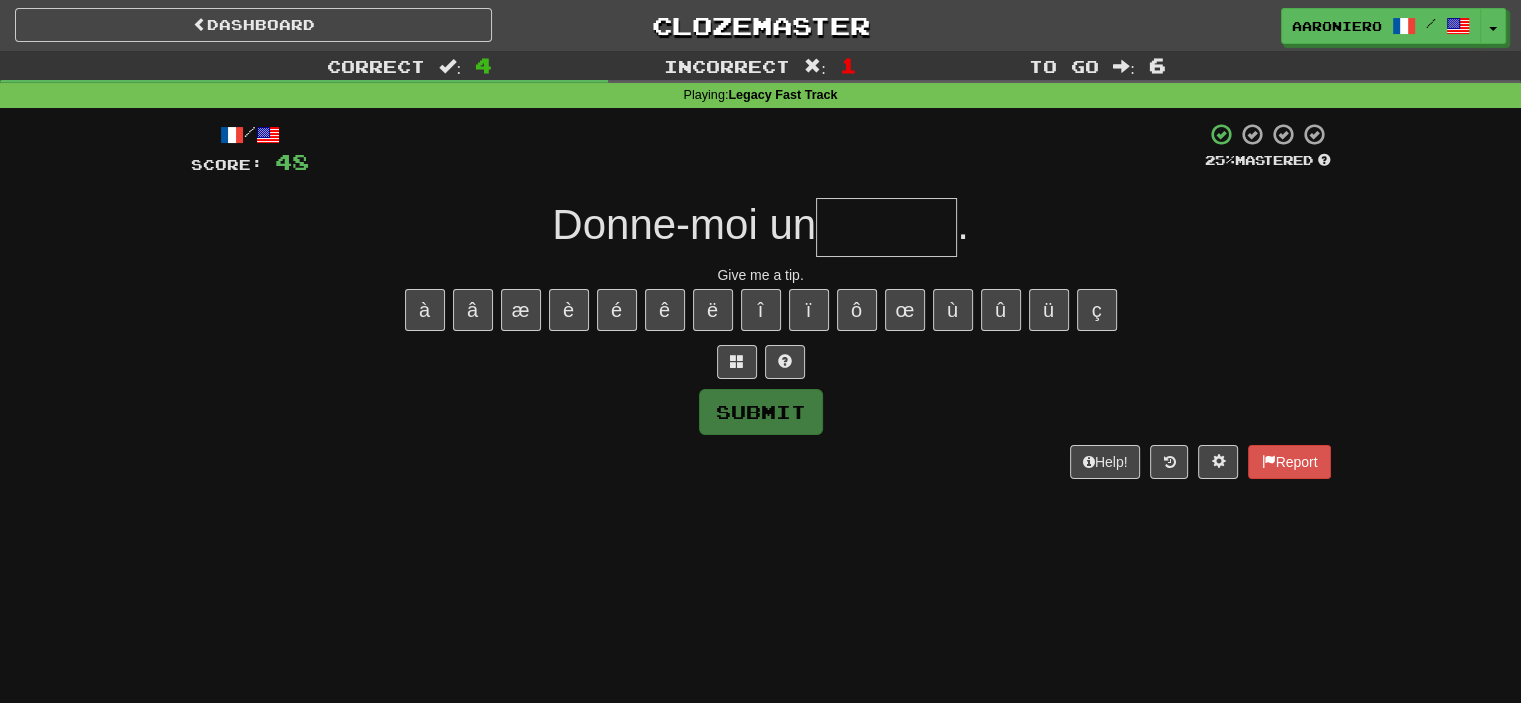 type on "*" 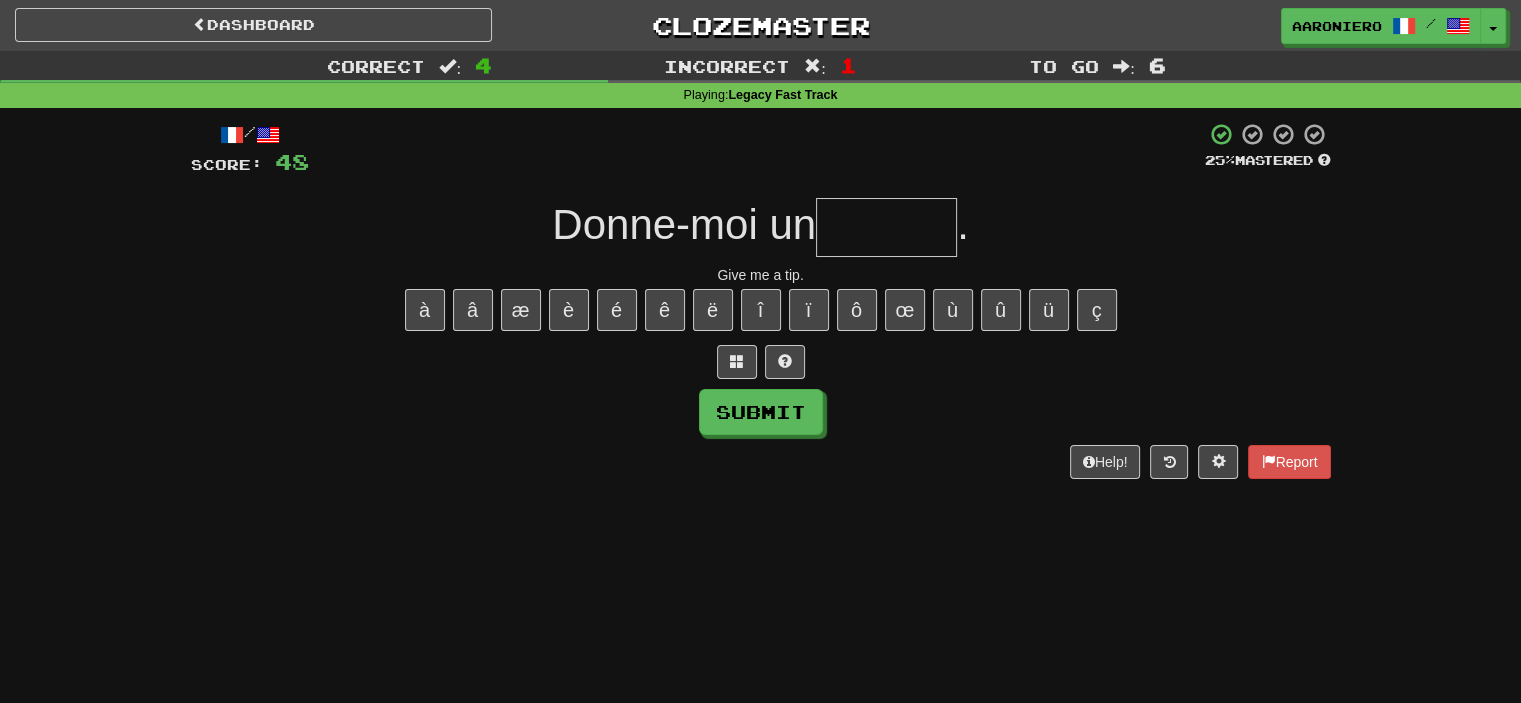 type on "*" 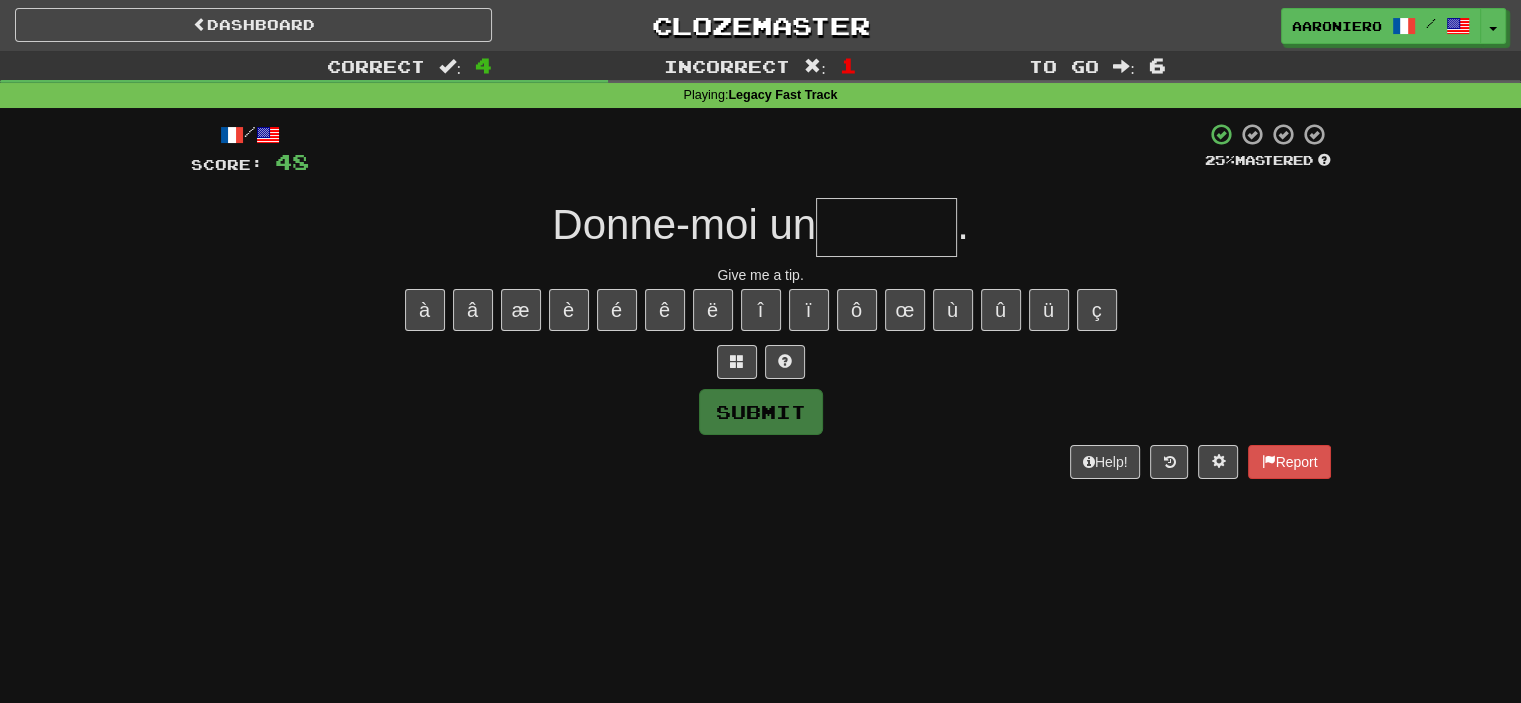 paste on "*" 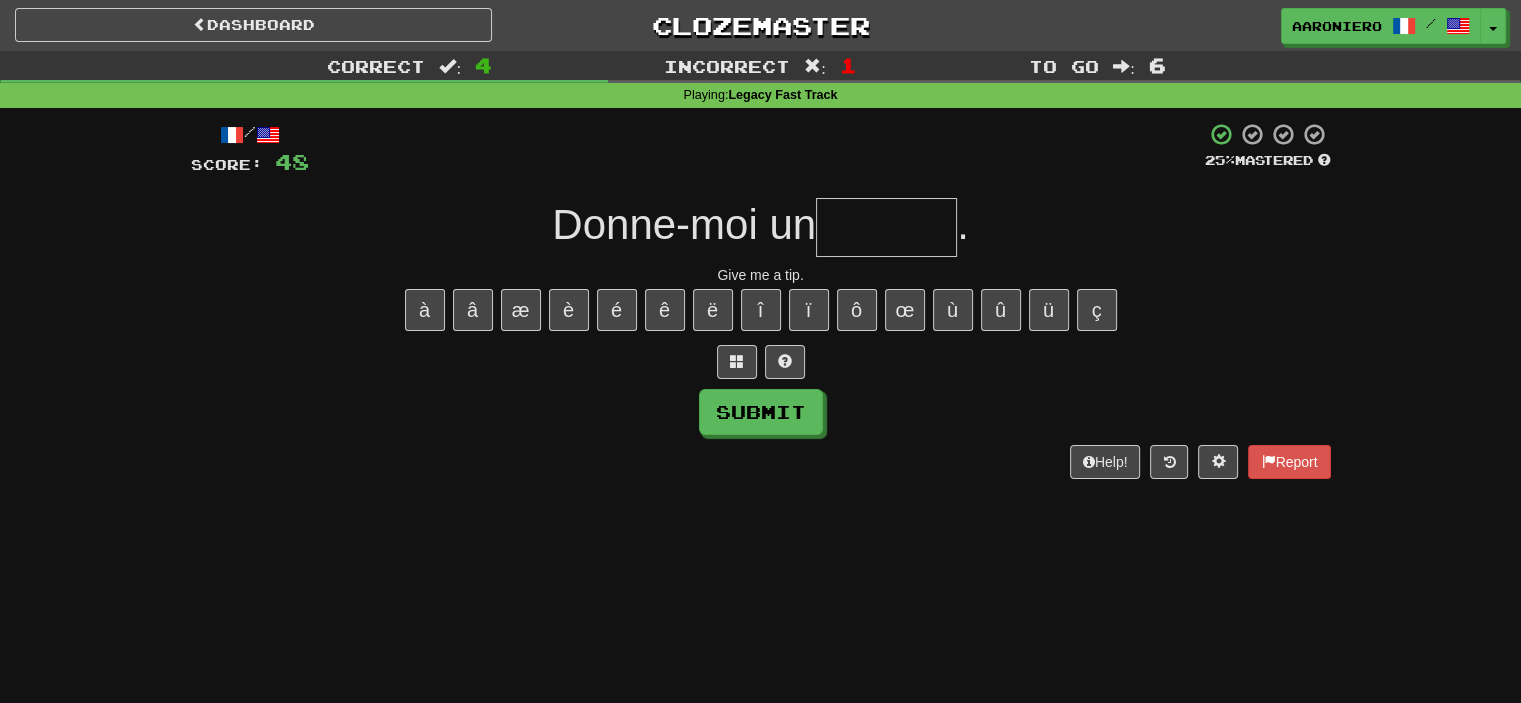 type on "*" 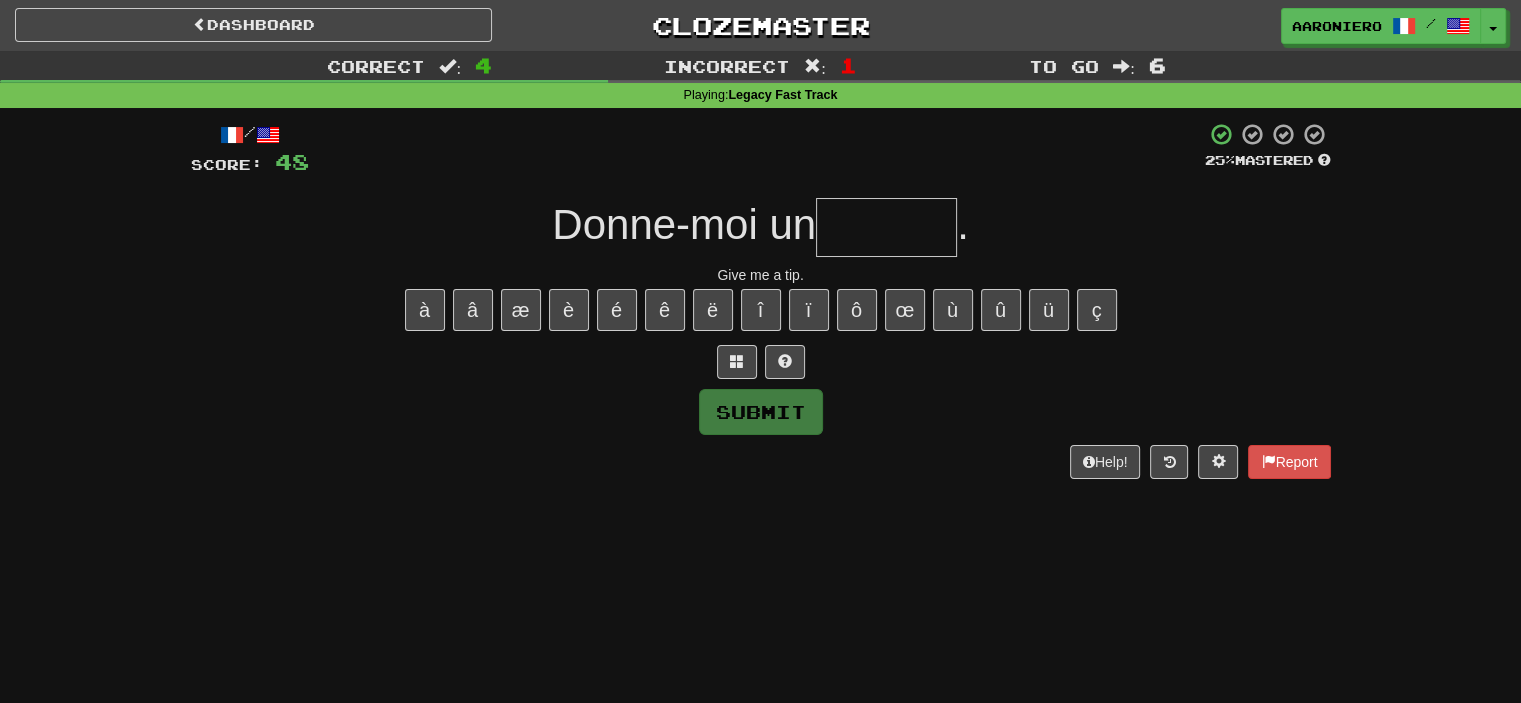type on "*" 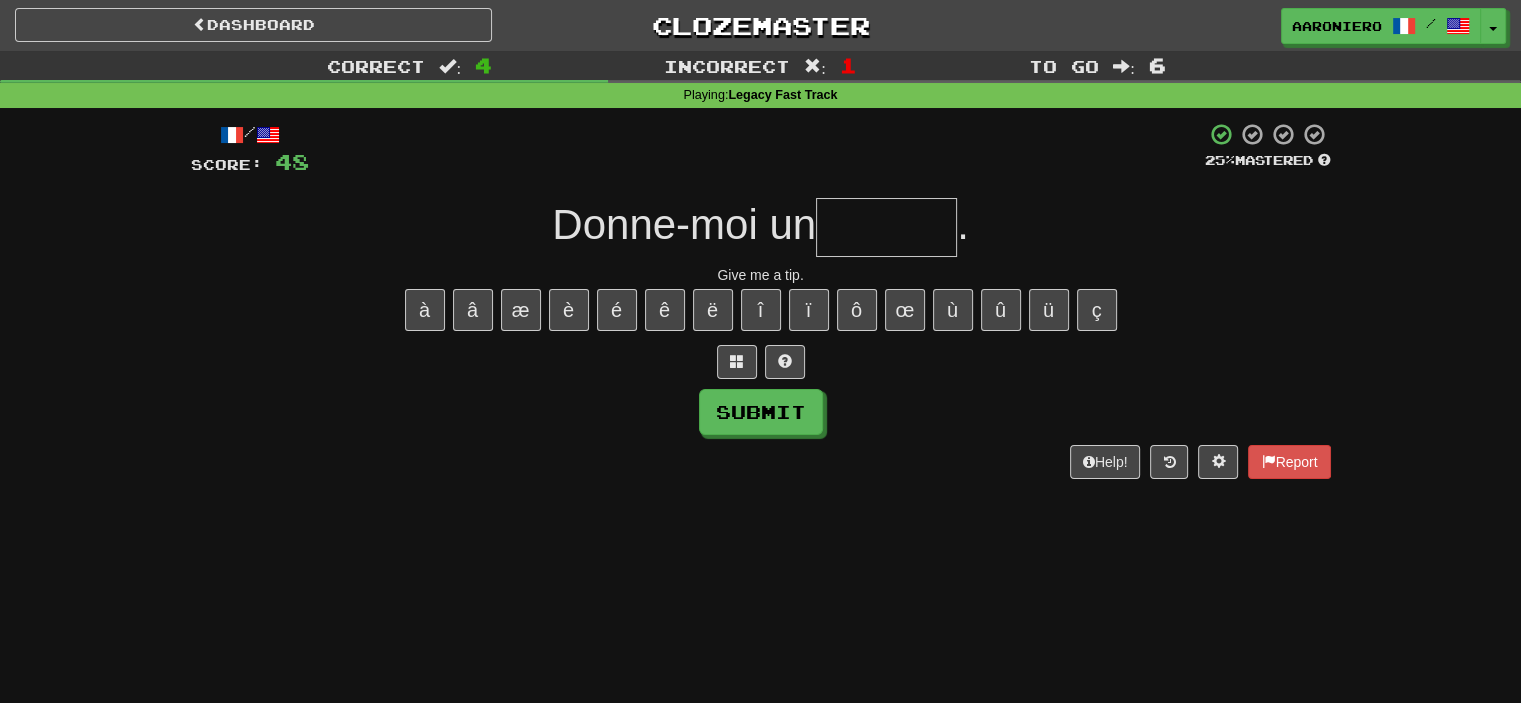 type on "*" 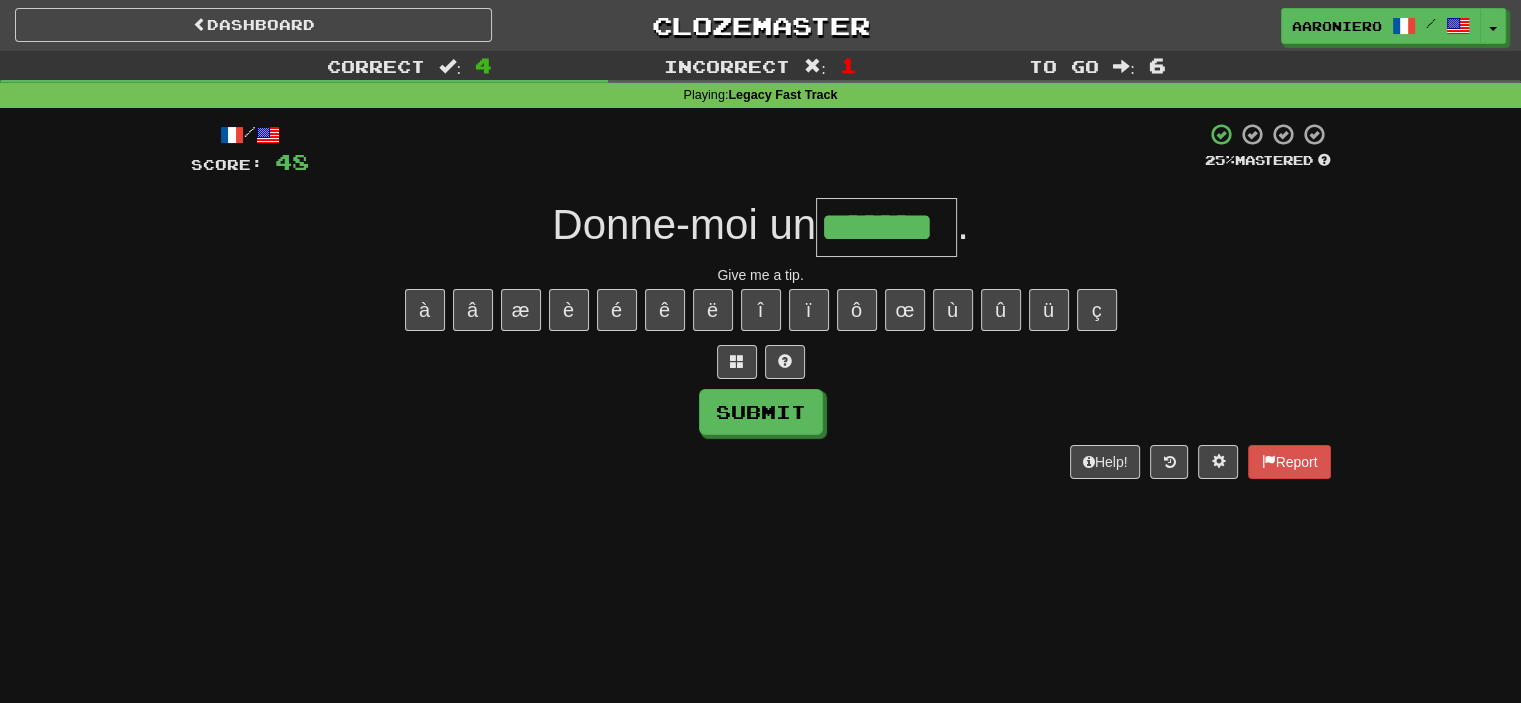 type on "*******" 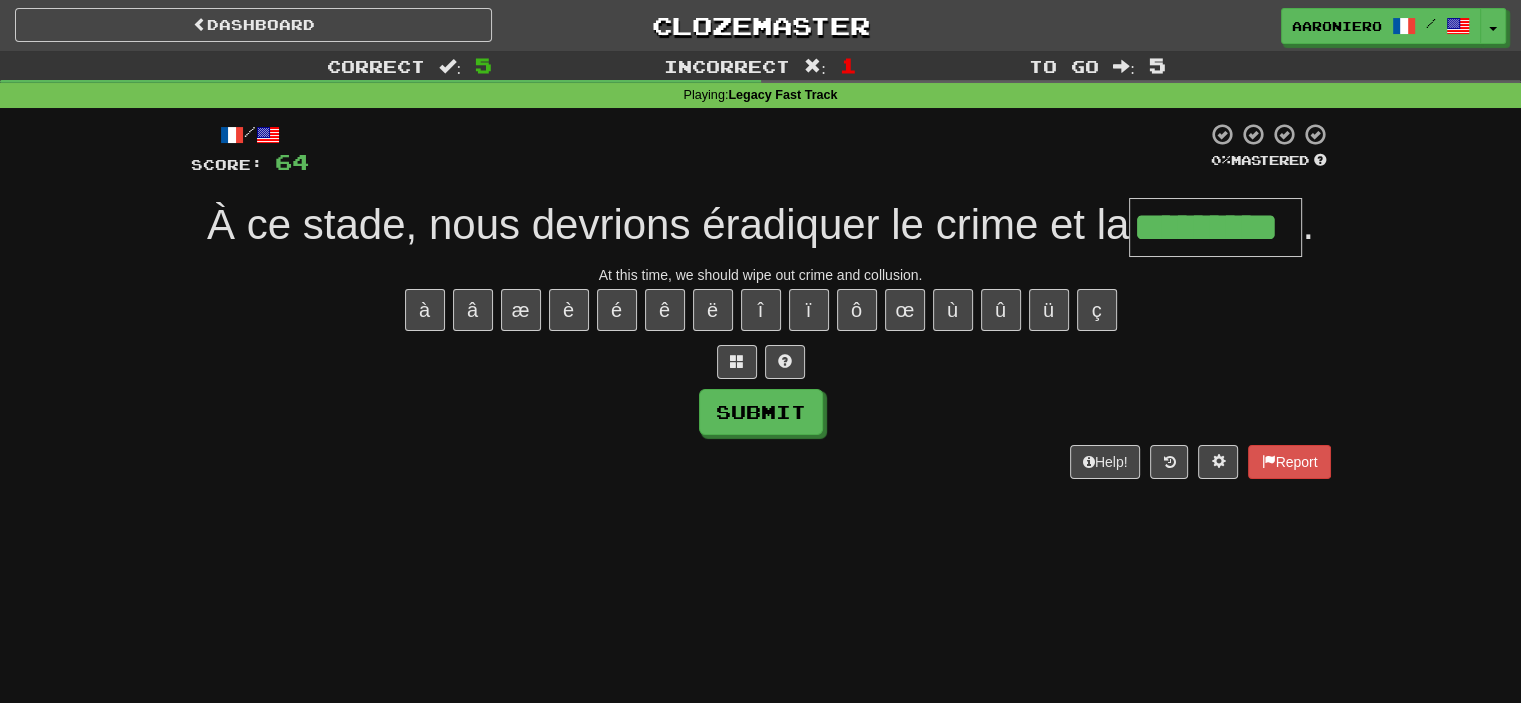 type on "*********" 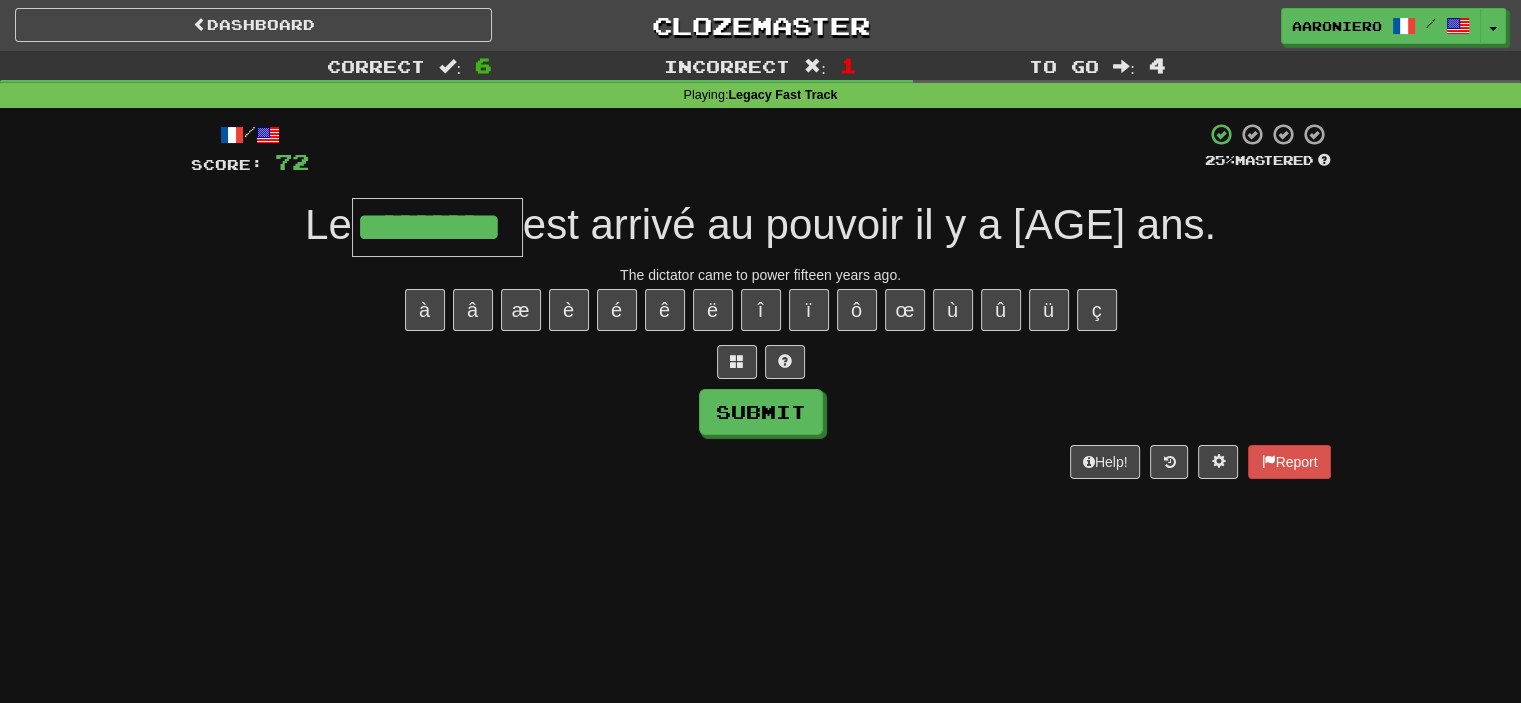 type on "*********" 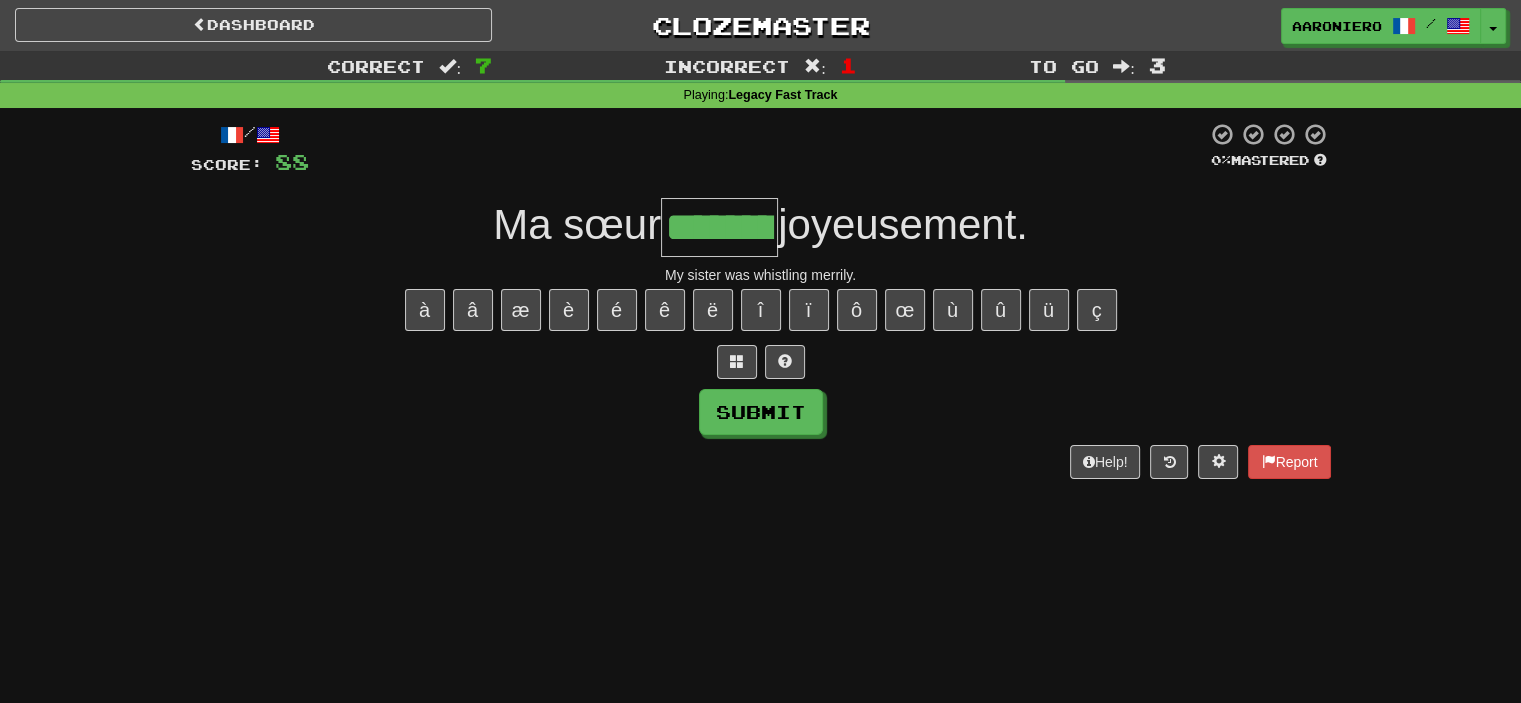 type on "********" 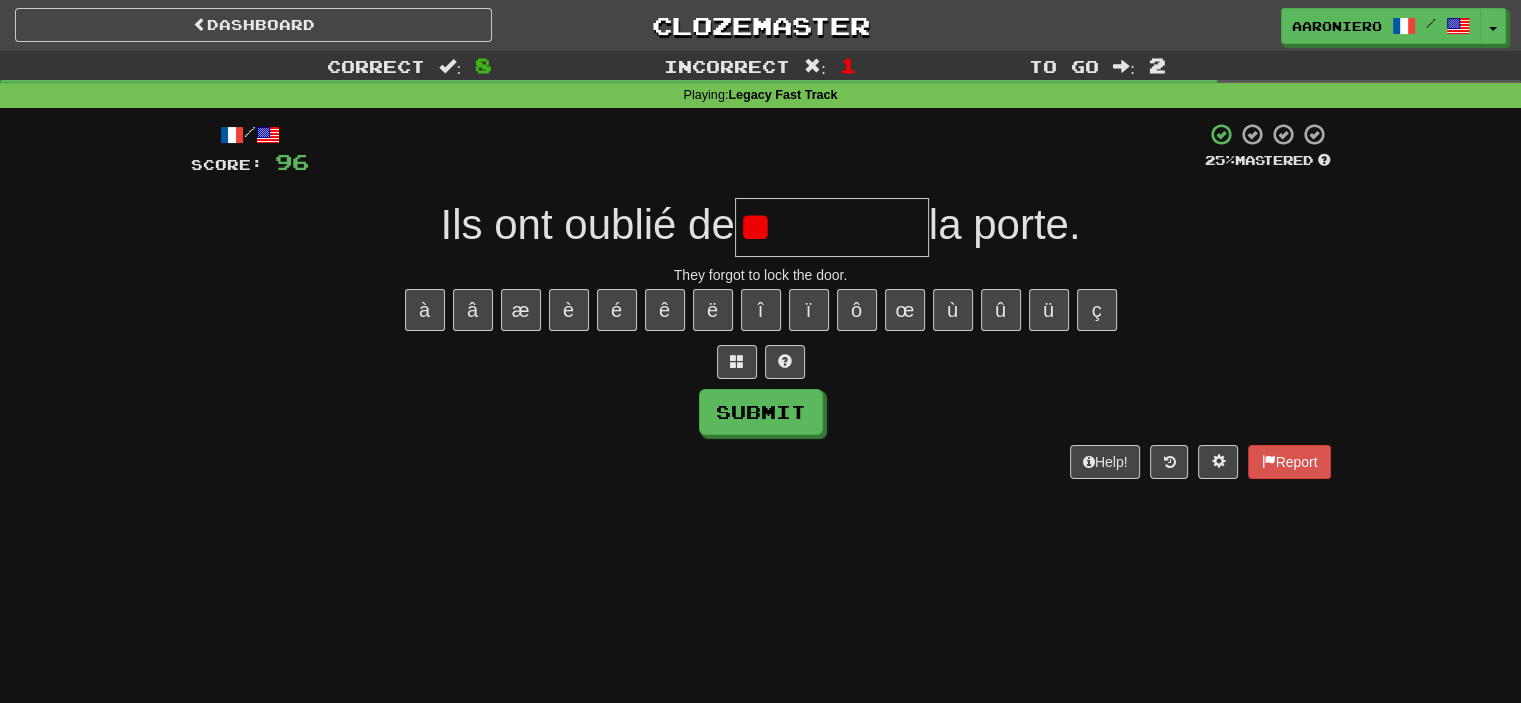 type on "*" 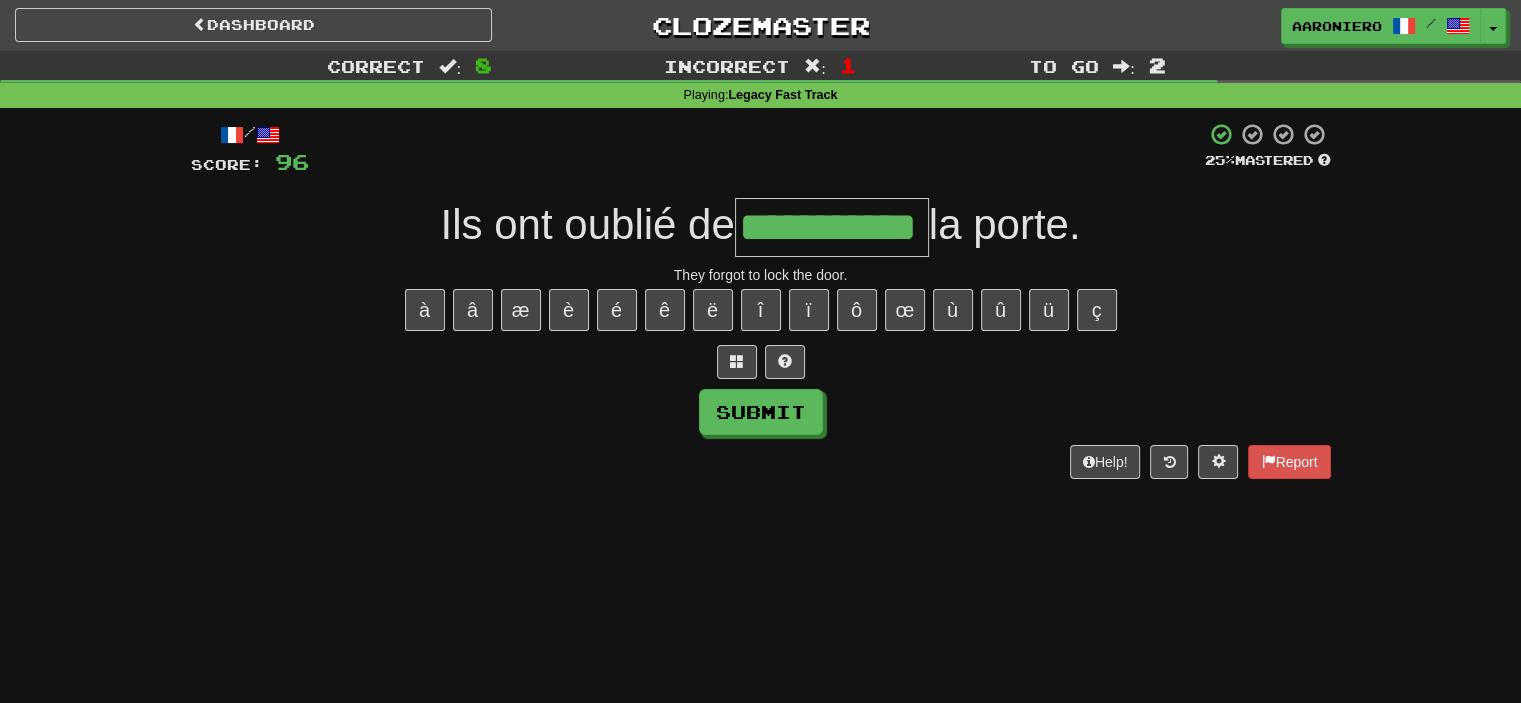 type on "**********" 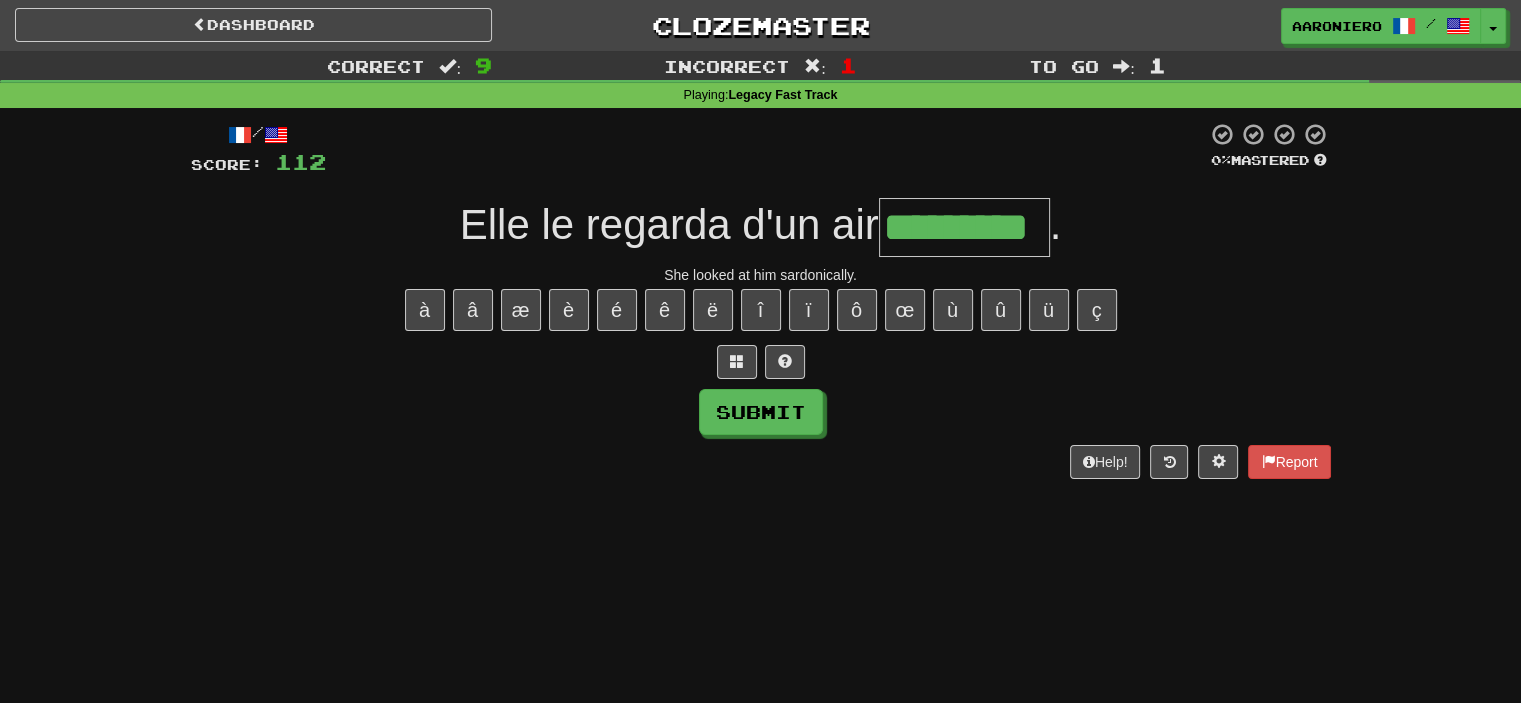 scroll, scrollTop: 0, scrollLeft: 44, axis: horizontal 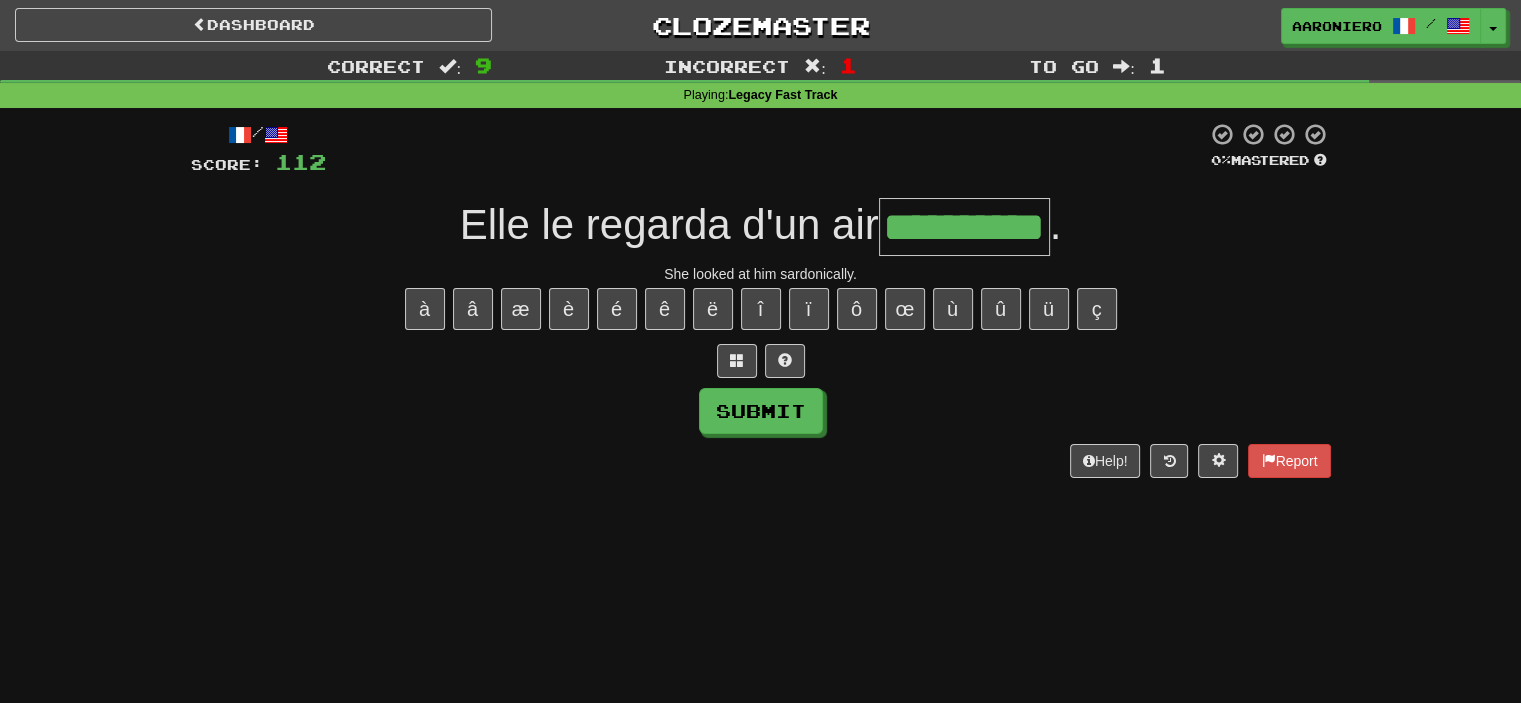 type on "********" 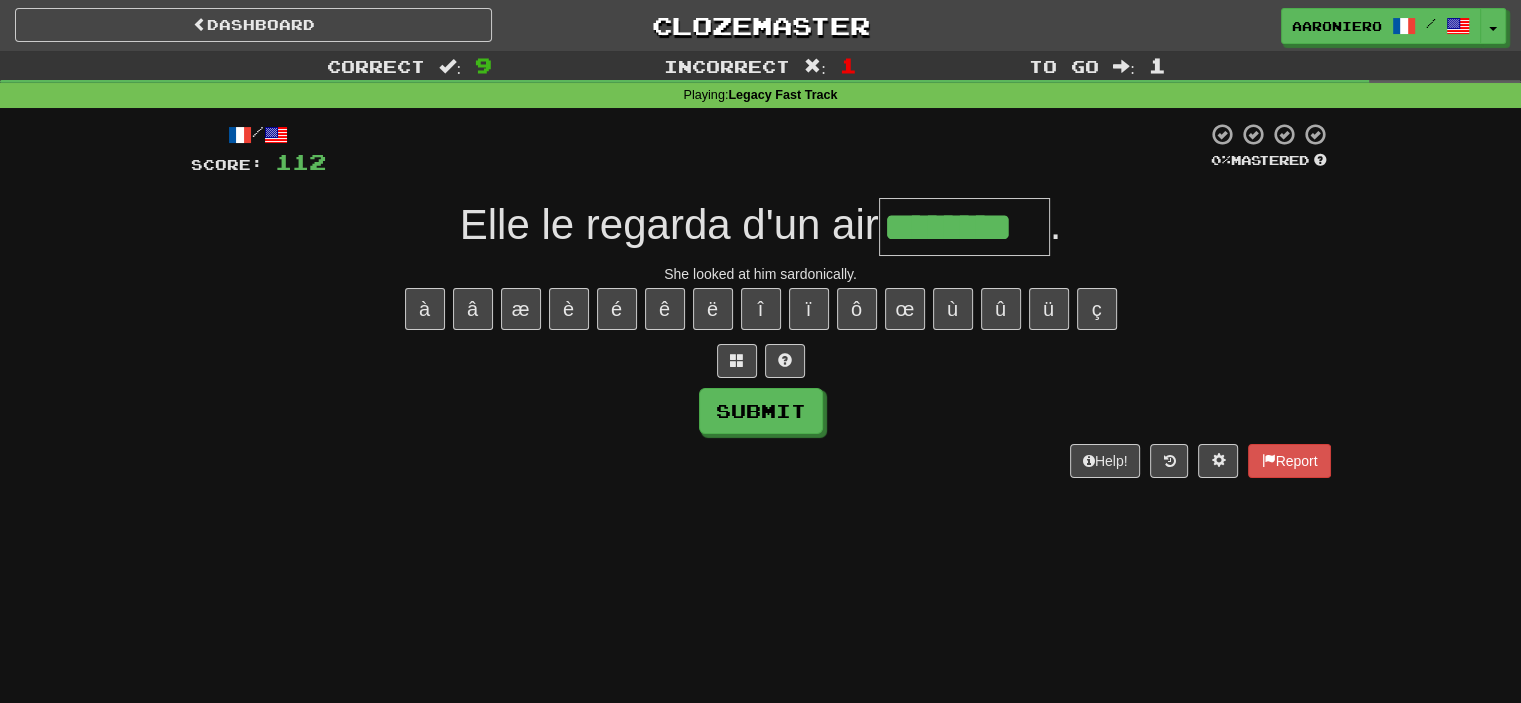 scroll, scrollTop: 0, scrollLeft: 0, axis: both 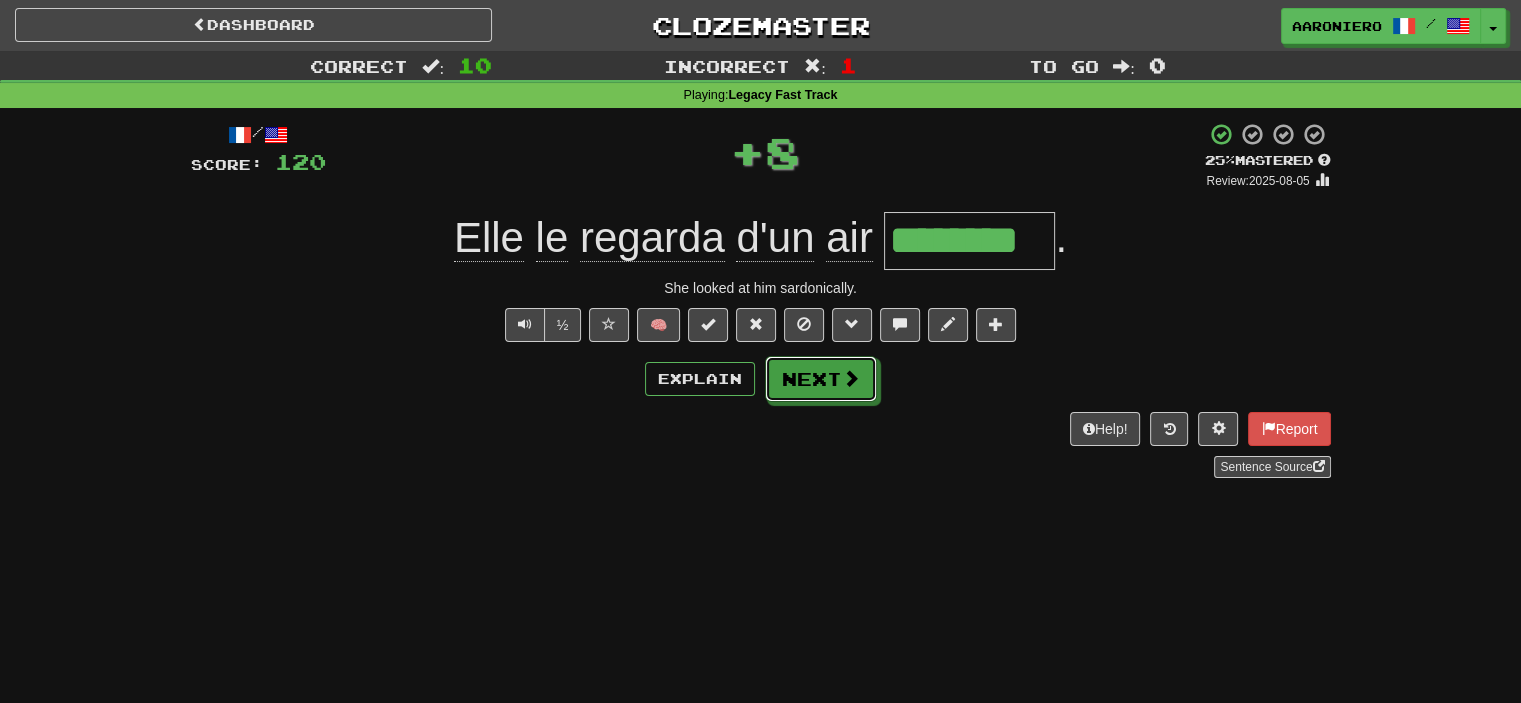 click on "Next" at bounding box center [821, 379] 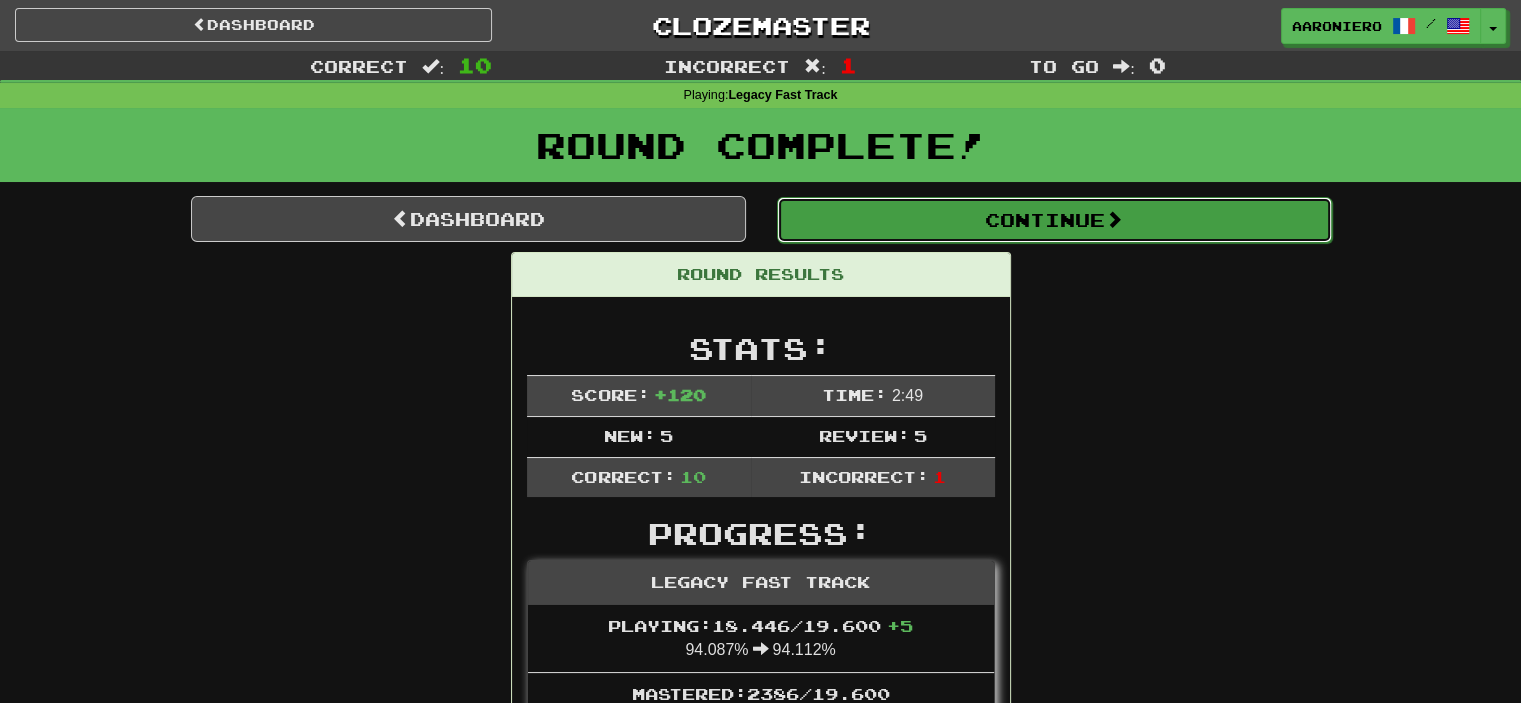 click on "Continue" at bounding box center (1054, 220) 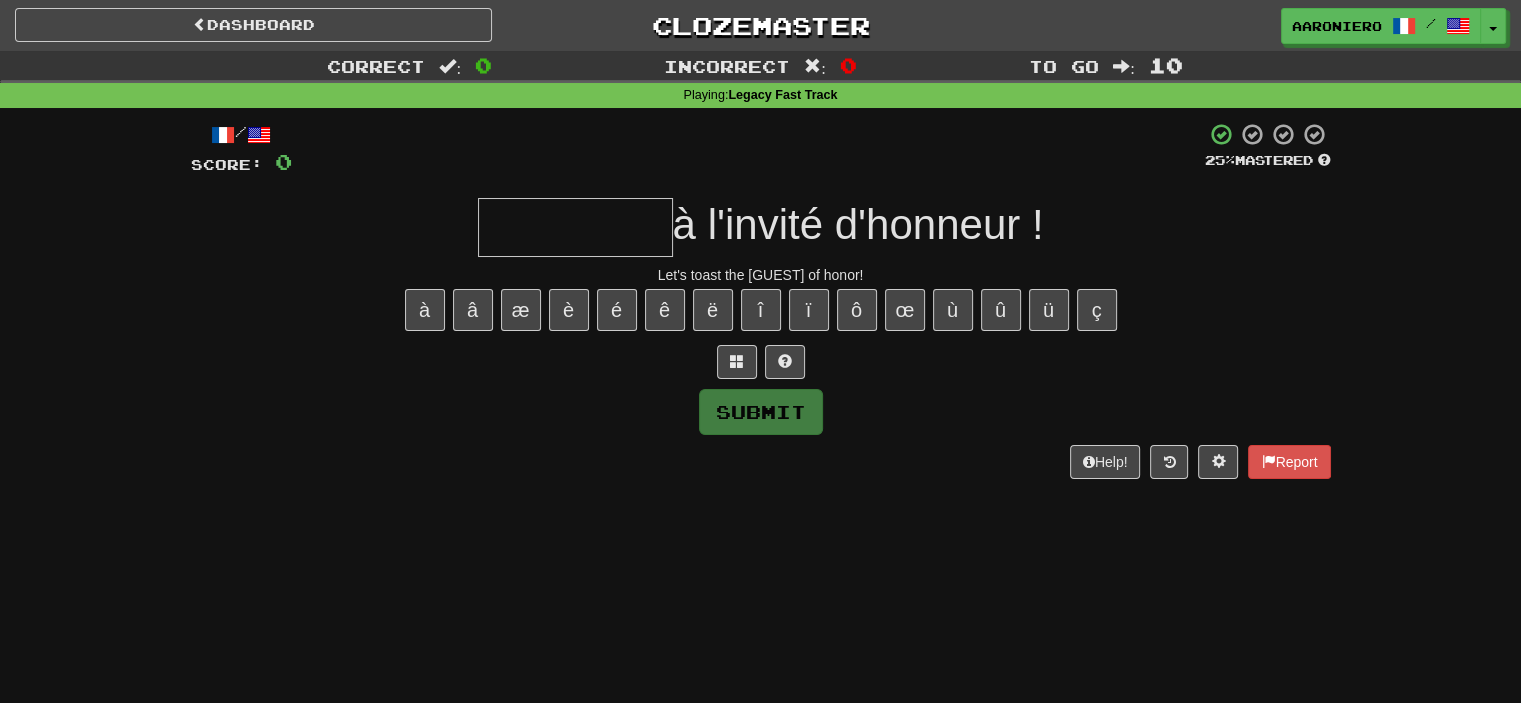 type on "*" 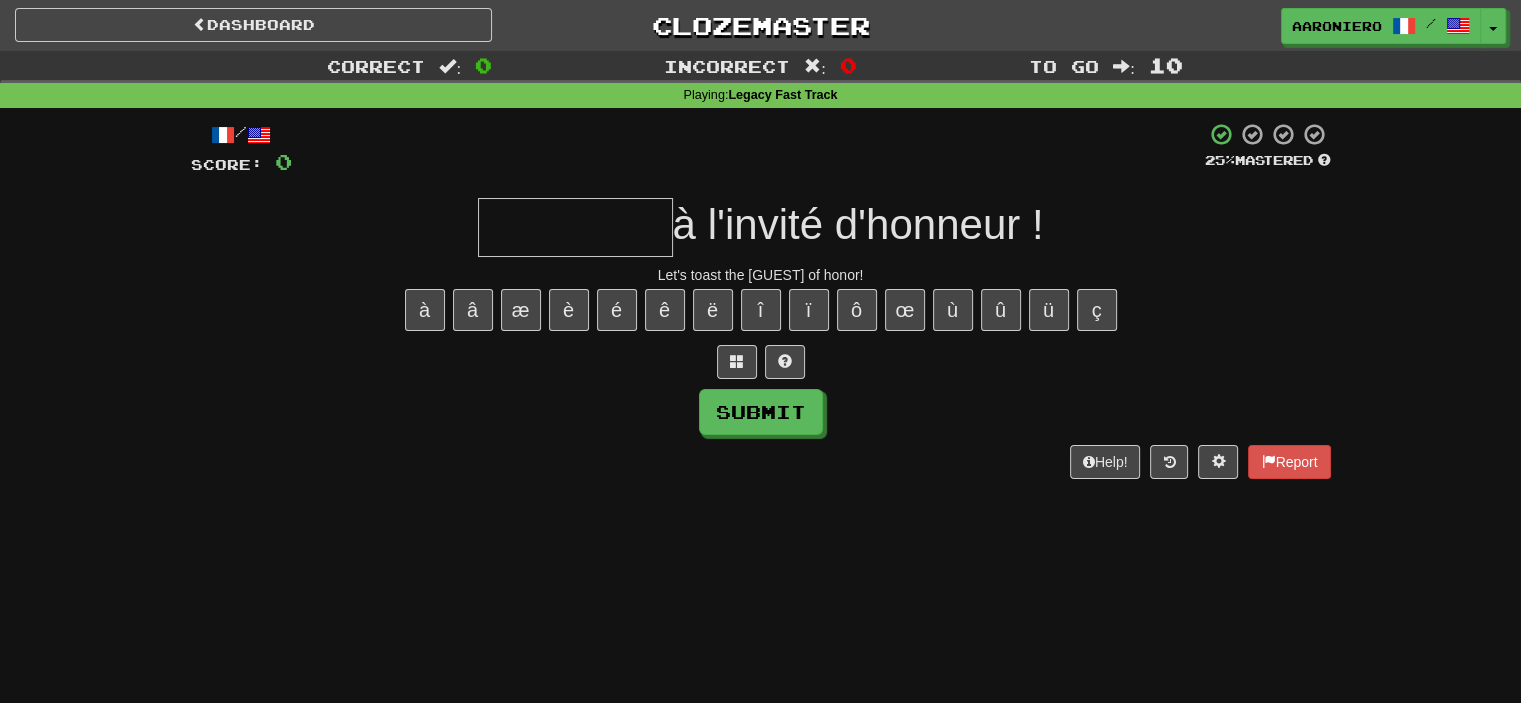 type on "*" 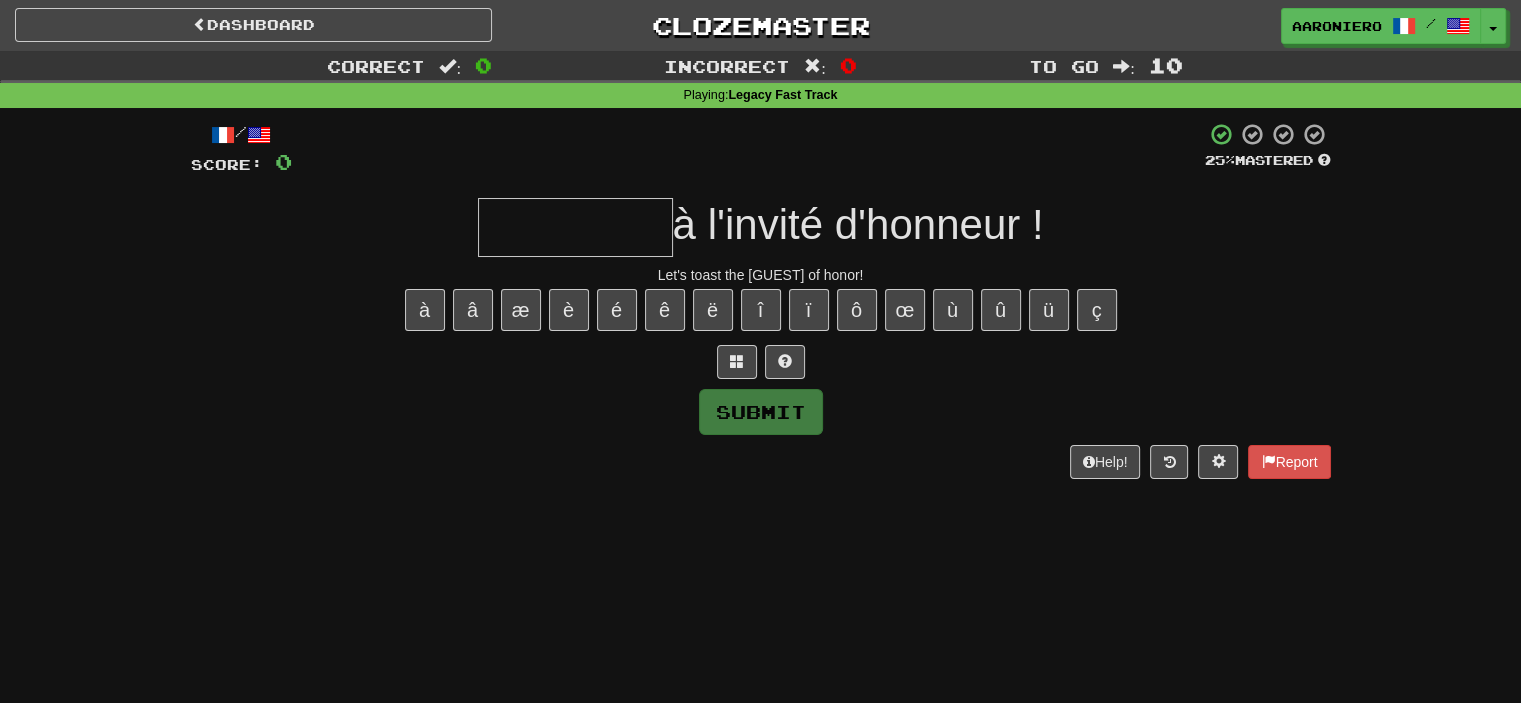 type on "*" 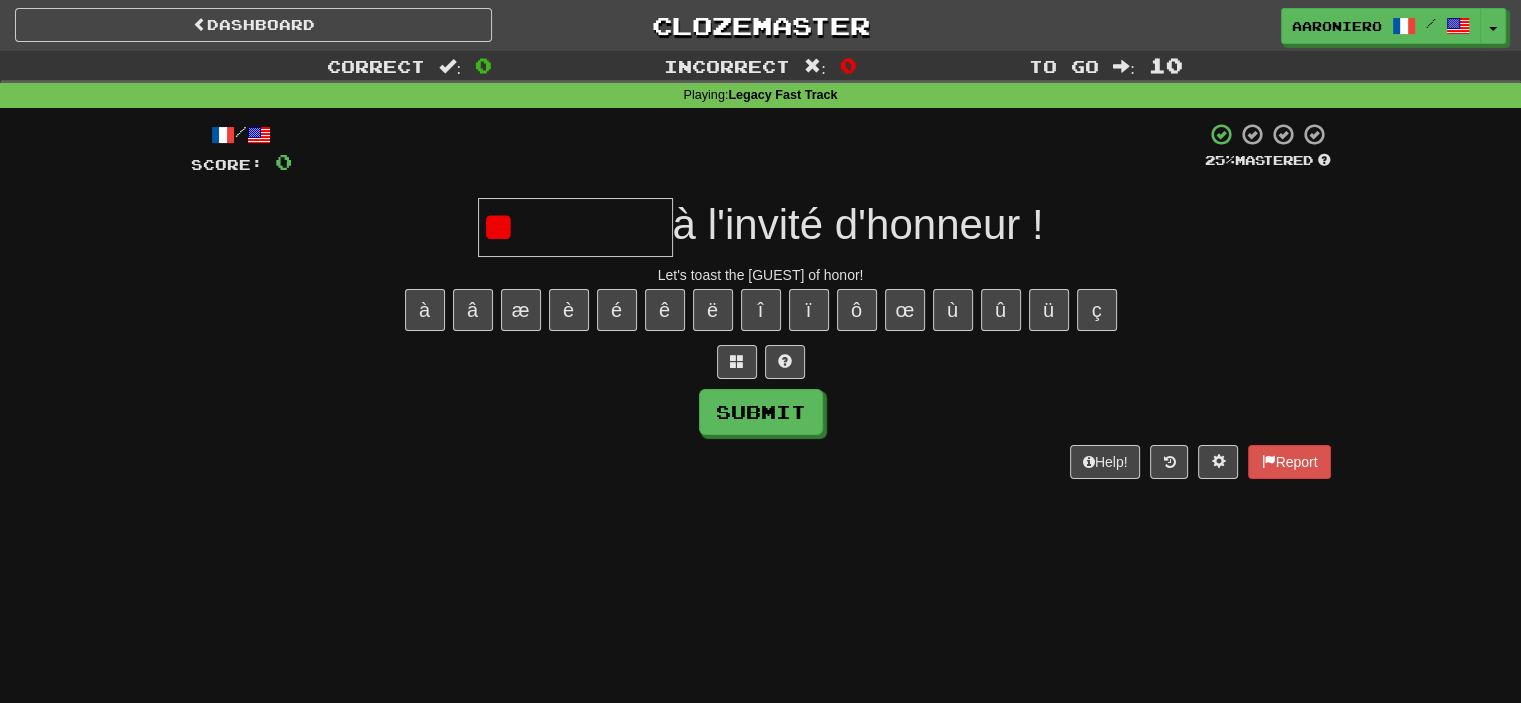 type on "*" 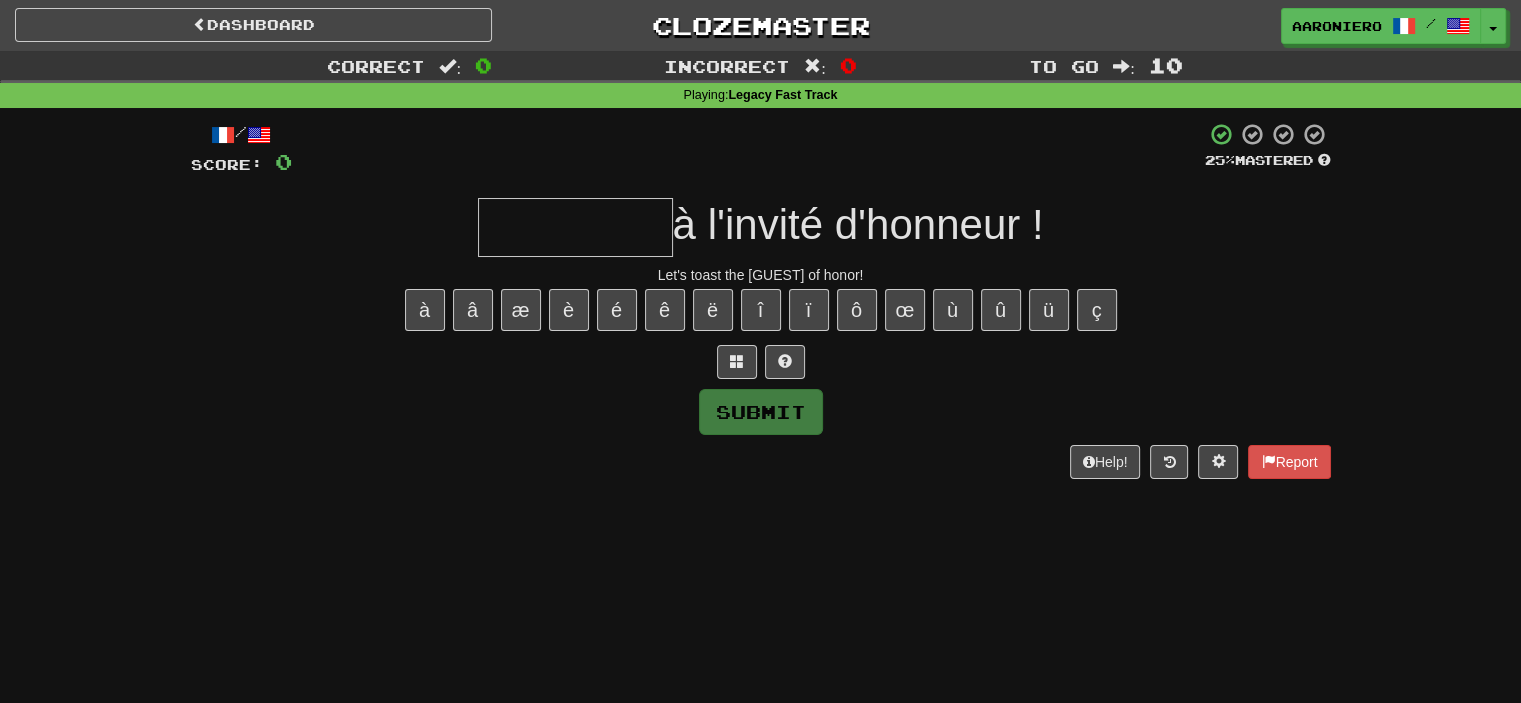 type on "*" 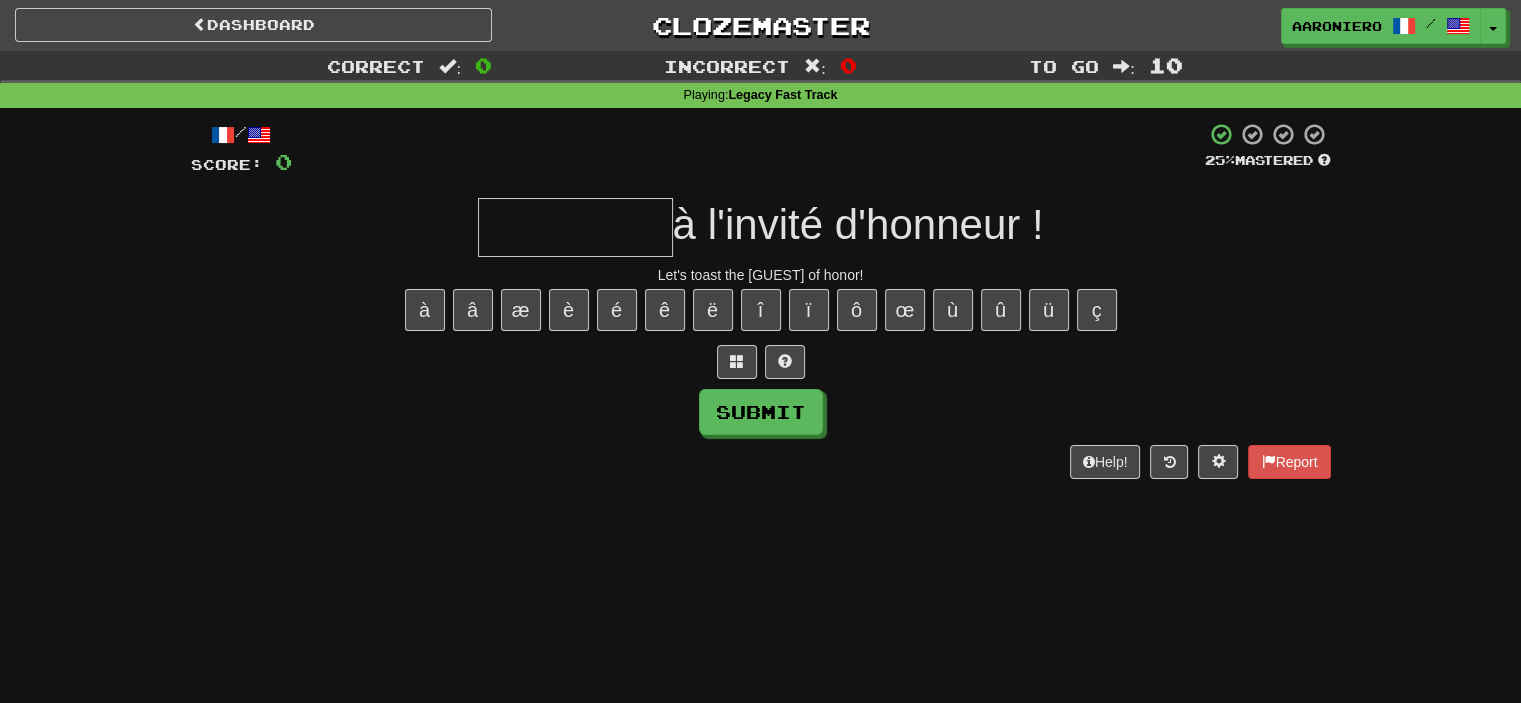 type on "*" 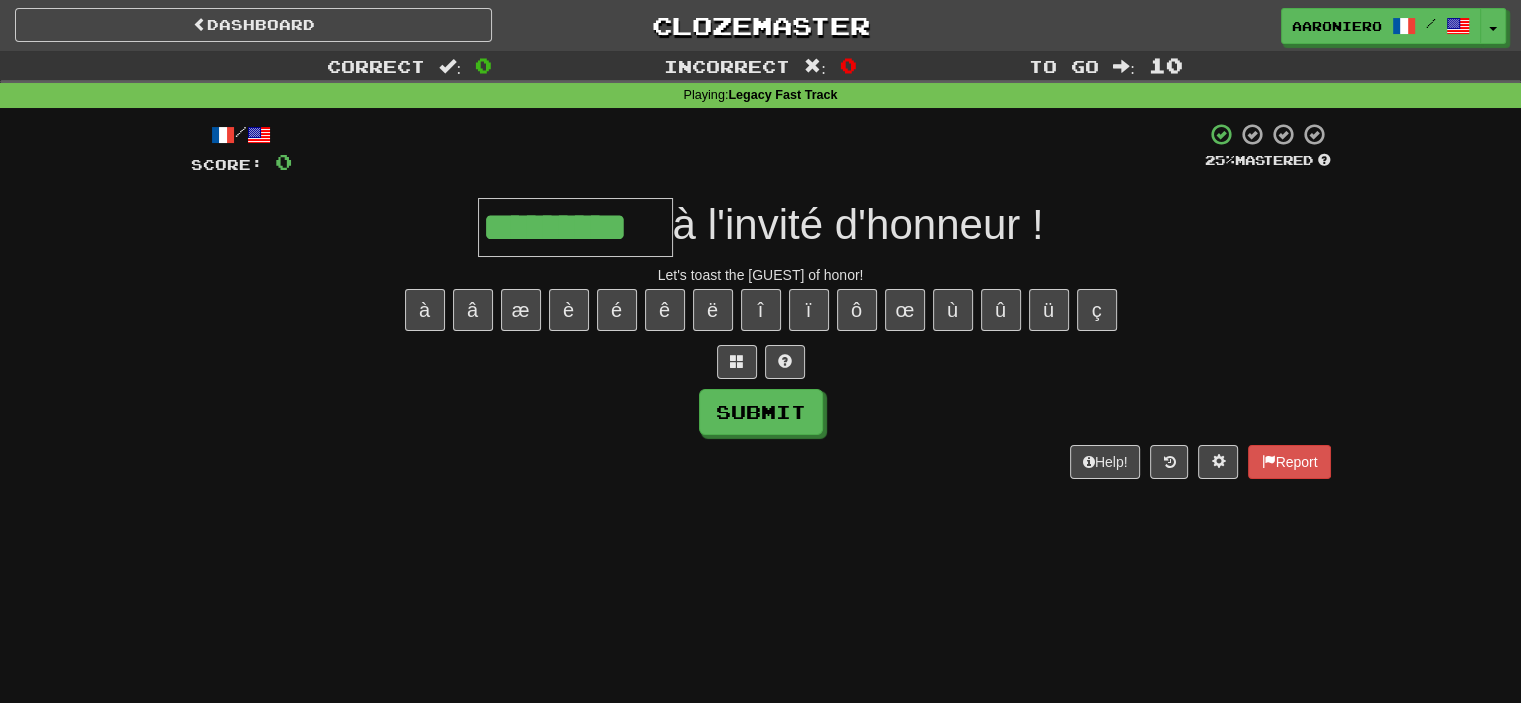 type on "*********" 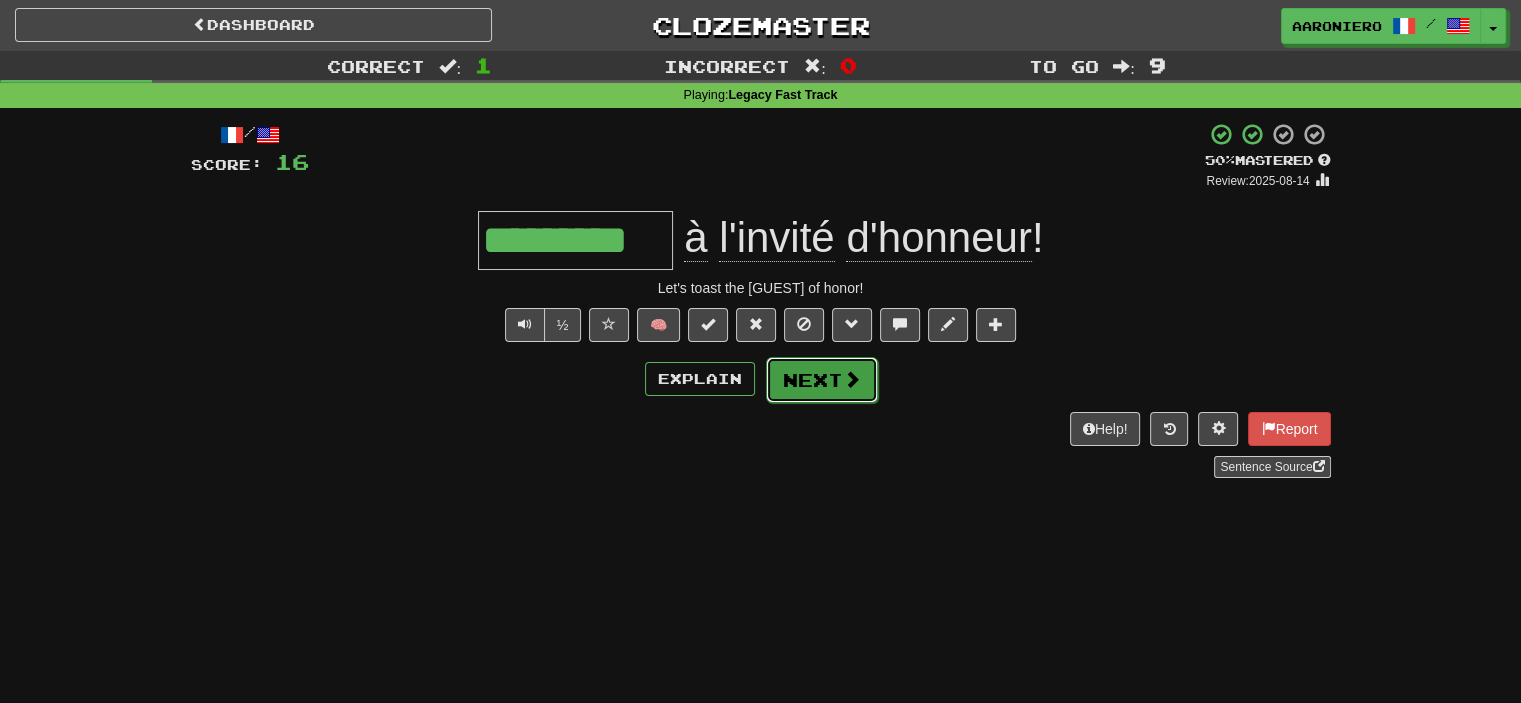 click on "Next" at bounding box center [822, 380] 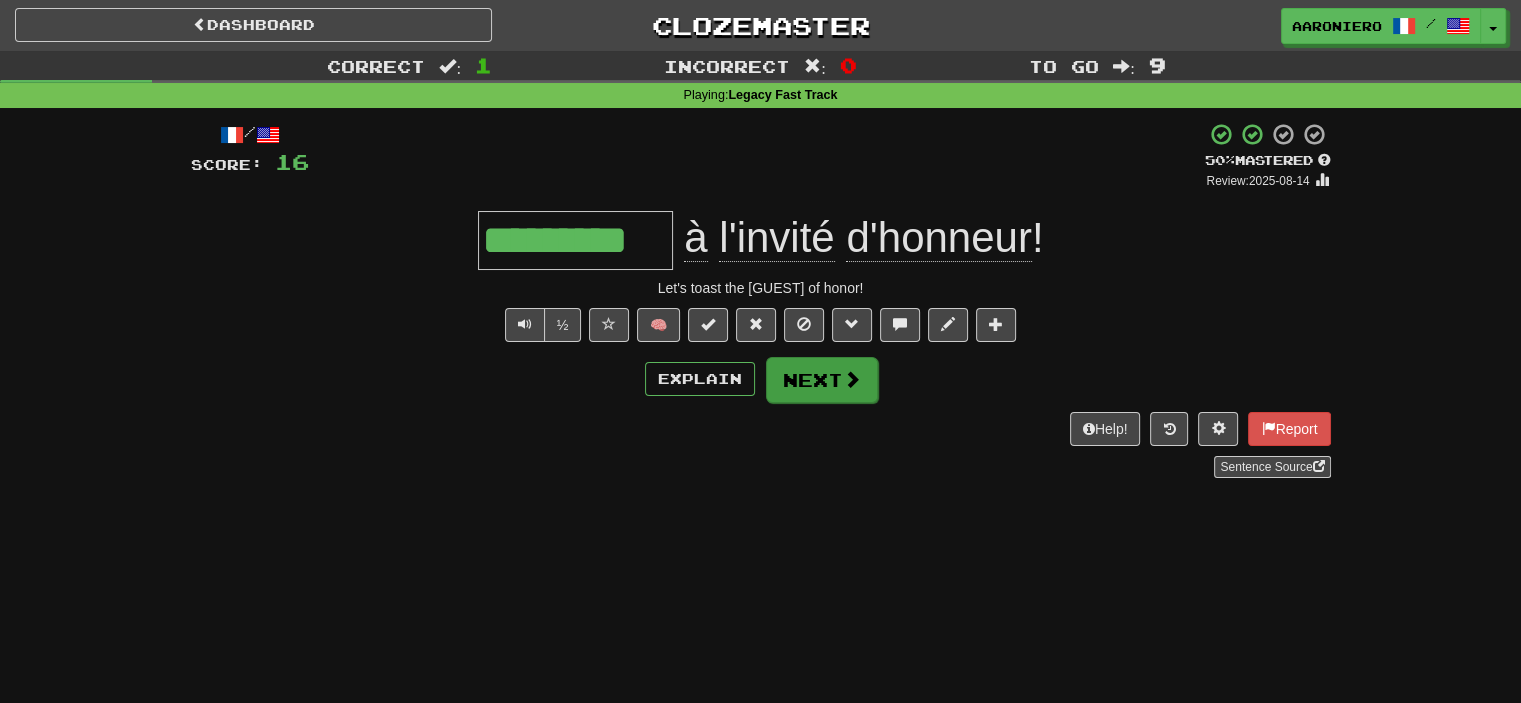 type 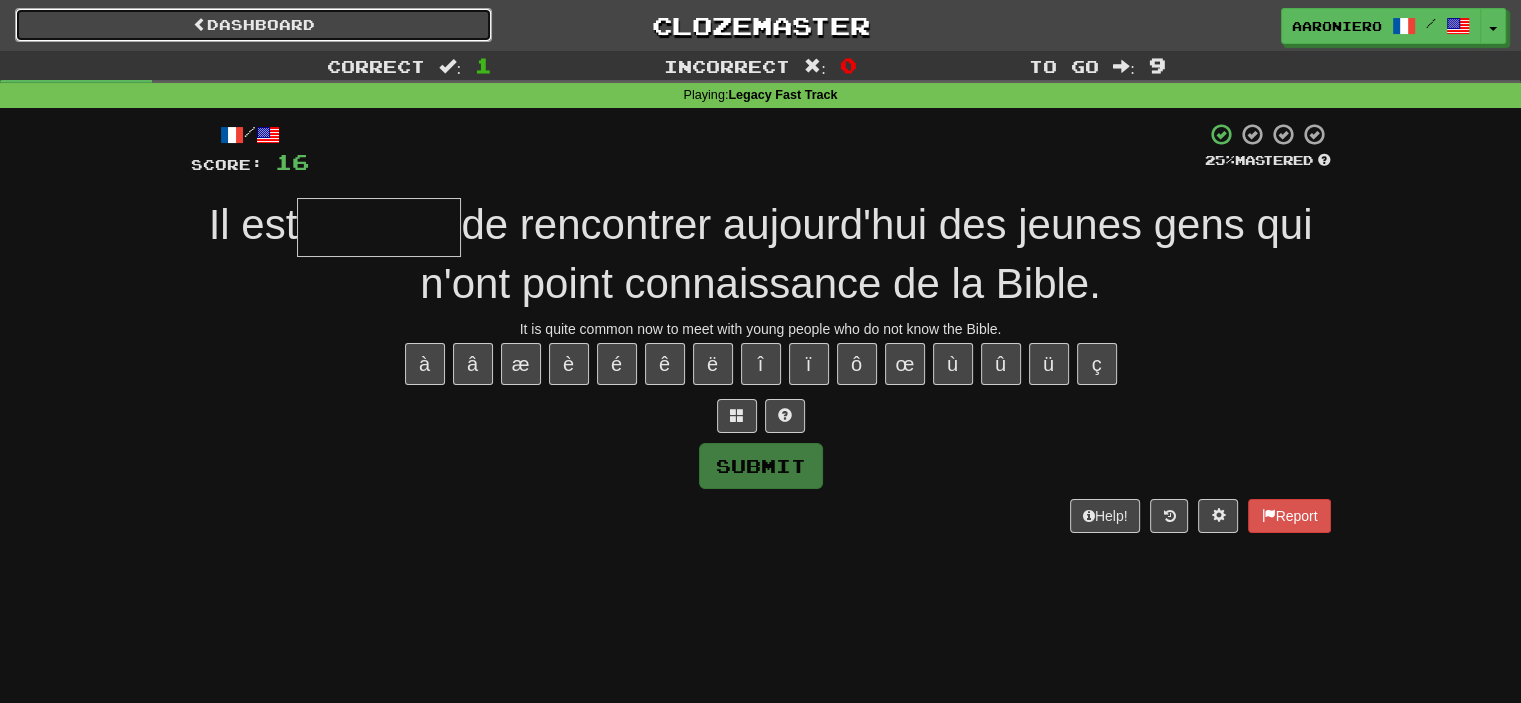 click on "Dashboard" at bounding box center [253, 25] 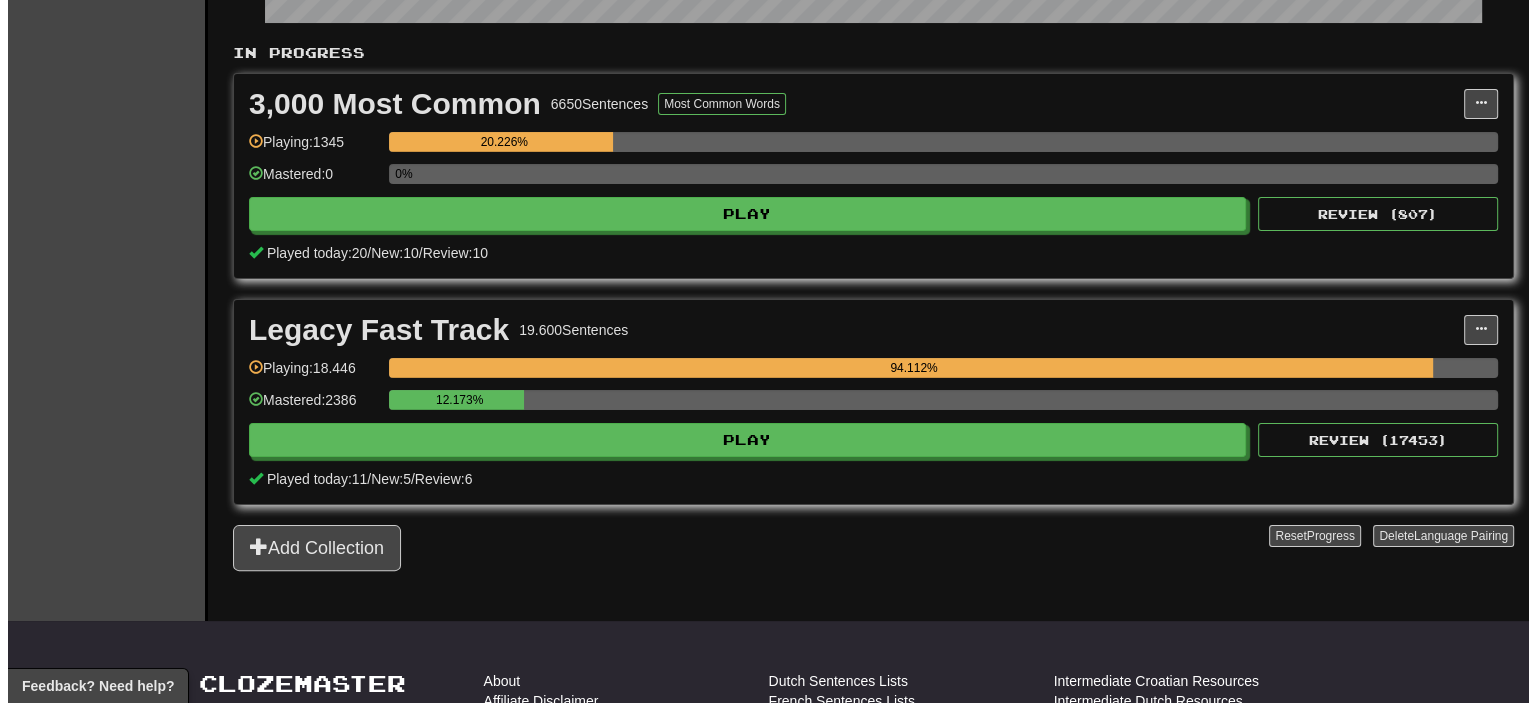scroll, scrollTop: 400, scrollLeft: 0, axis: vertical 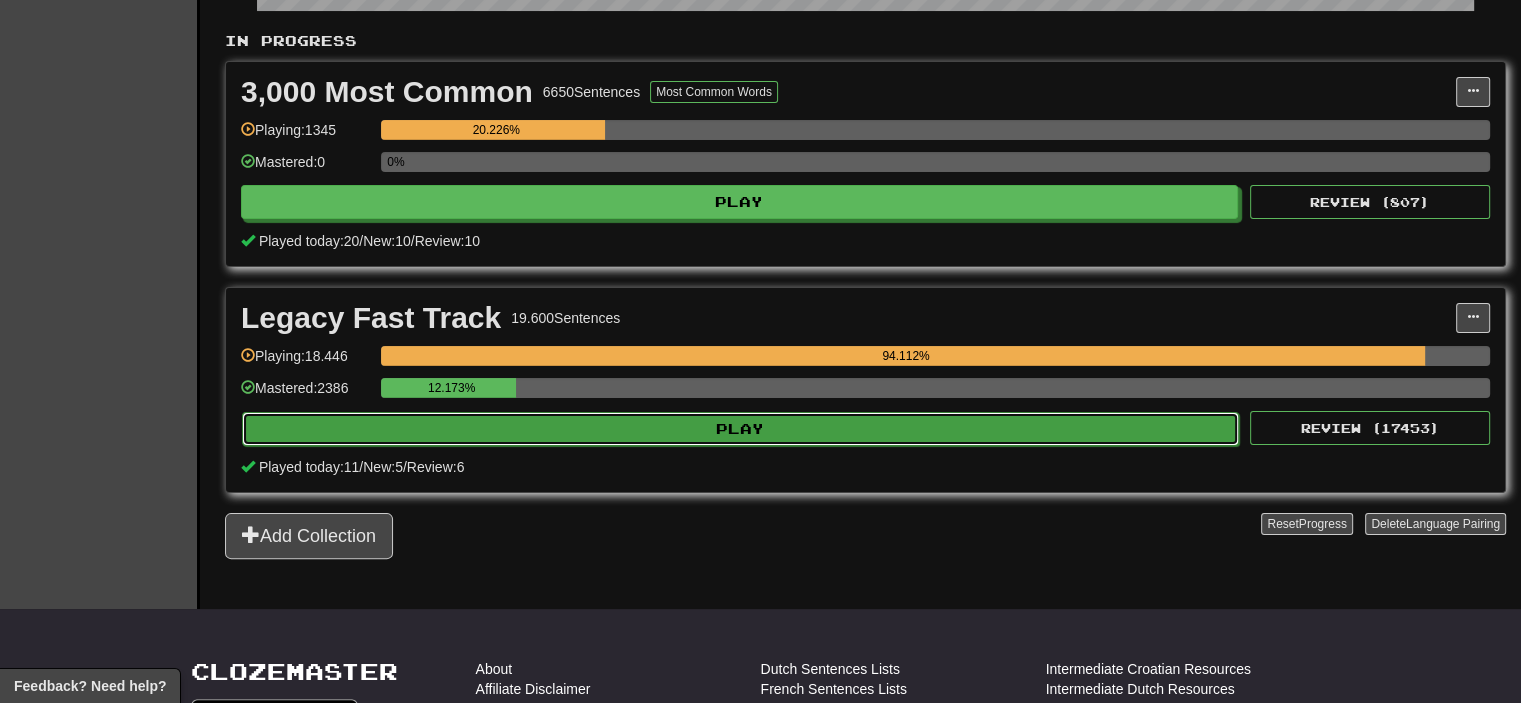 click on "Play" at bounding box center (740, 429) 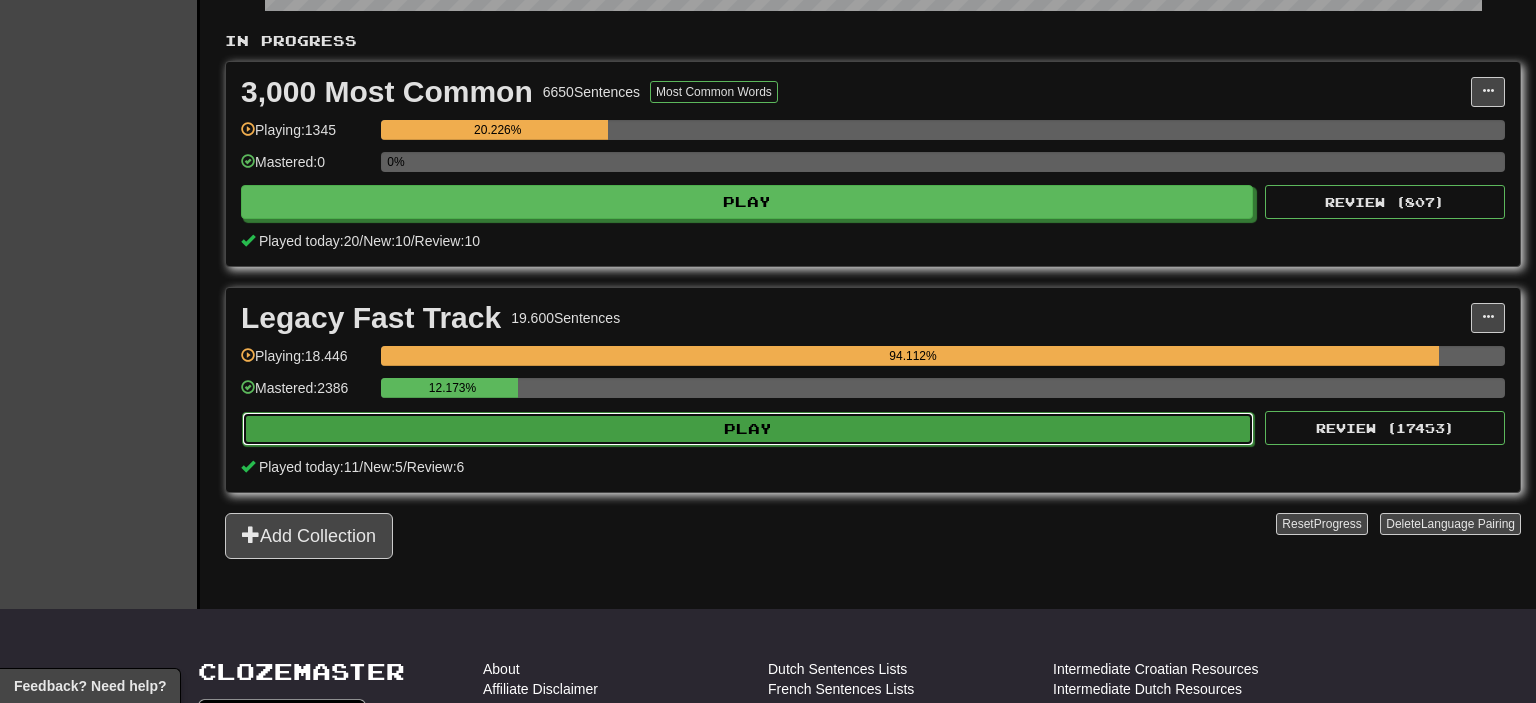 select on "**" 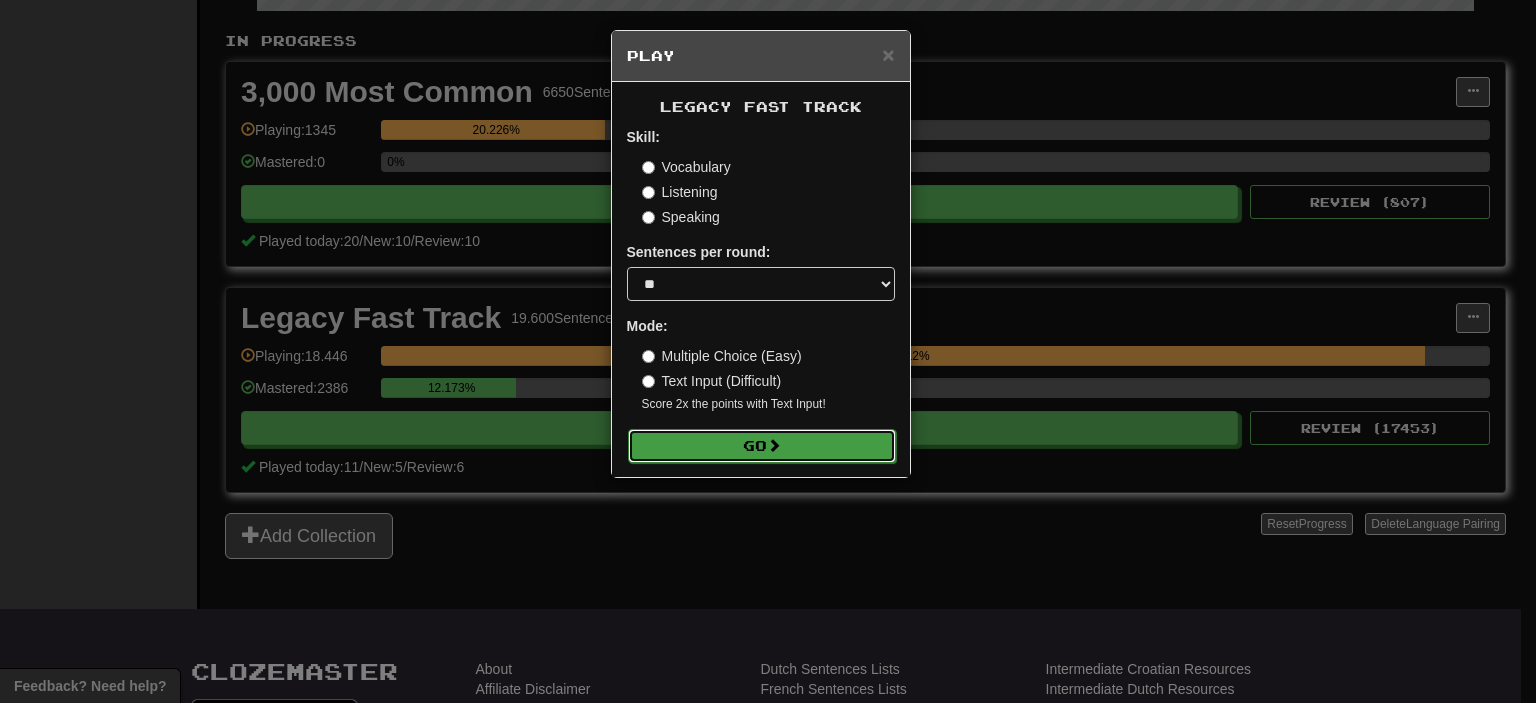 click on "Go" at bounding box center (762, 446) 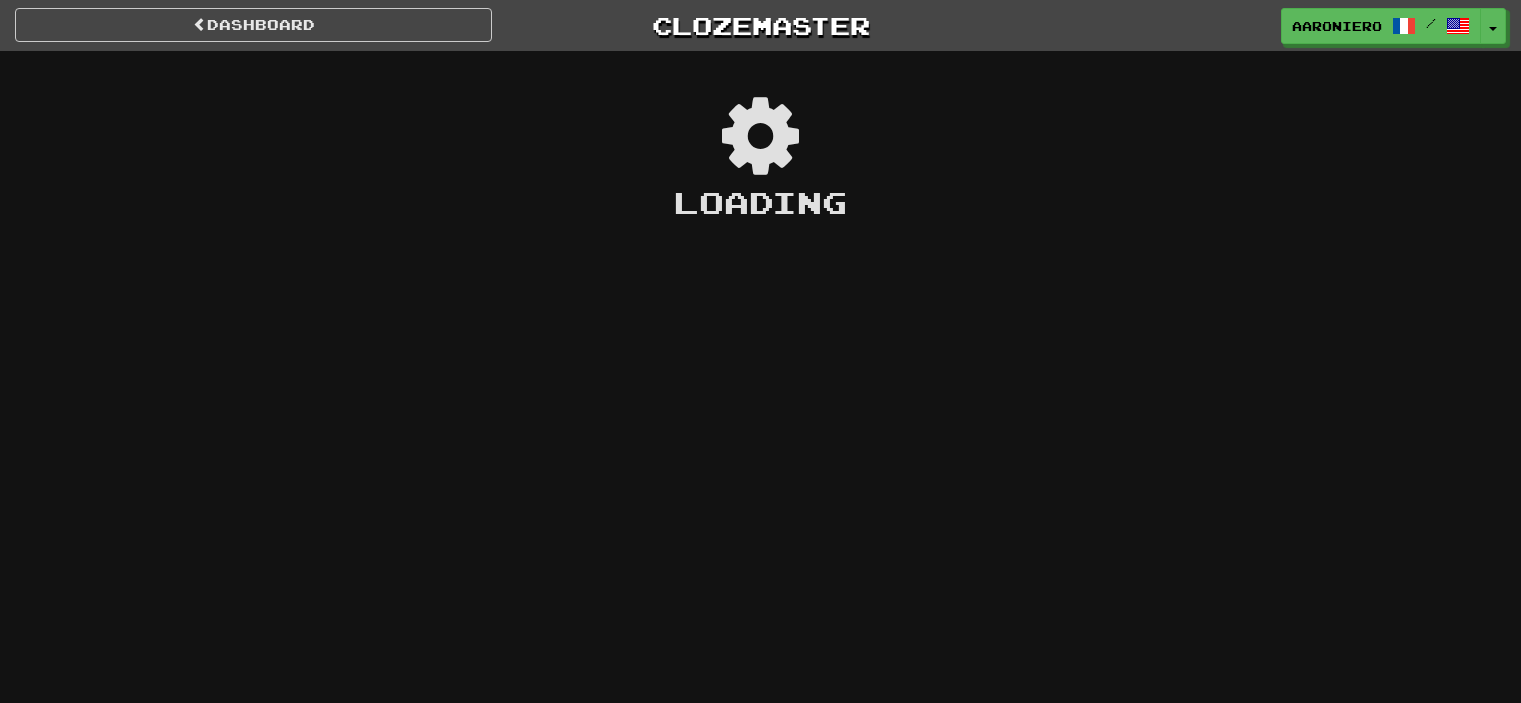 scroll, scrollTop: 0, scrollLeft: 0, axis: both 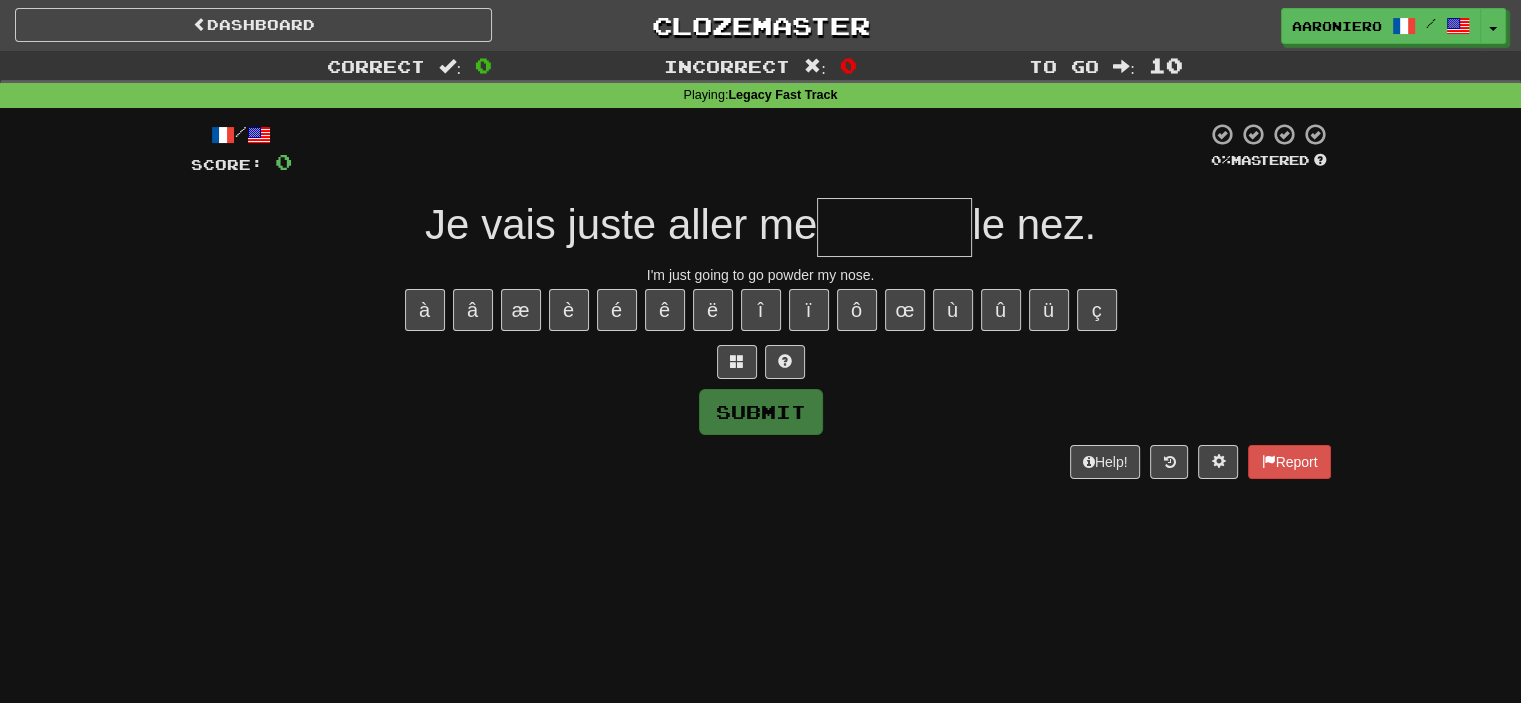 type on "*" 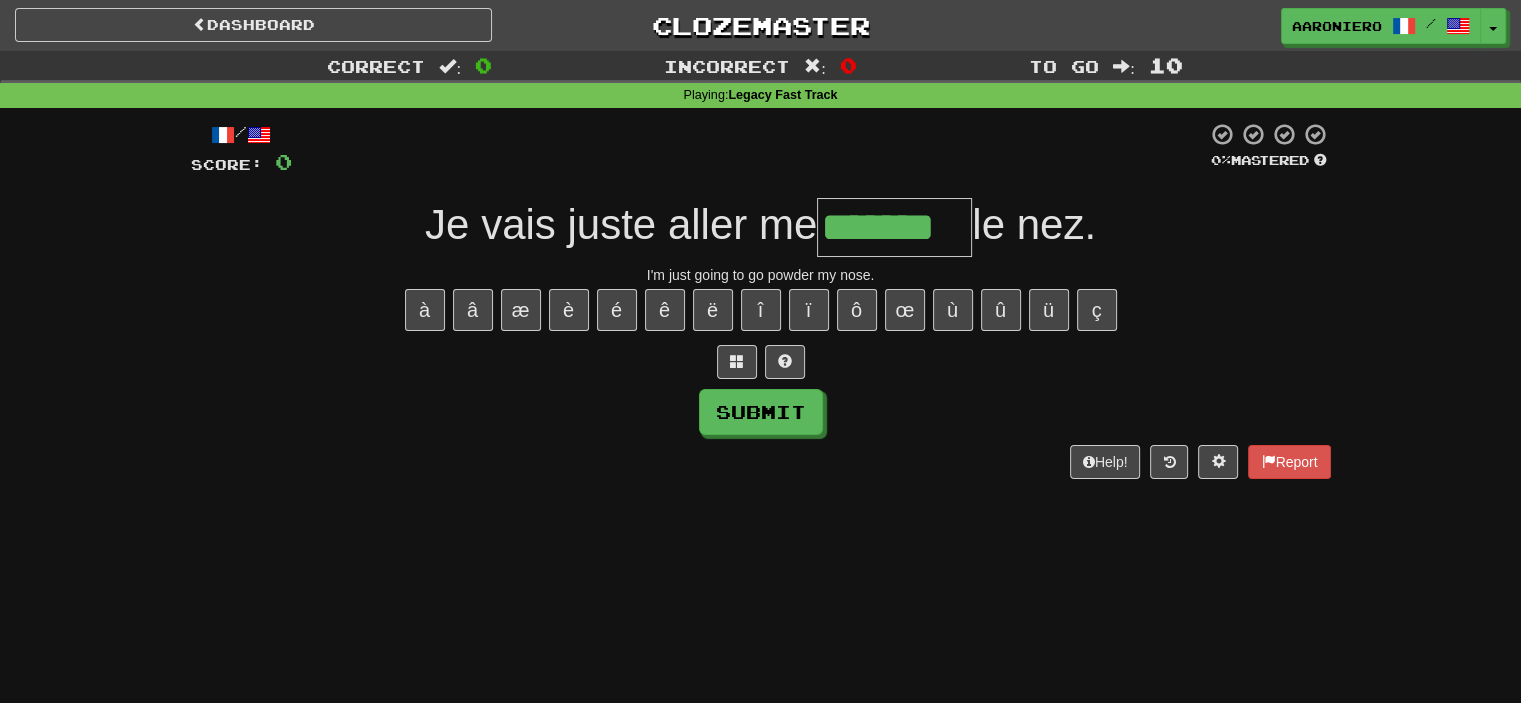 type on "*******" 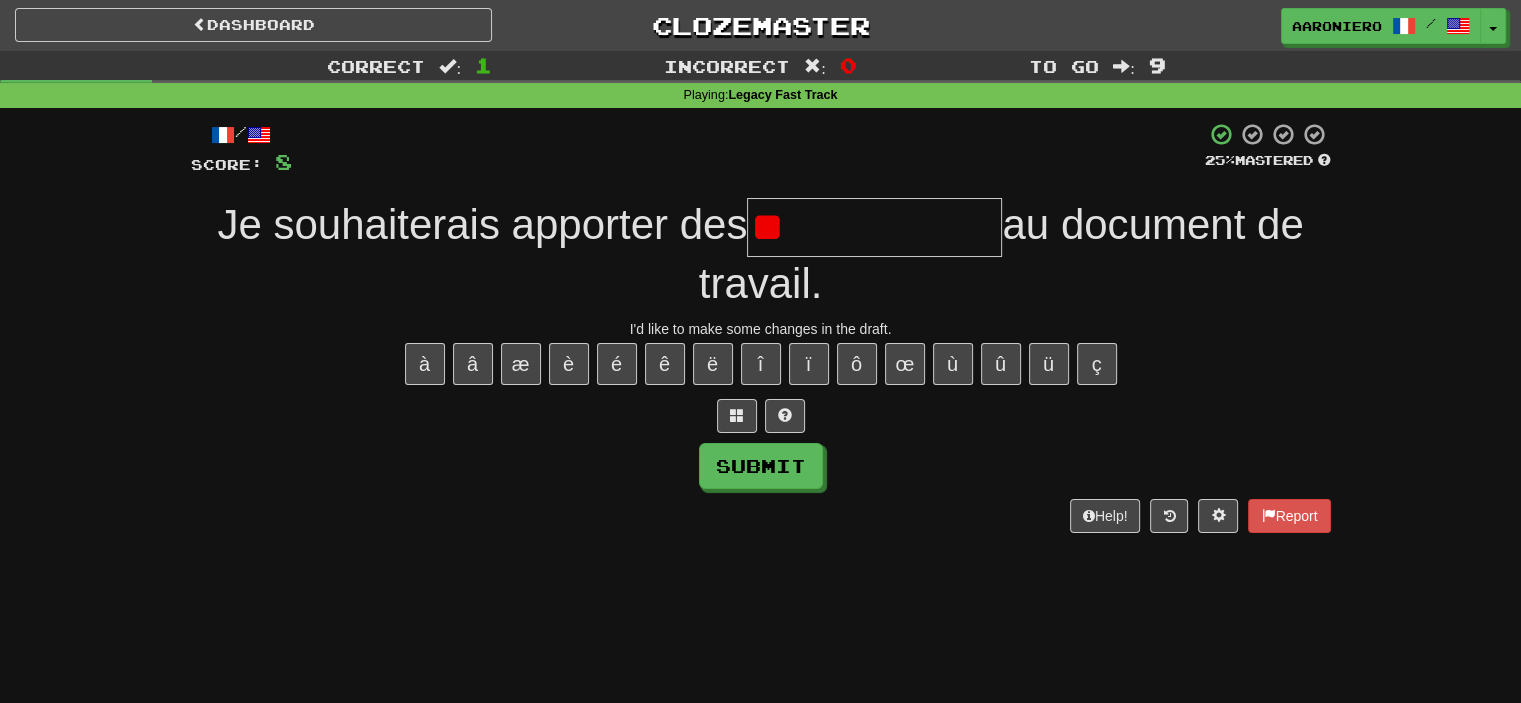 type on "*" 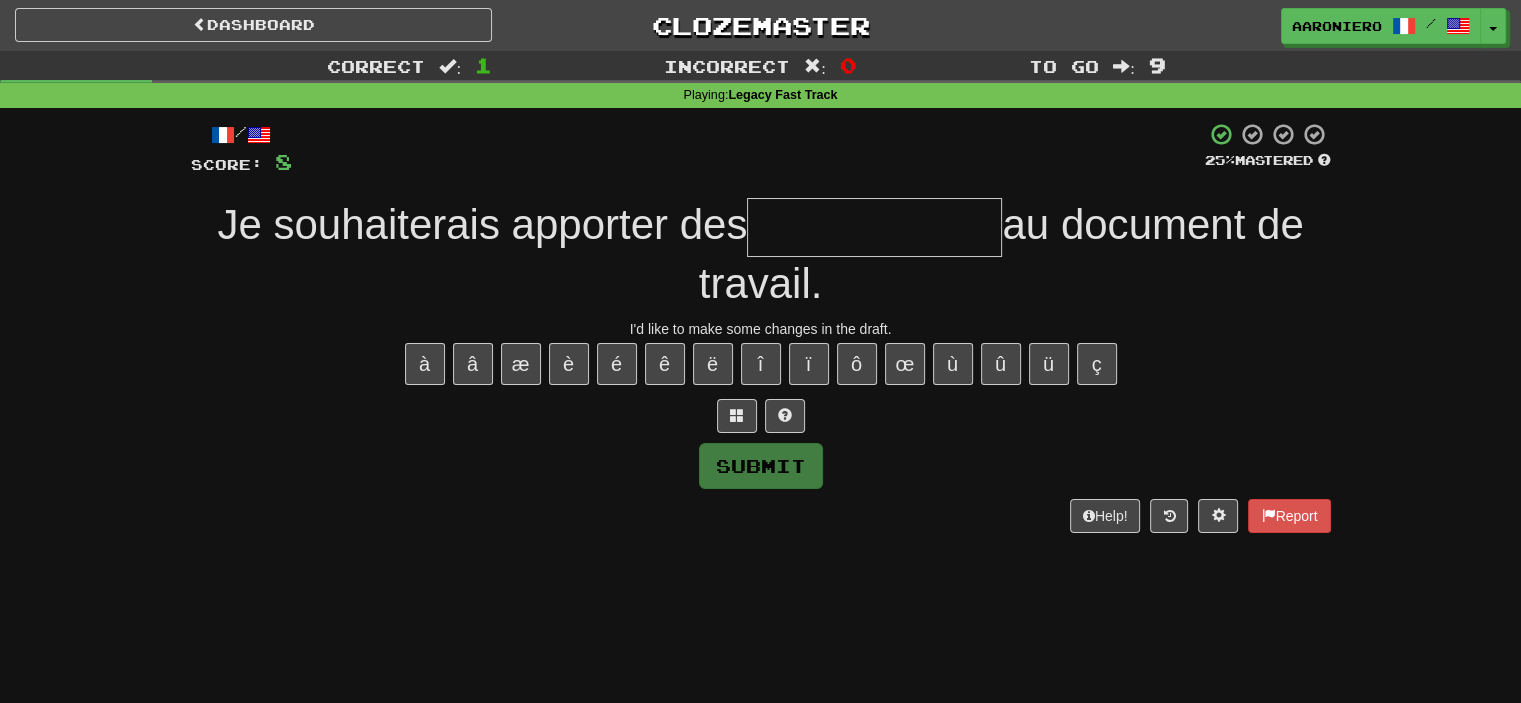 type on "*" 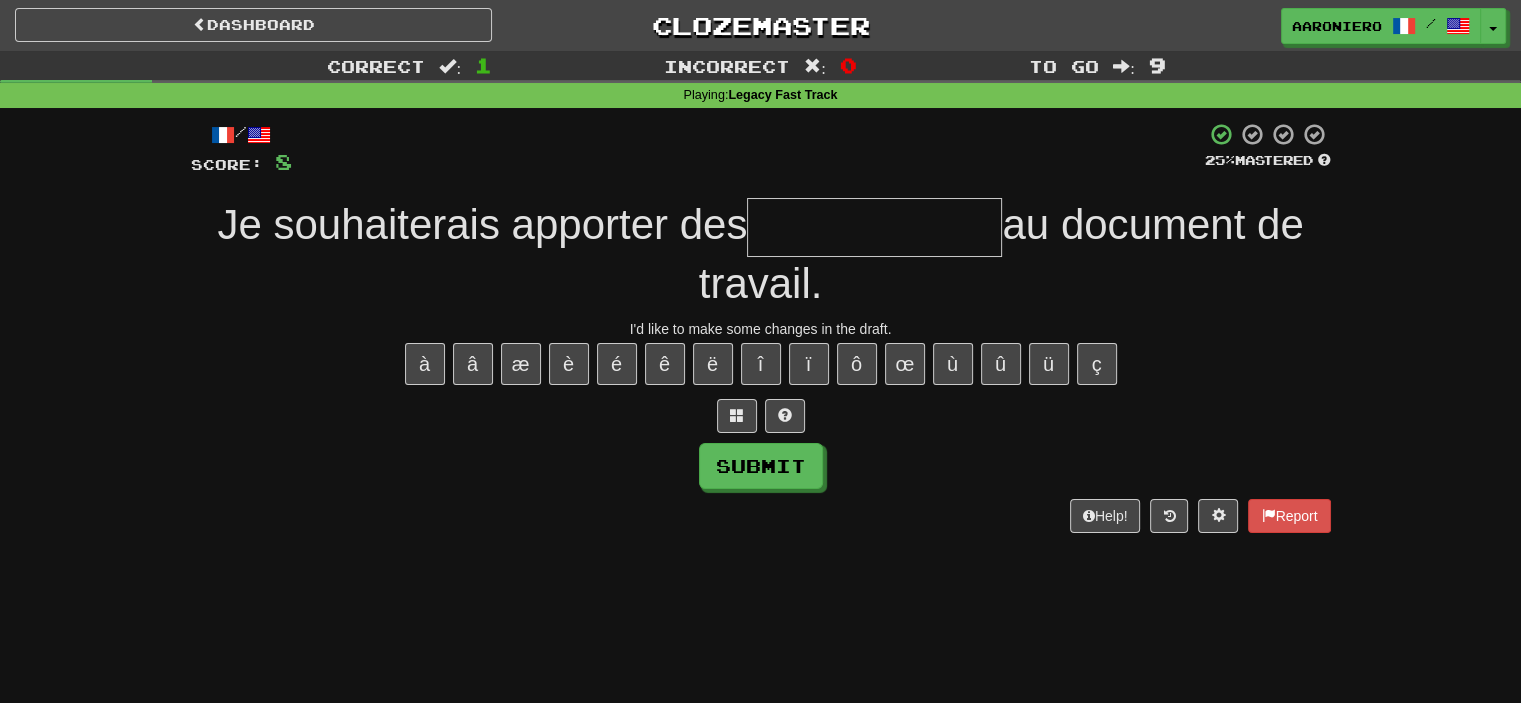 type on "*" 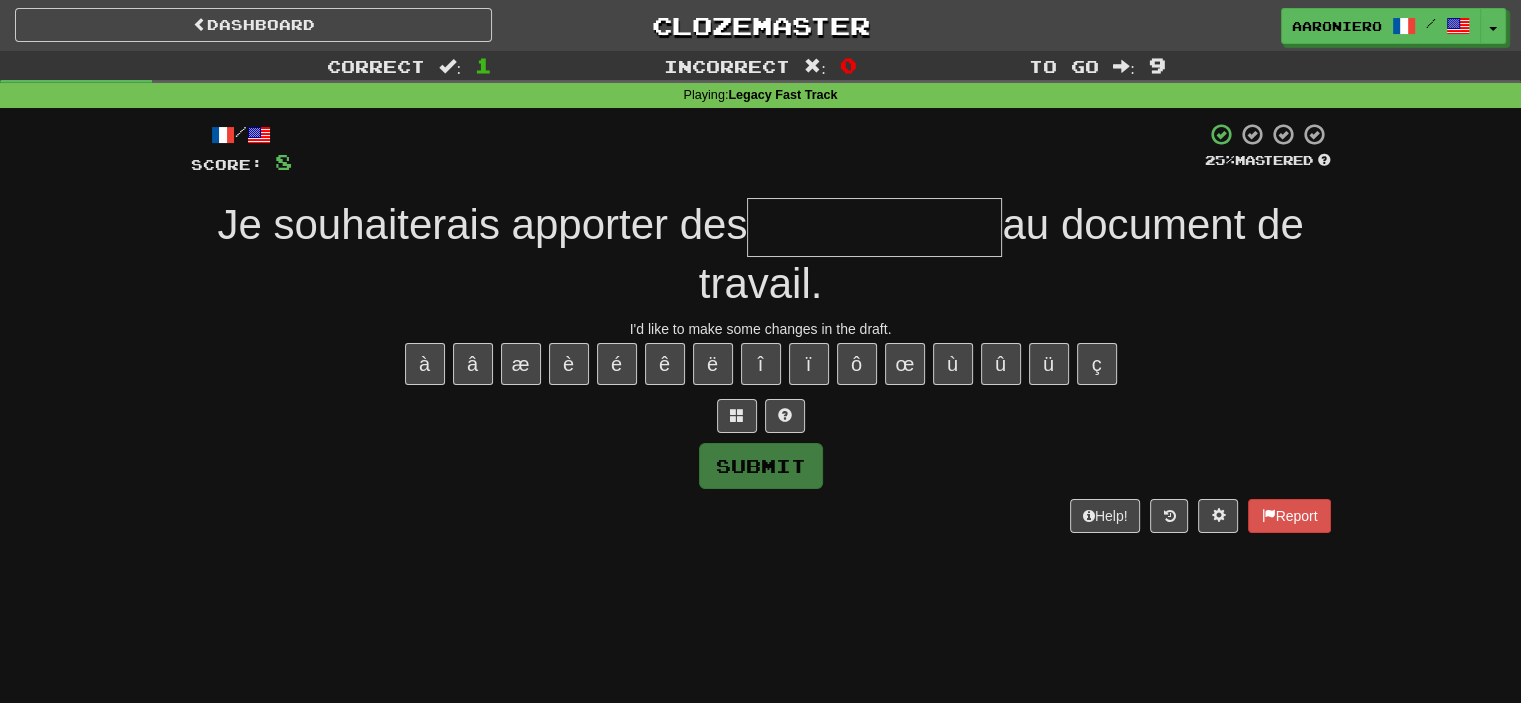 type on "*" 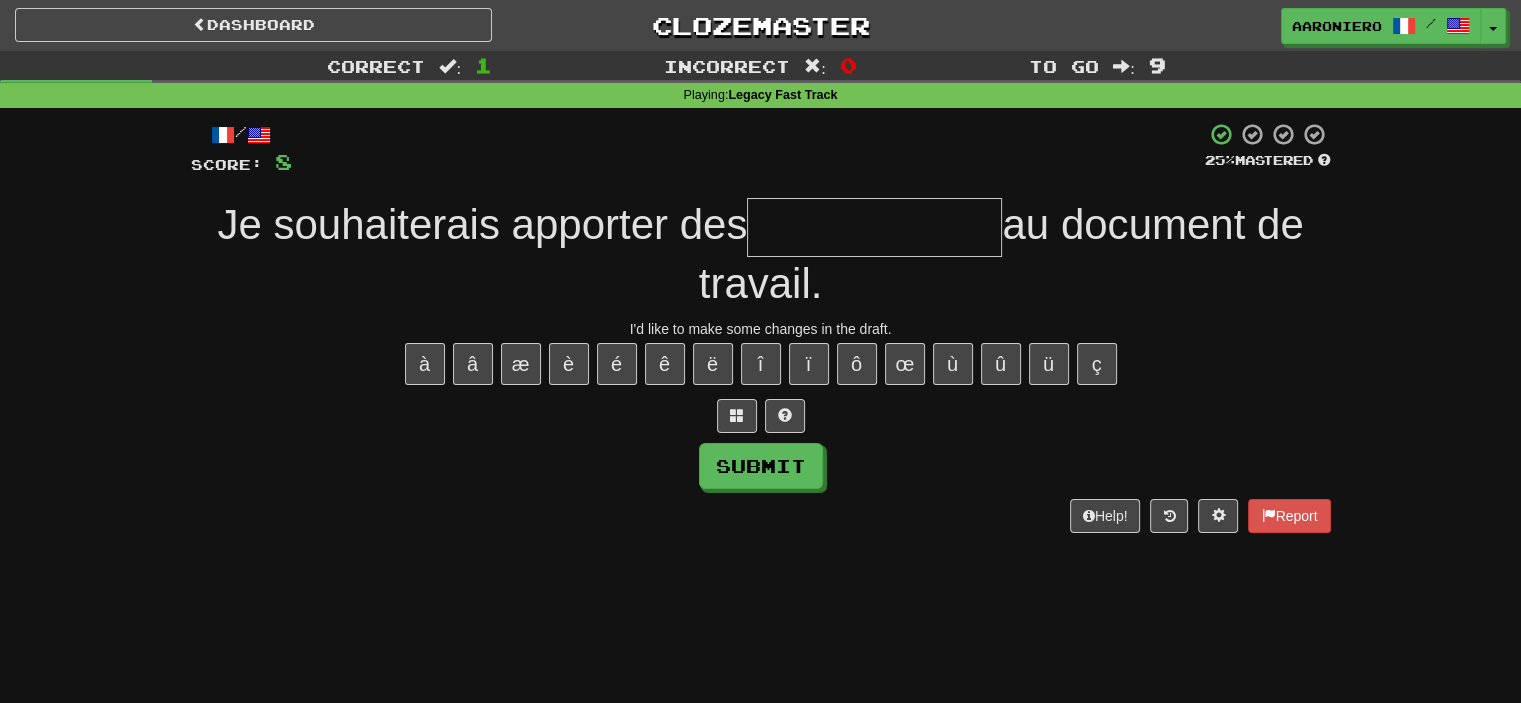 type on "*" 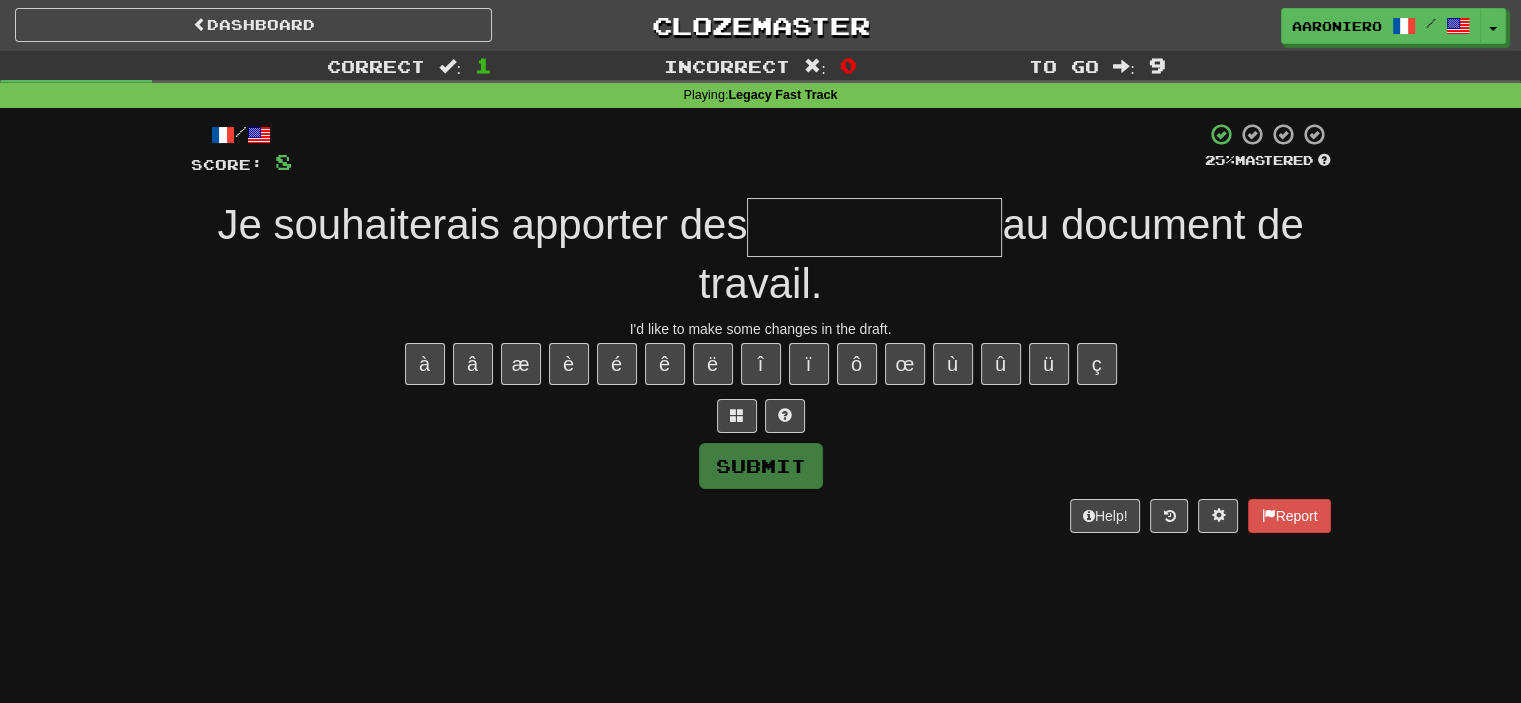type on "*" 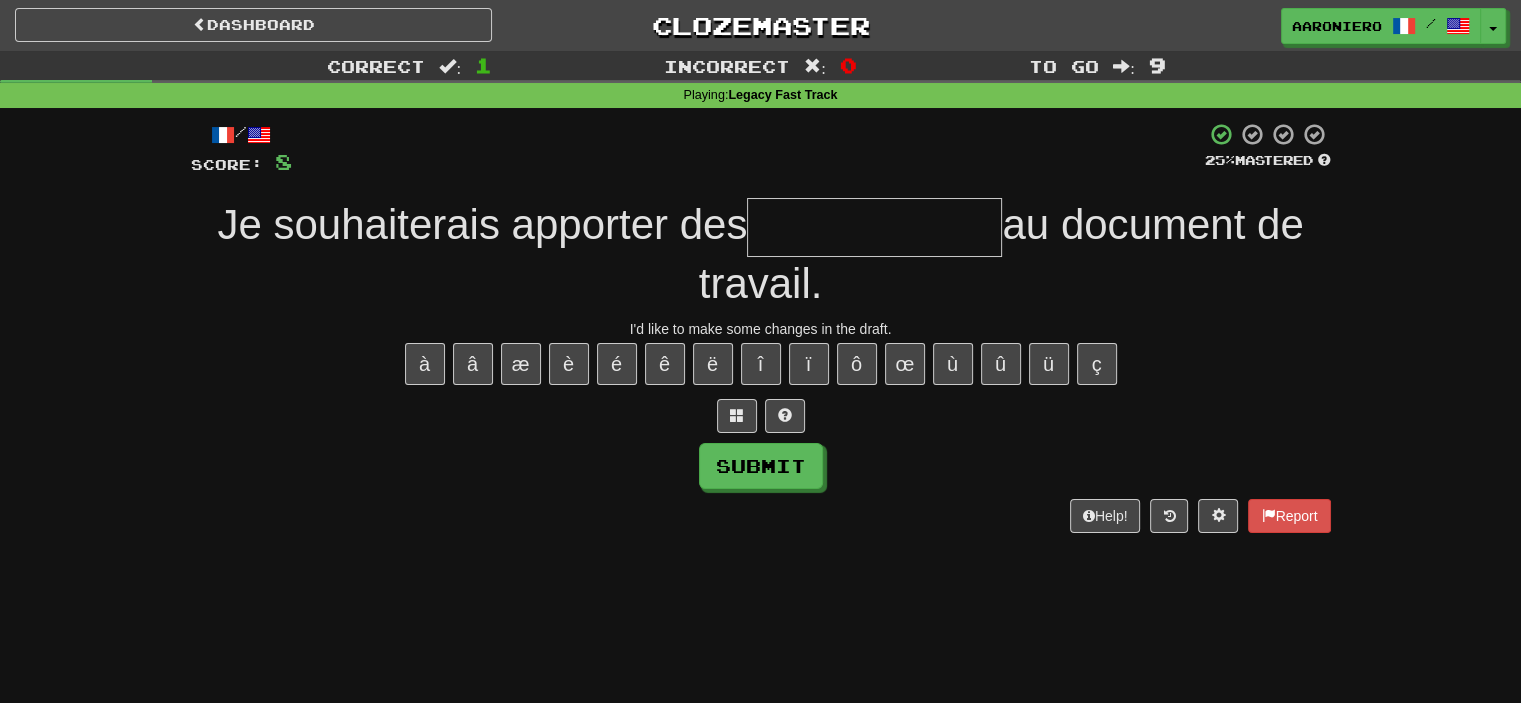 type on "*" 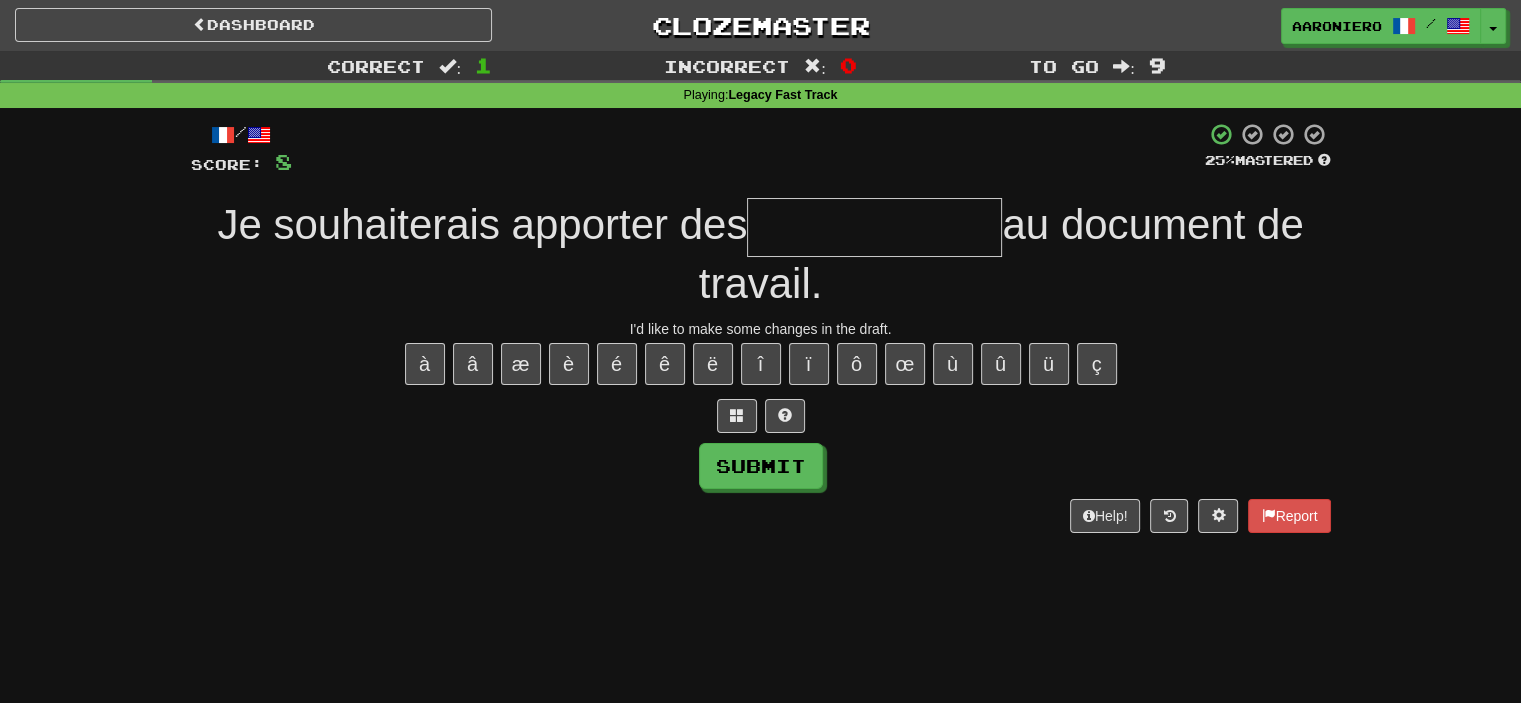 type on "*" 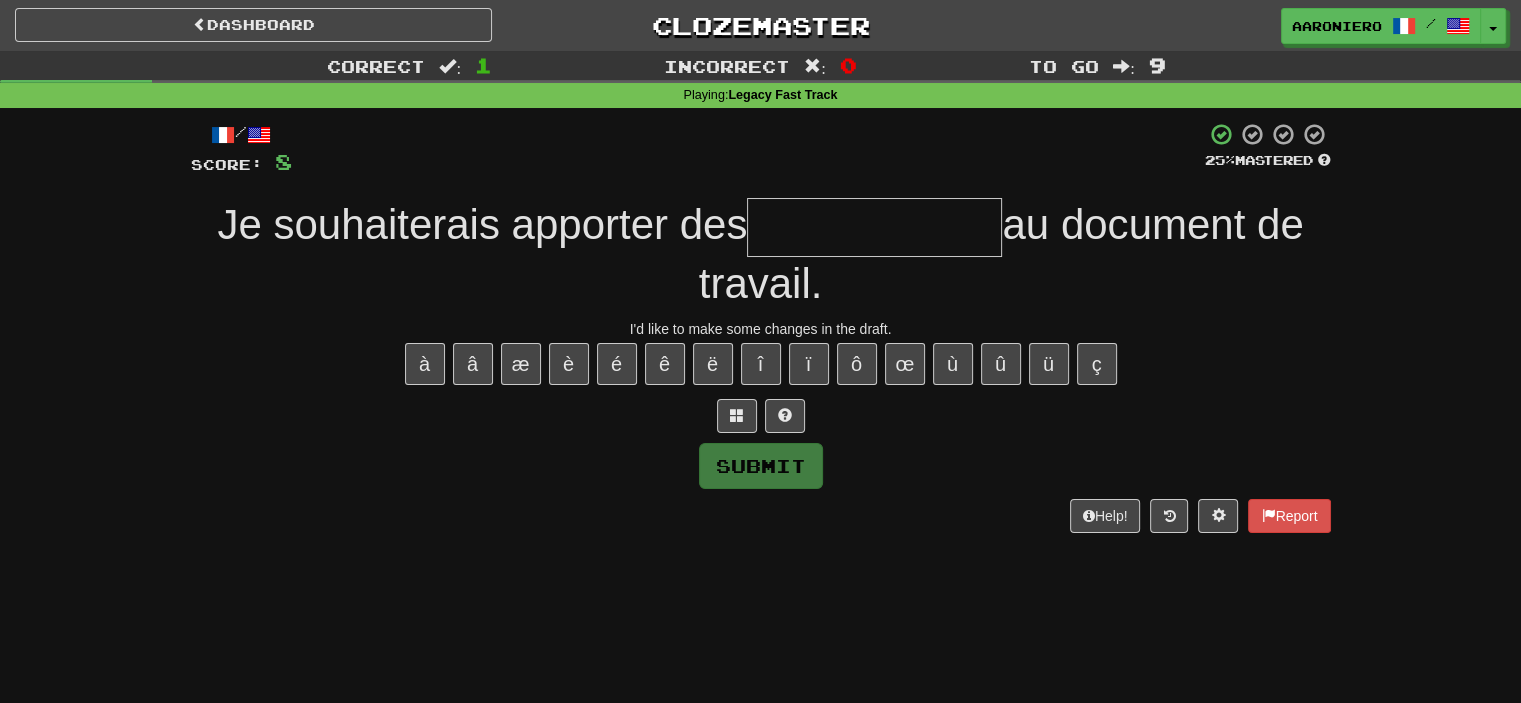 paste on "*" 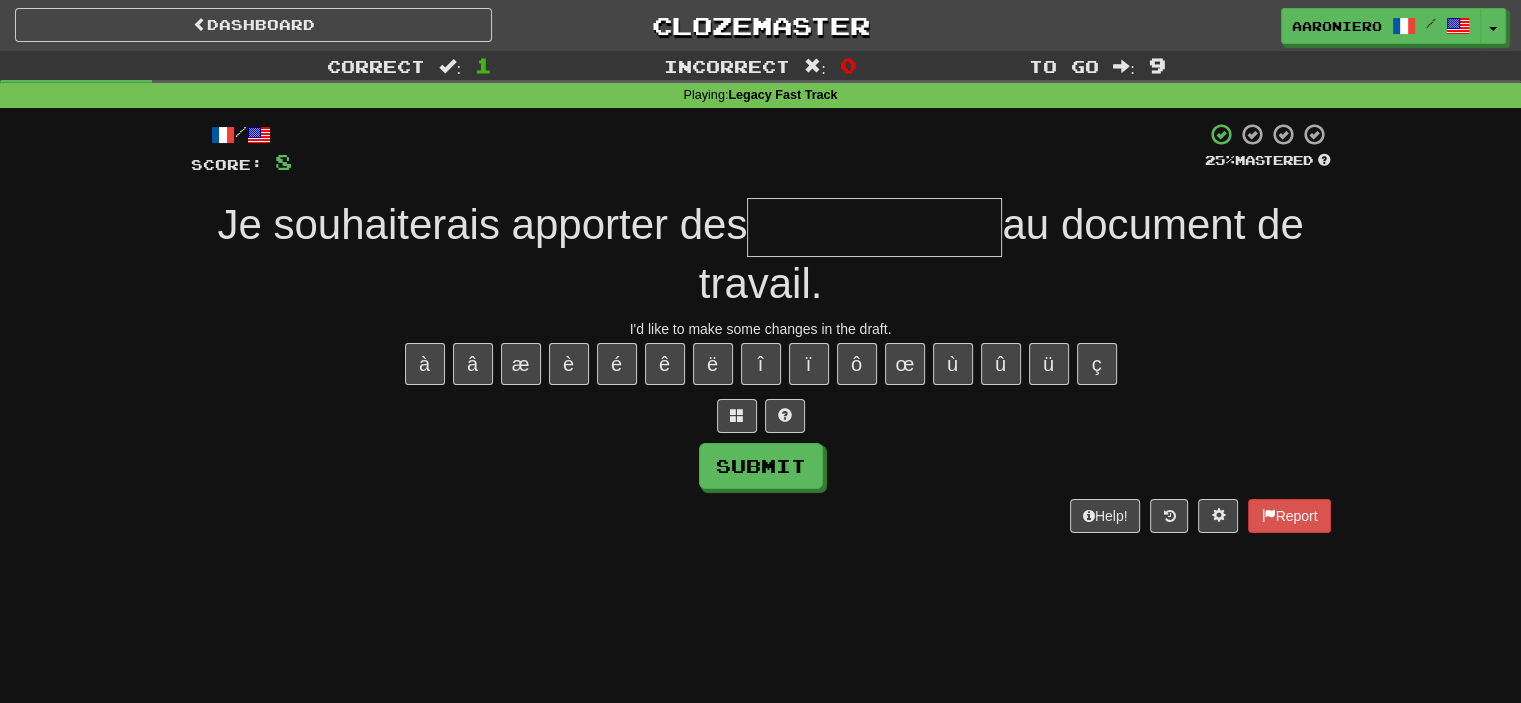 type on "*" 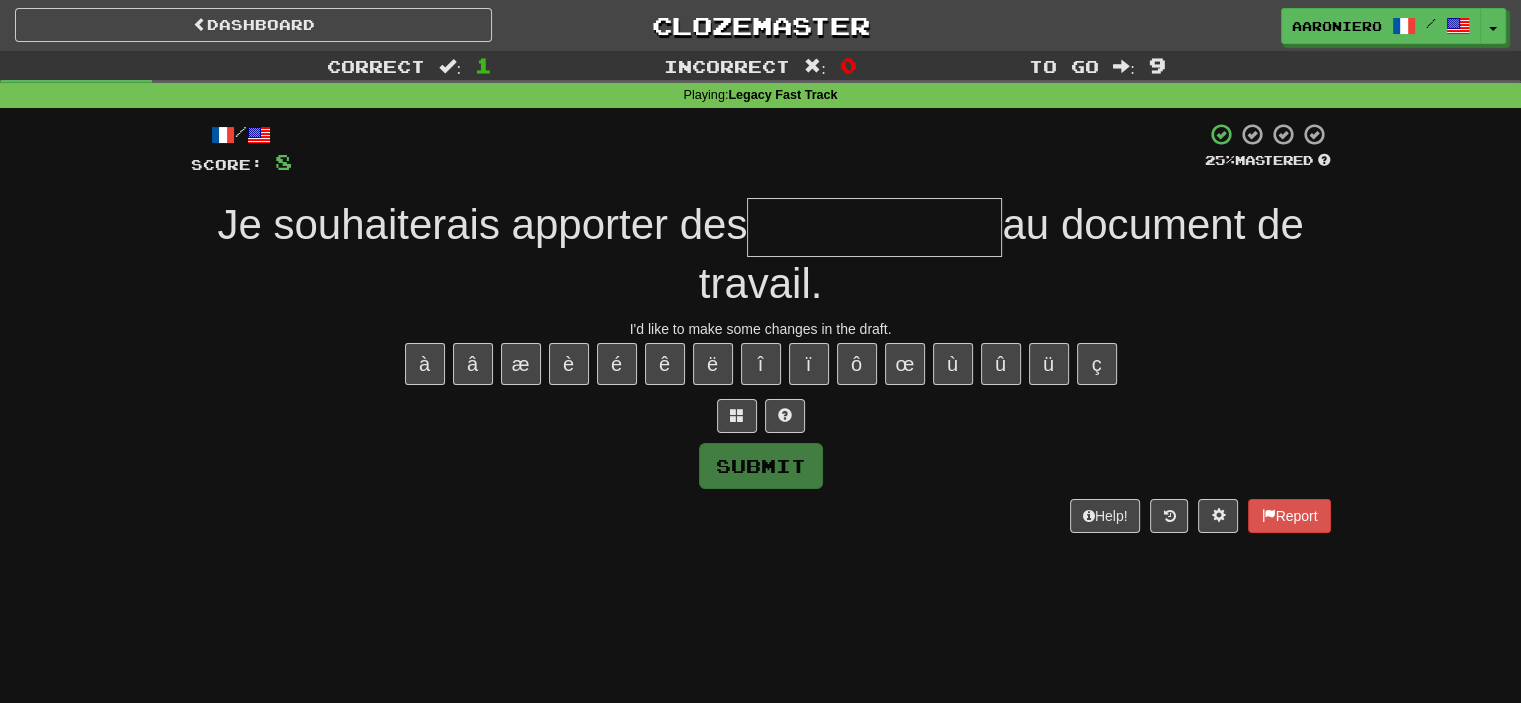 type on "*" 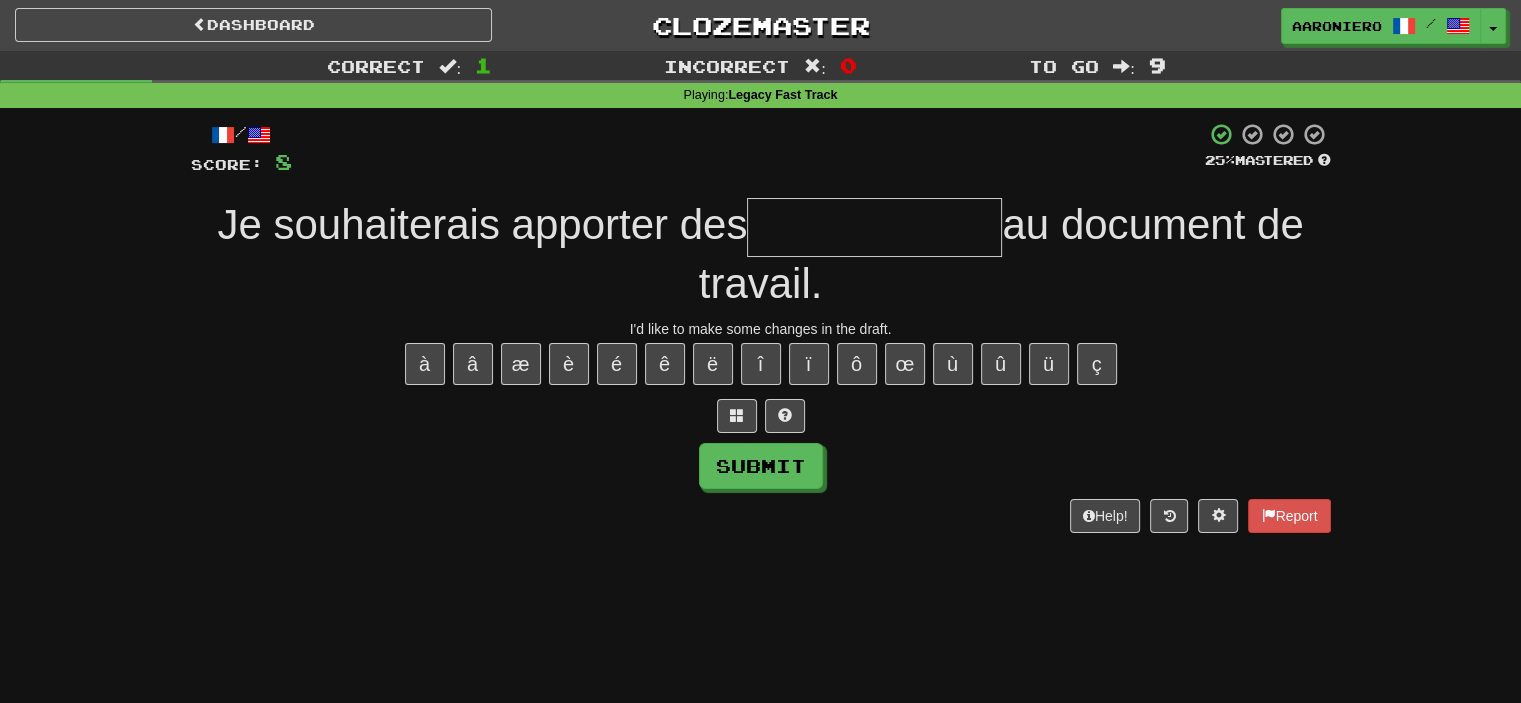 type on "*" 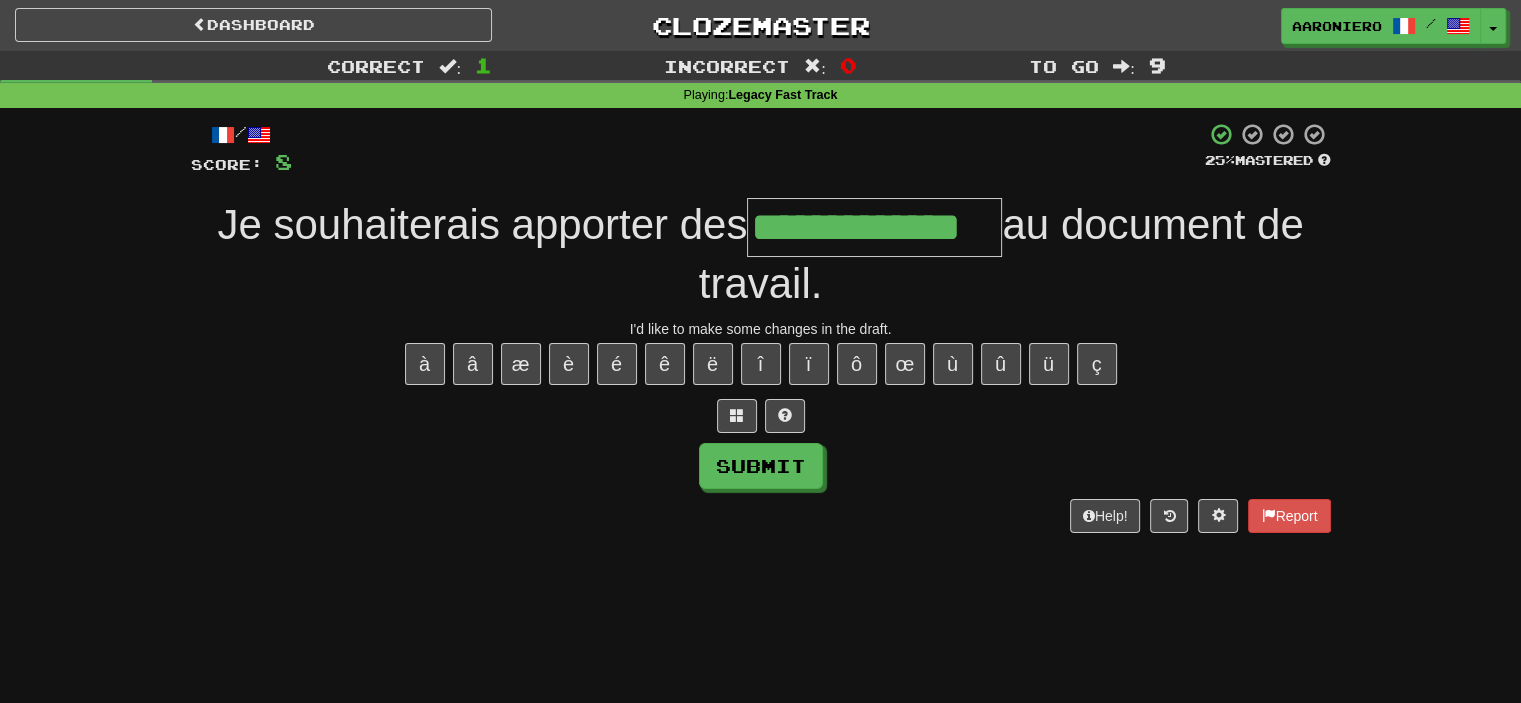 type on "**********" 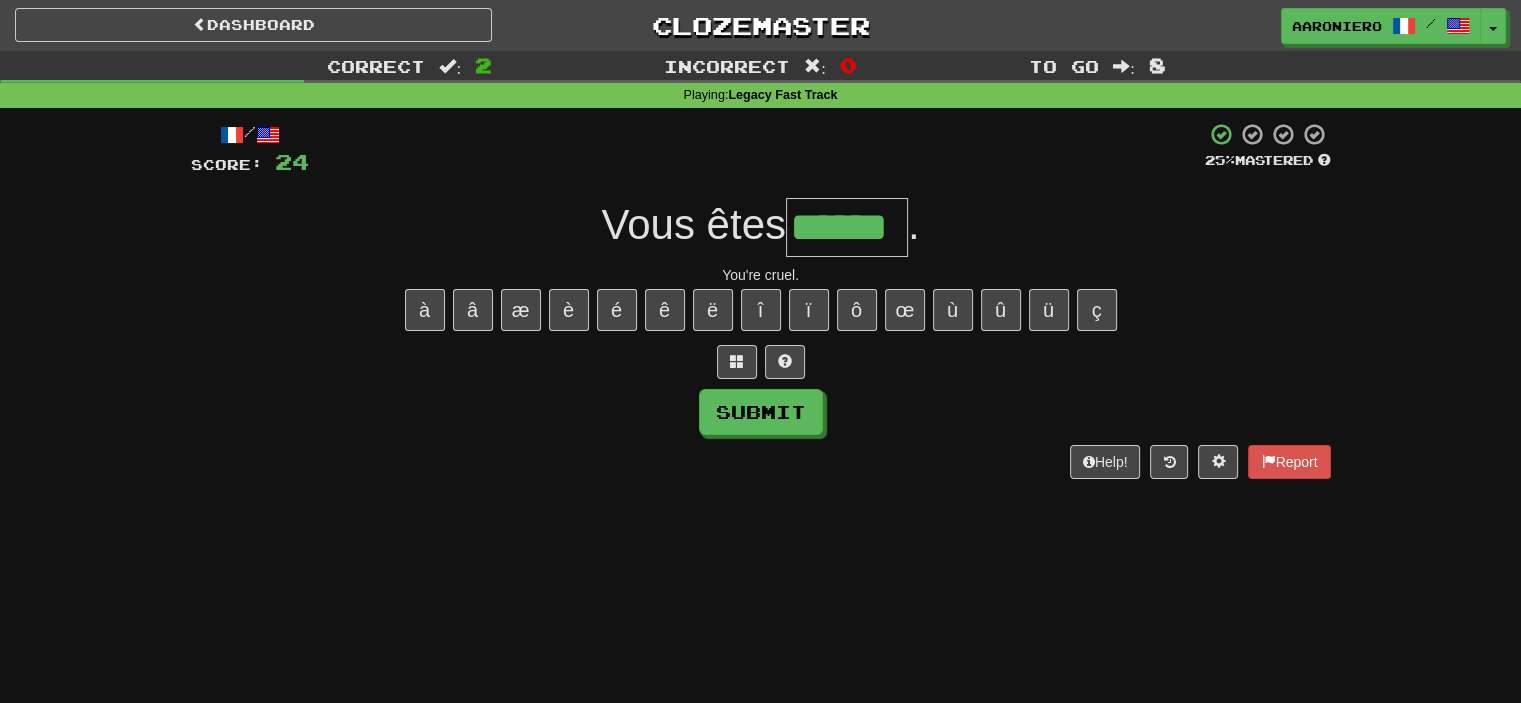 type on "******" 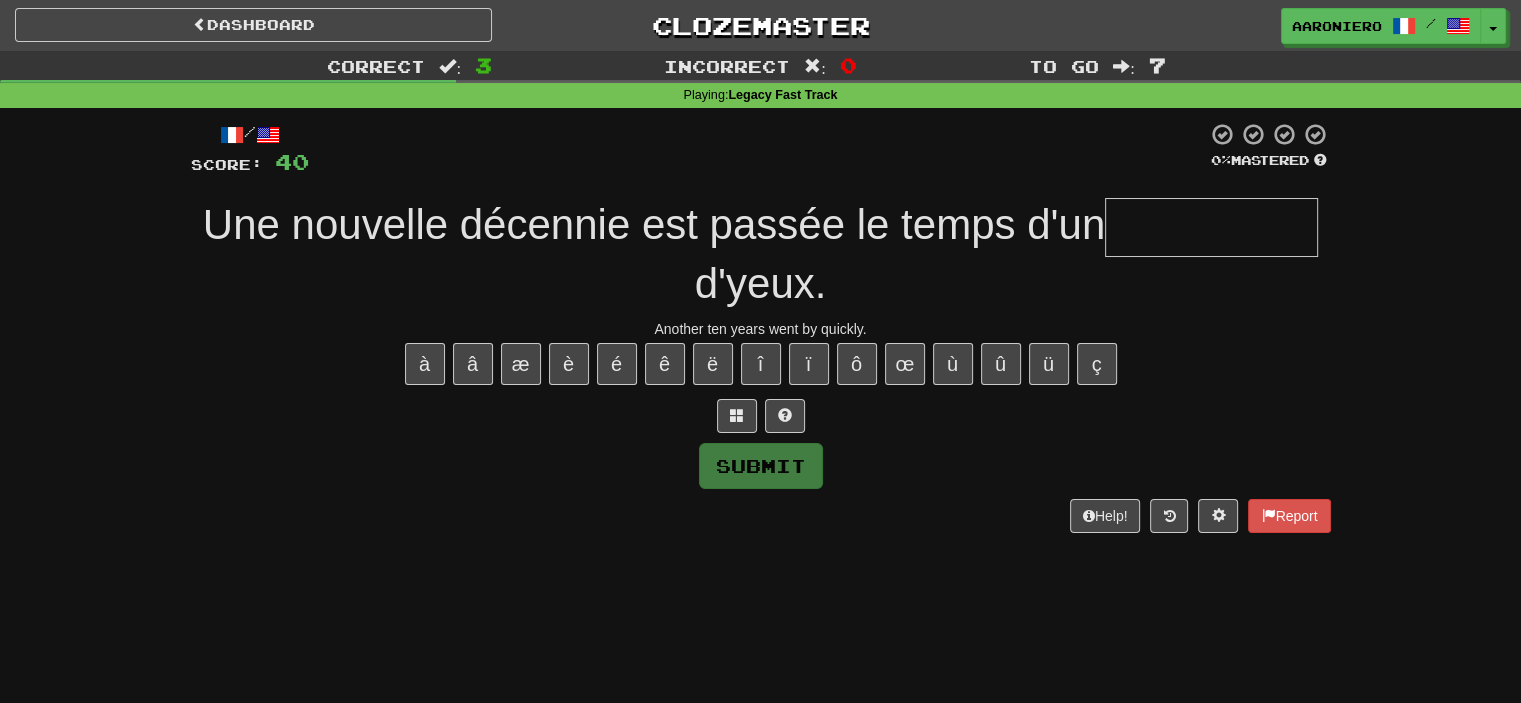 type on "*" 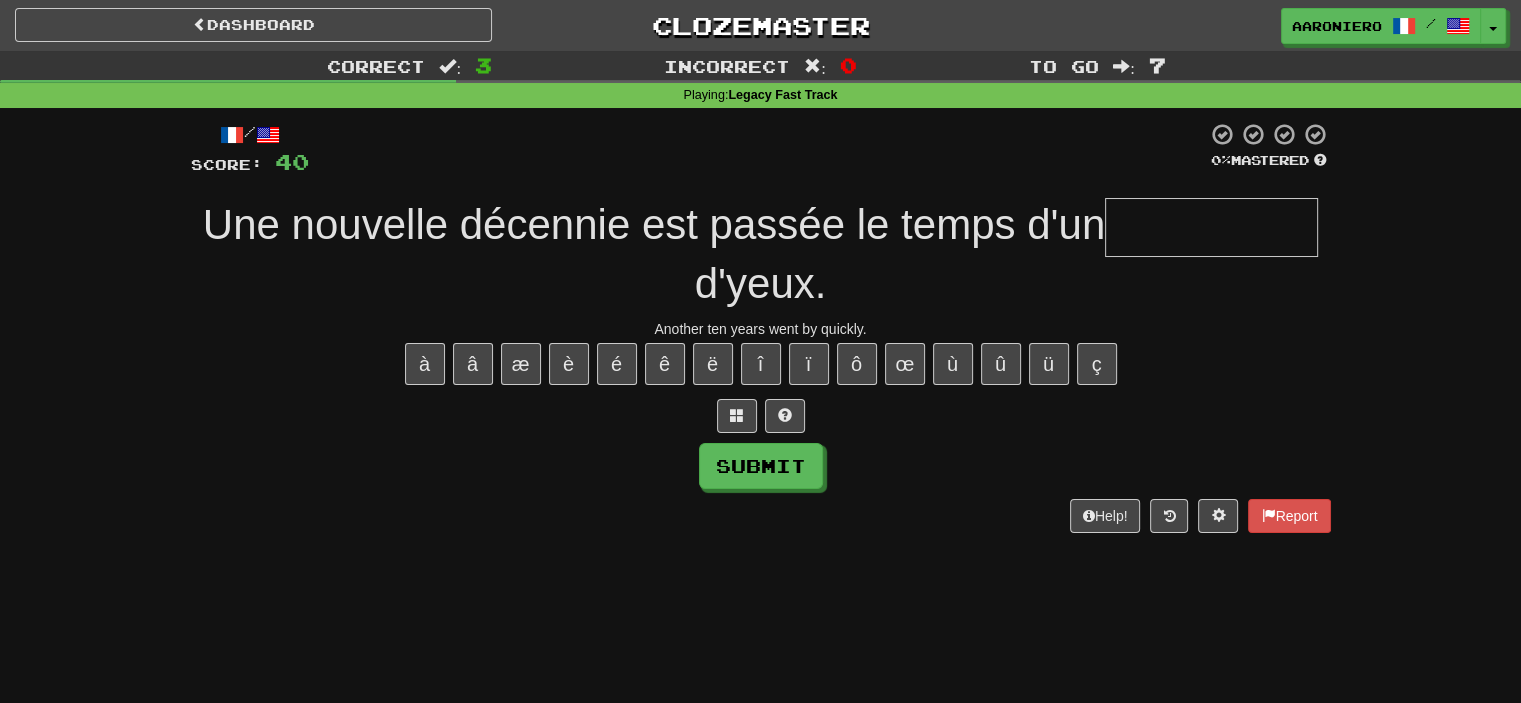 type on "*" 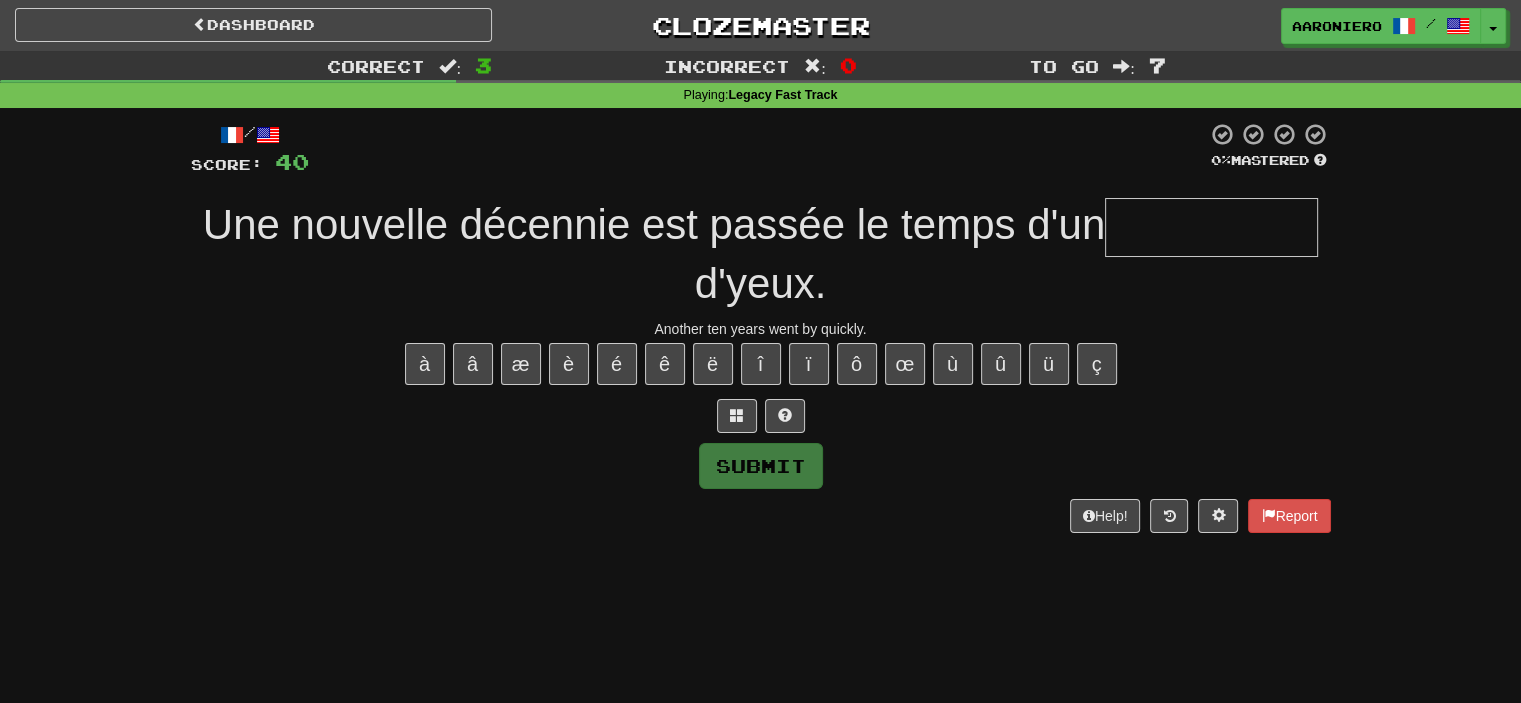 type on "*" 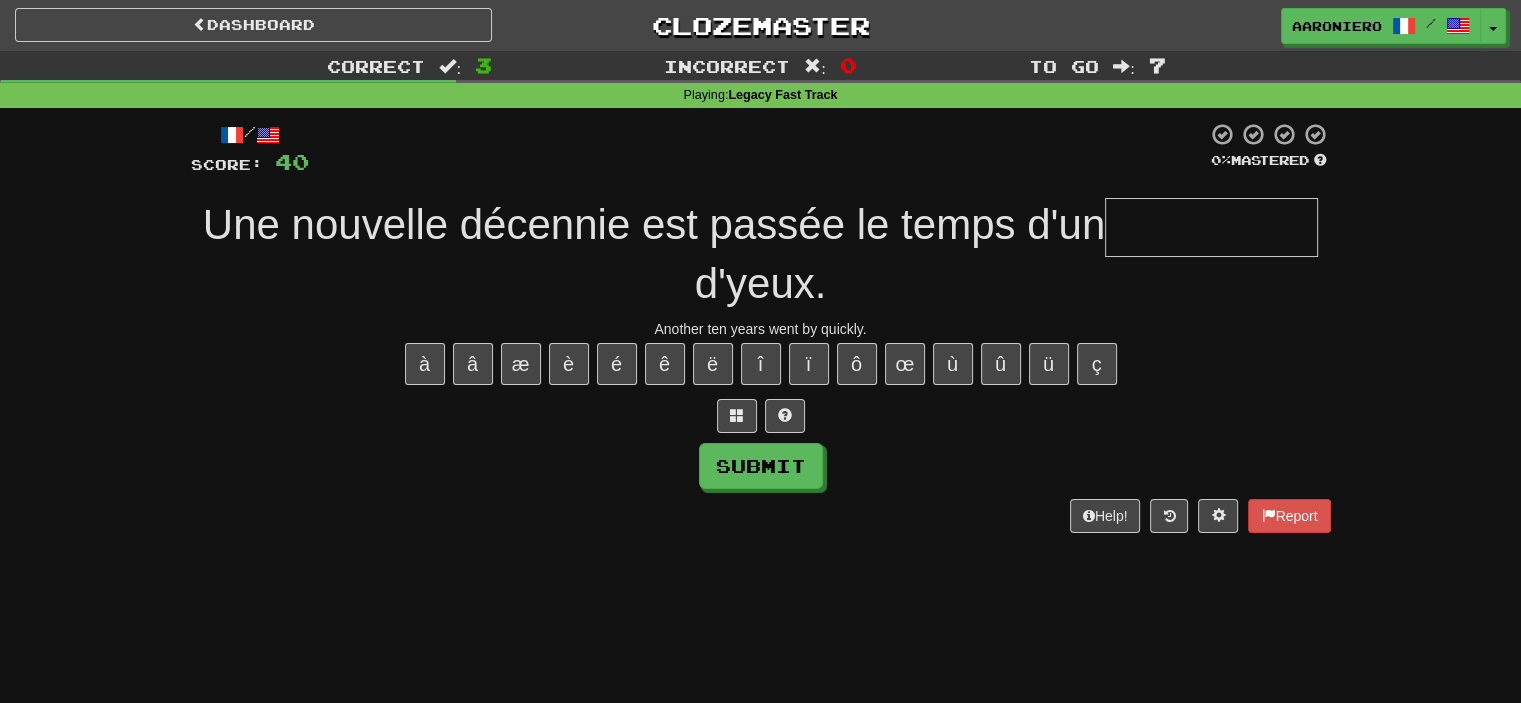 type on "*" 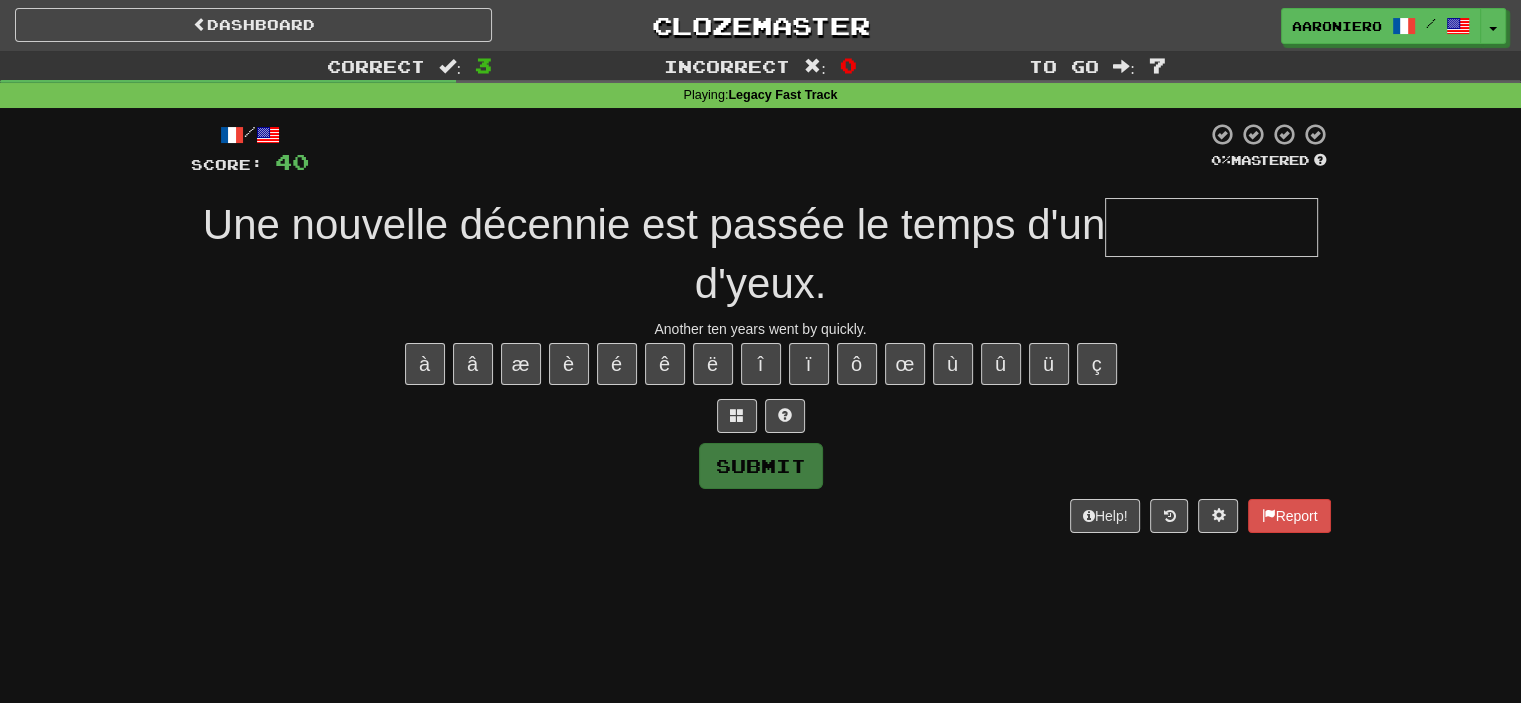 type on "*" 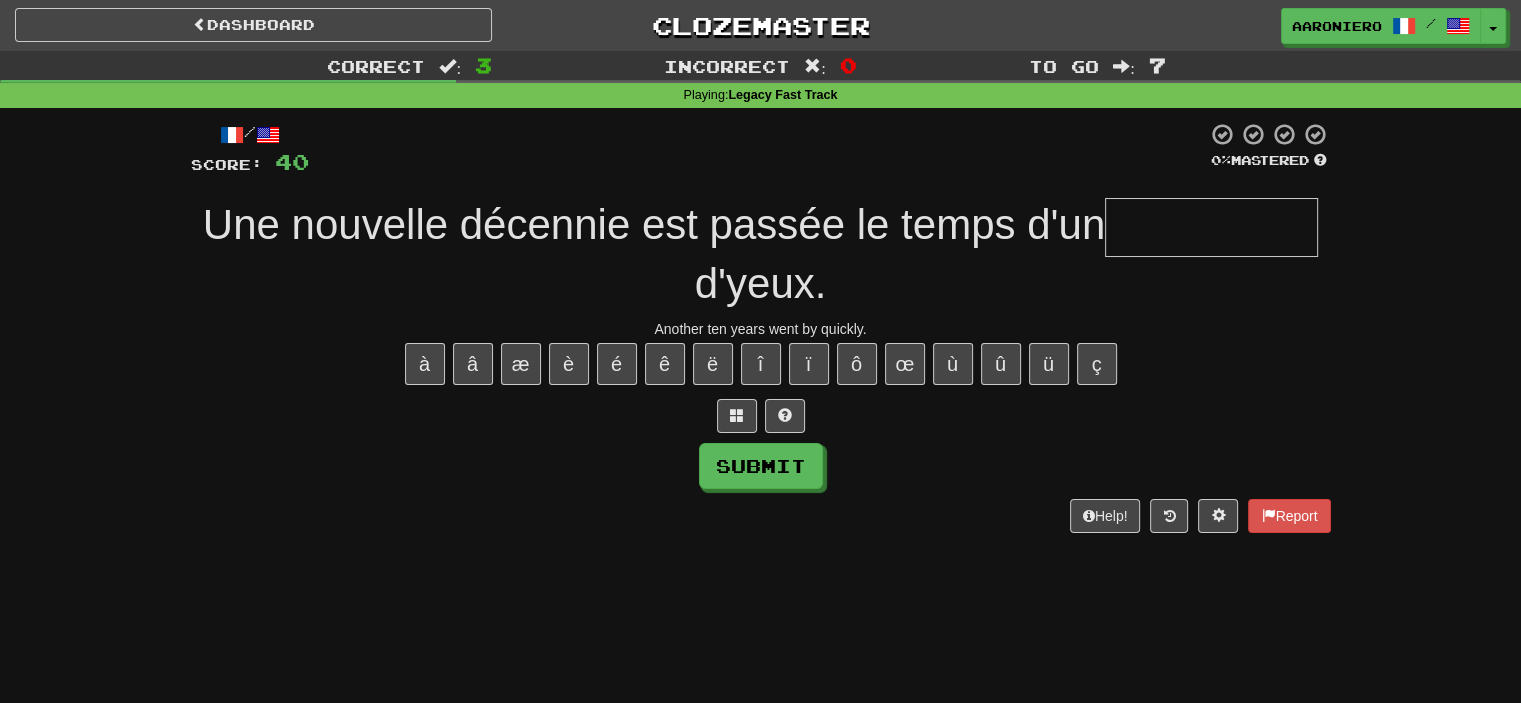 type on "*" 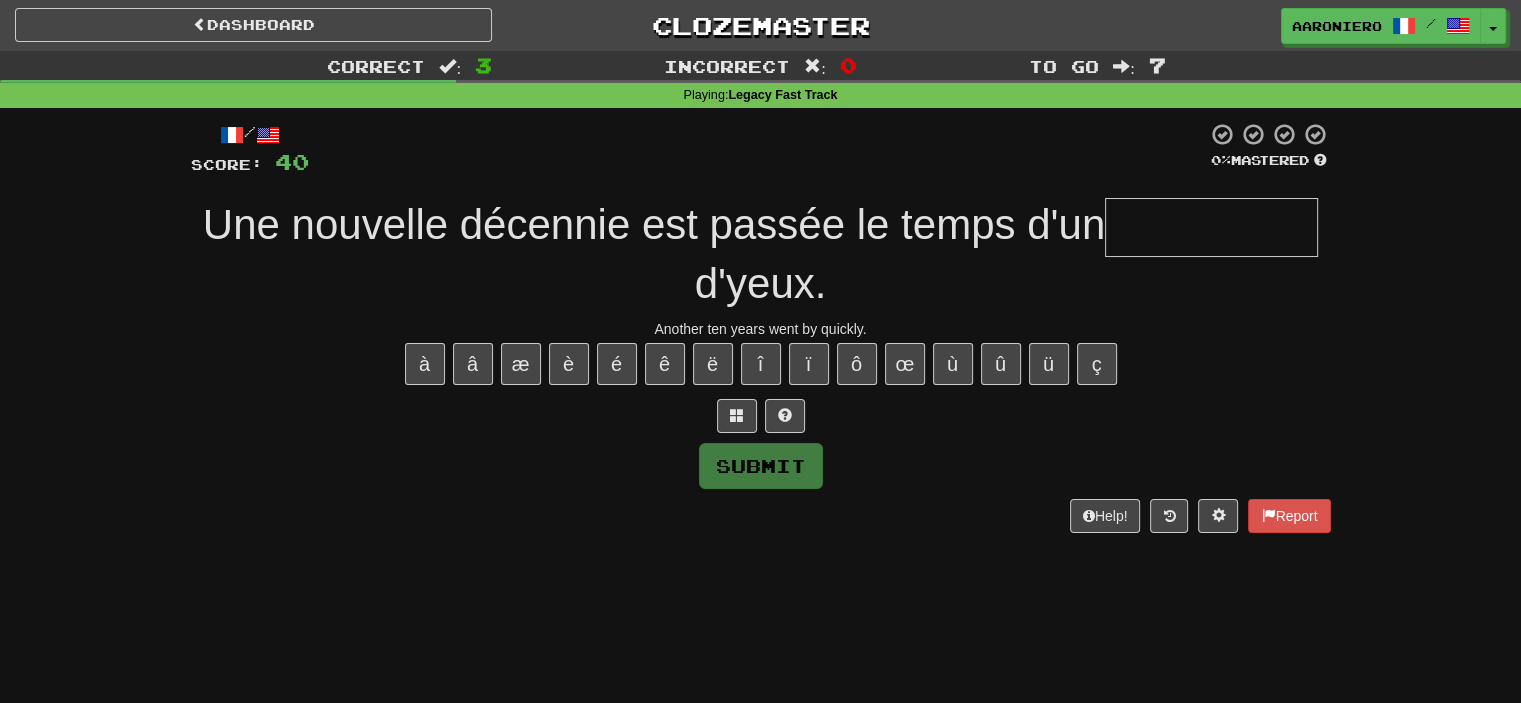type on "*" 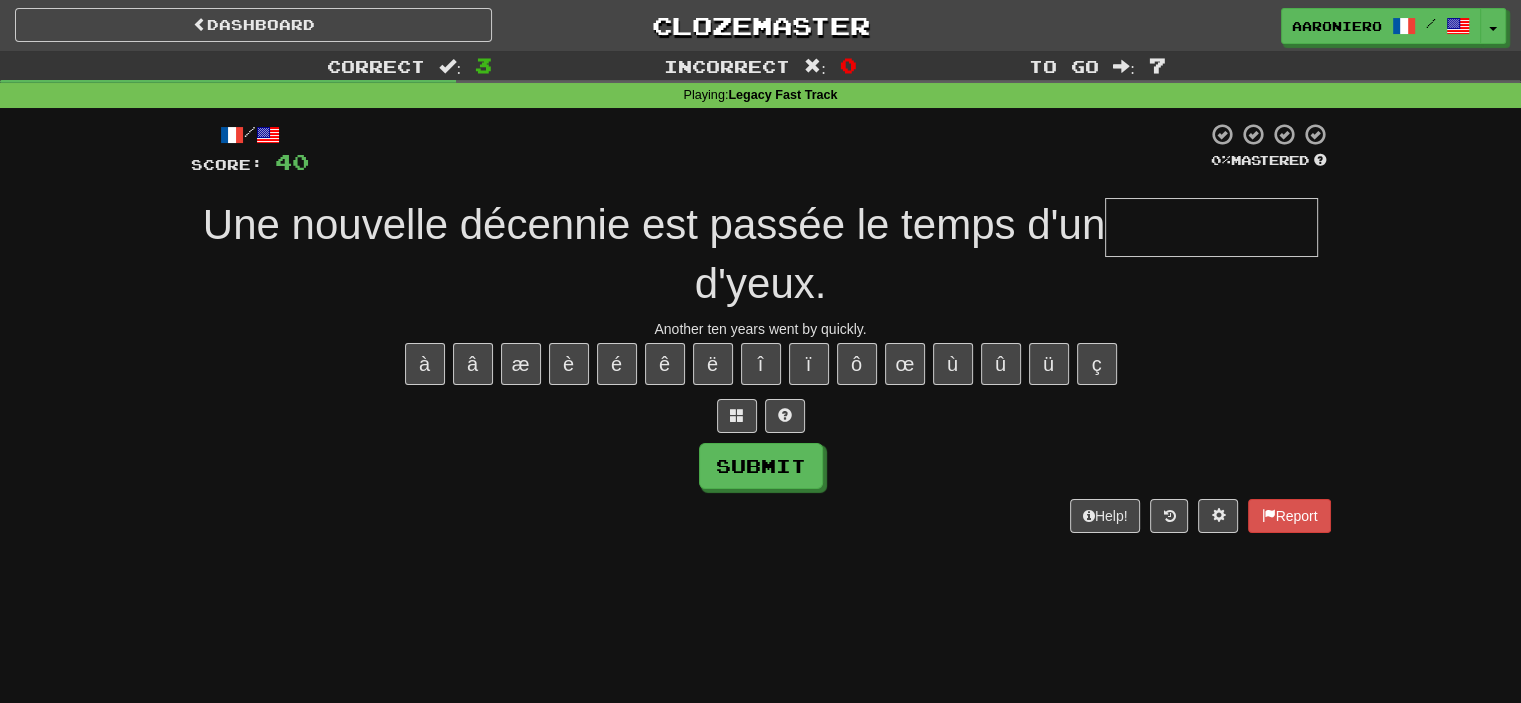 type on "*" 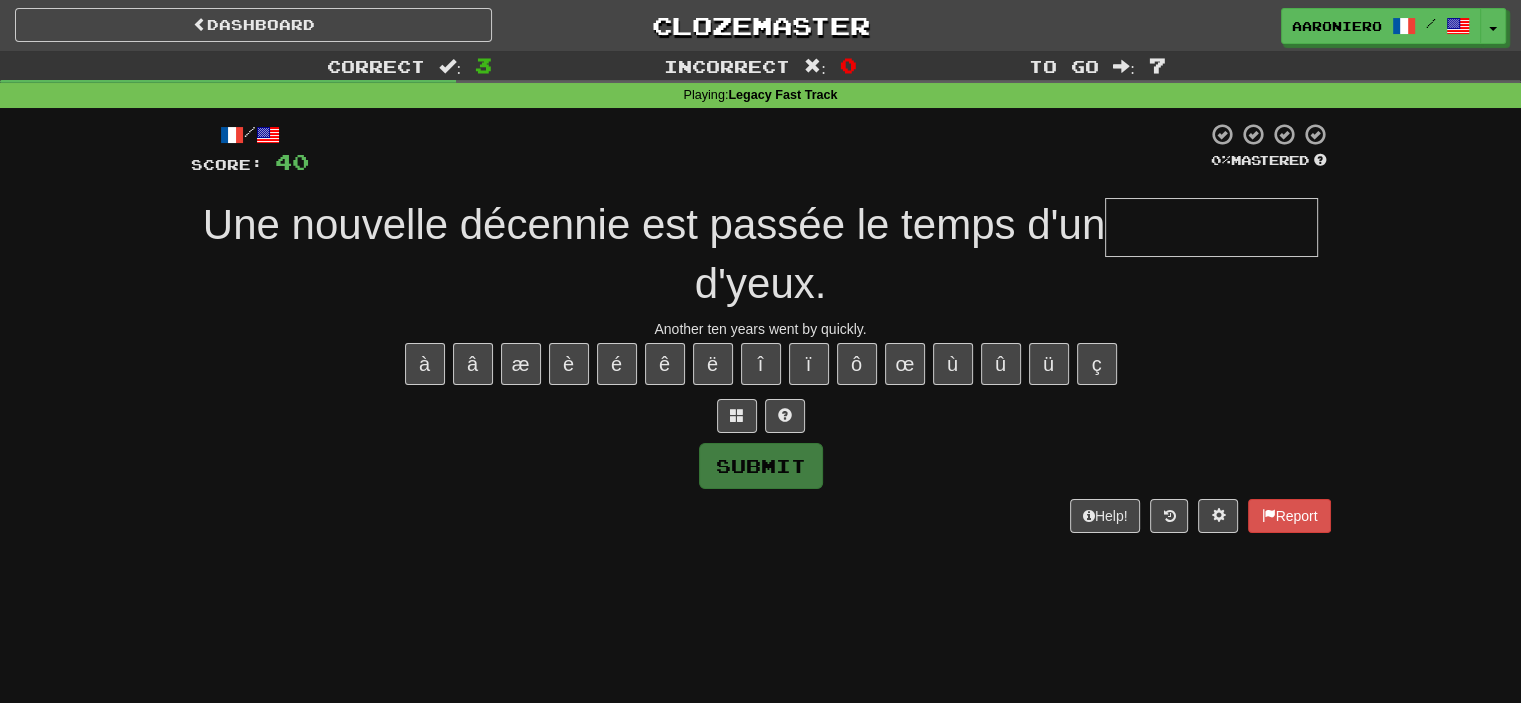type on "*" 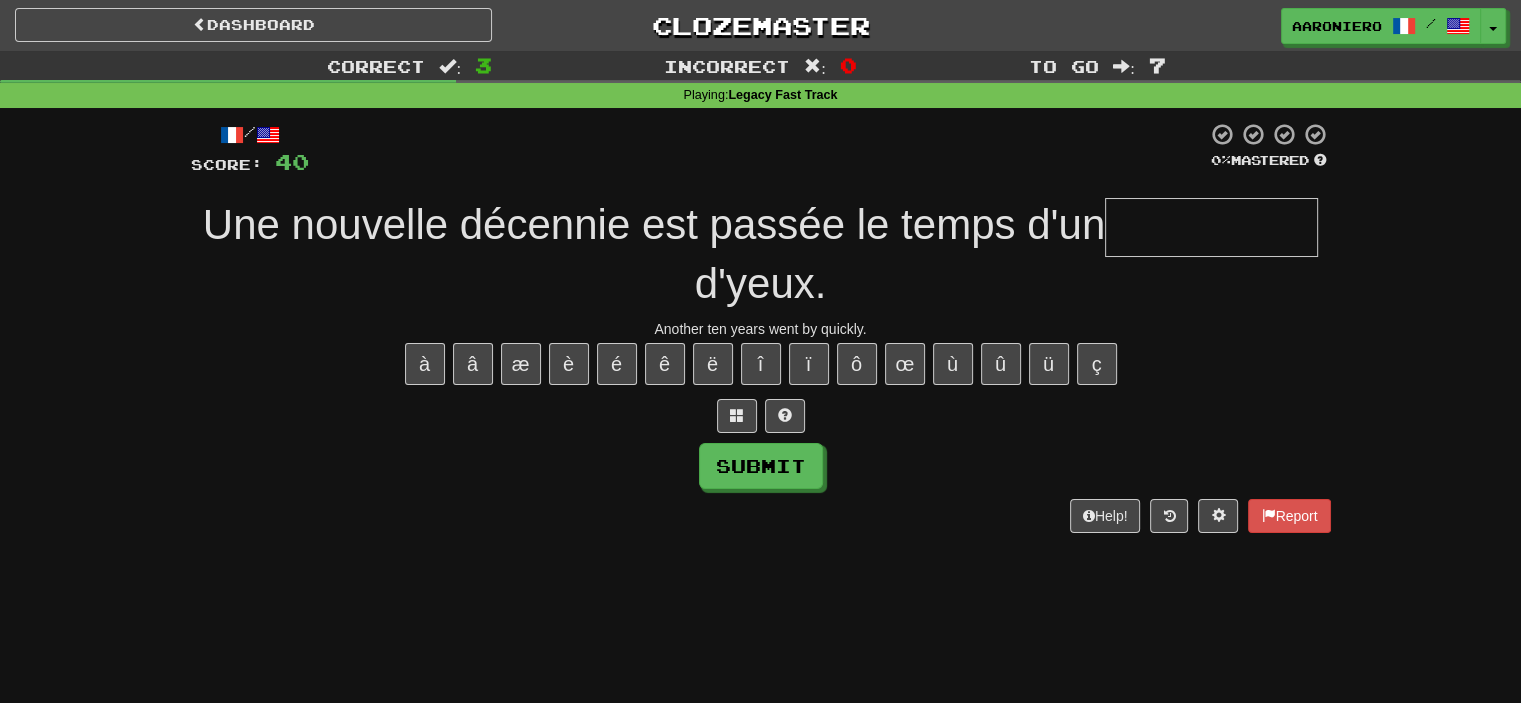 type on "*" 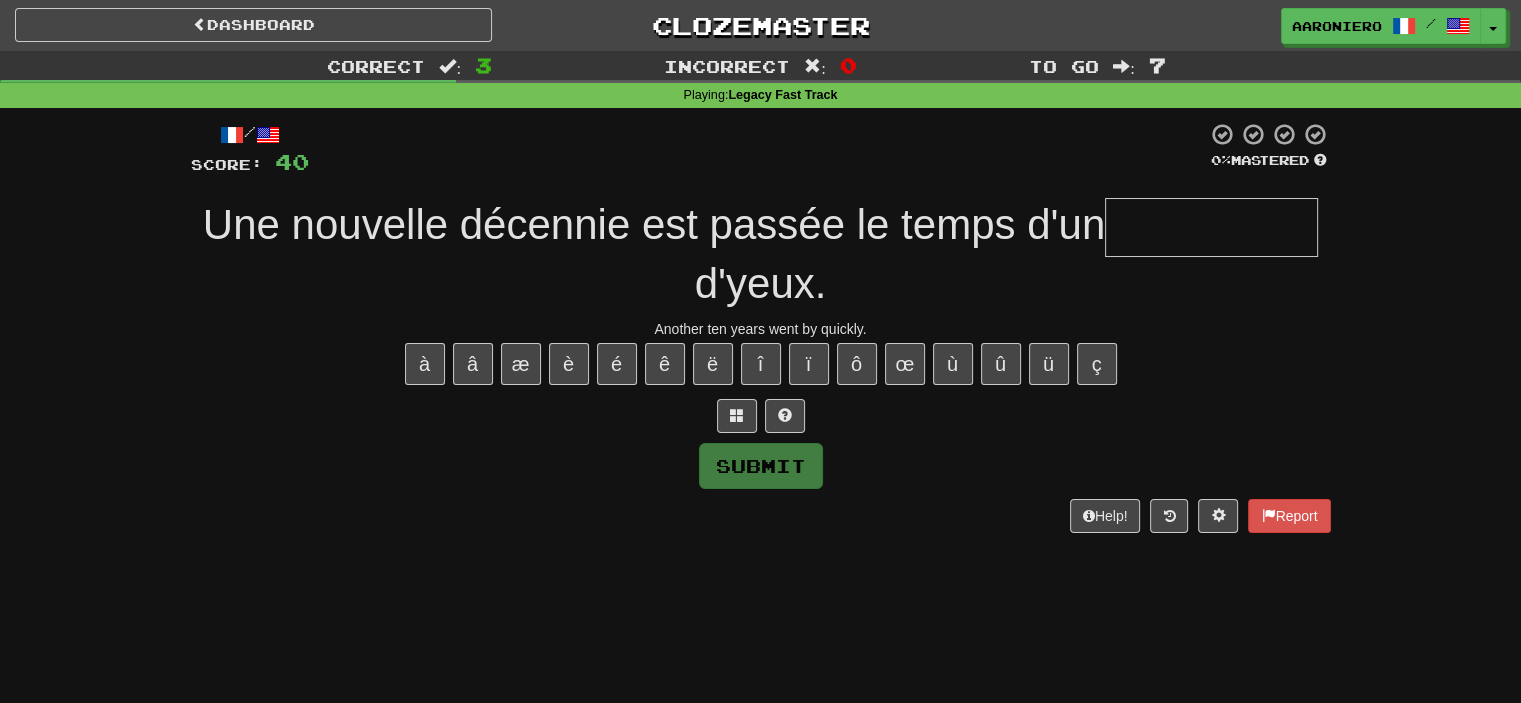 paste on "*" 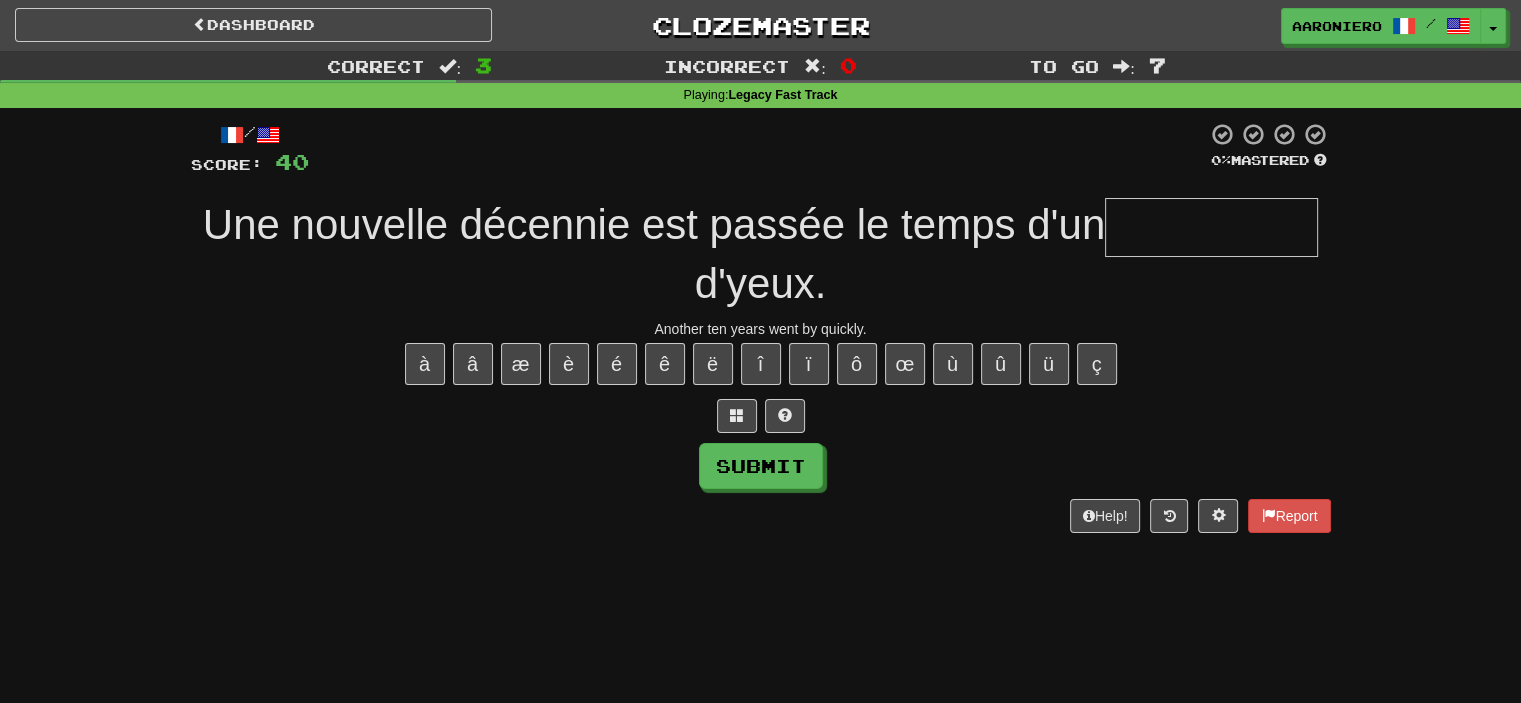 type on "*" 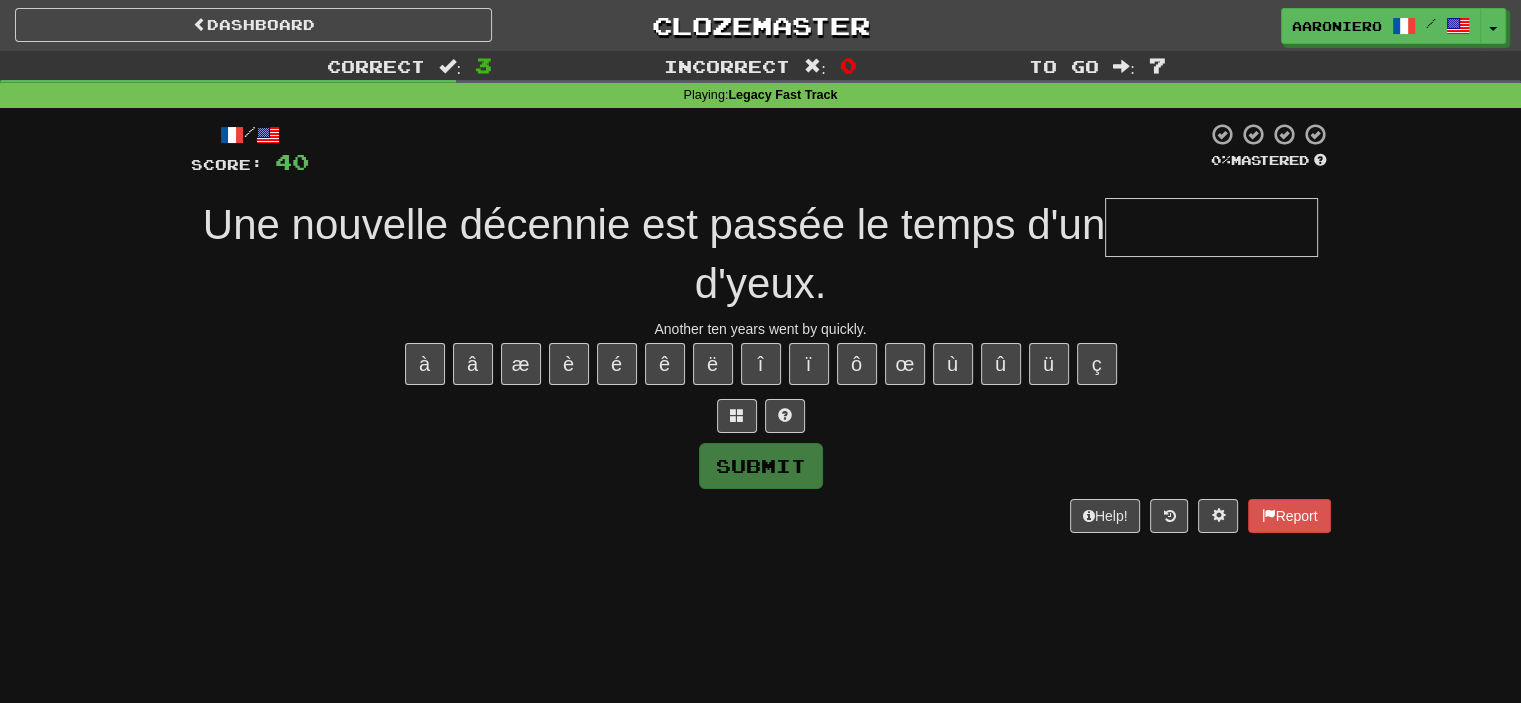 type on "*" 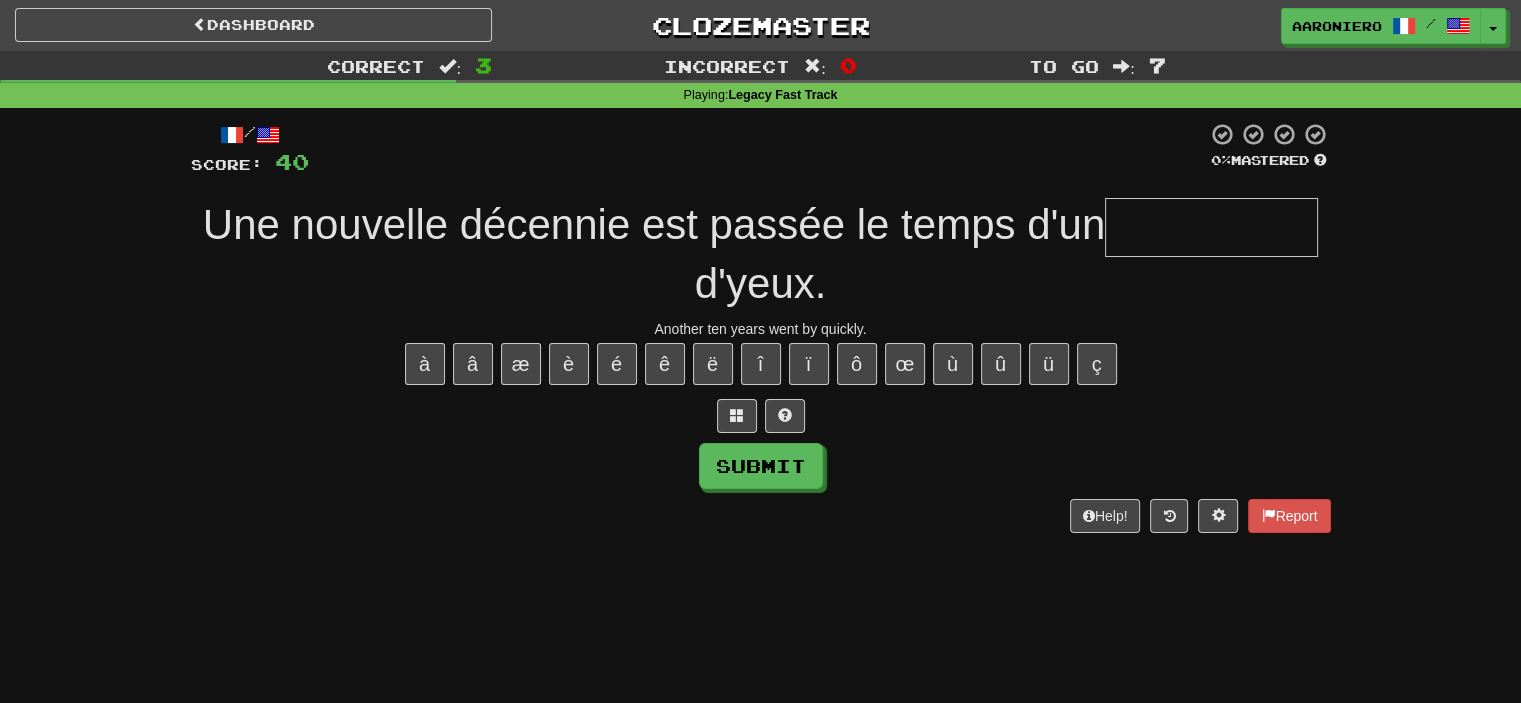 type on "*" 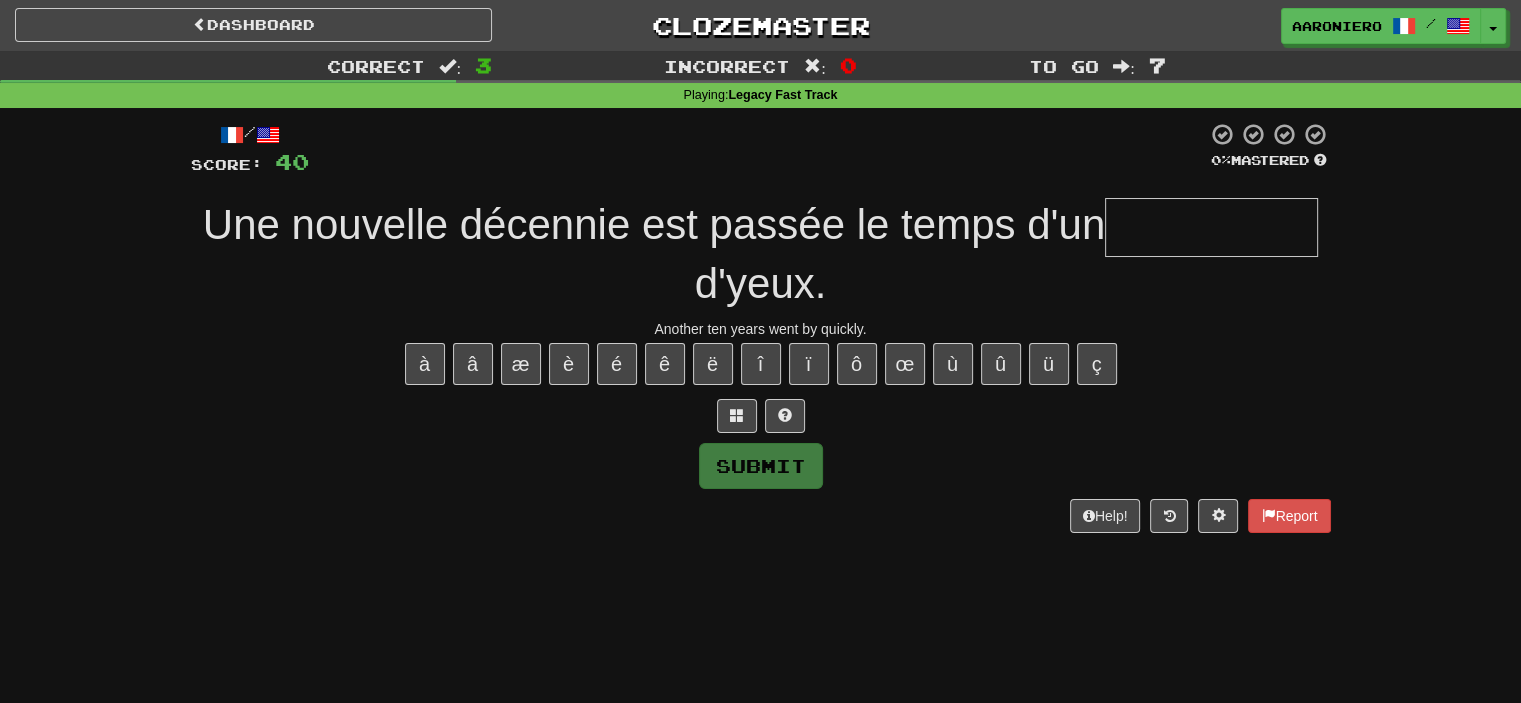 type on "*" 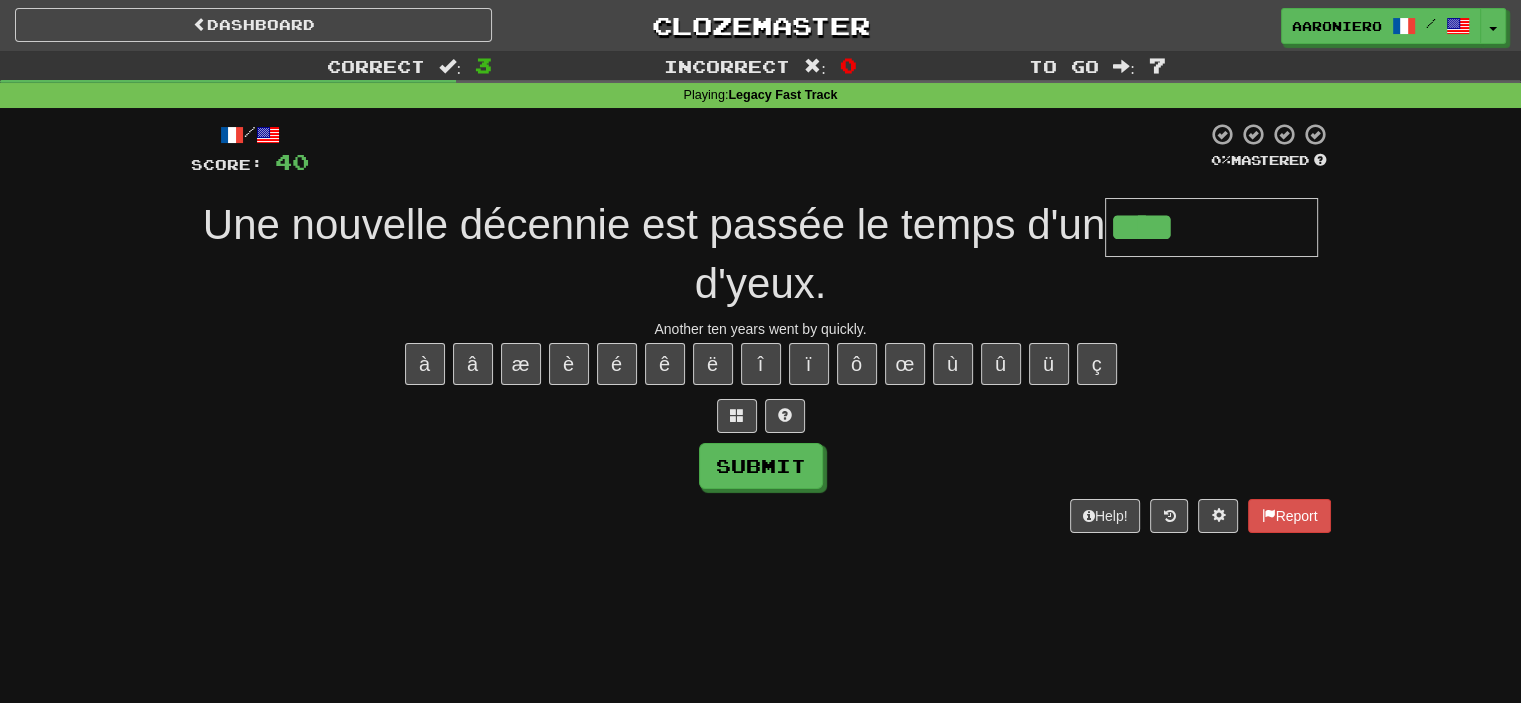 paste on "*" 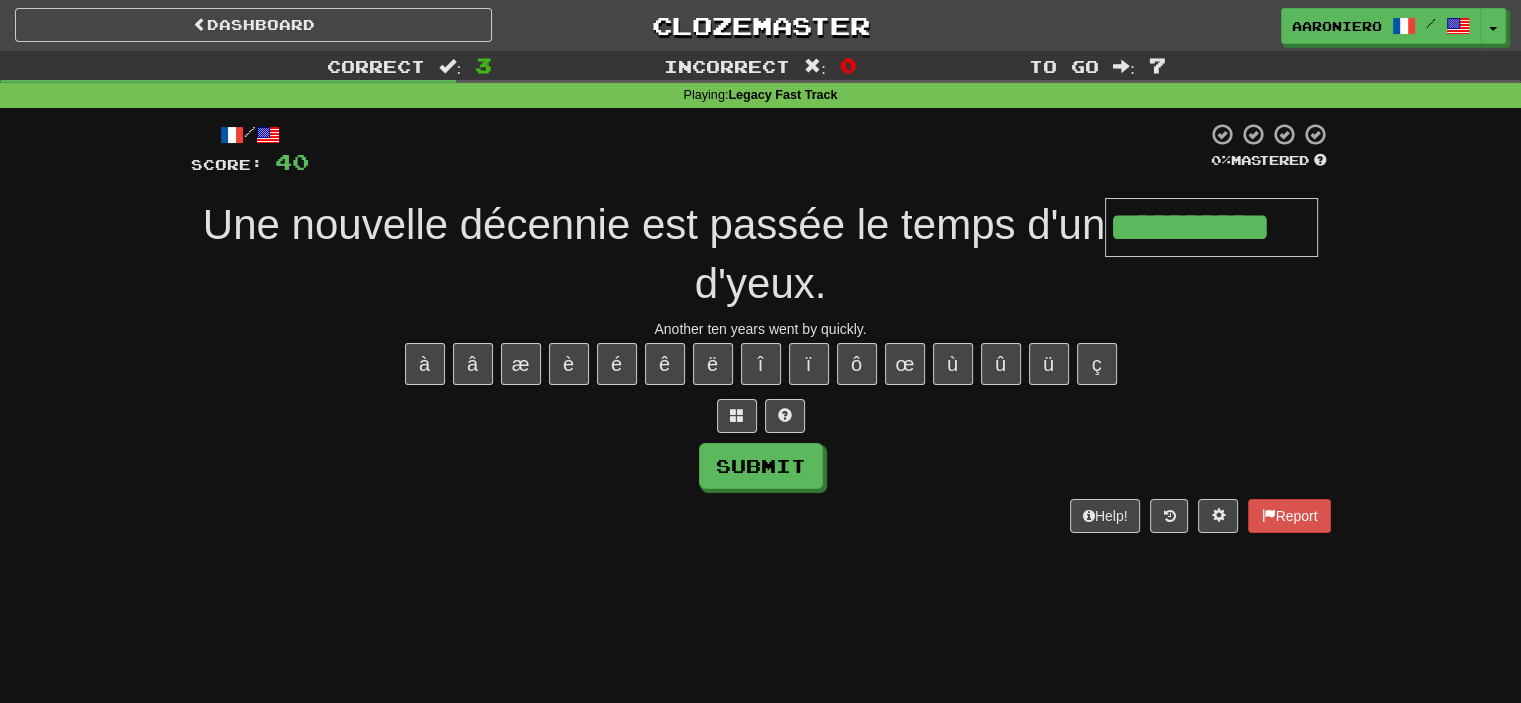 type on "**********" 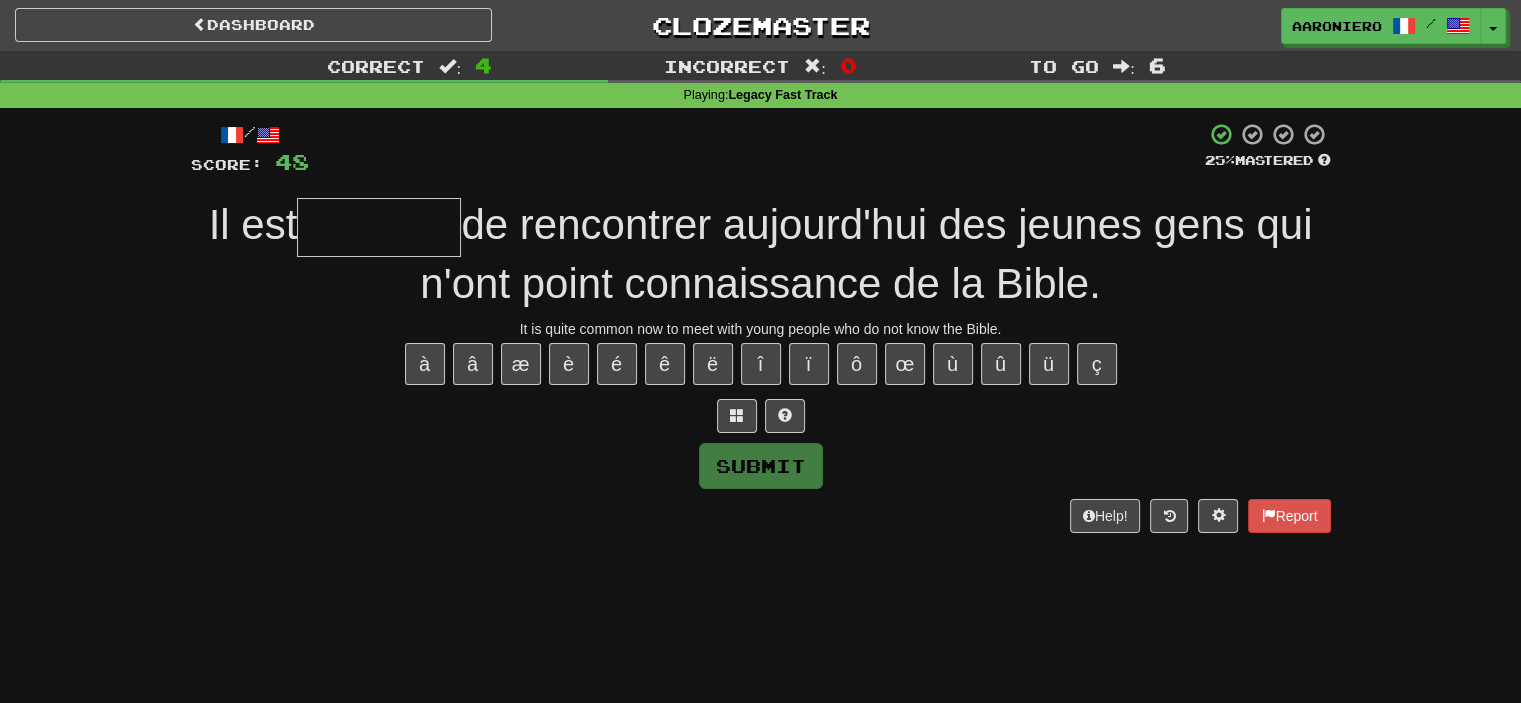 type on "*" 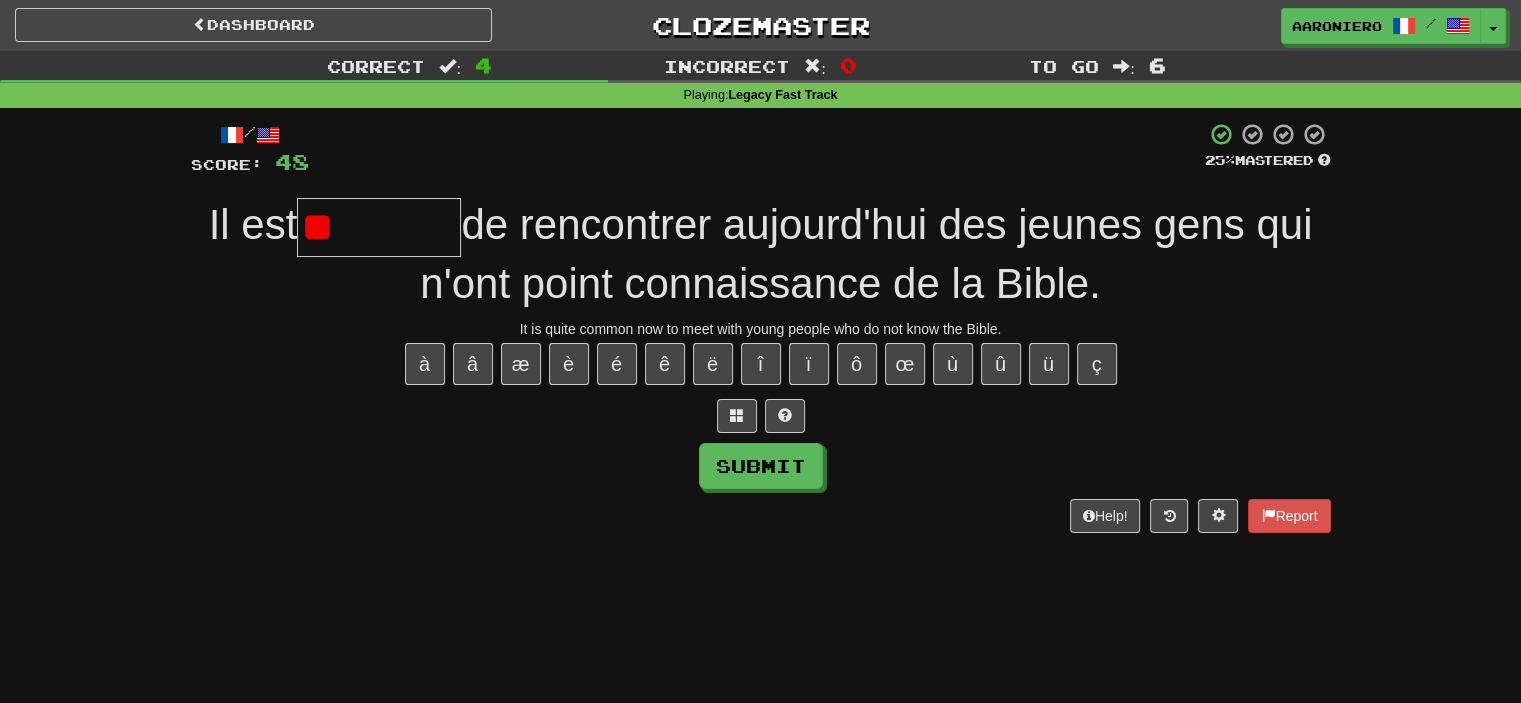 type on "*" 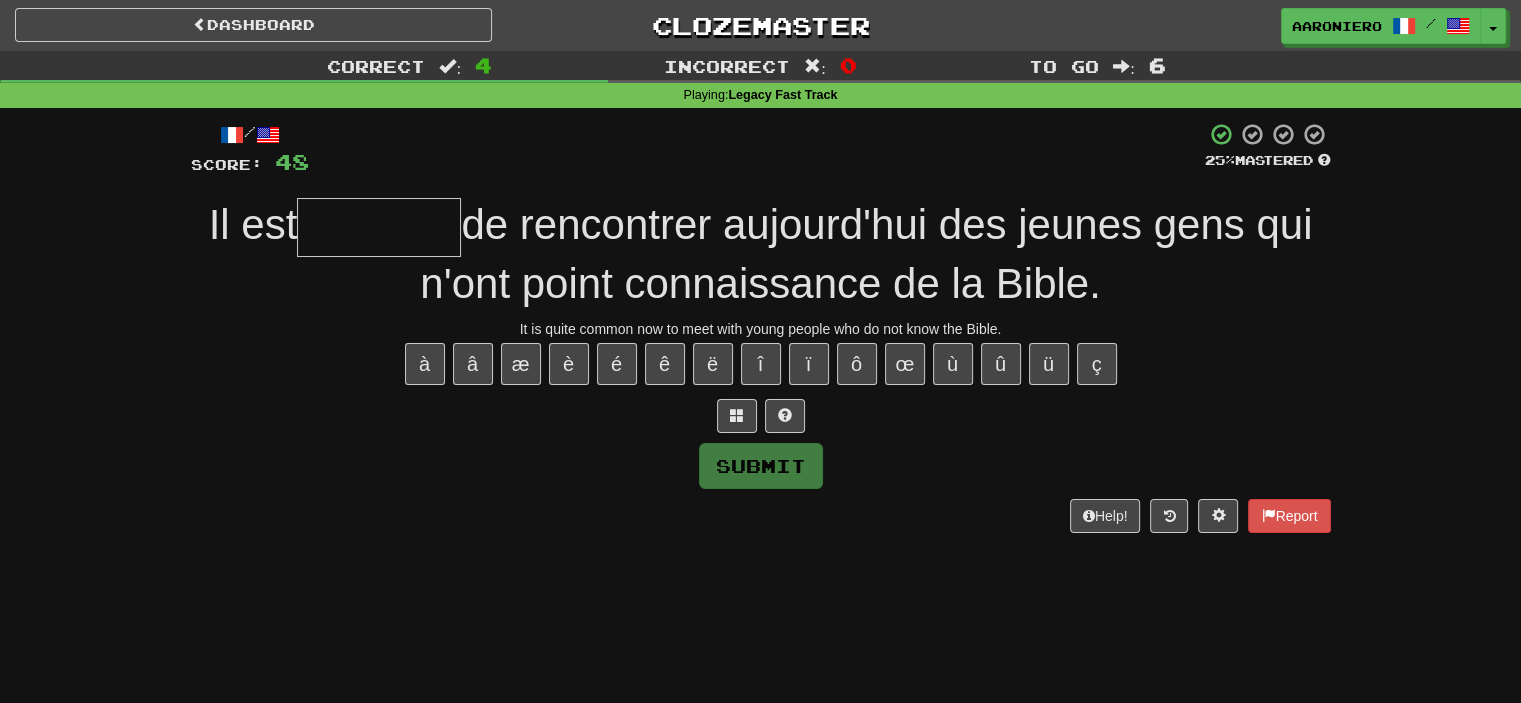 type on "*" 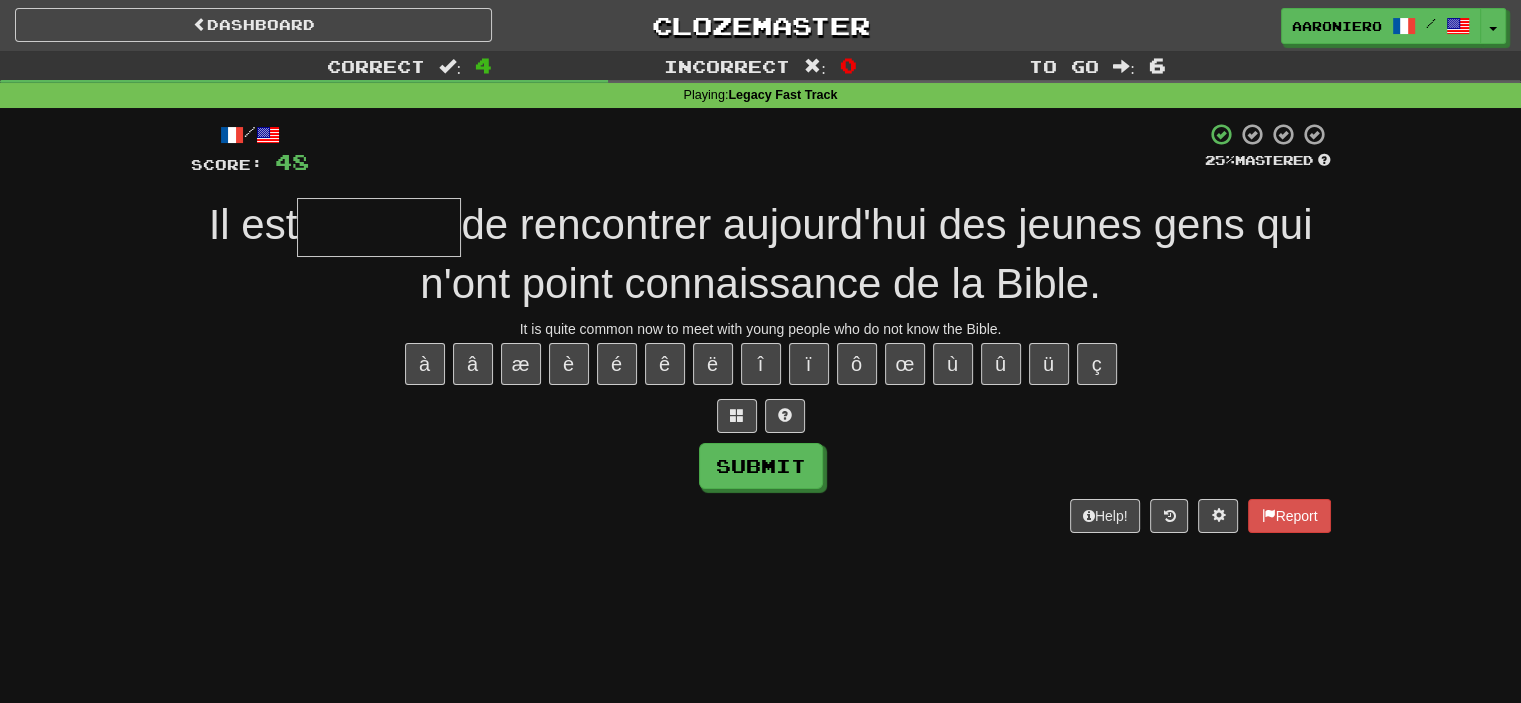 type on "*" 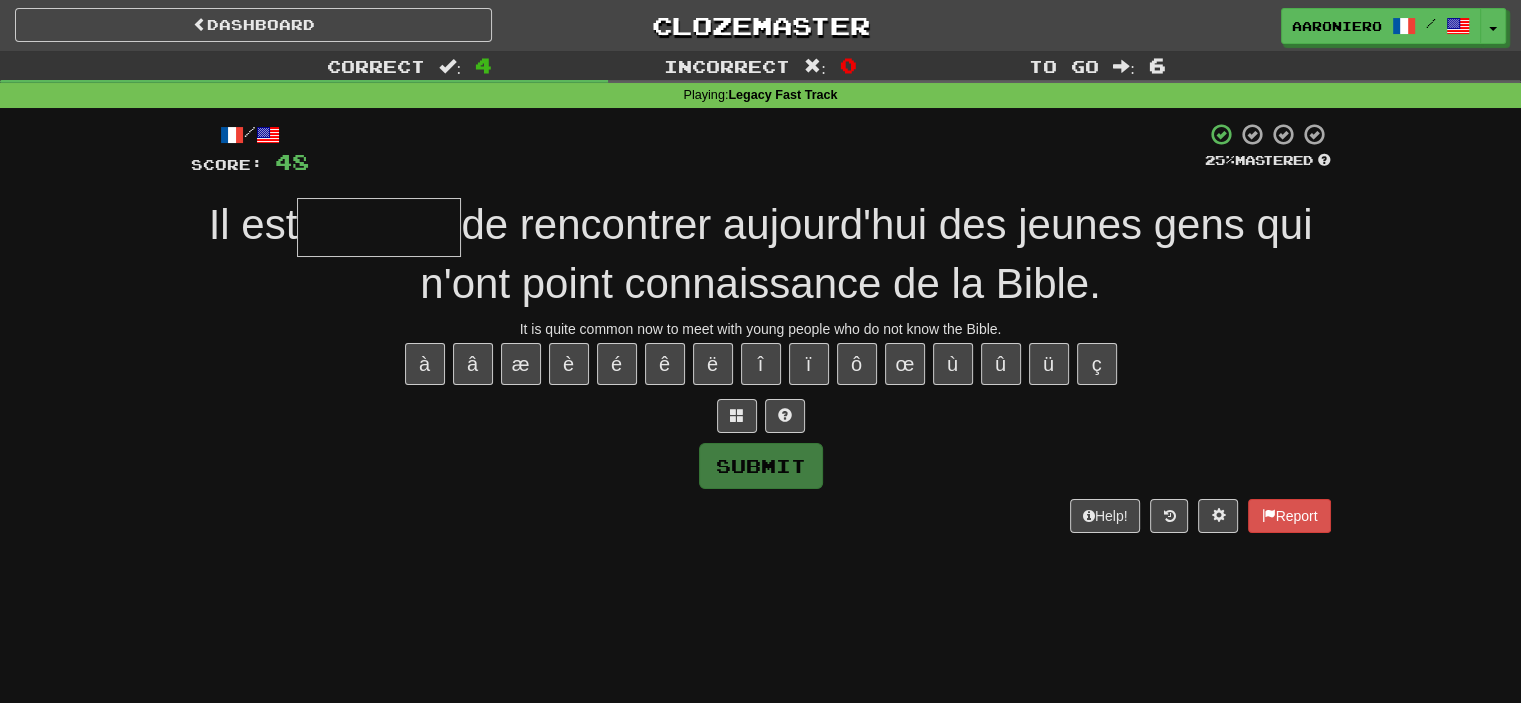 type on "*" 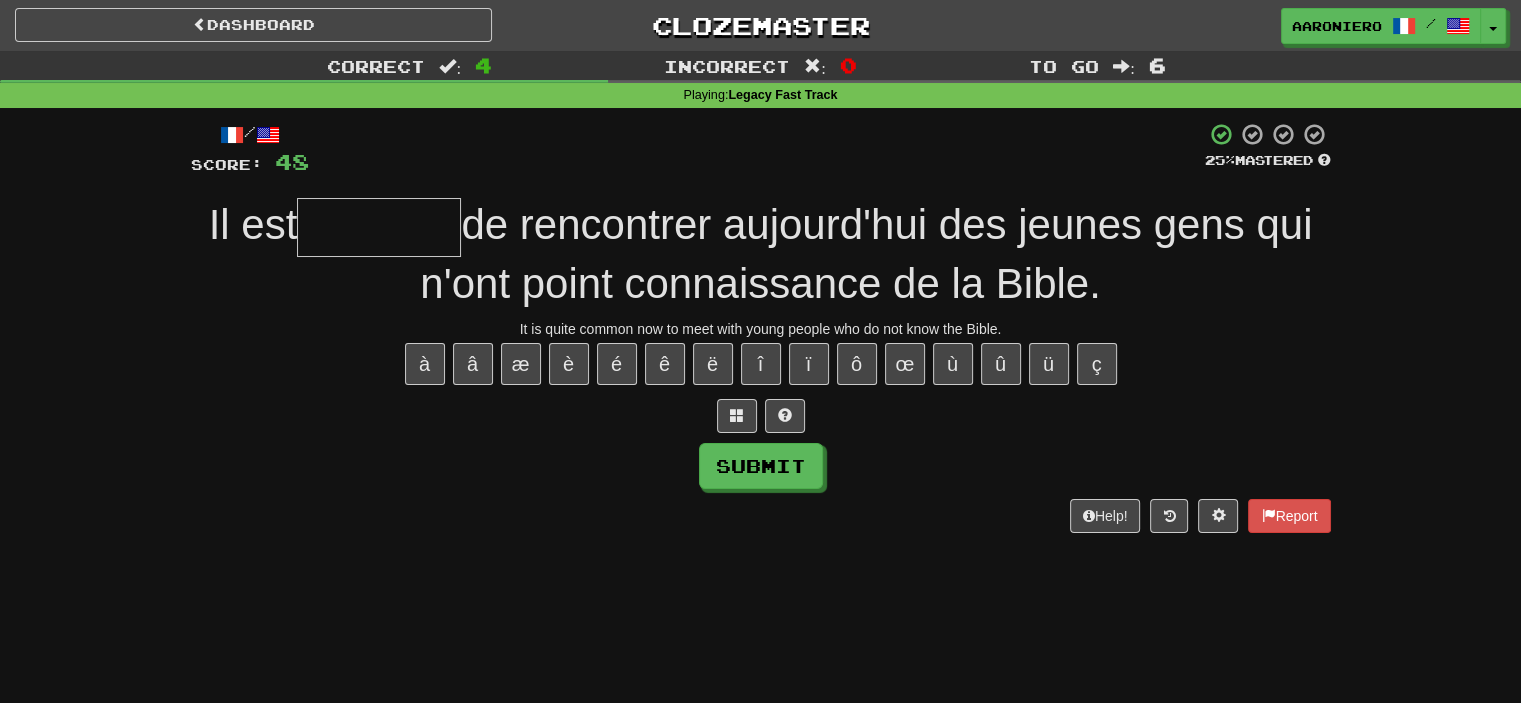 type on "*" 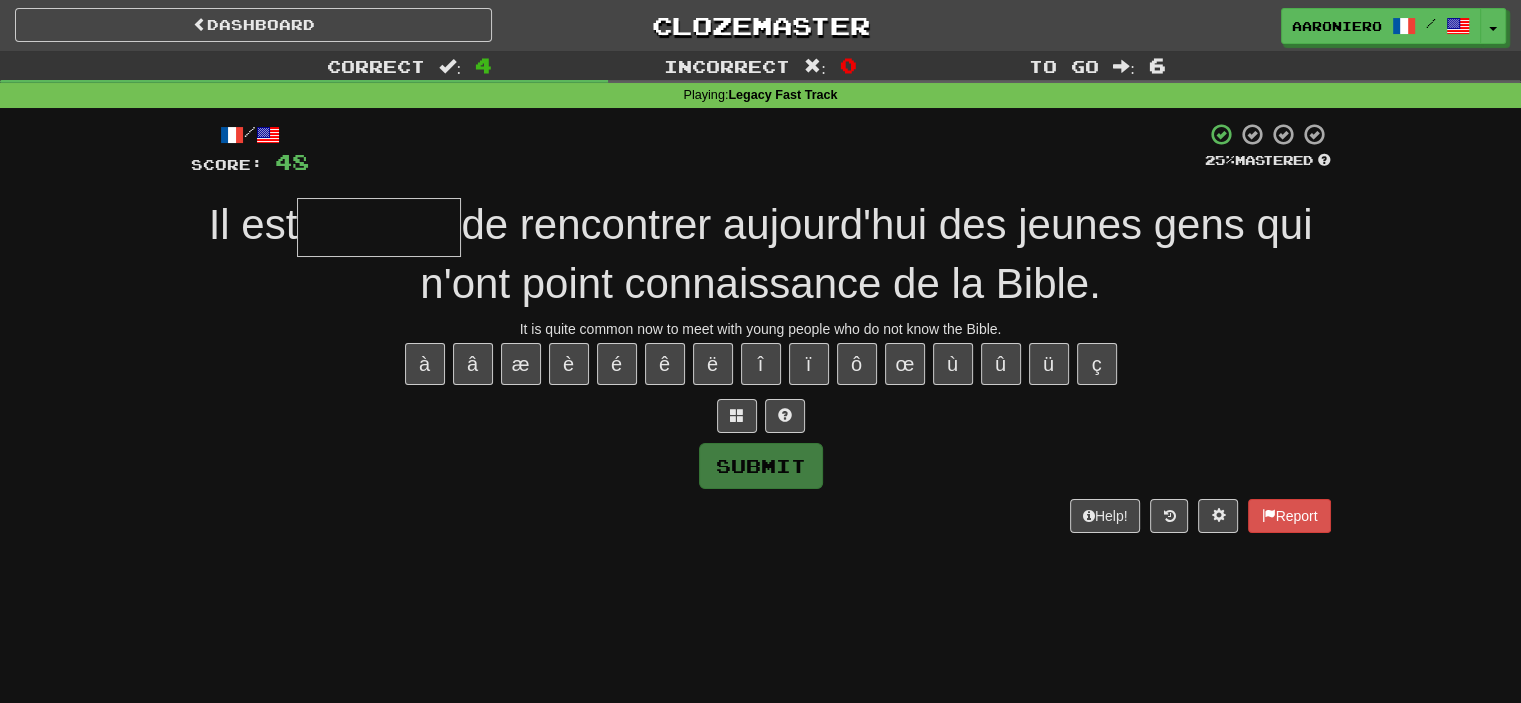 type on "*" 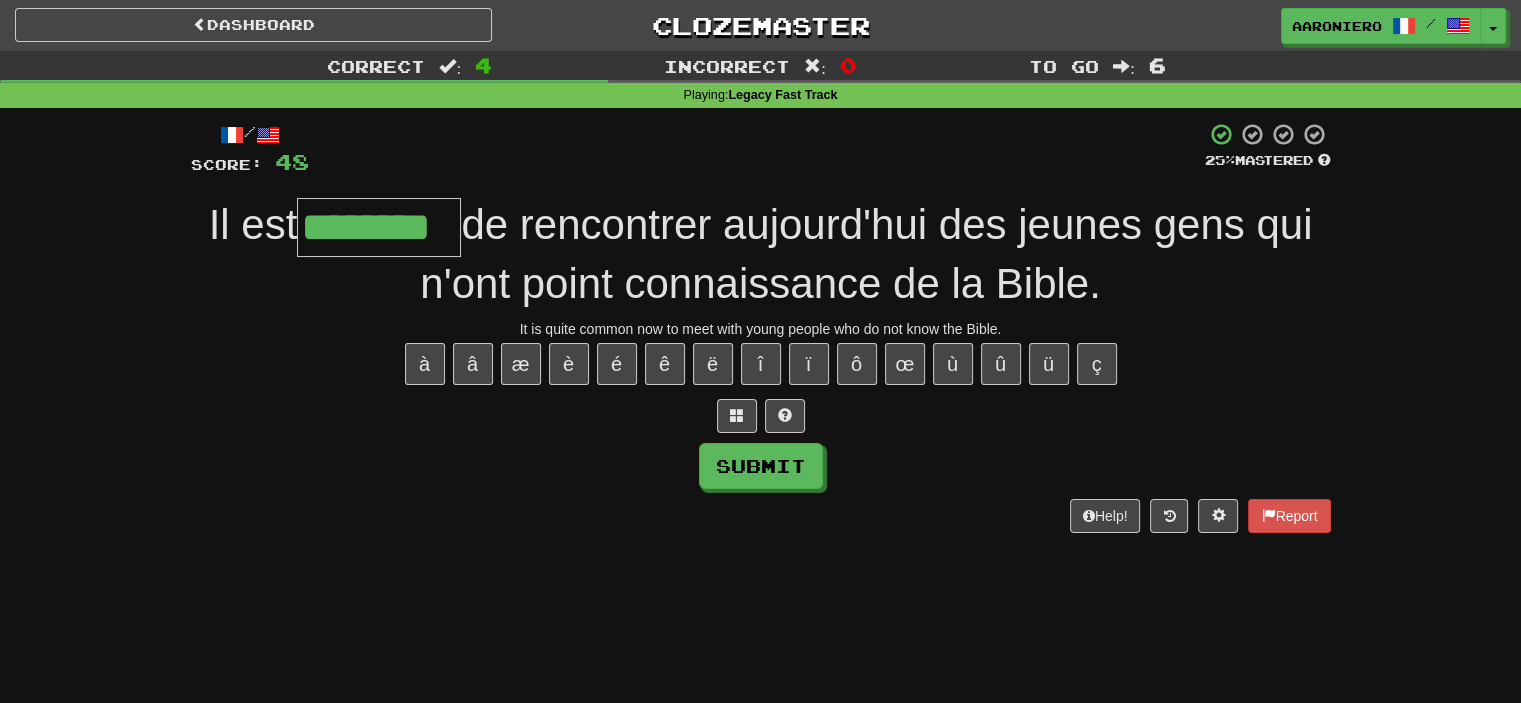 type on "********" 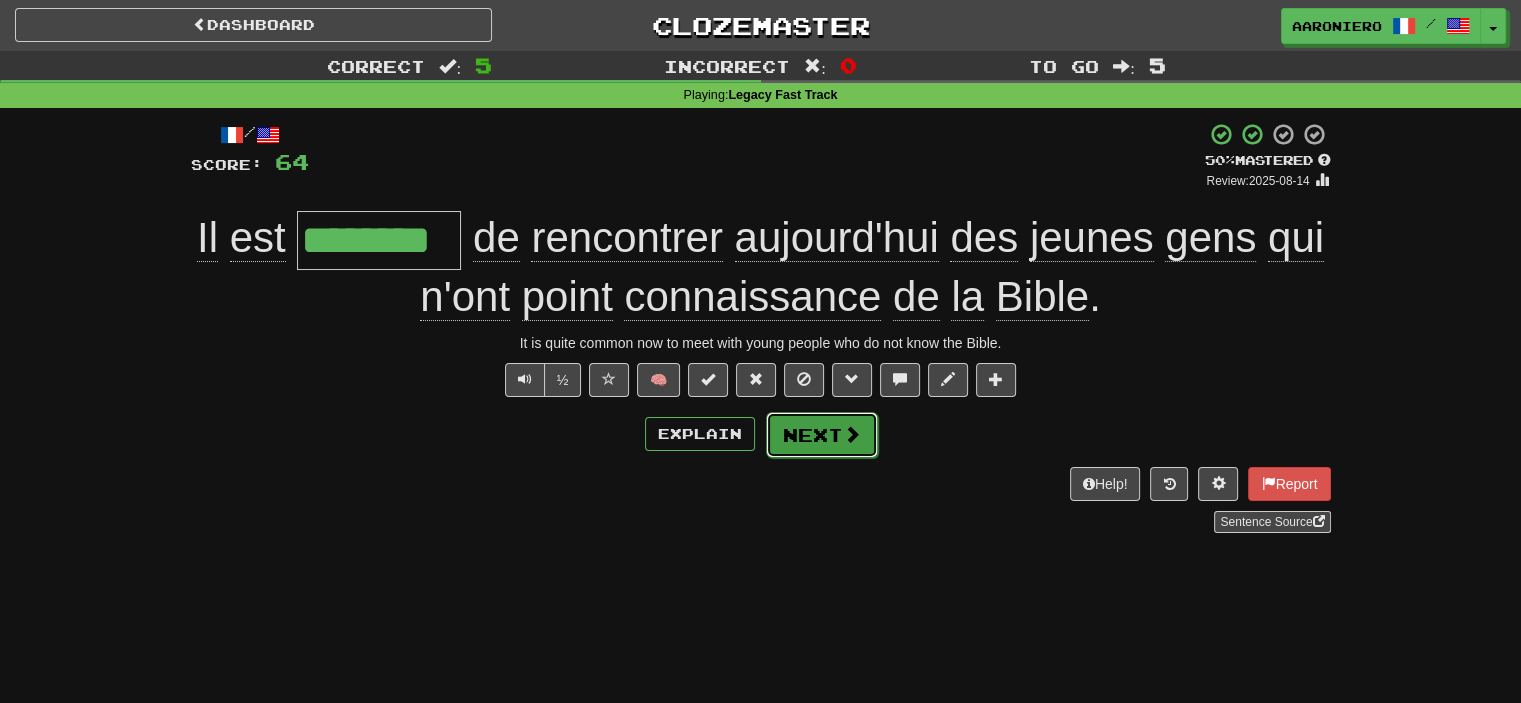 click on "Next" at bounding box center (822, 435) 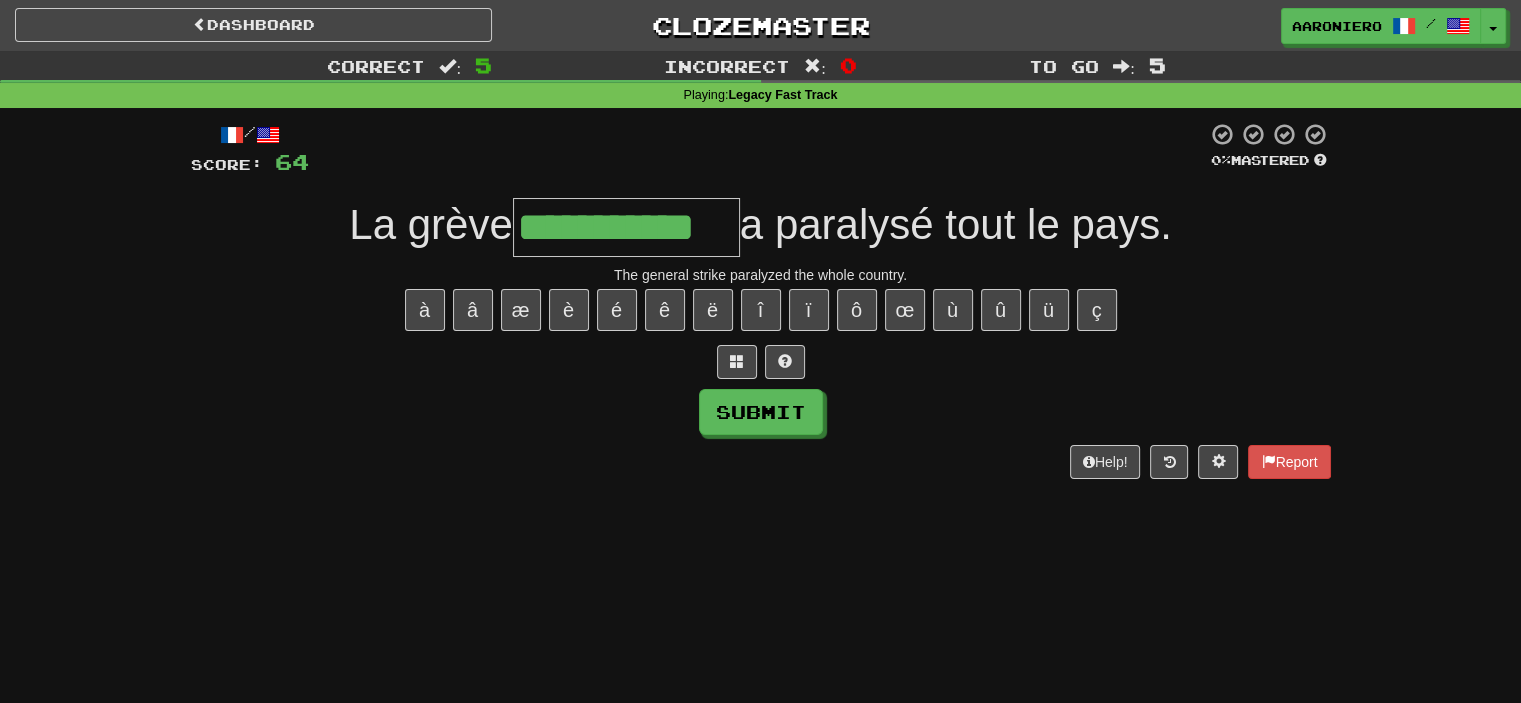 type on "**********" 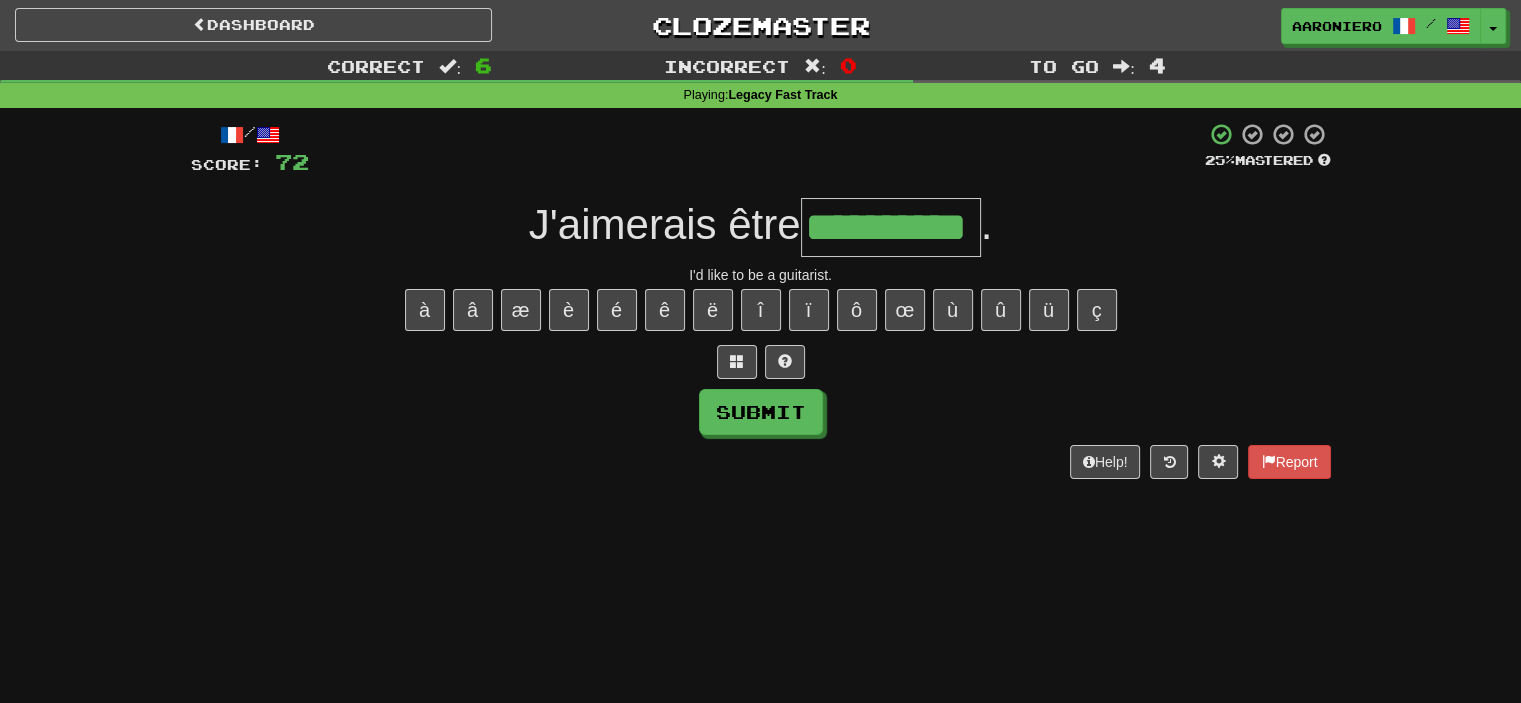 type on "**********" 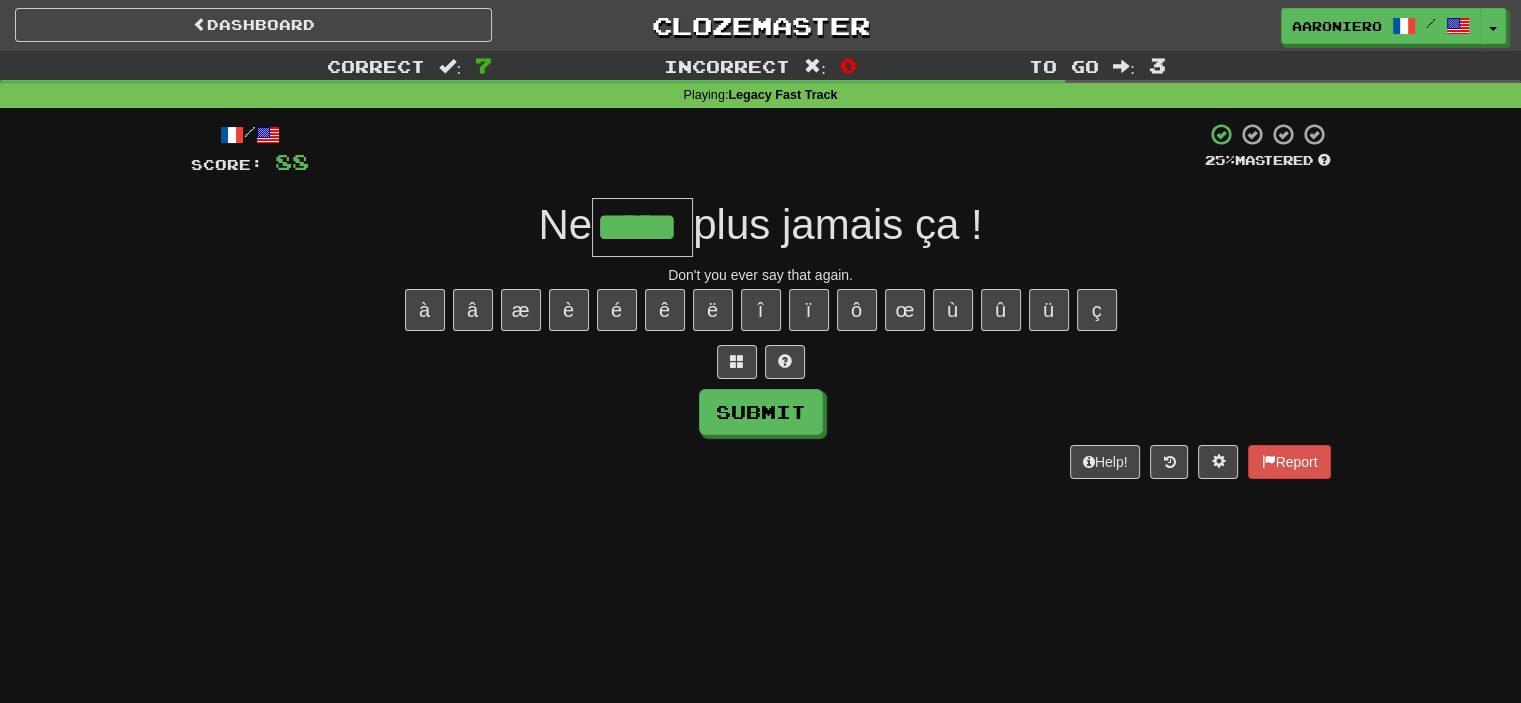 type on "*****" 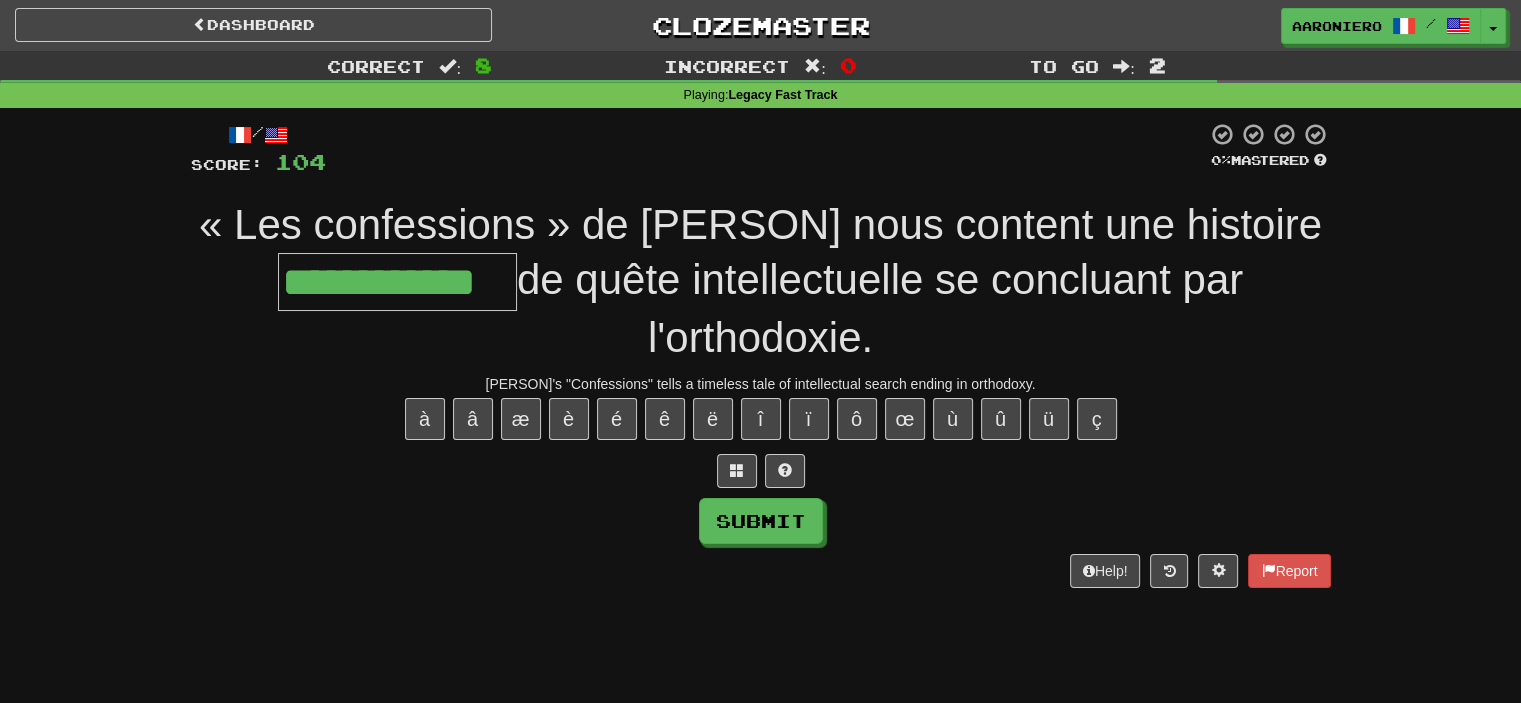 type on "**********" 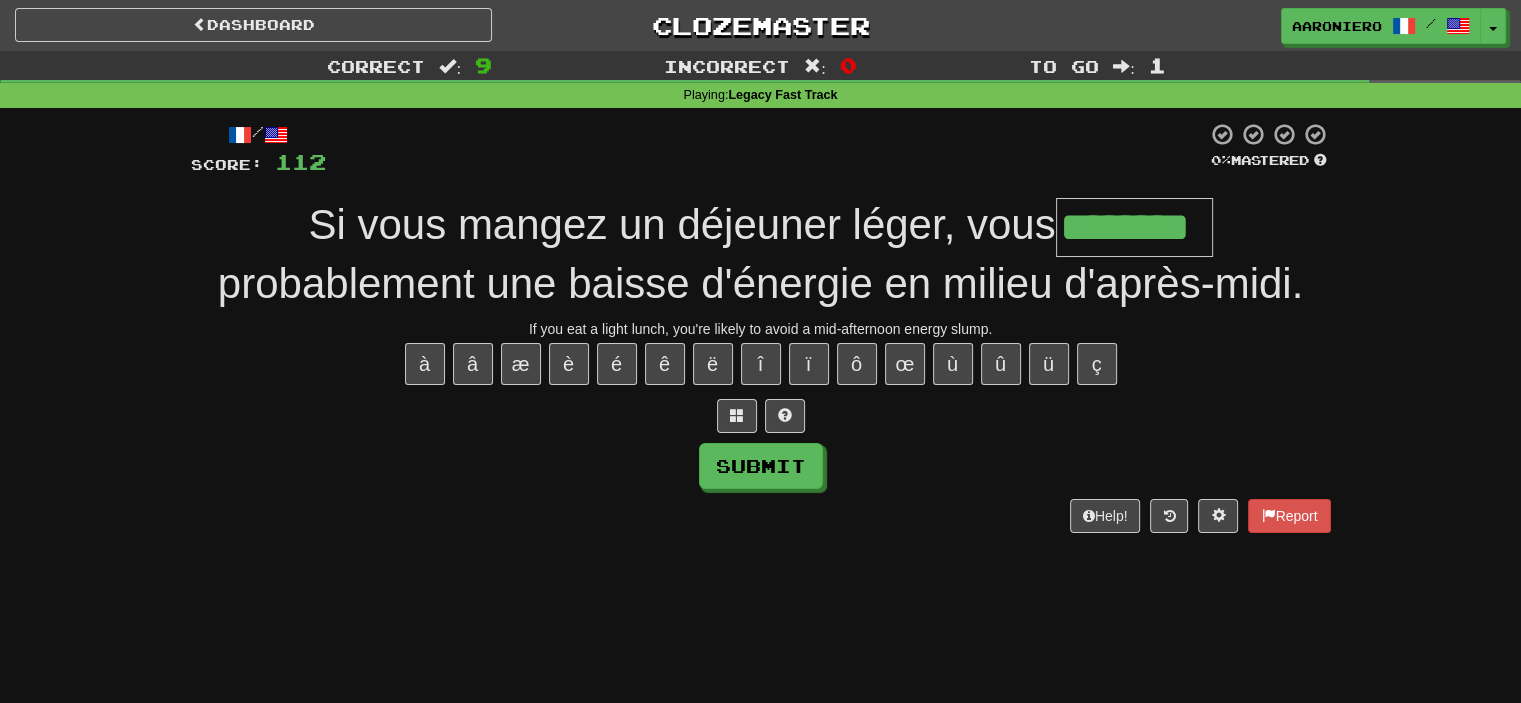 type on "********" 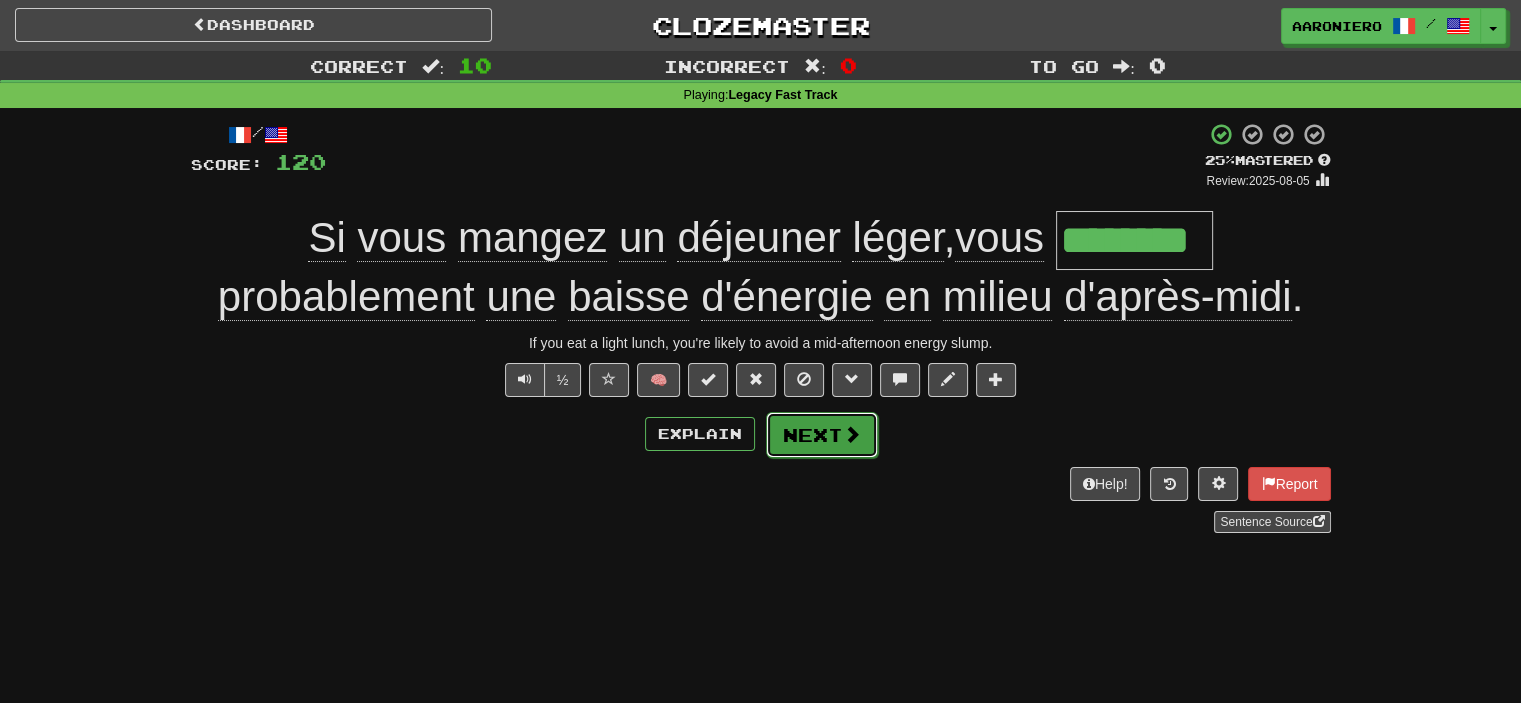click at bounding box center (852, 434) 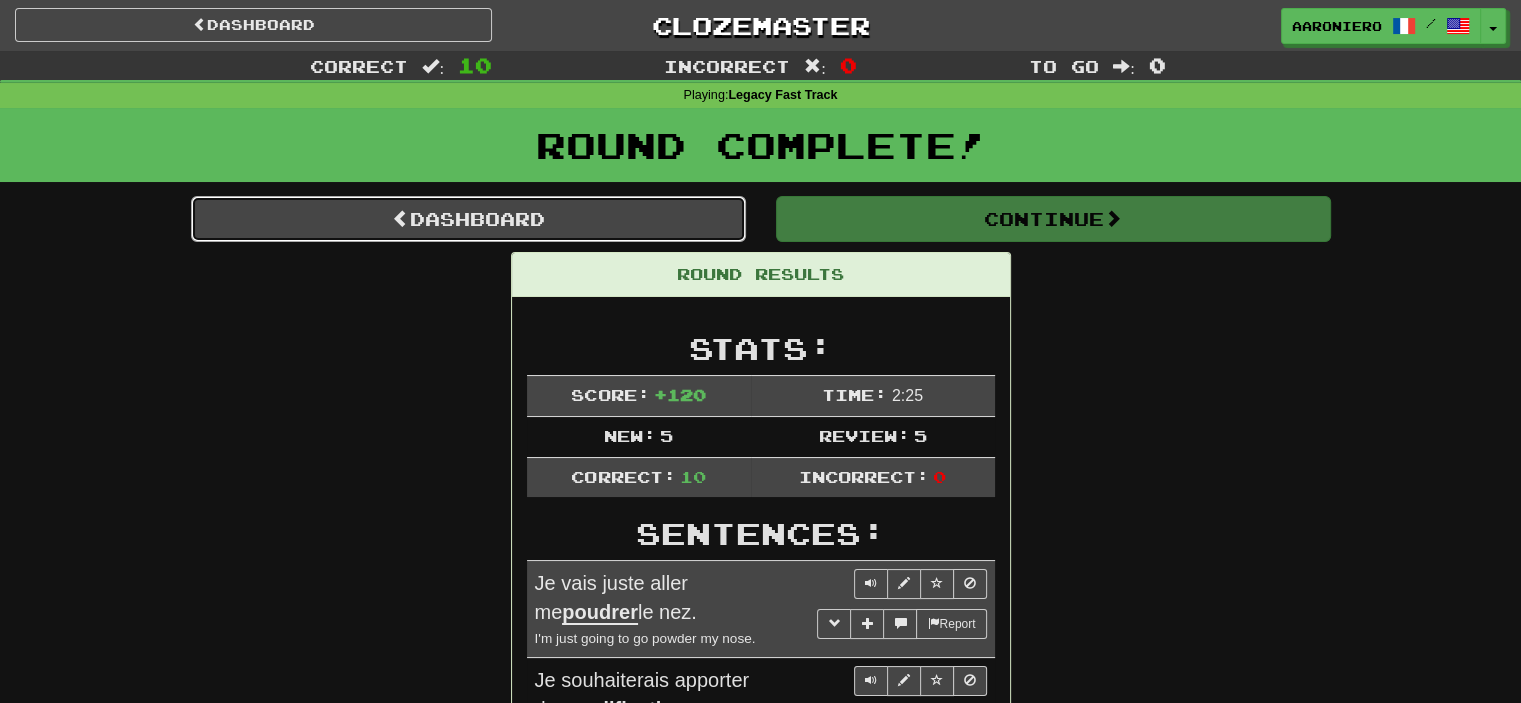 click on "Dashboard" at bounding box center (468, 219) 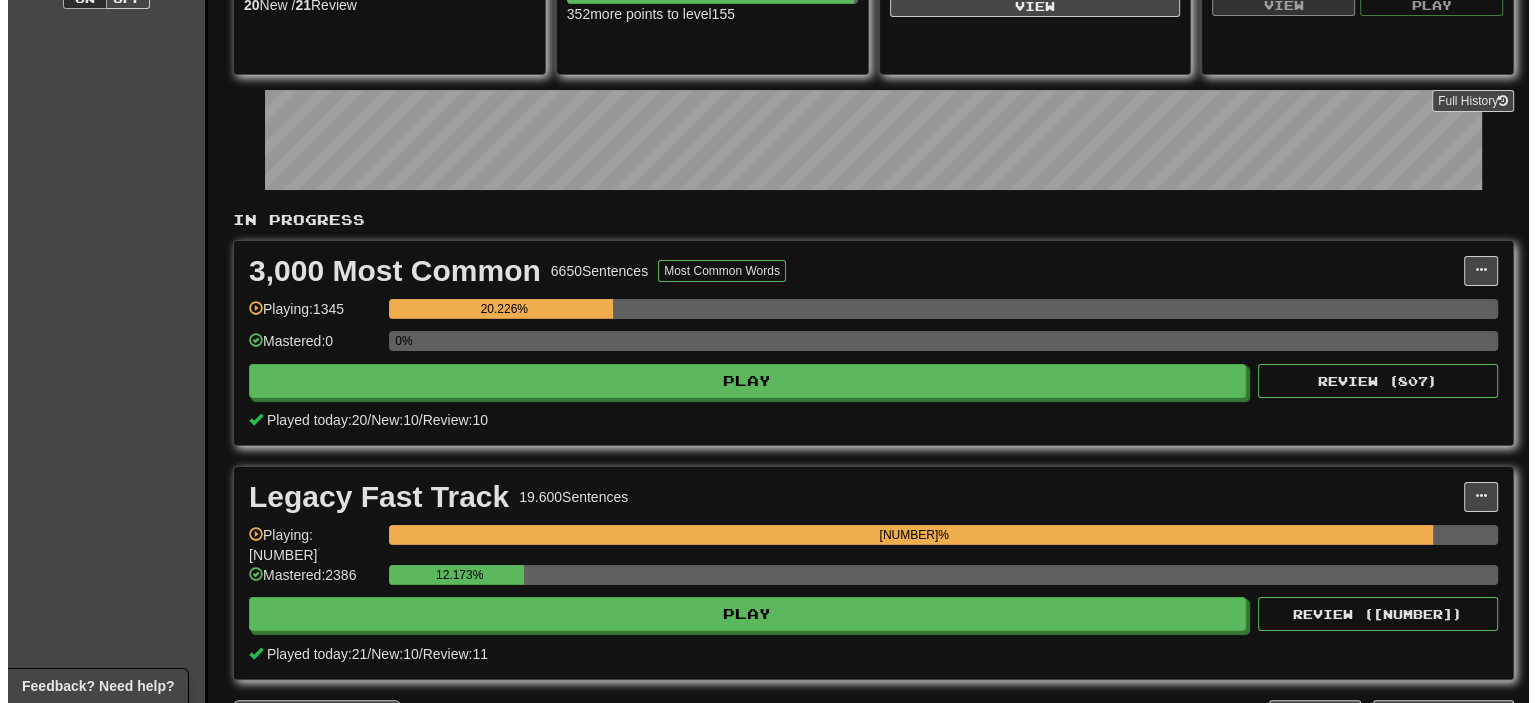 scroll, scrollTop: 300, scrollLeft: 0, axis: vertical 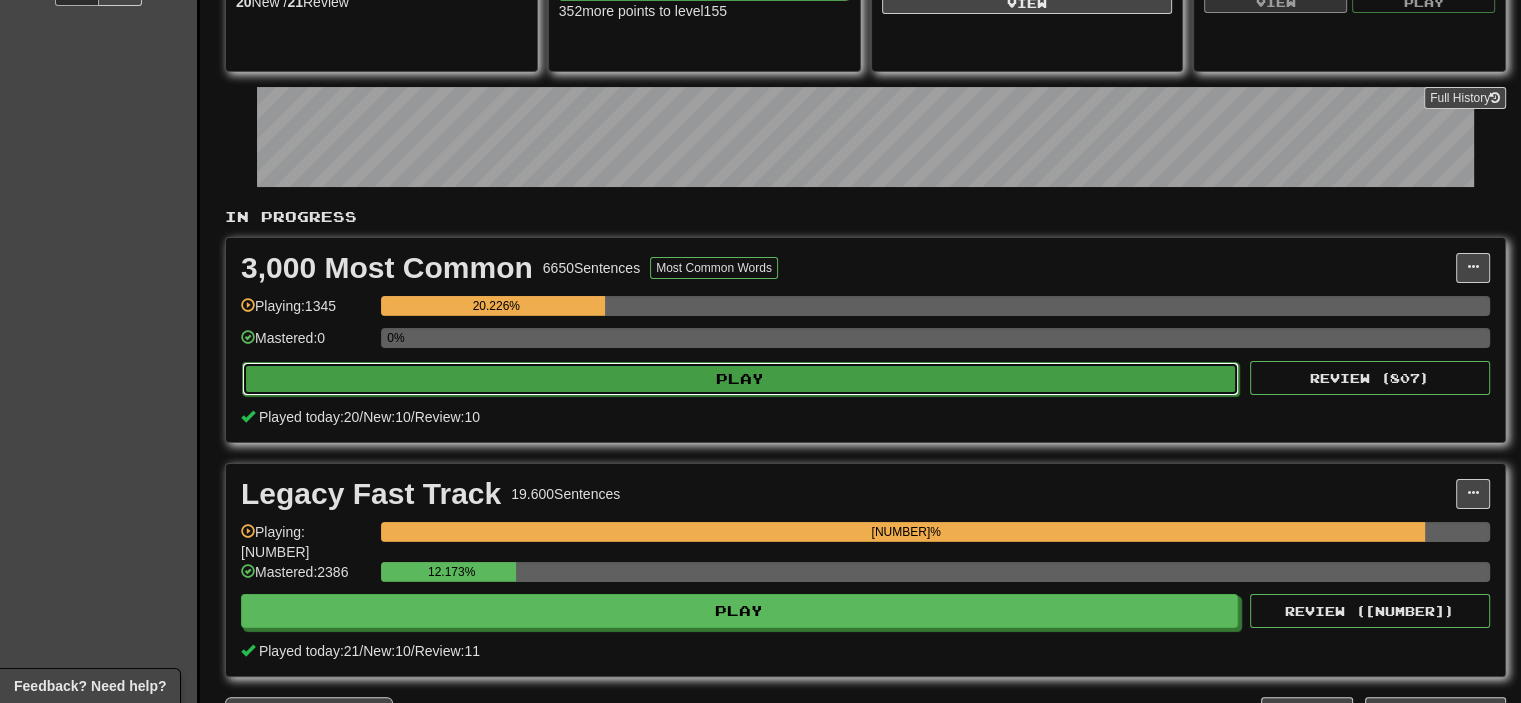 click on "Play" at bounding box center (740, 379) 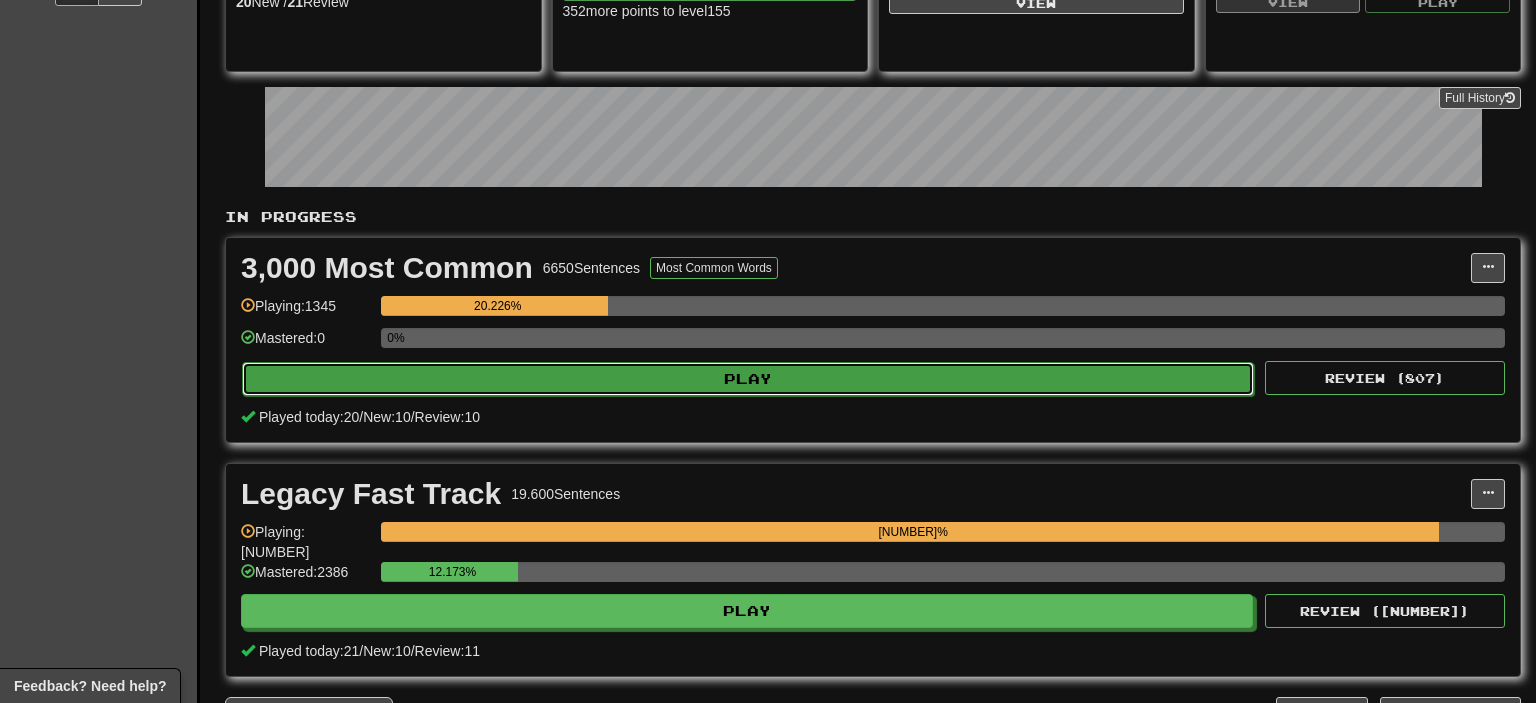 select on "**" 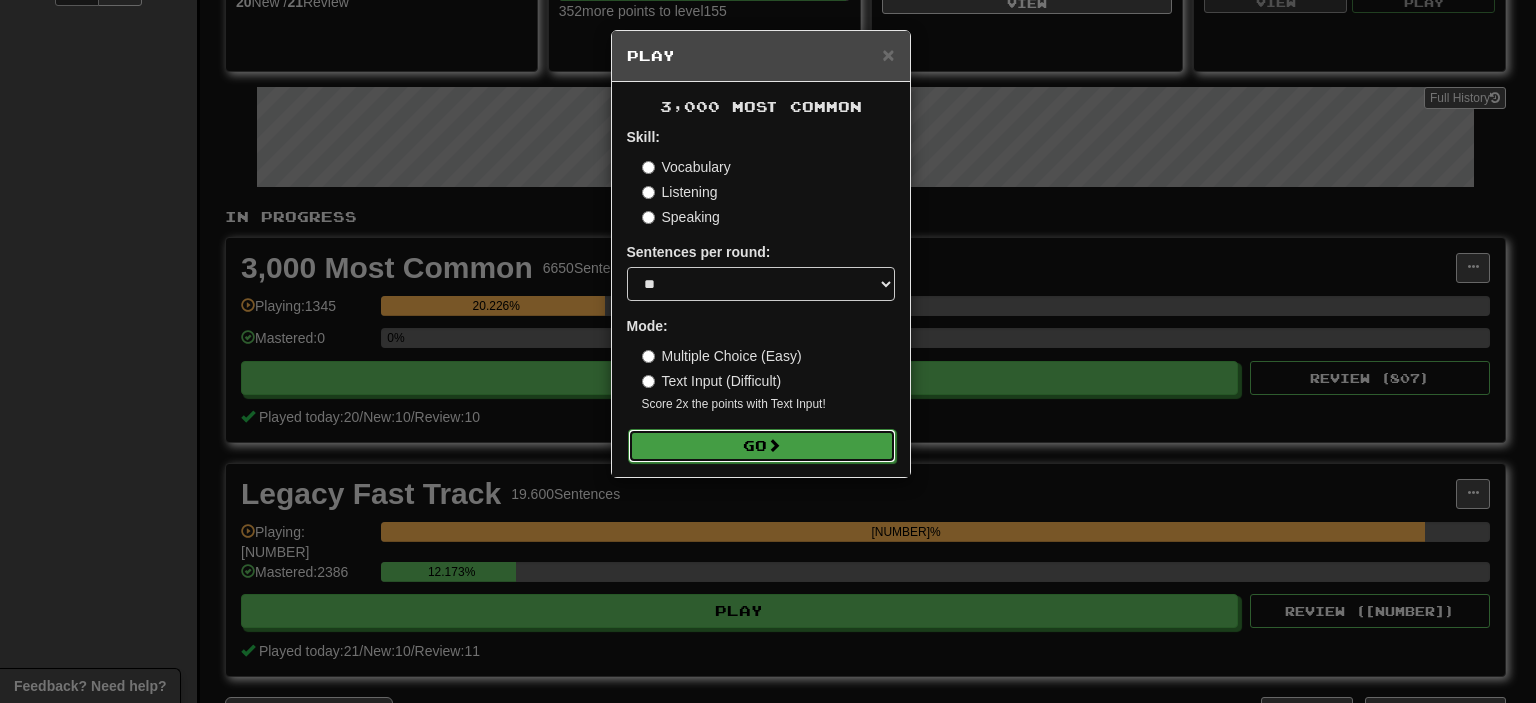 click on "Go" at bounding box center [762, 446] 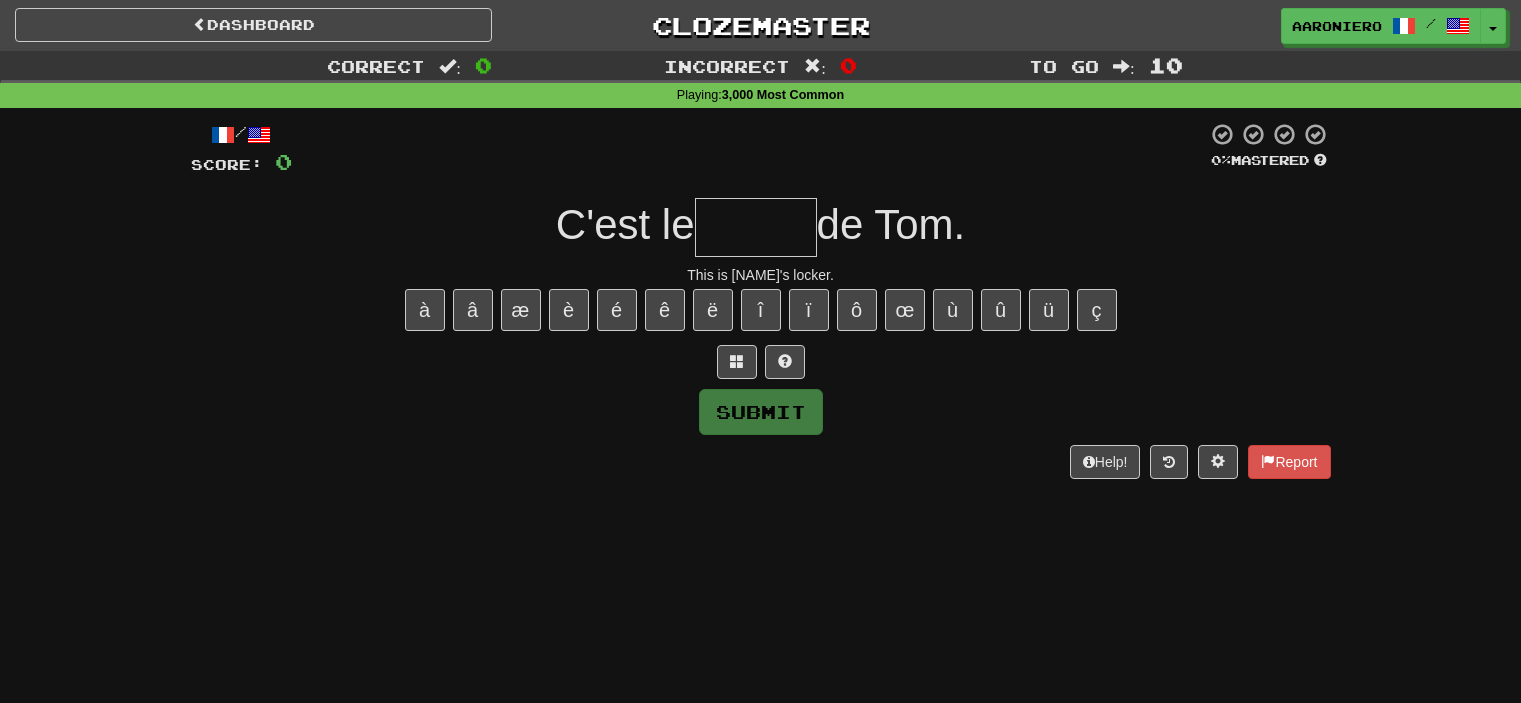 scroll, scrollTop: 0, scrollLeft: 0, axis: both 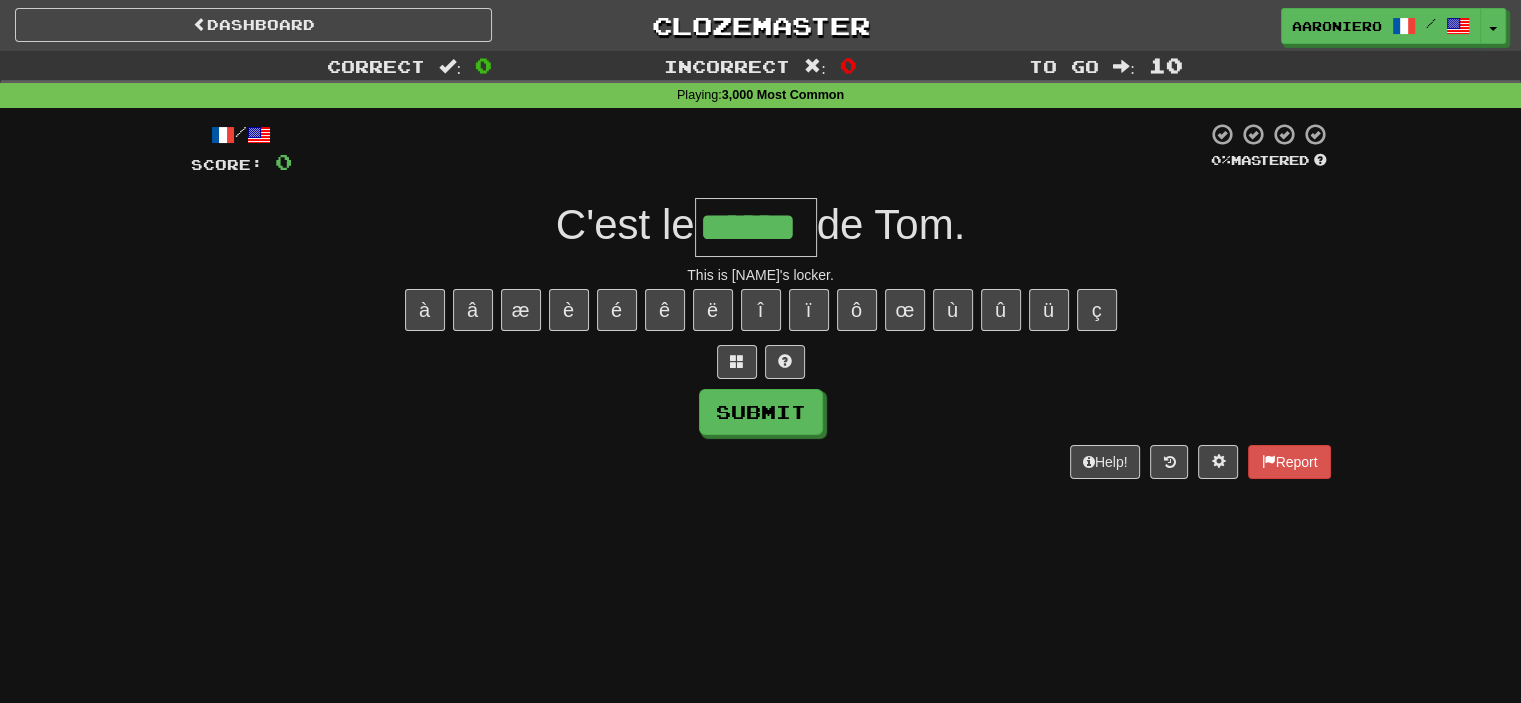 type on "******" 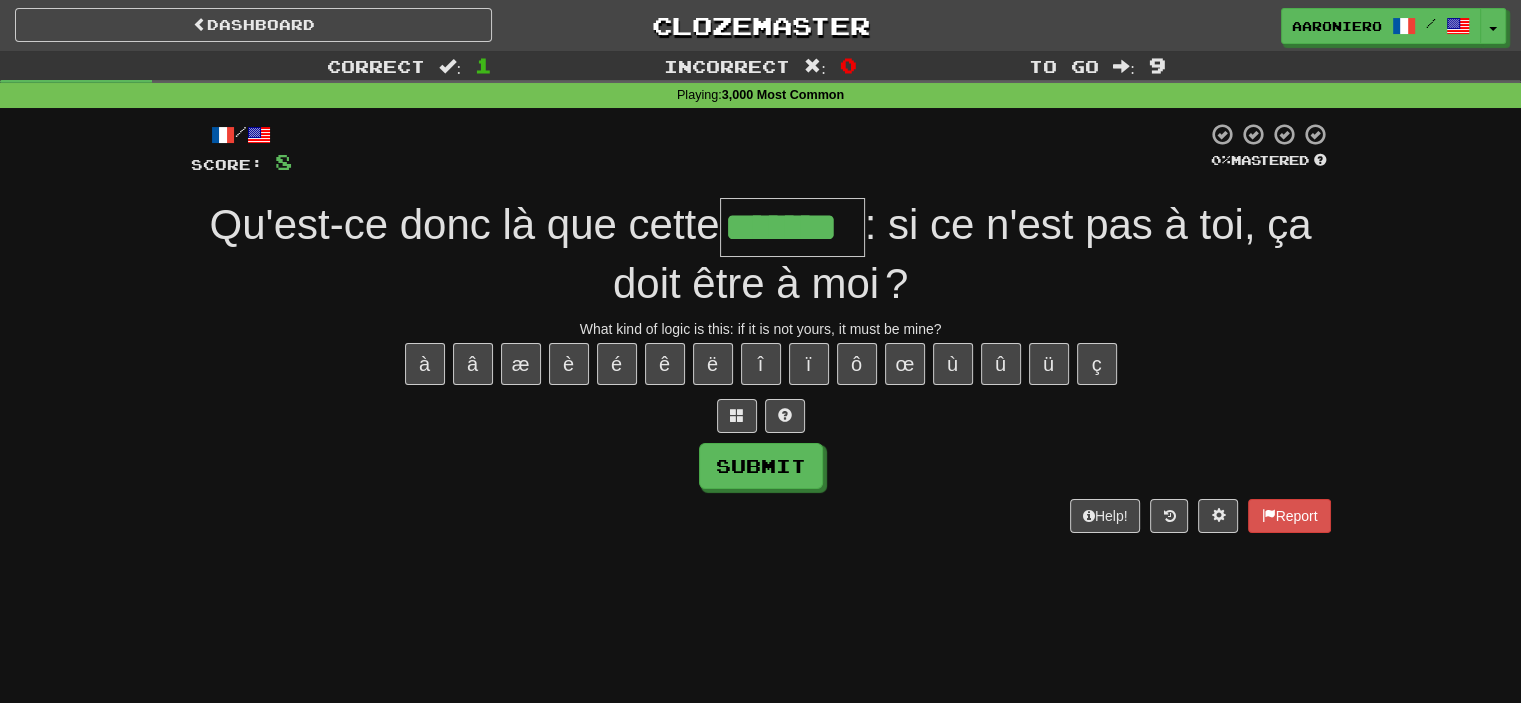 type on "*******" 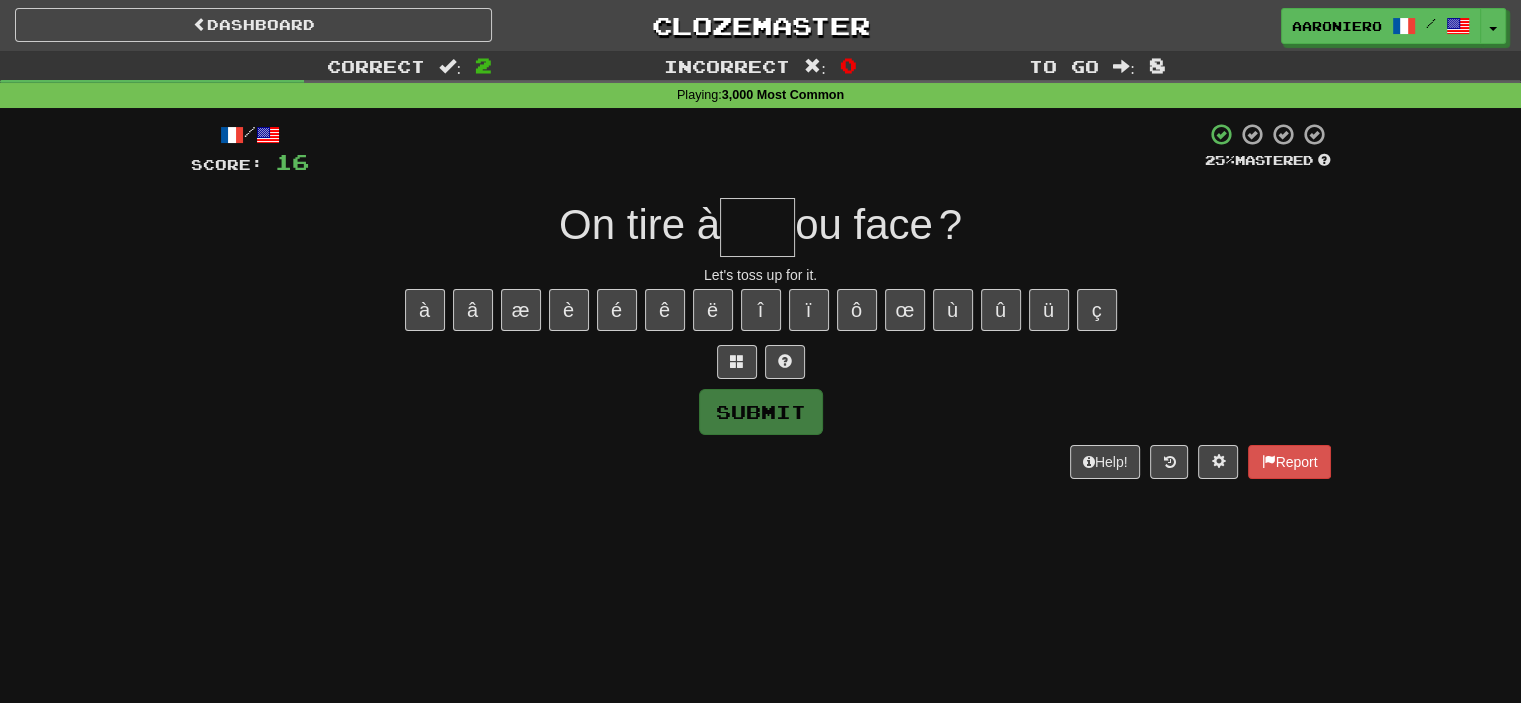 type on "*" 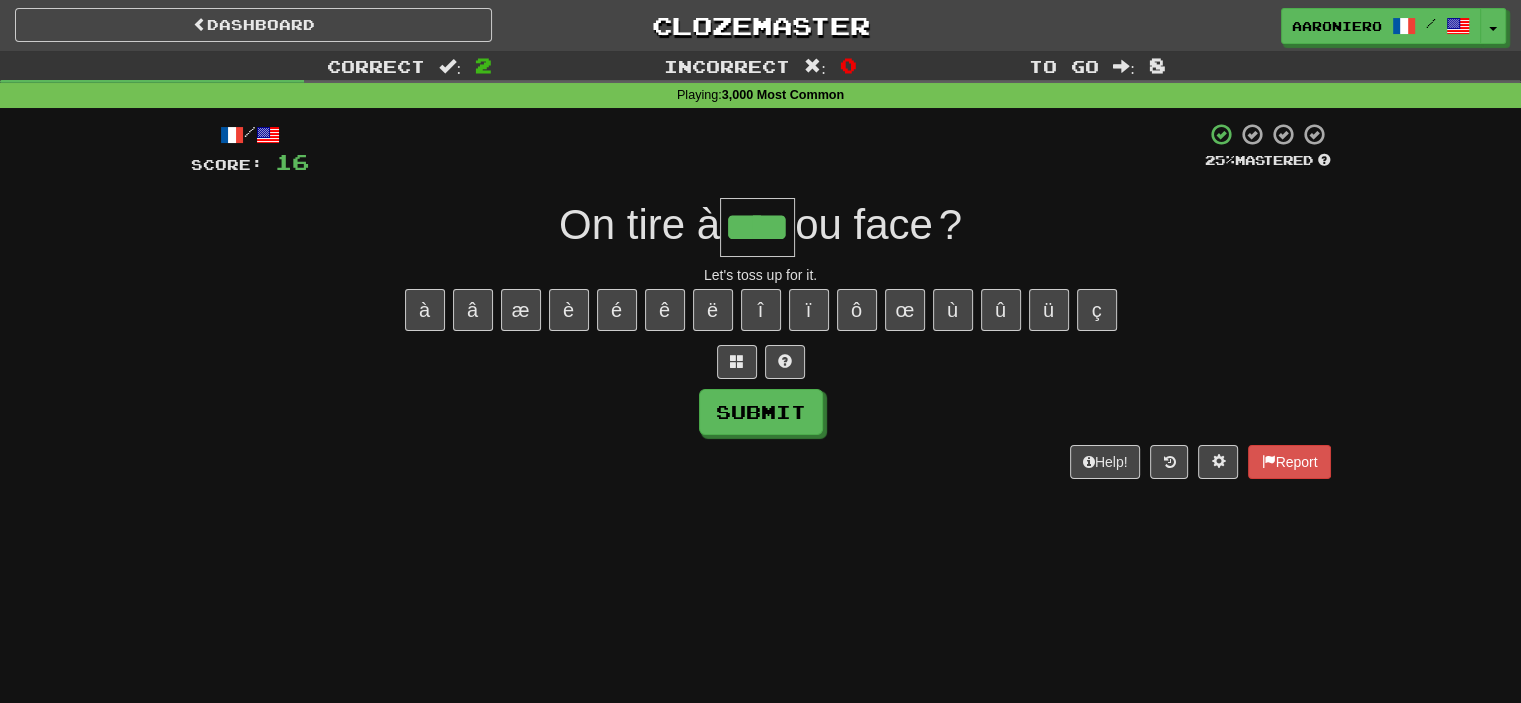 type on "****" 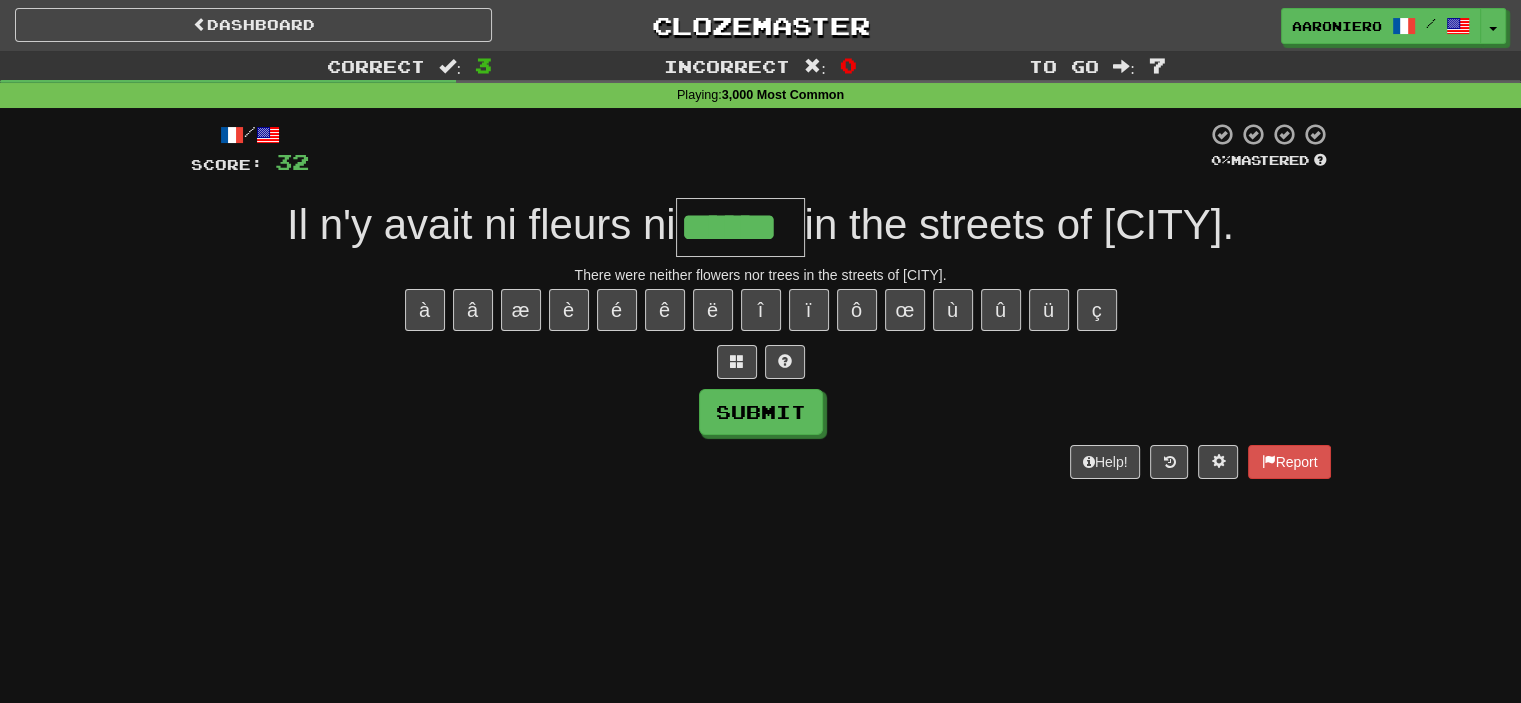 type on "******" 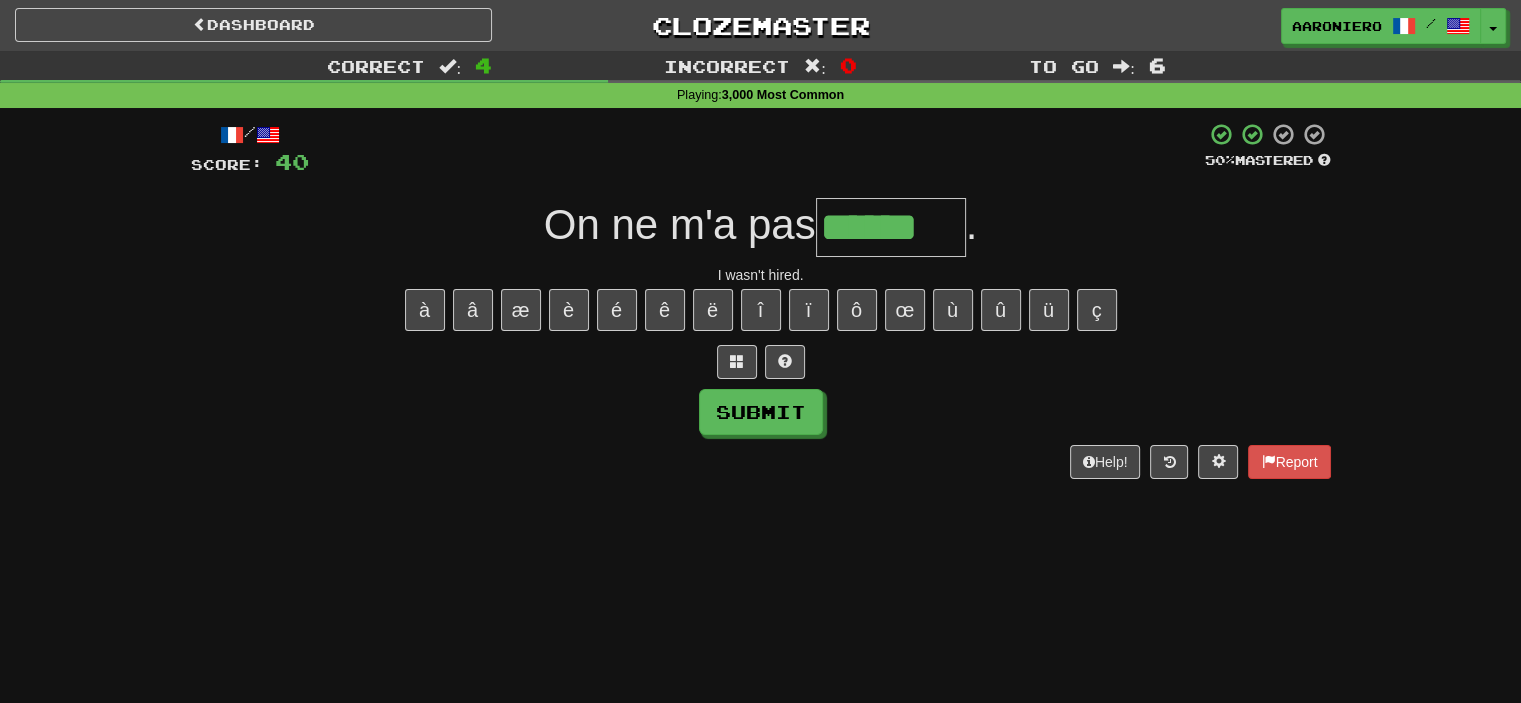type on "******" 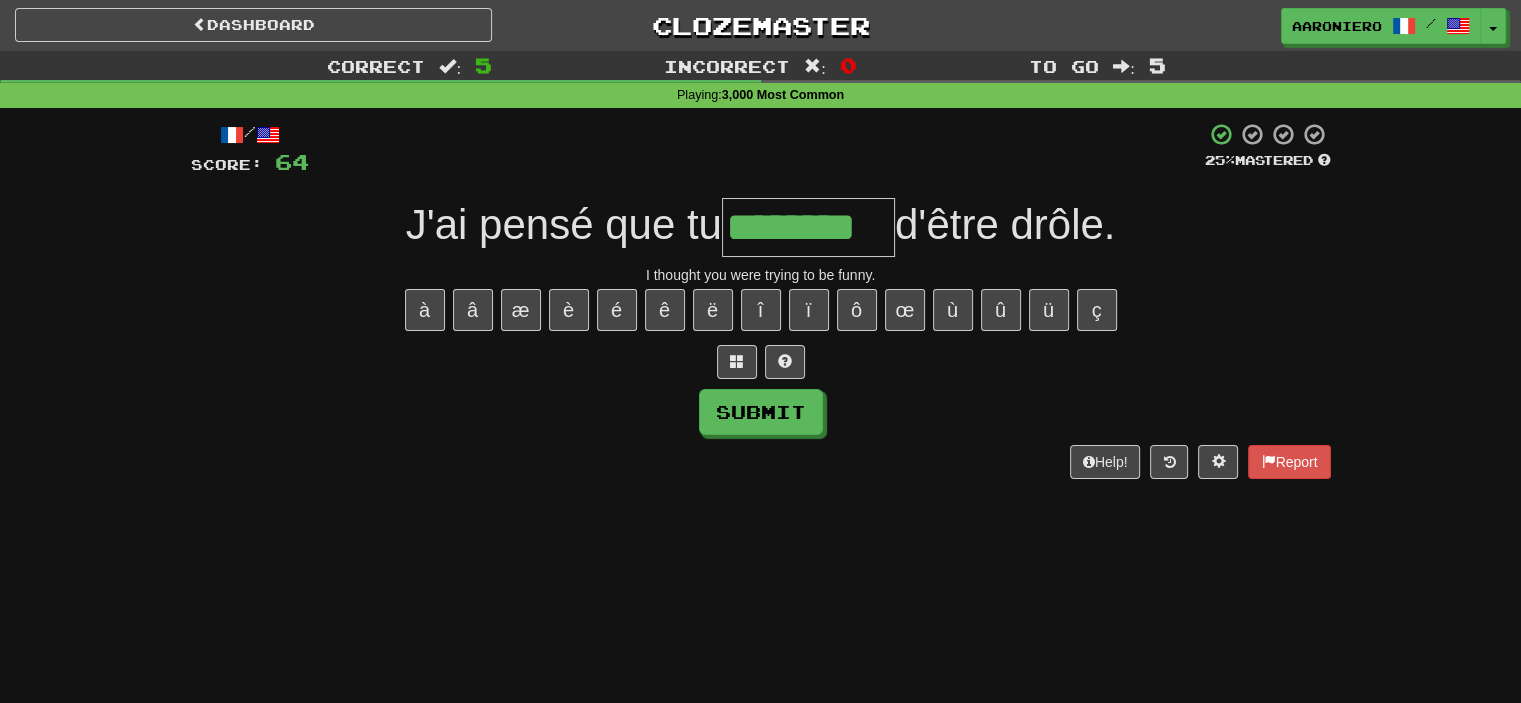 type on "********" 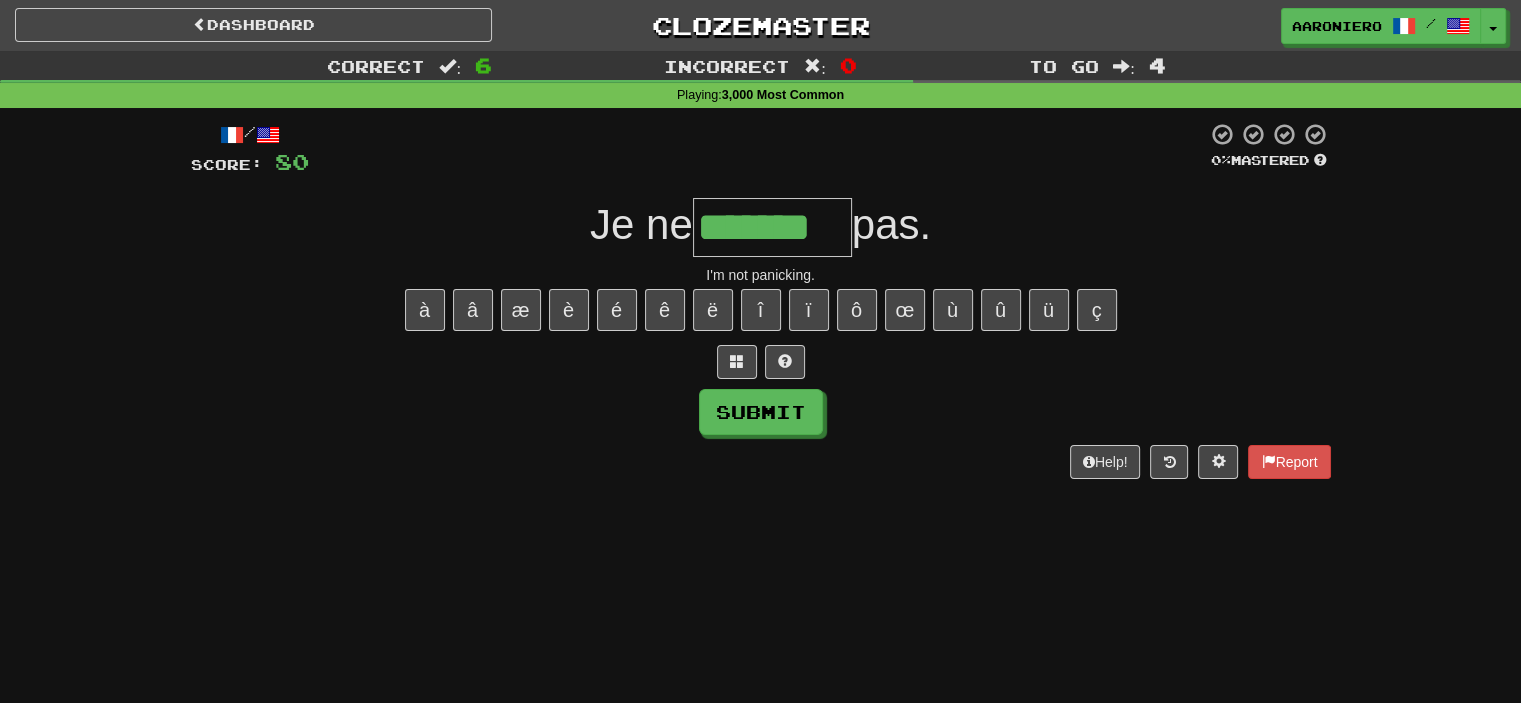 type on "*******" 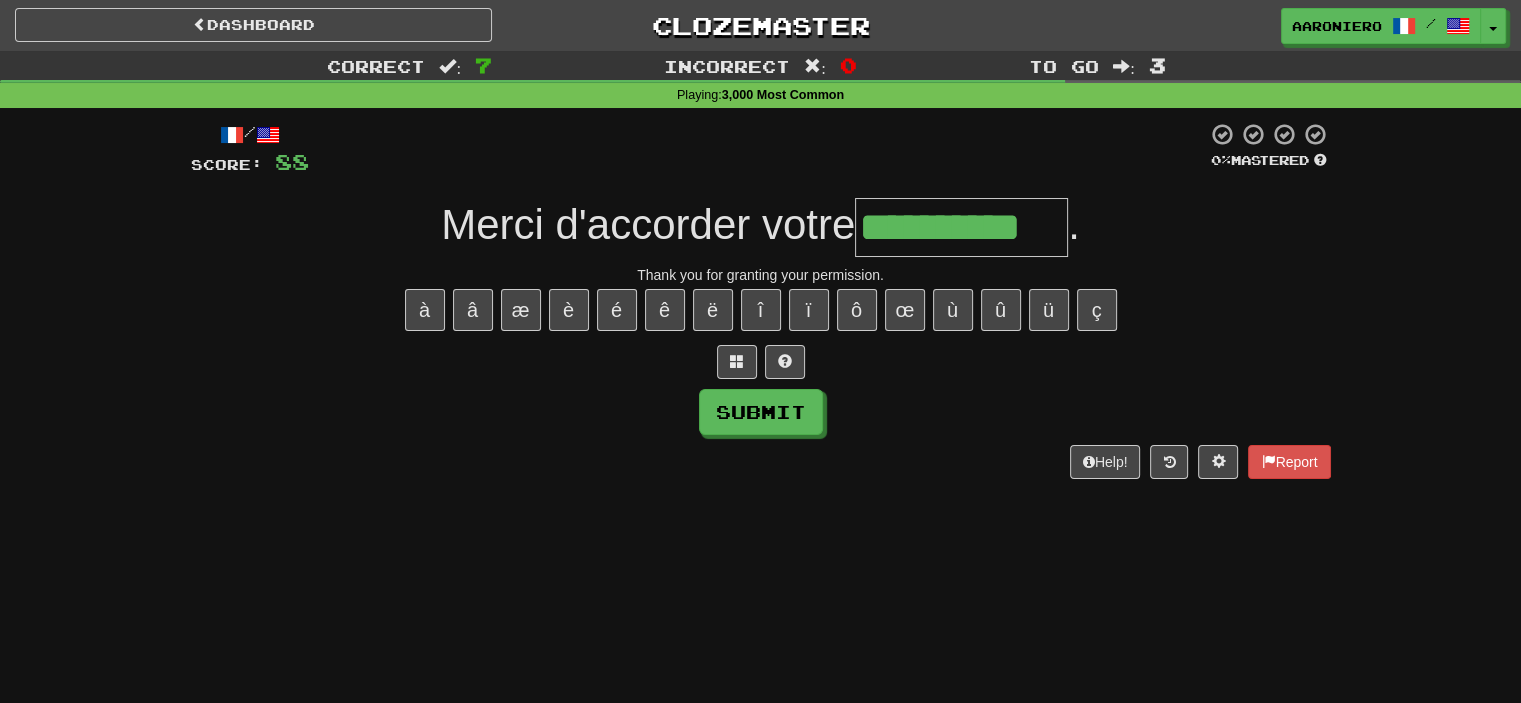 type on "**********" 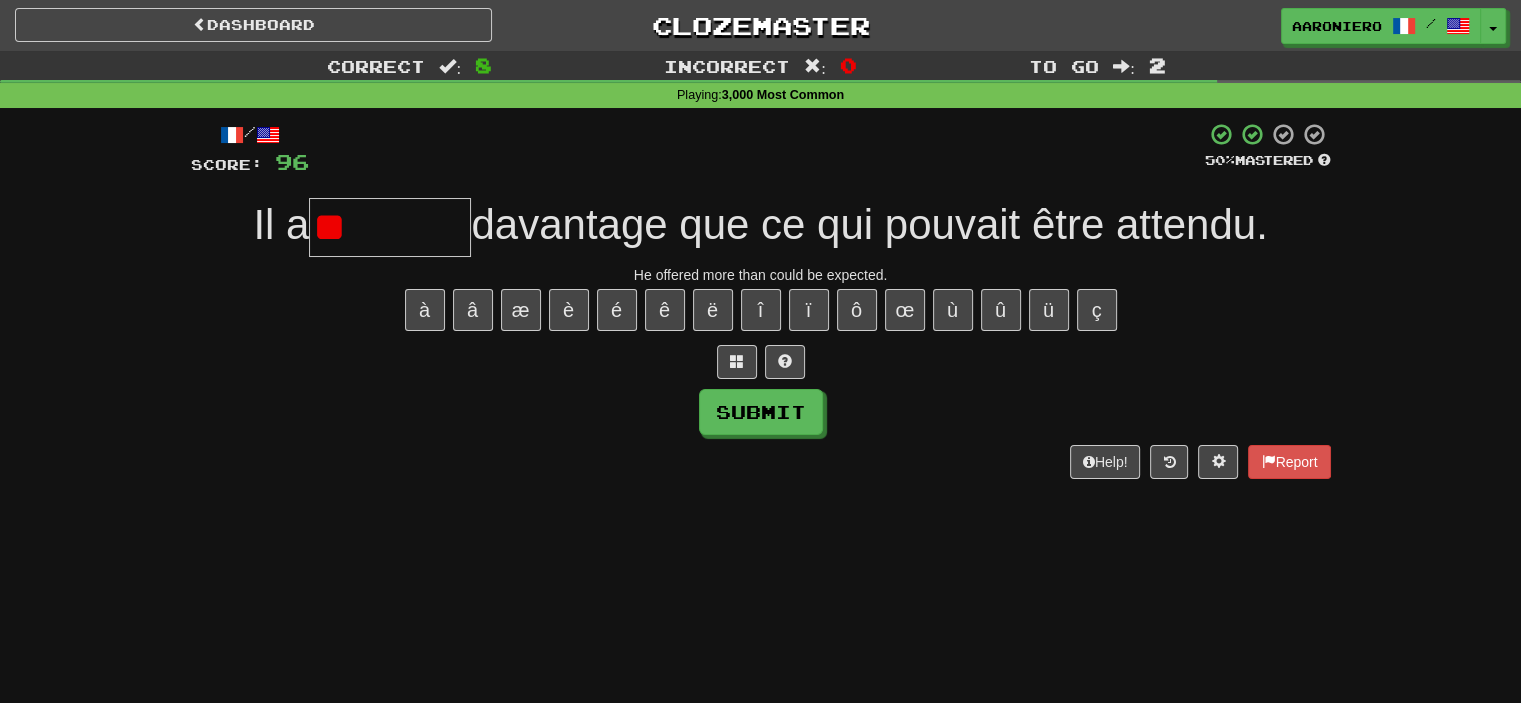 type on "*" 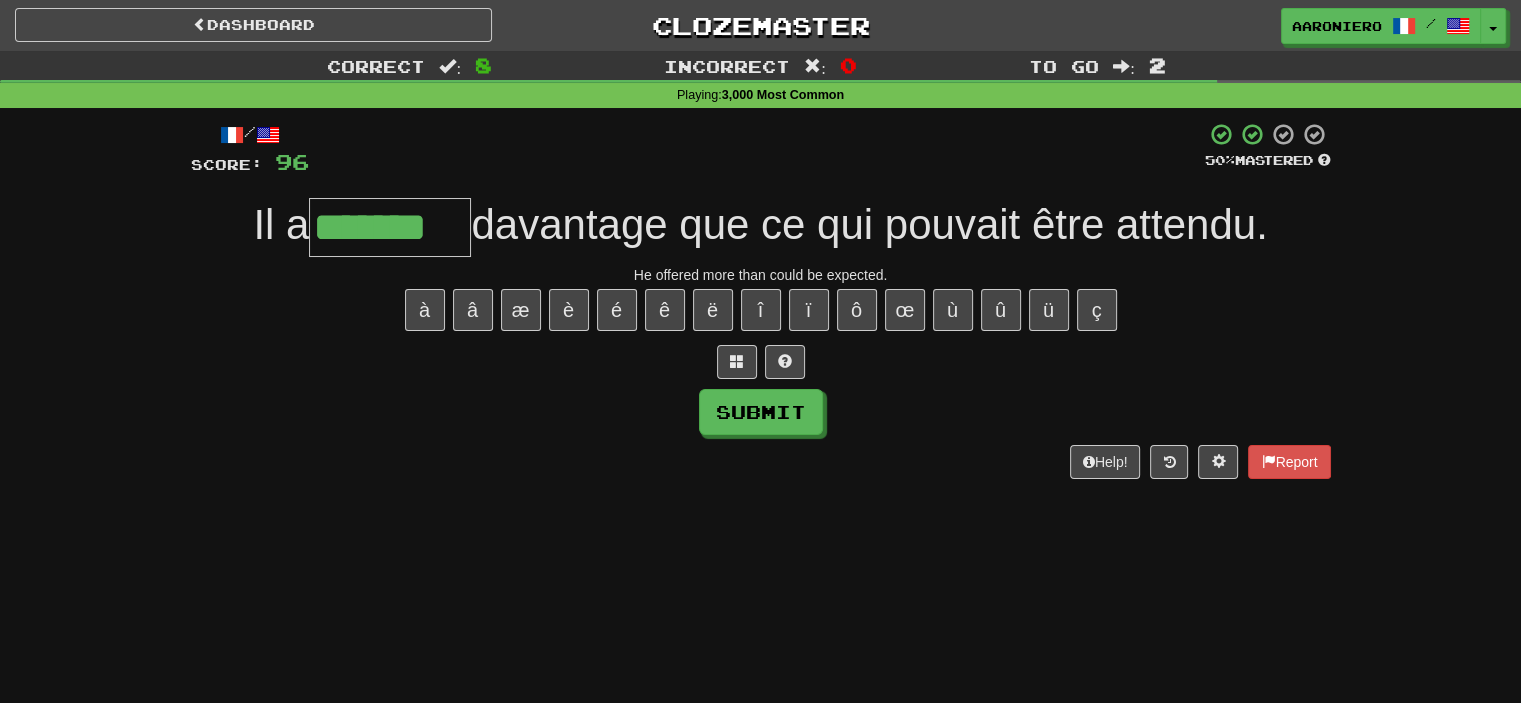 type on "*******" 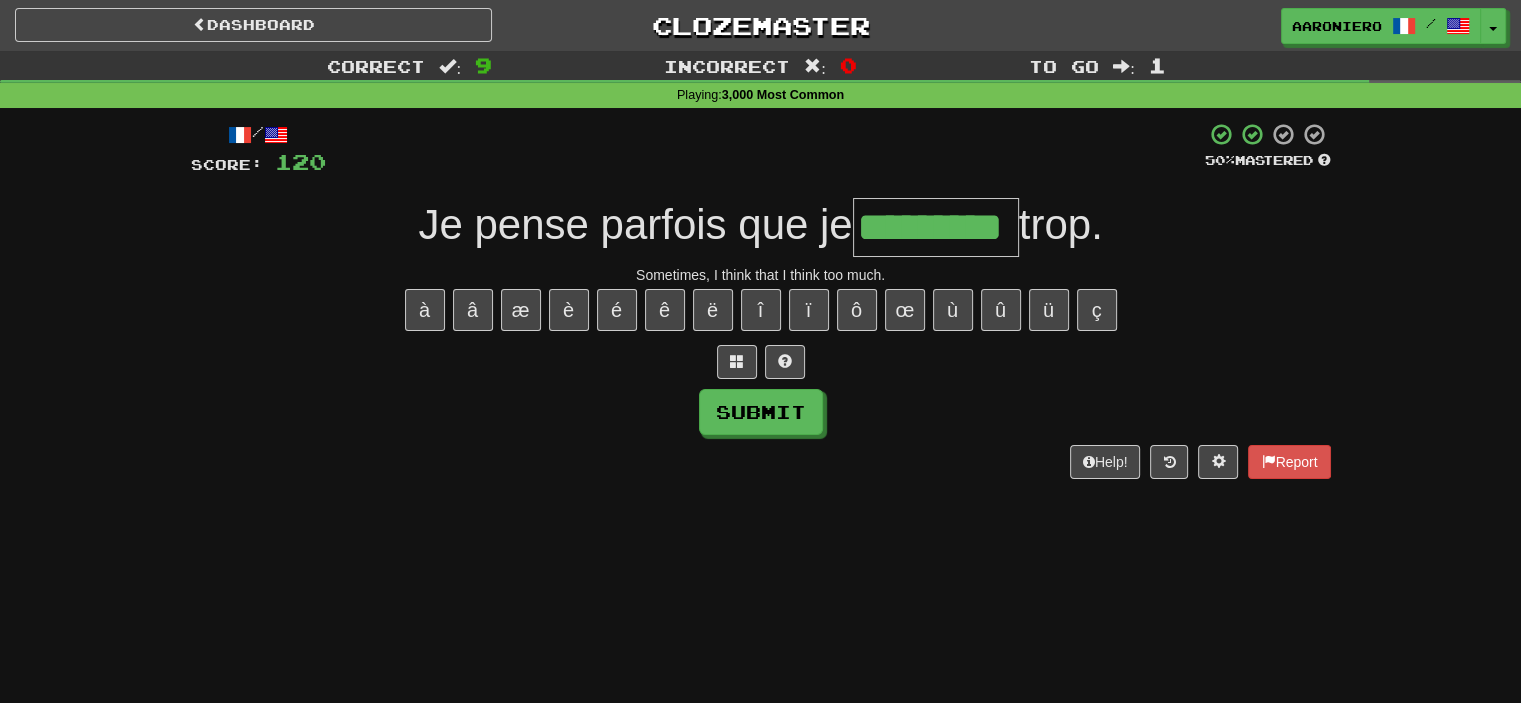 type on "*********" 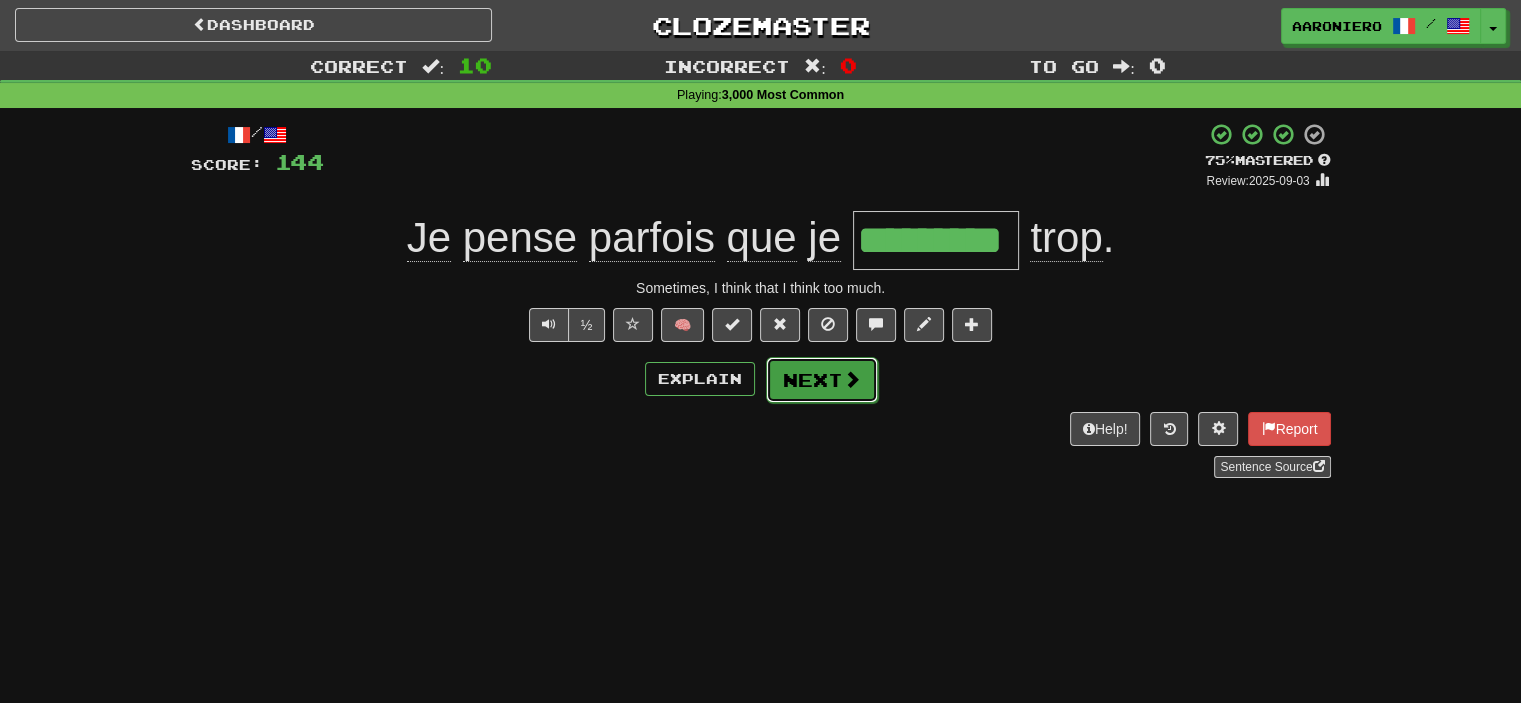 click on "Next" at bounding box center [822, 380] 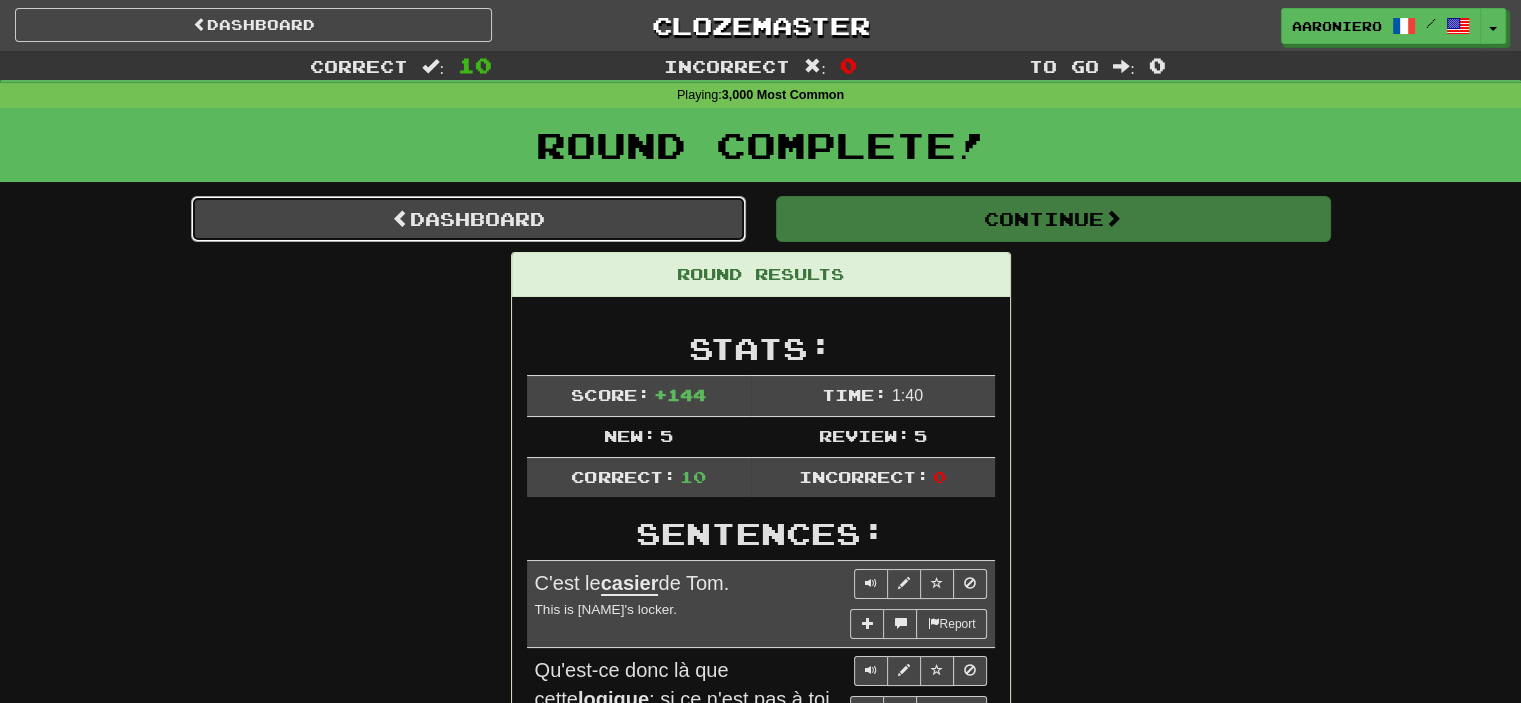 click at bounding box center [401, 218] 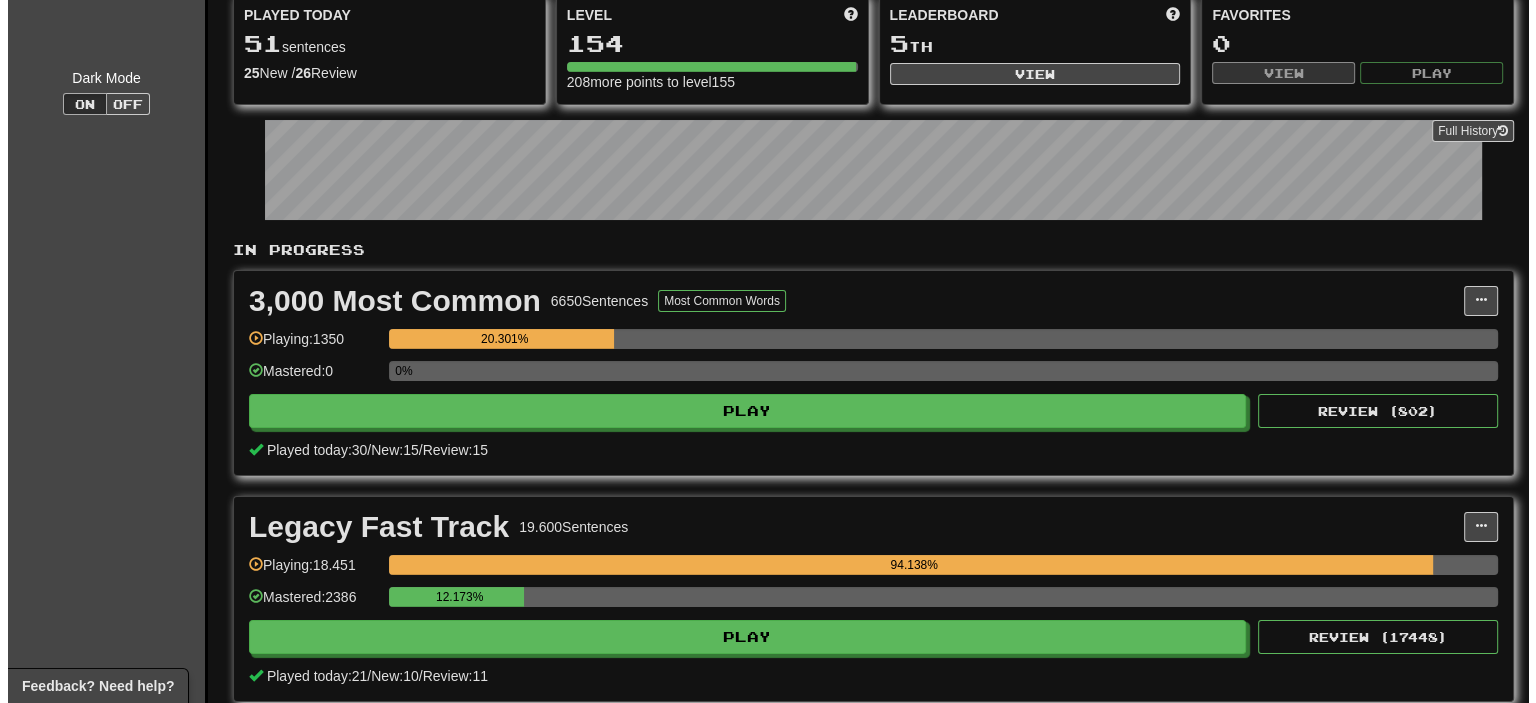 scroll, scrollTop: 200, scrollLeft: 0, axis: vertical 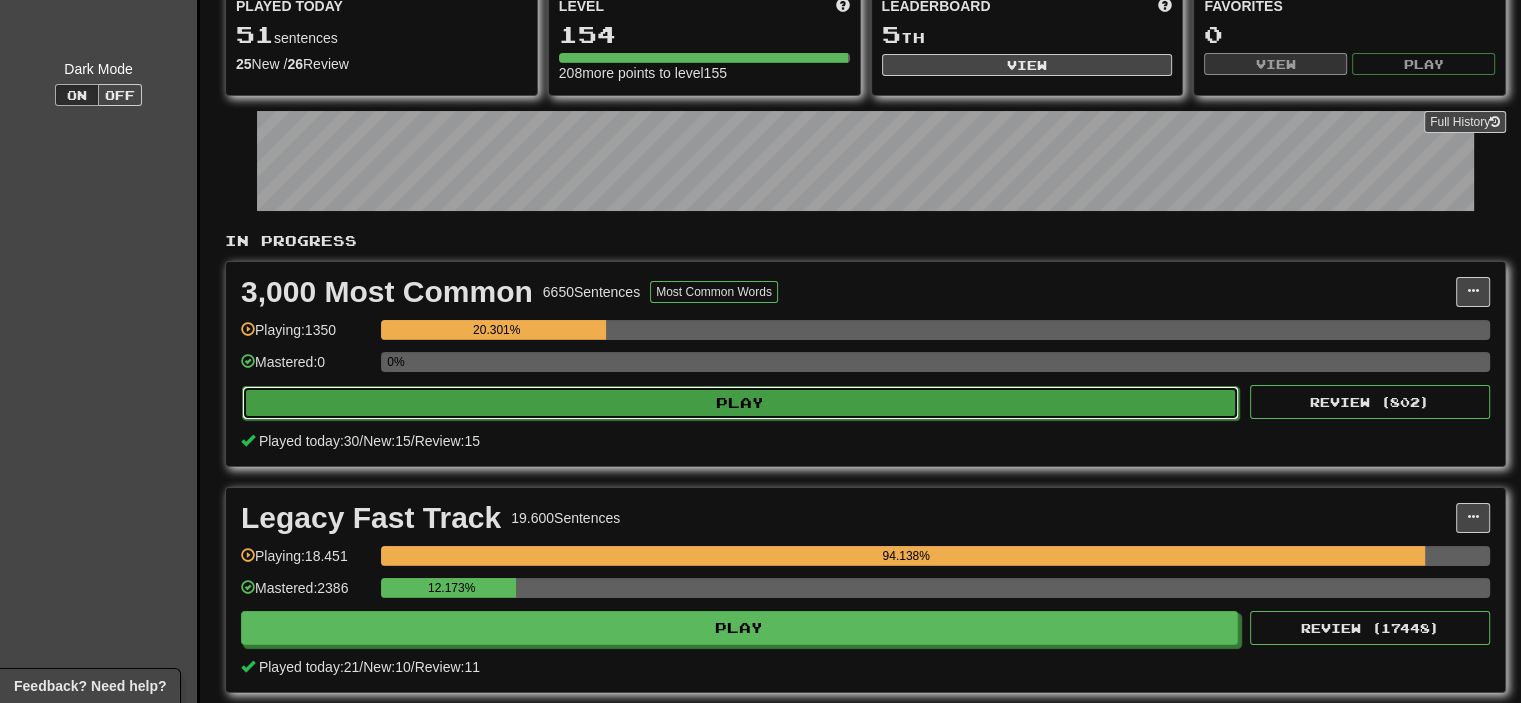 click on "Play" at bounding box center [740, 403] 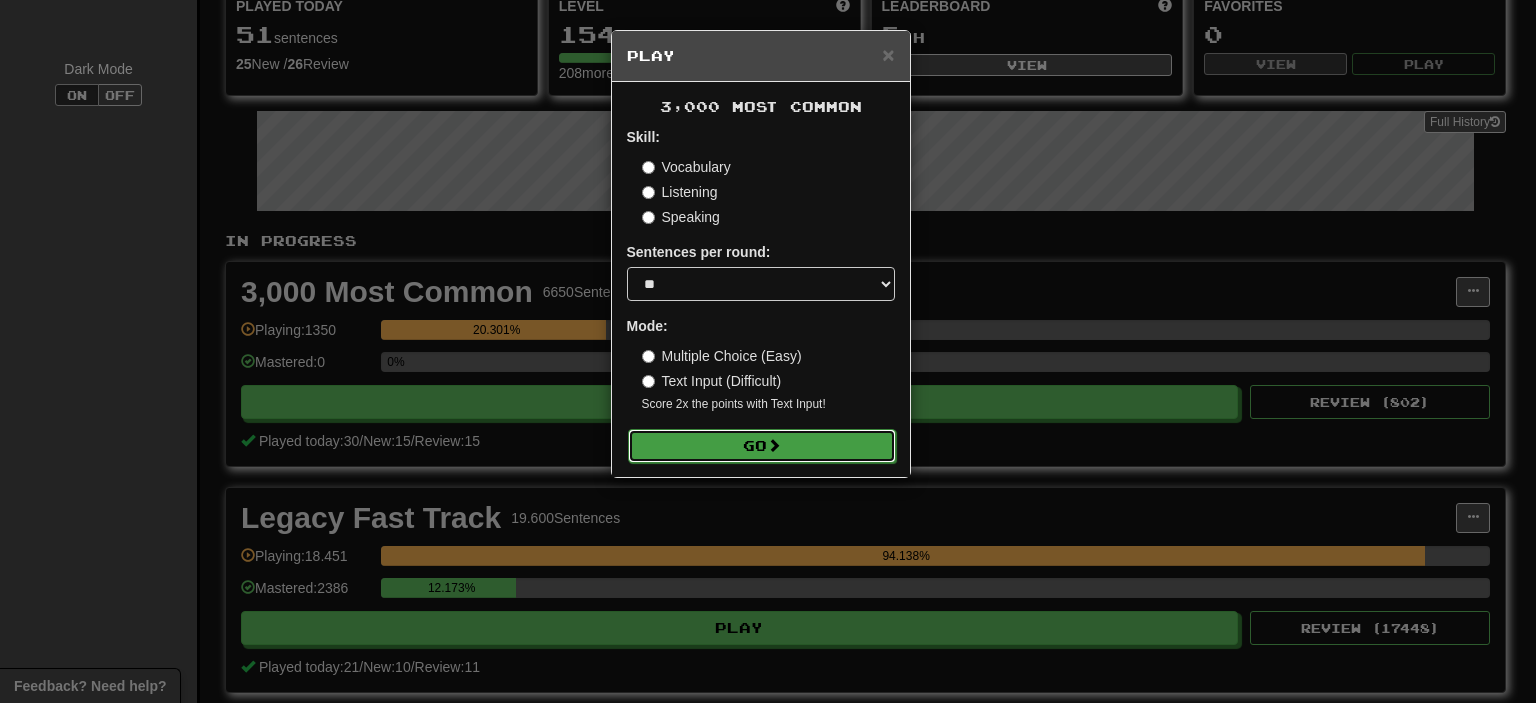 click on "Go" at bounding box center (762, 446) 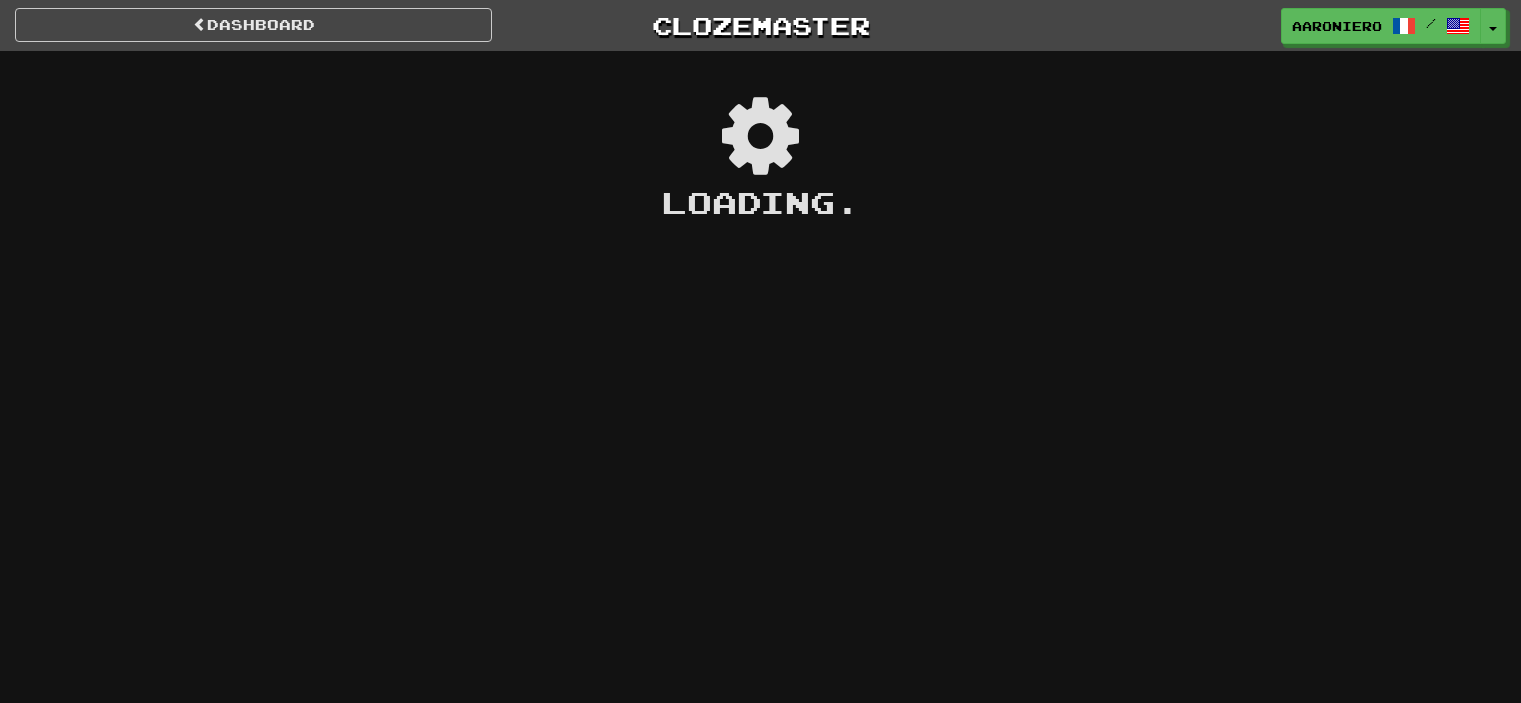 scroll, scrollTop: 0, scrollLeft: 0, axis: both 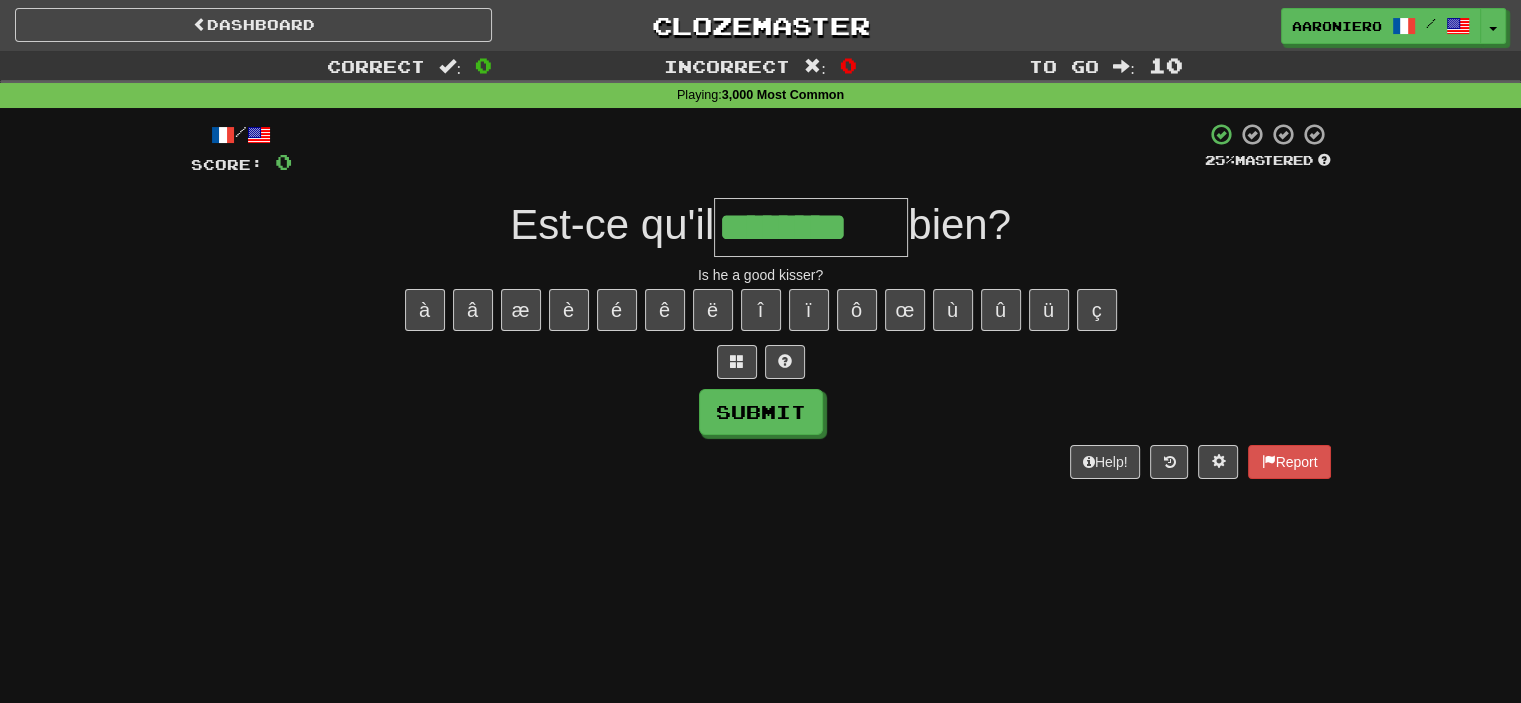 type on "********" 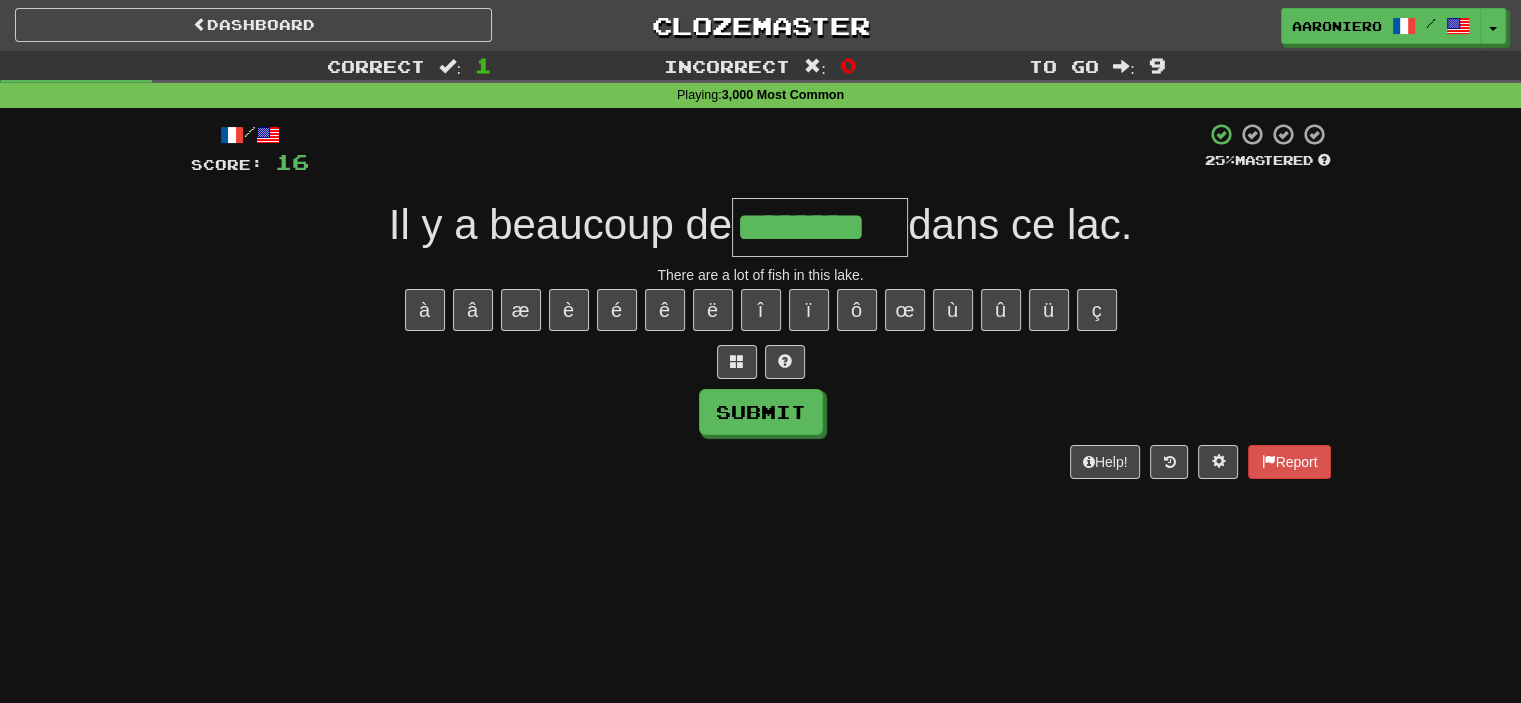 type on "********" 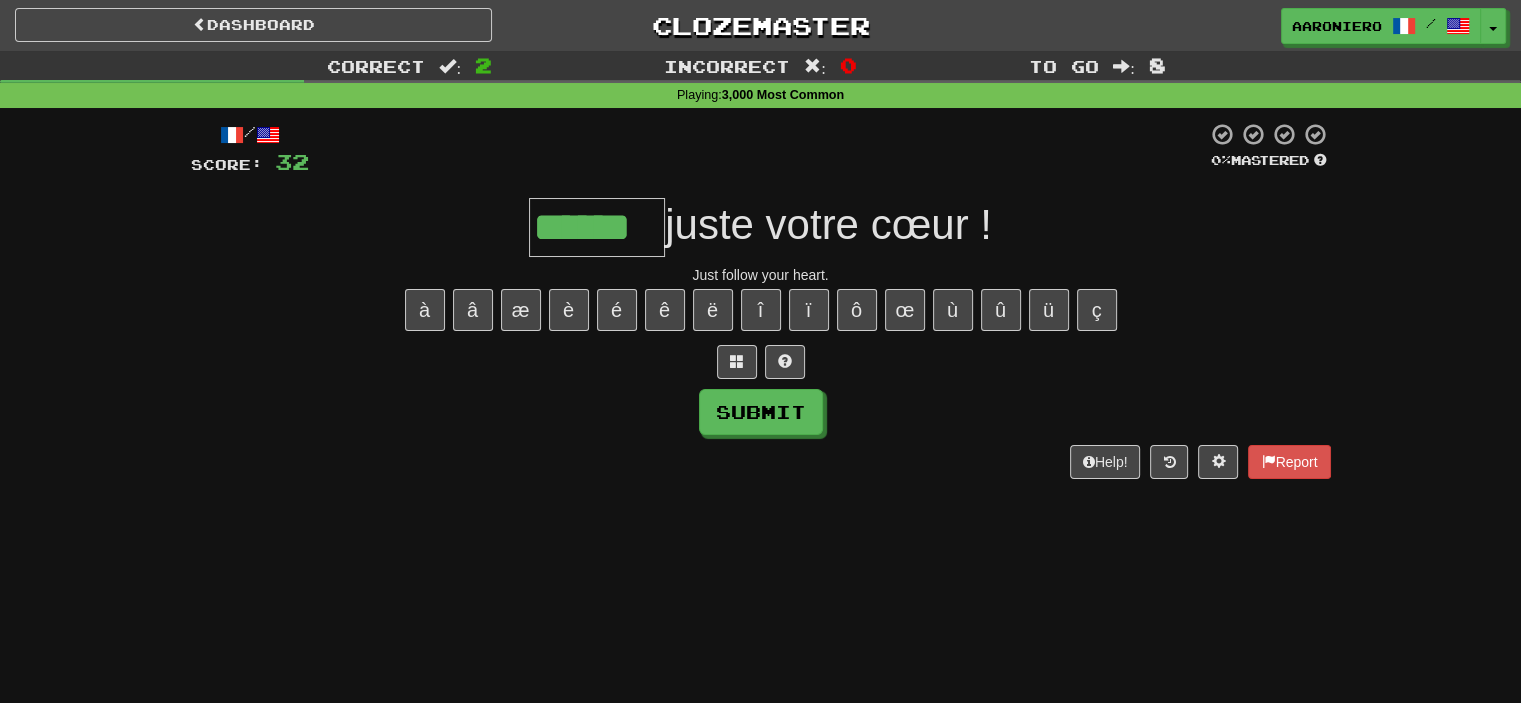 type on "******" 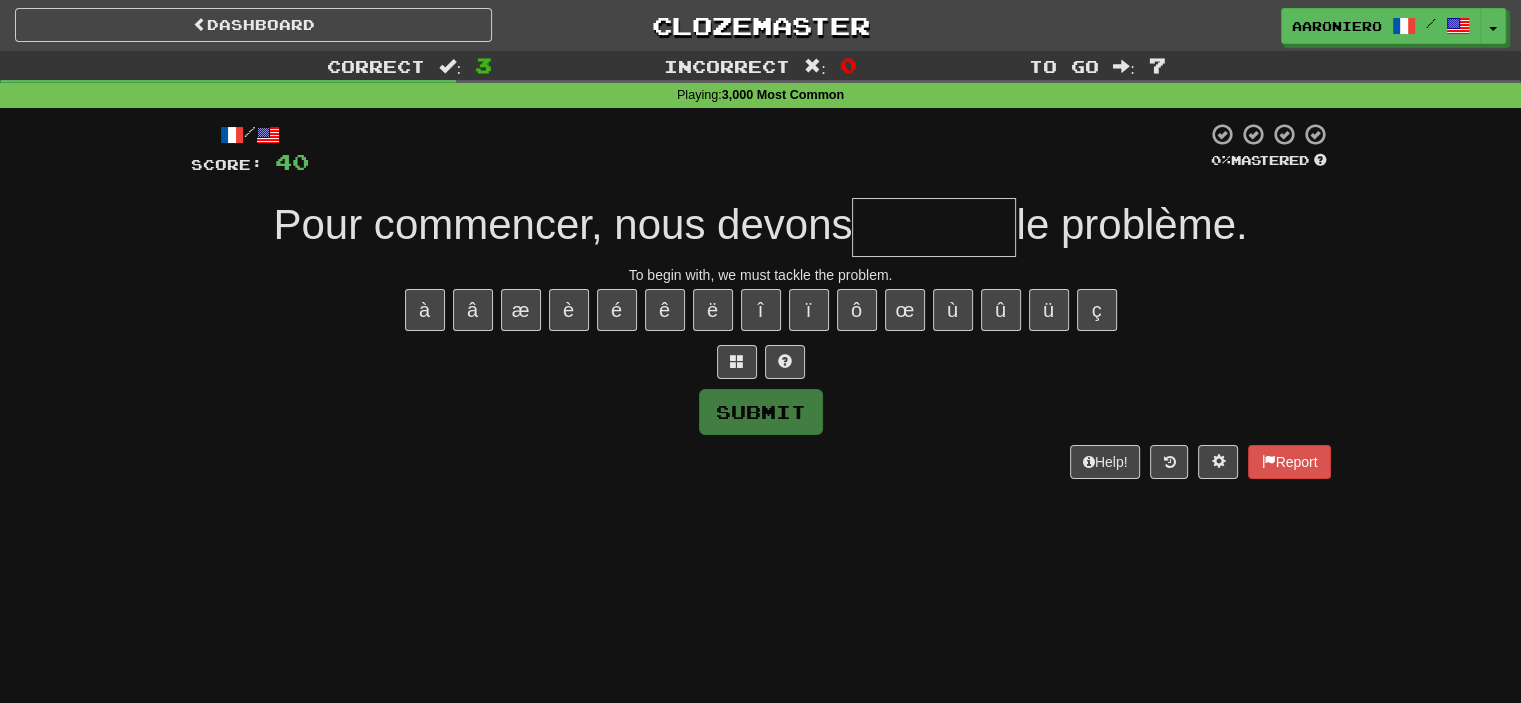 type on "*" 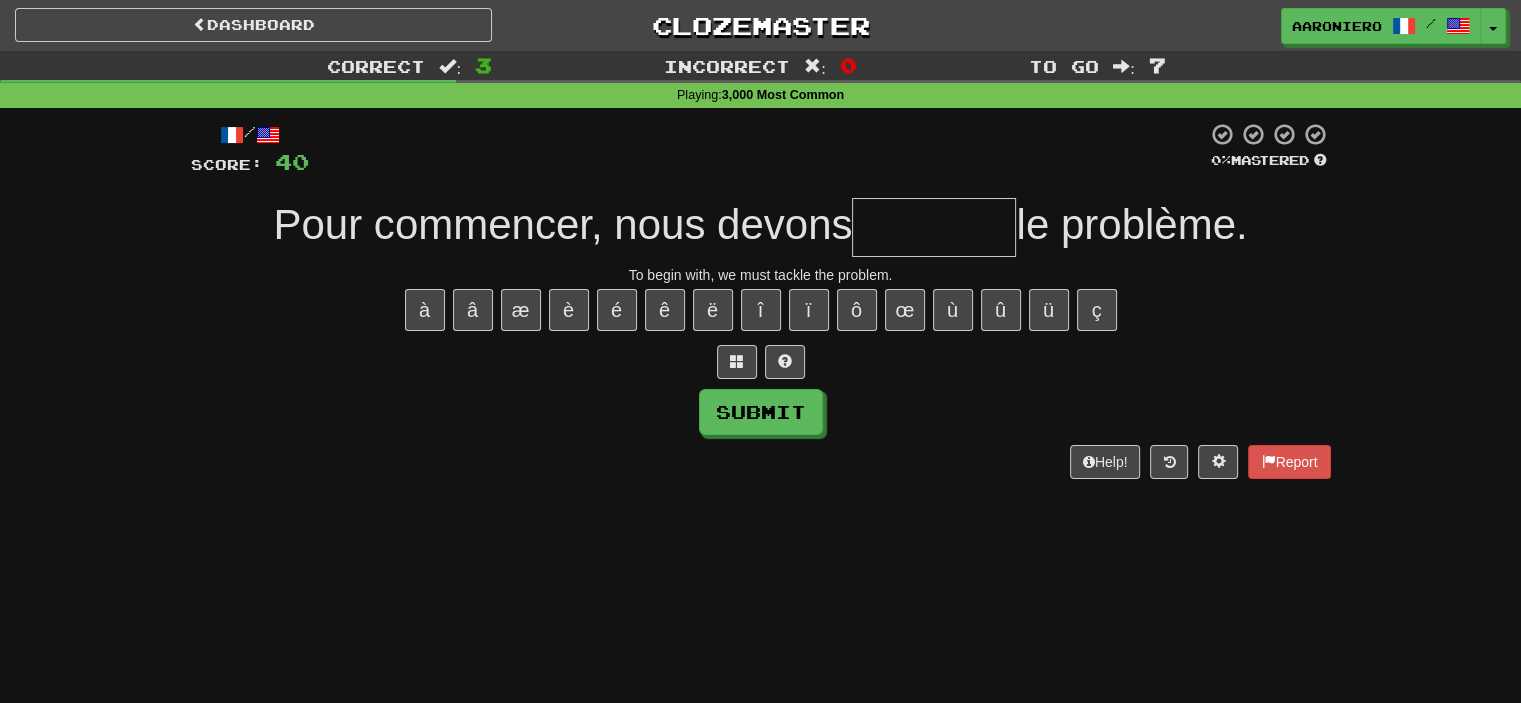 type on "*" 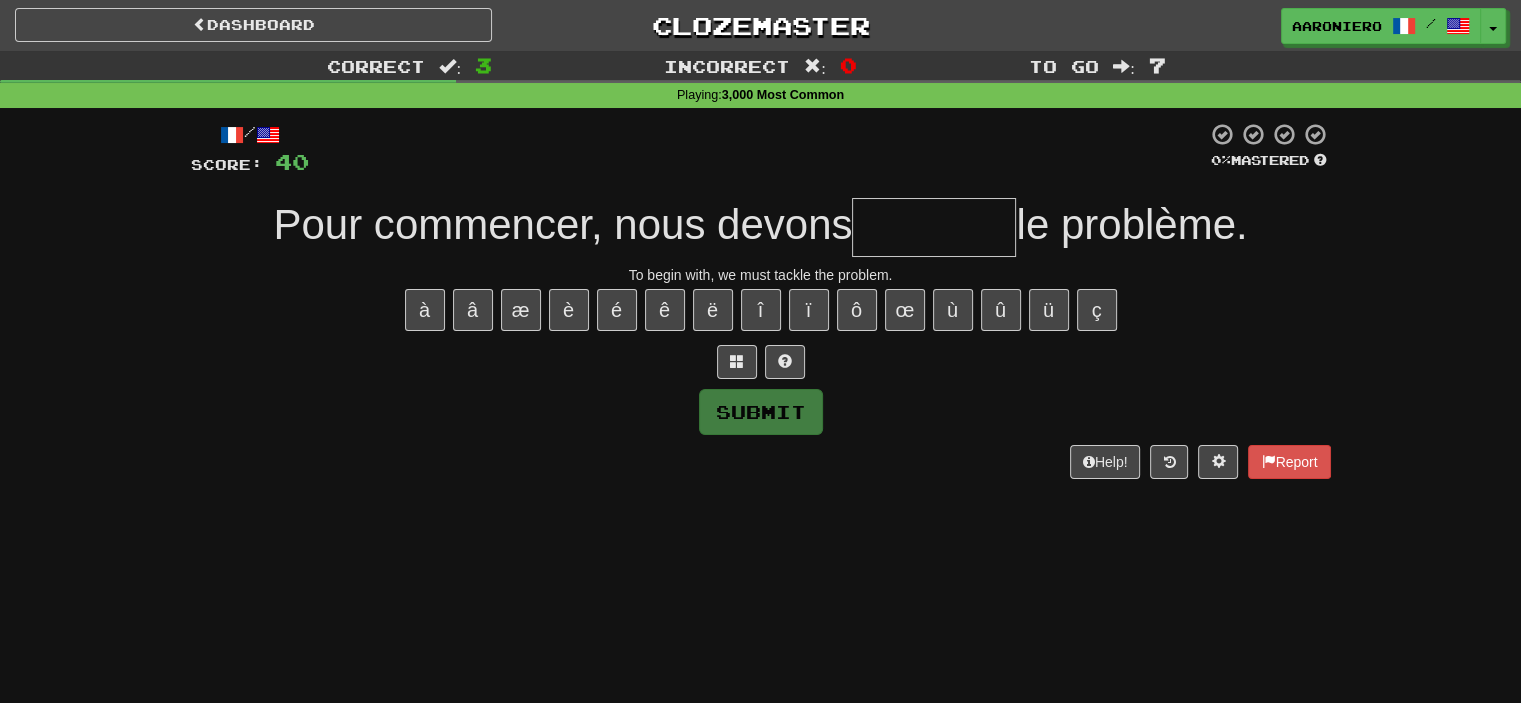 type on "*" 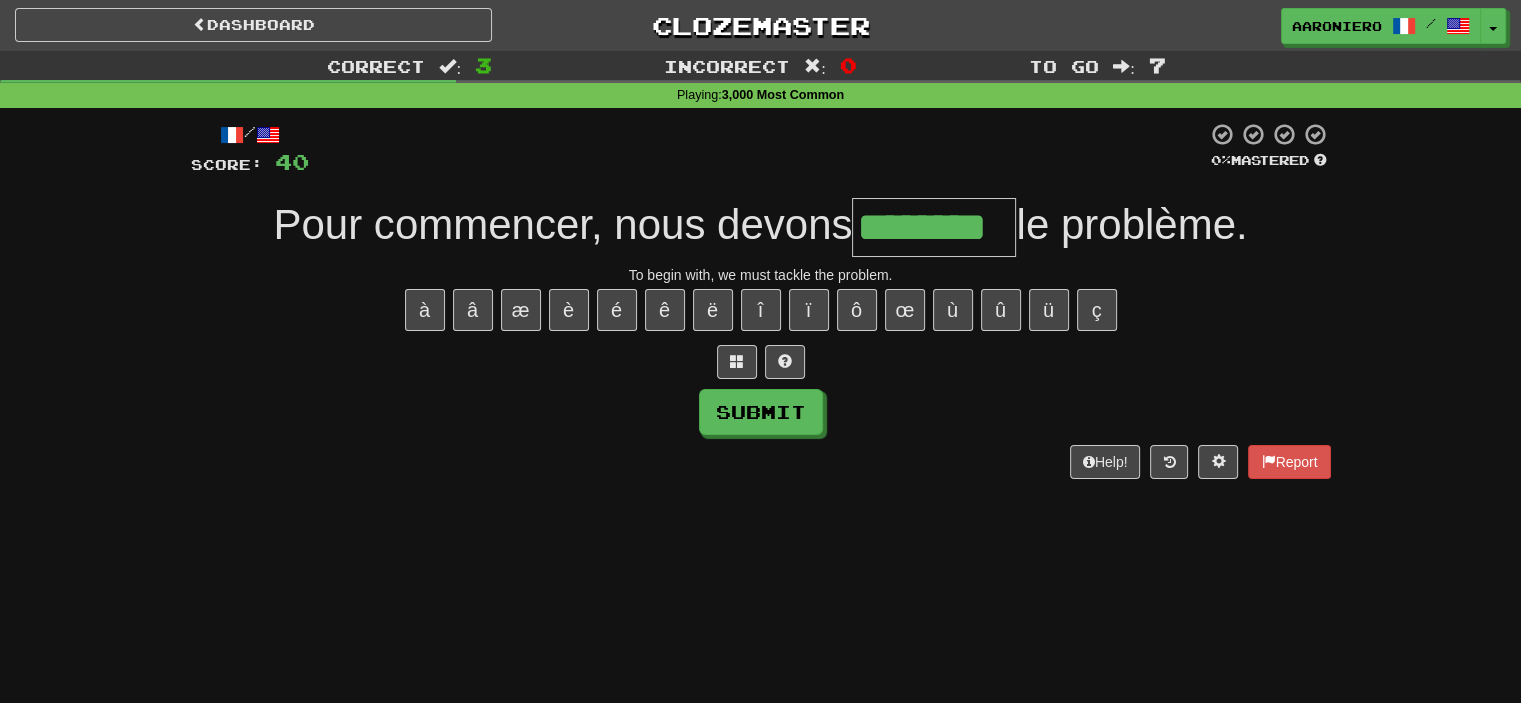type on "********" 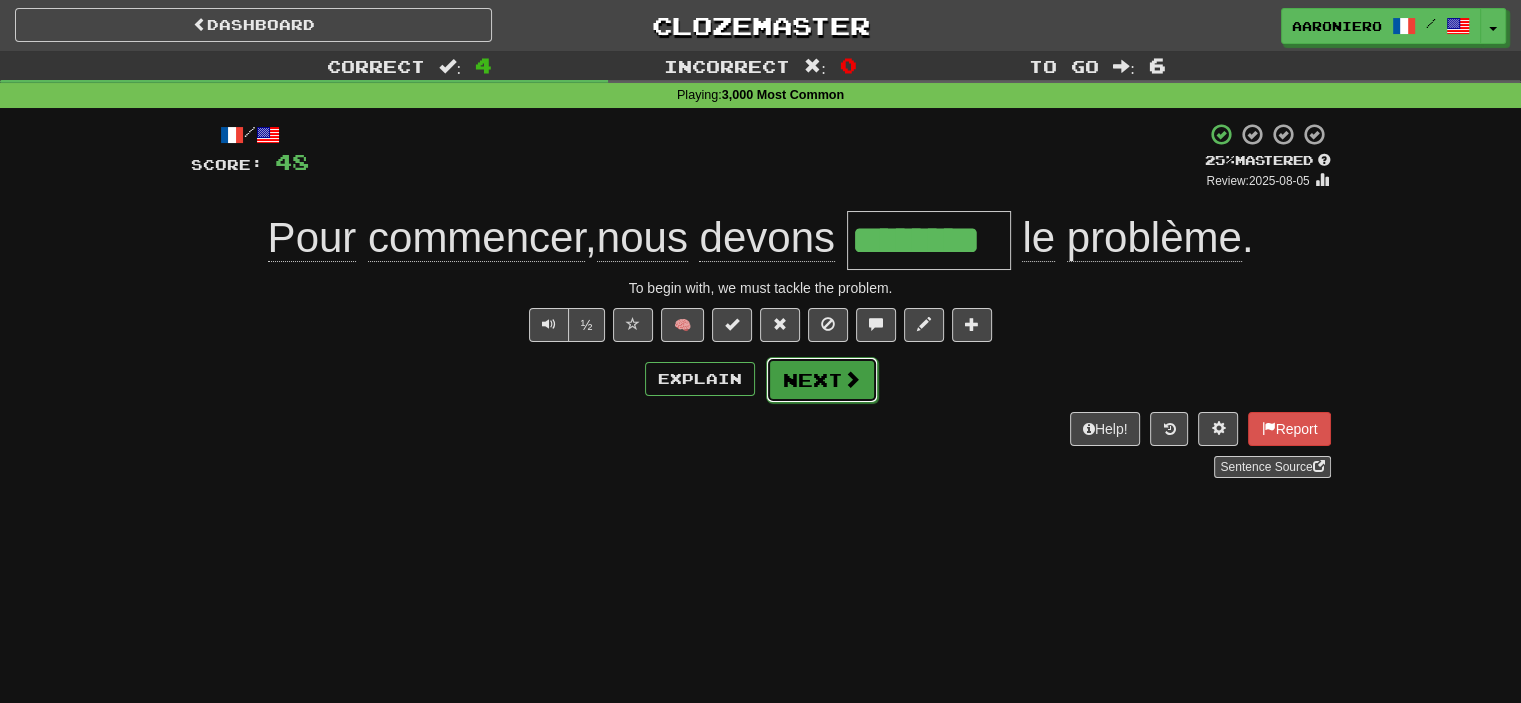 click at bounding box center [852, 379] 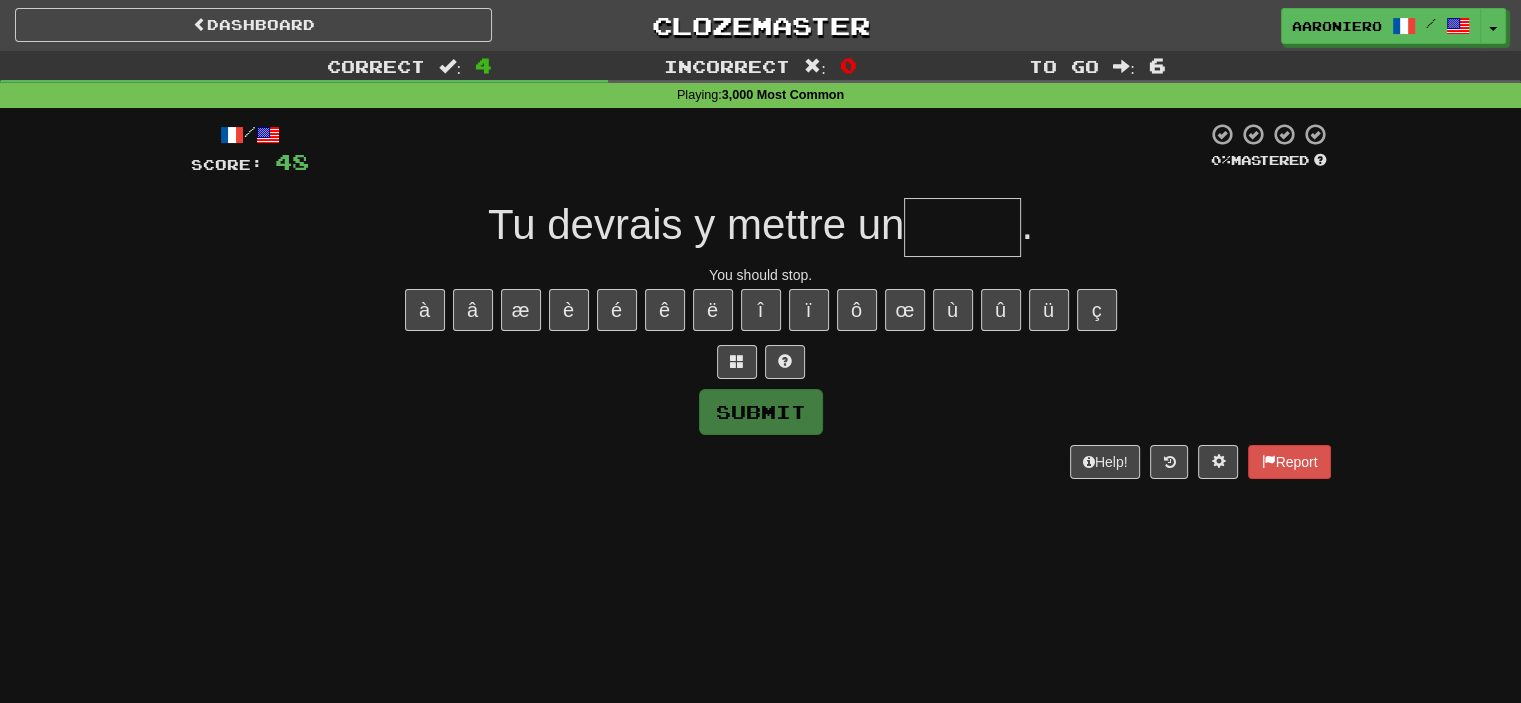 type on "*" 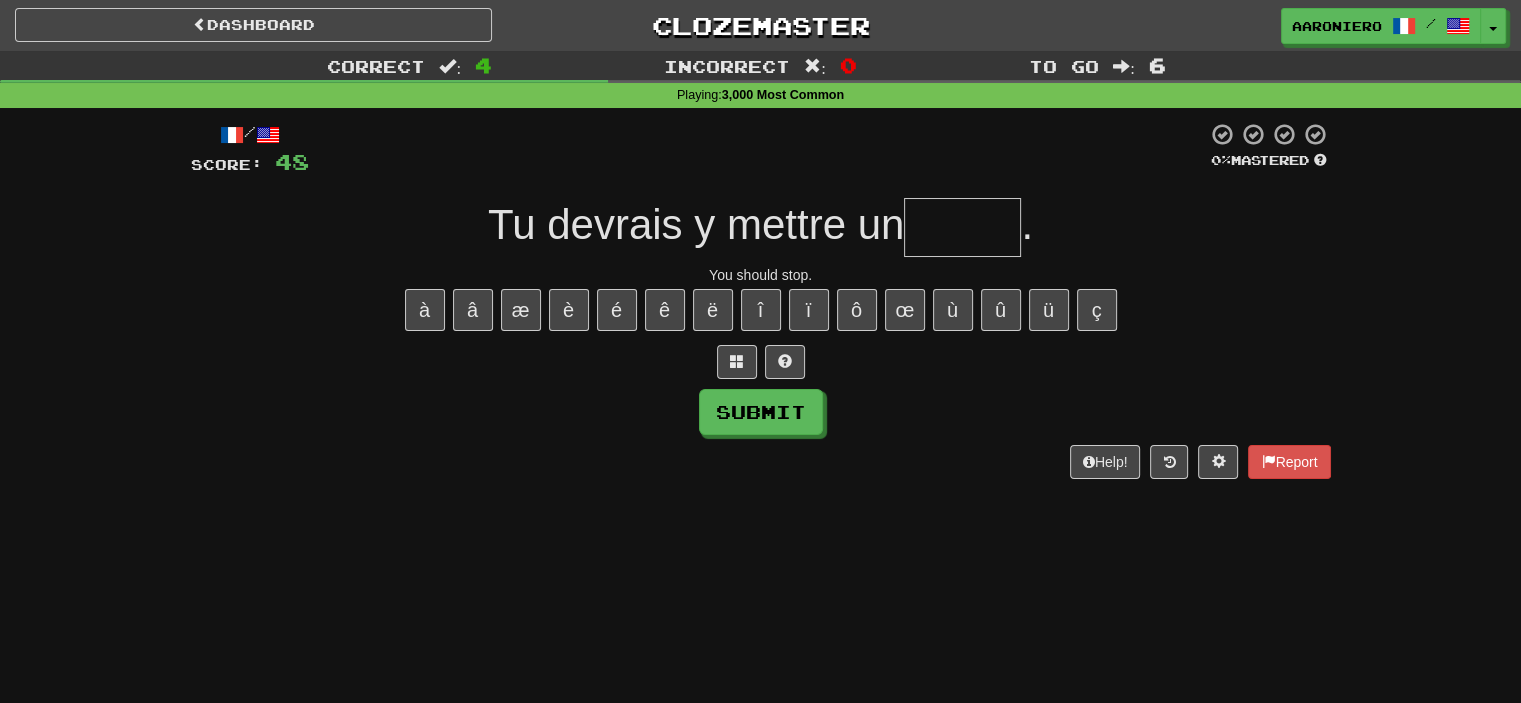 type on "*" 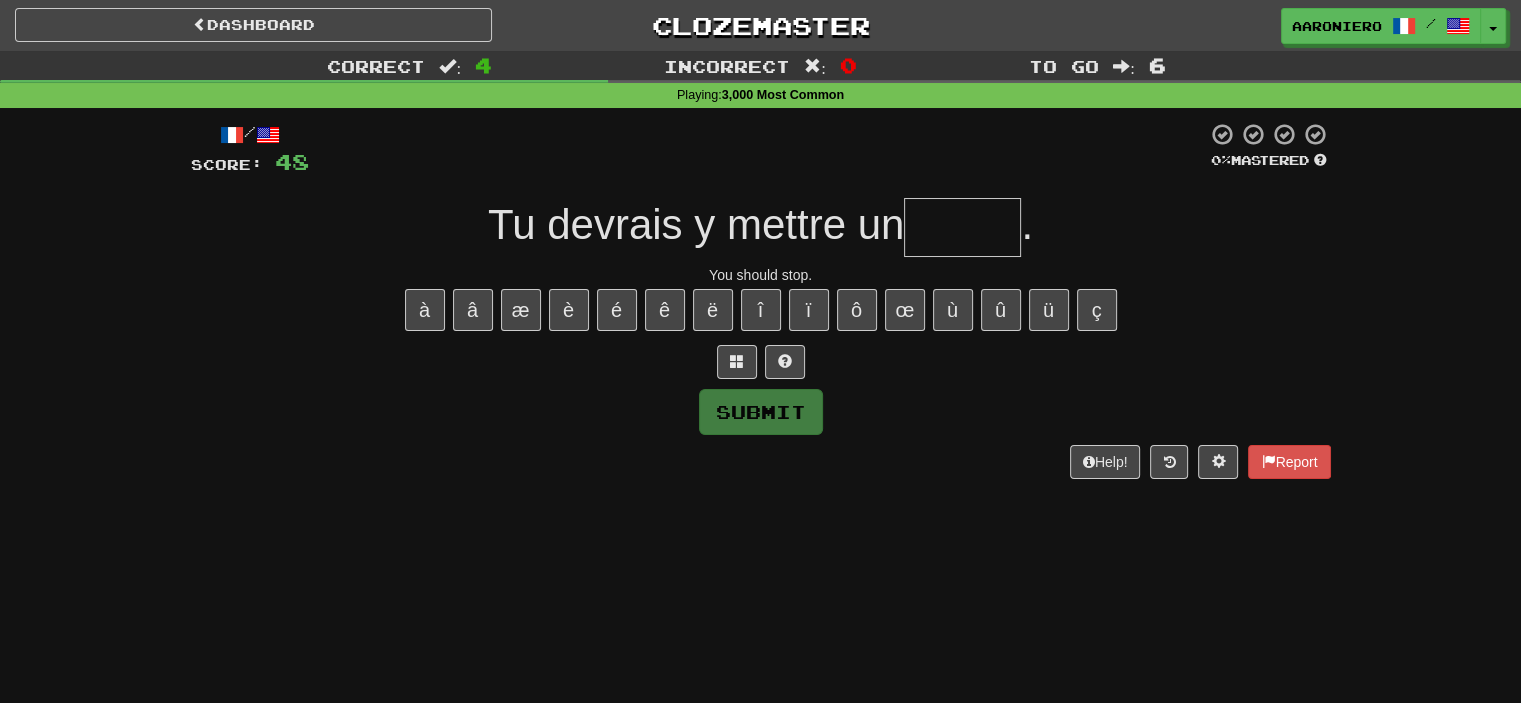 type on "*" 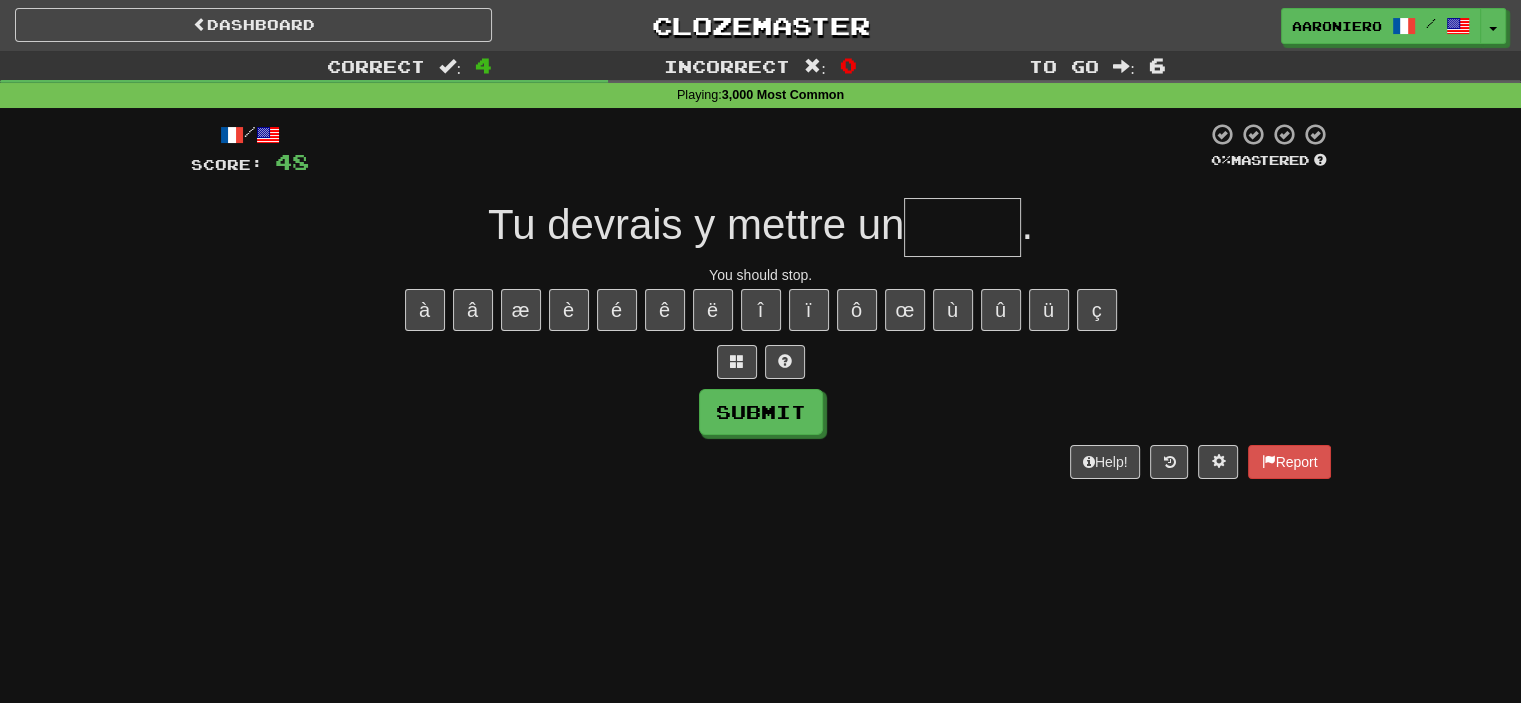 type on "*" 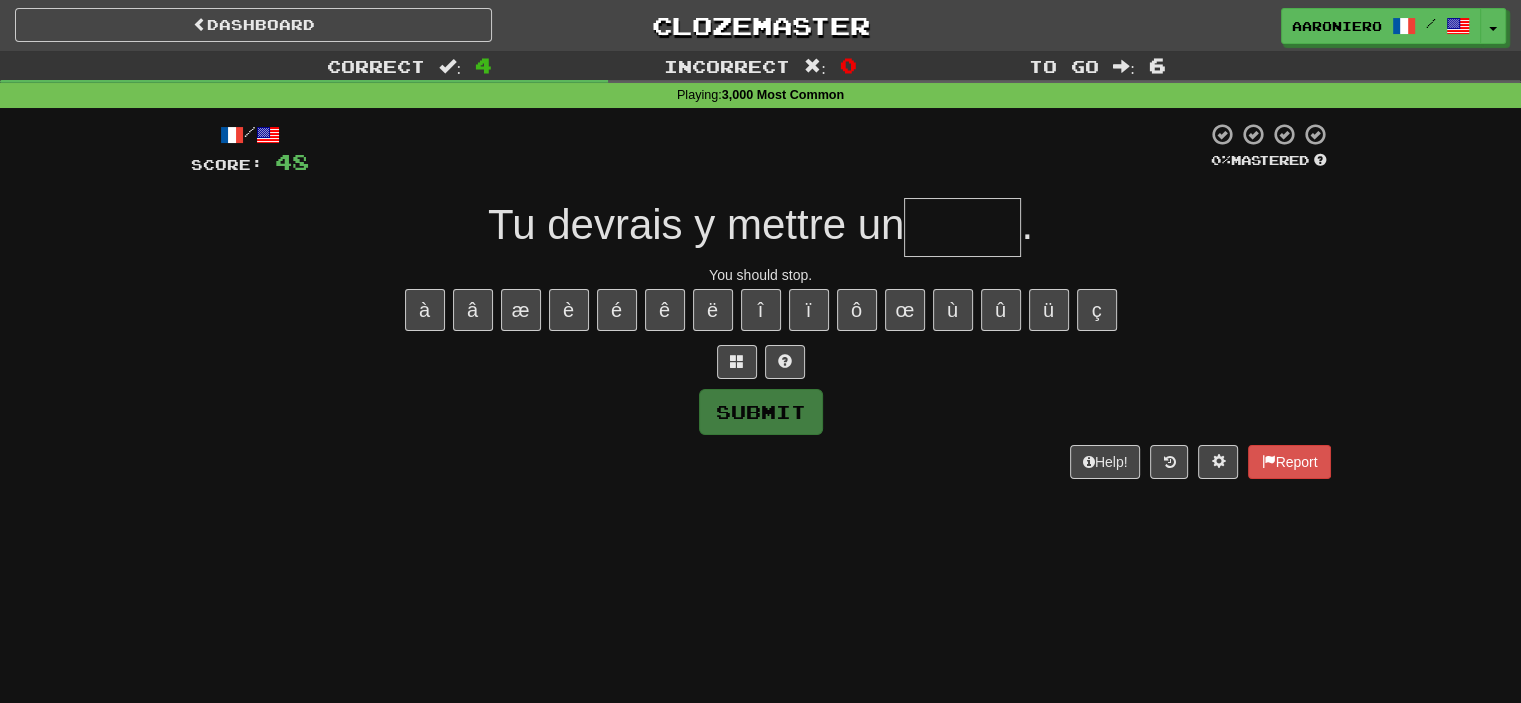 type on "*" 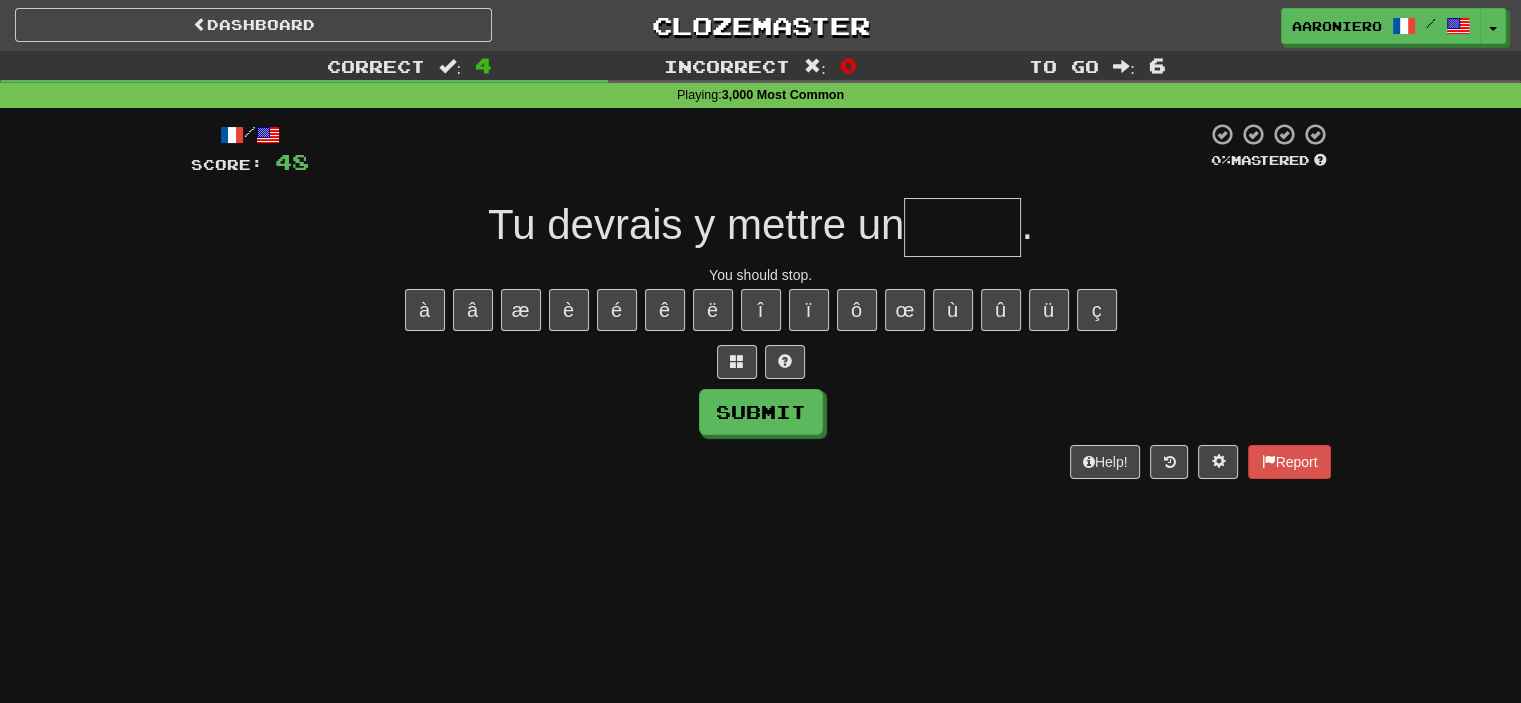 type on "*" 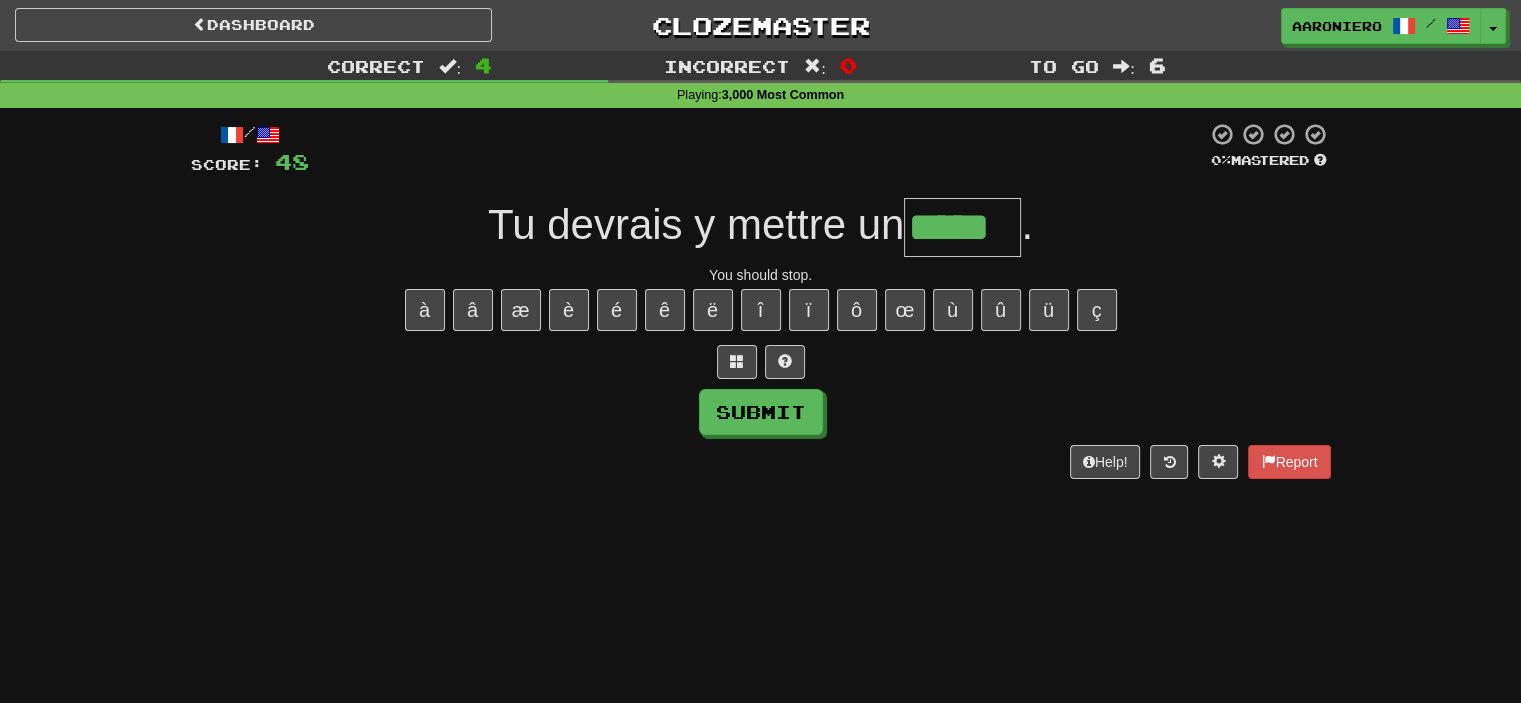 type on "*****" 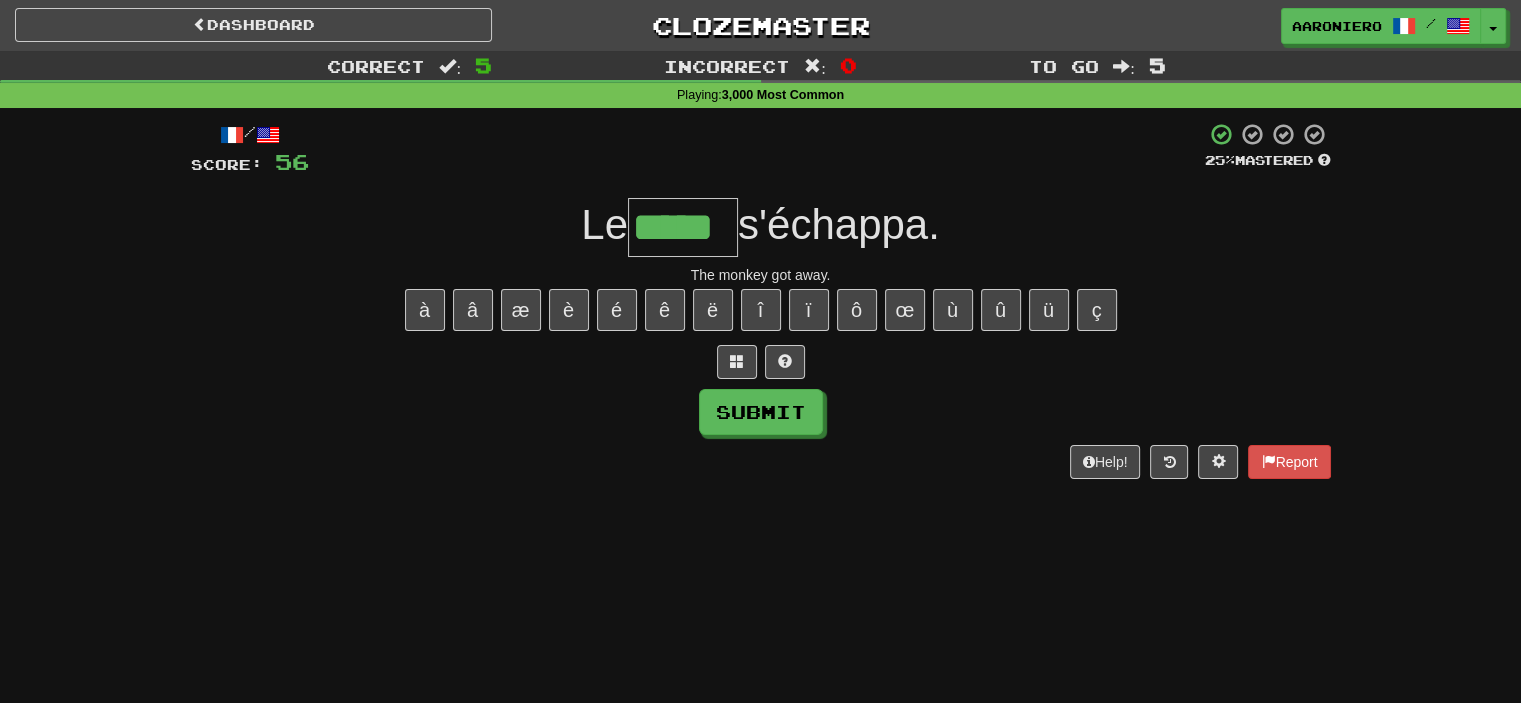 type on "*****" 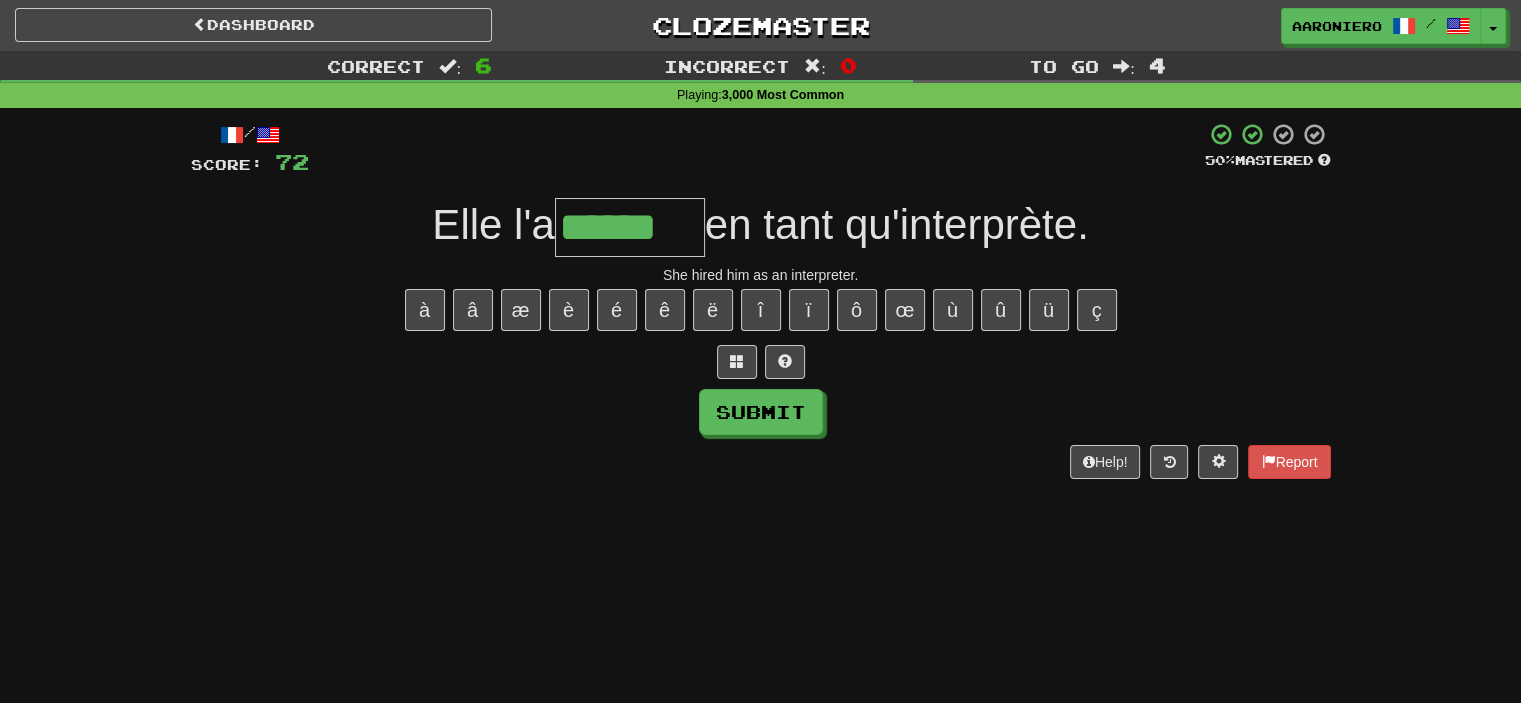 type on "******" 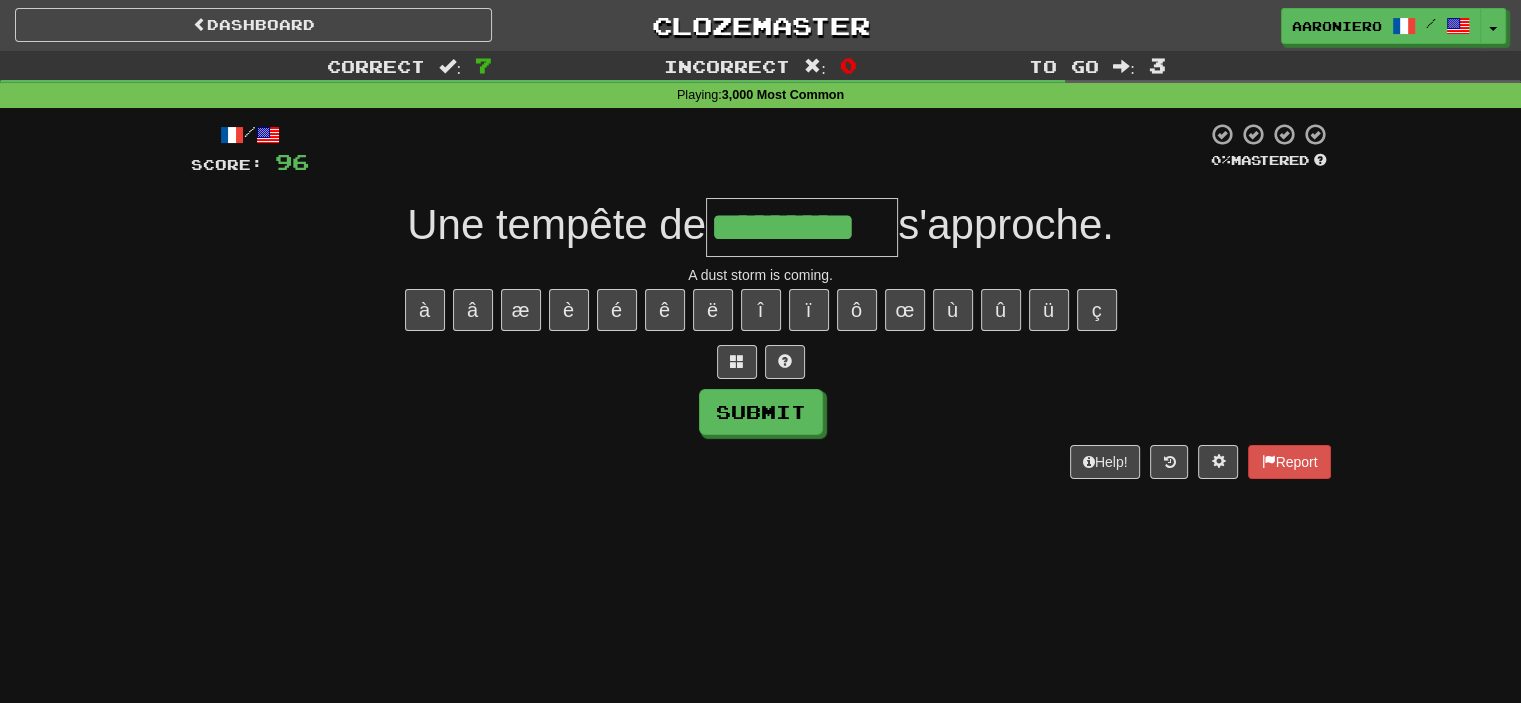 type on "*********" 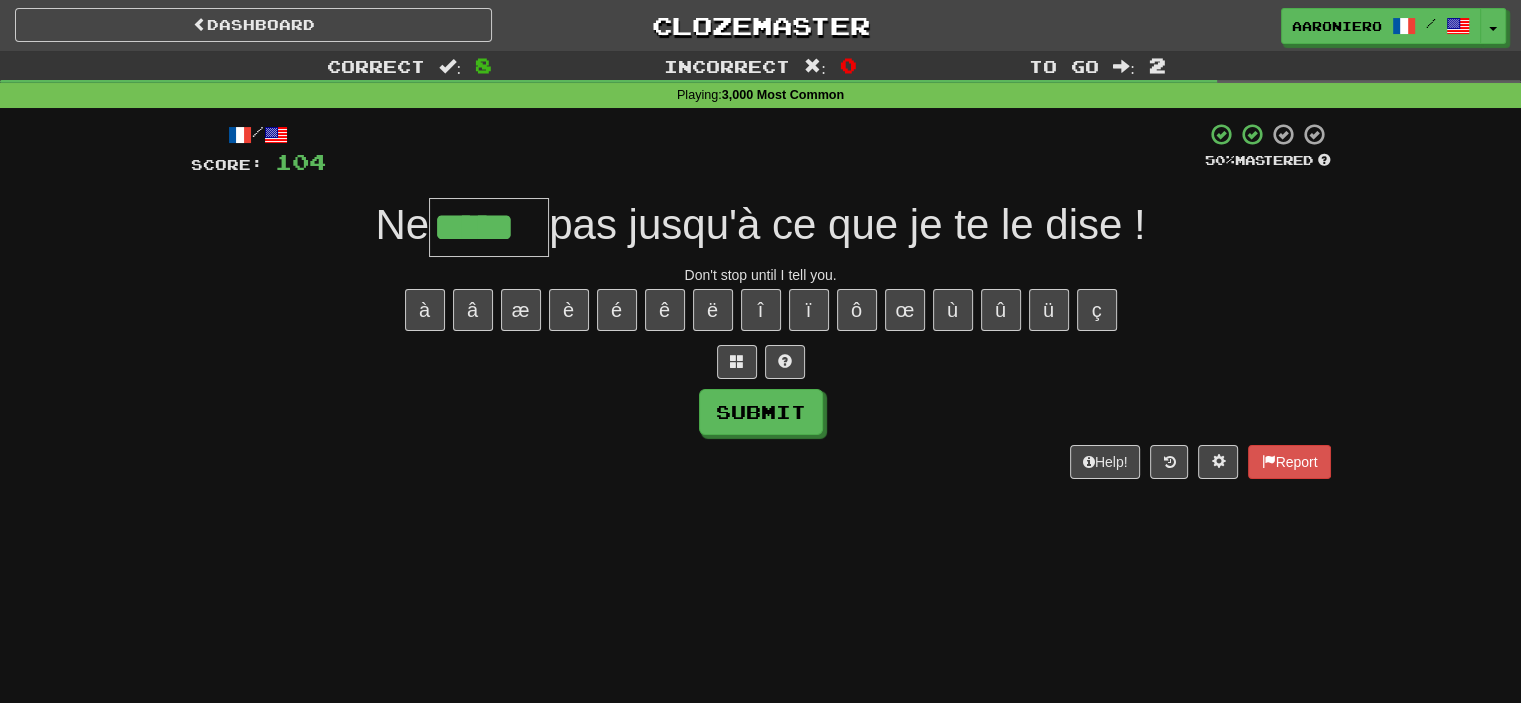 type on "*****" 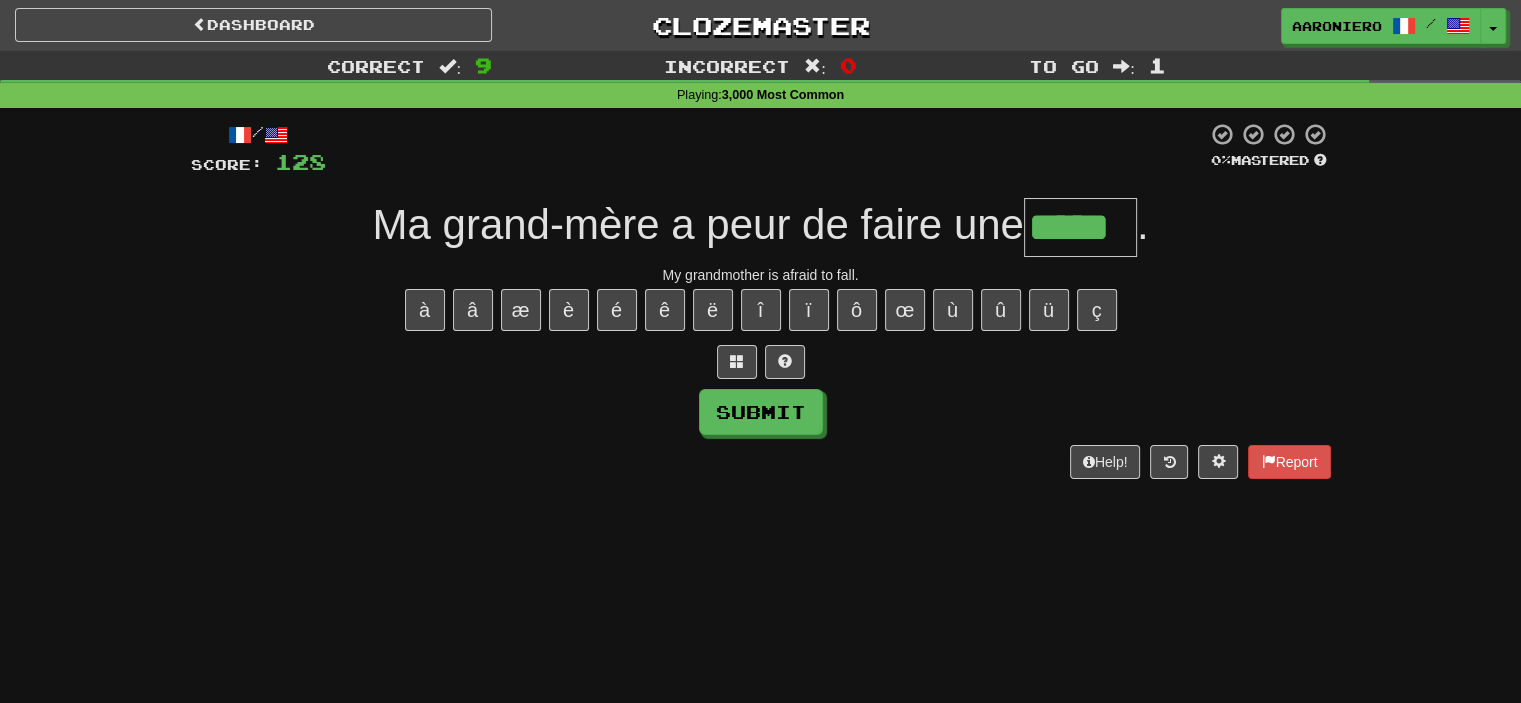 type on "*****" 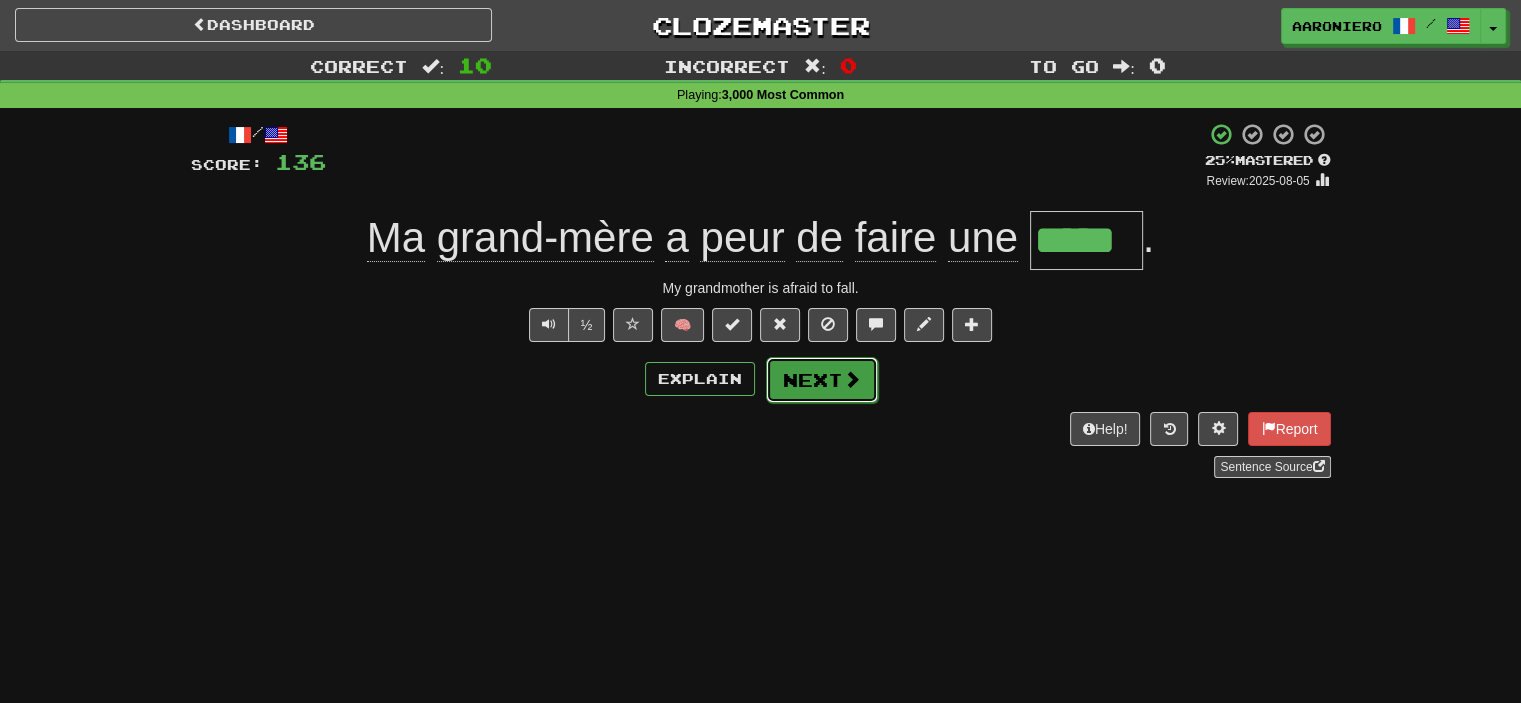 click on "Next" at bounding box center (822, 380) 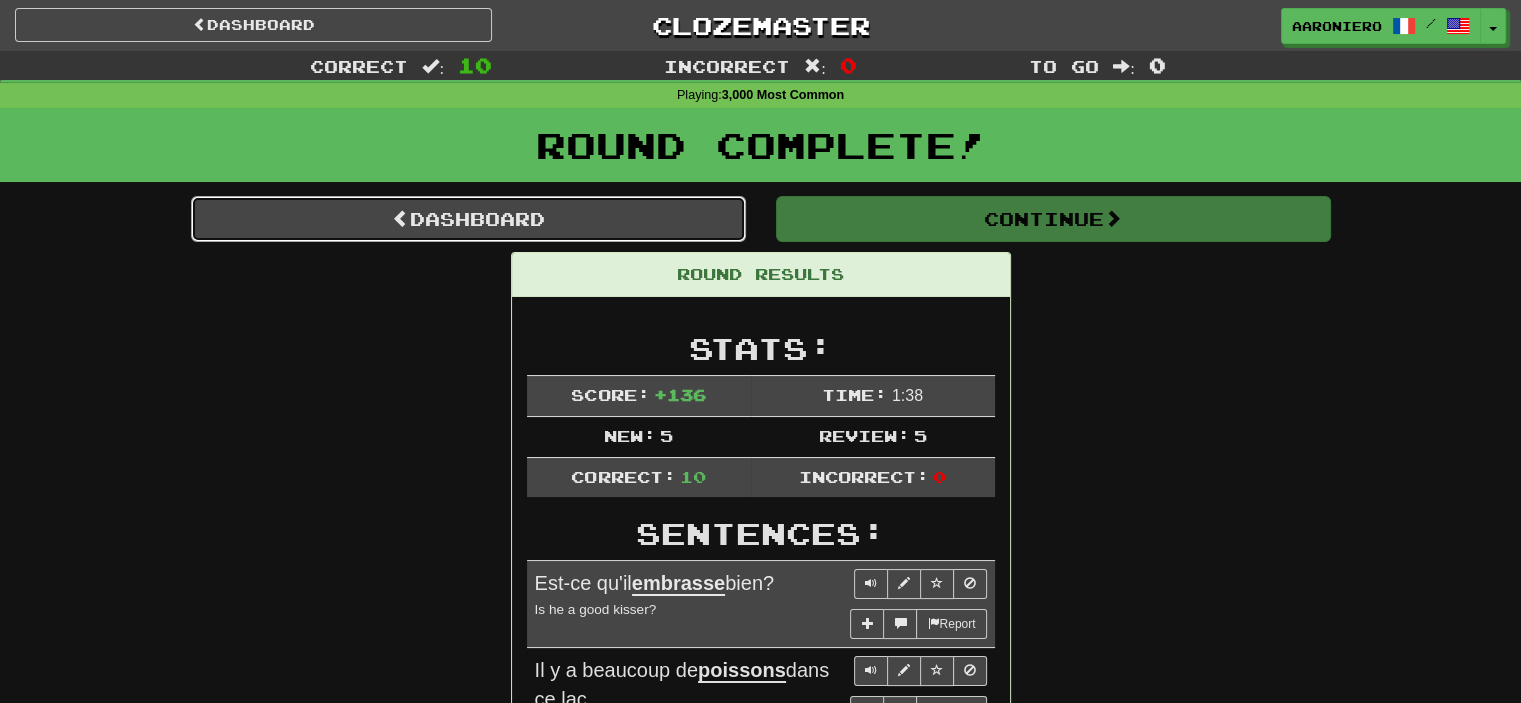 click on "Dashboard" at bounding box center [468, 219] 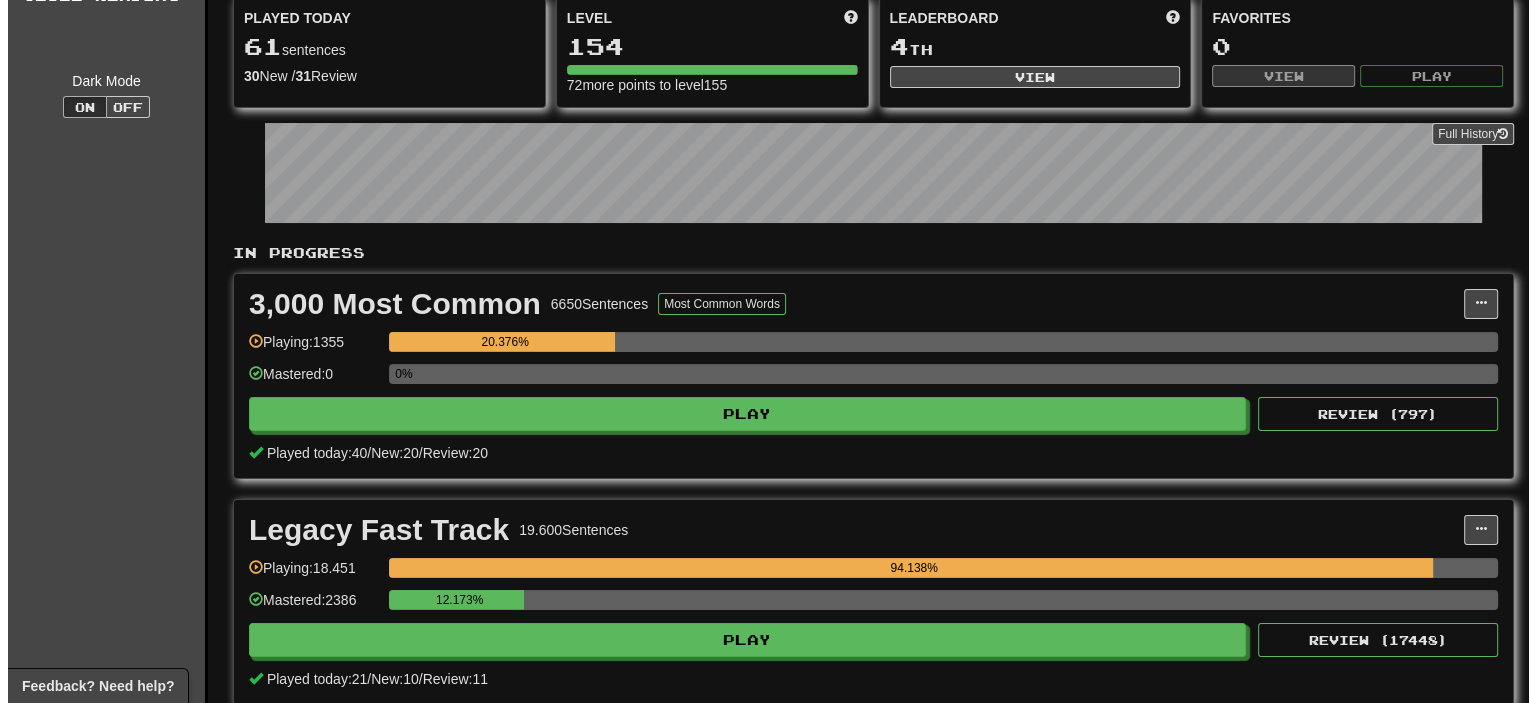 scroll, scrollTop: 300, scrollLeft: 0, axis: vertical 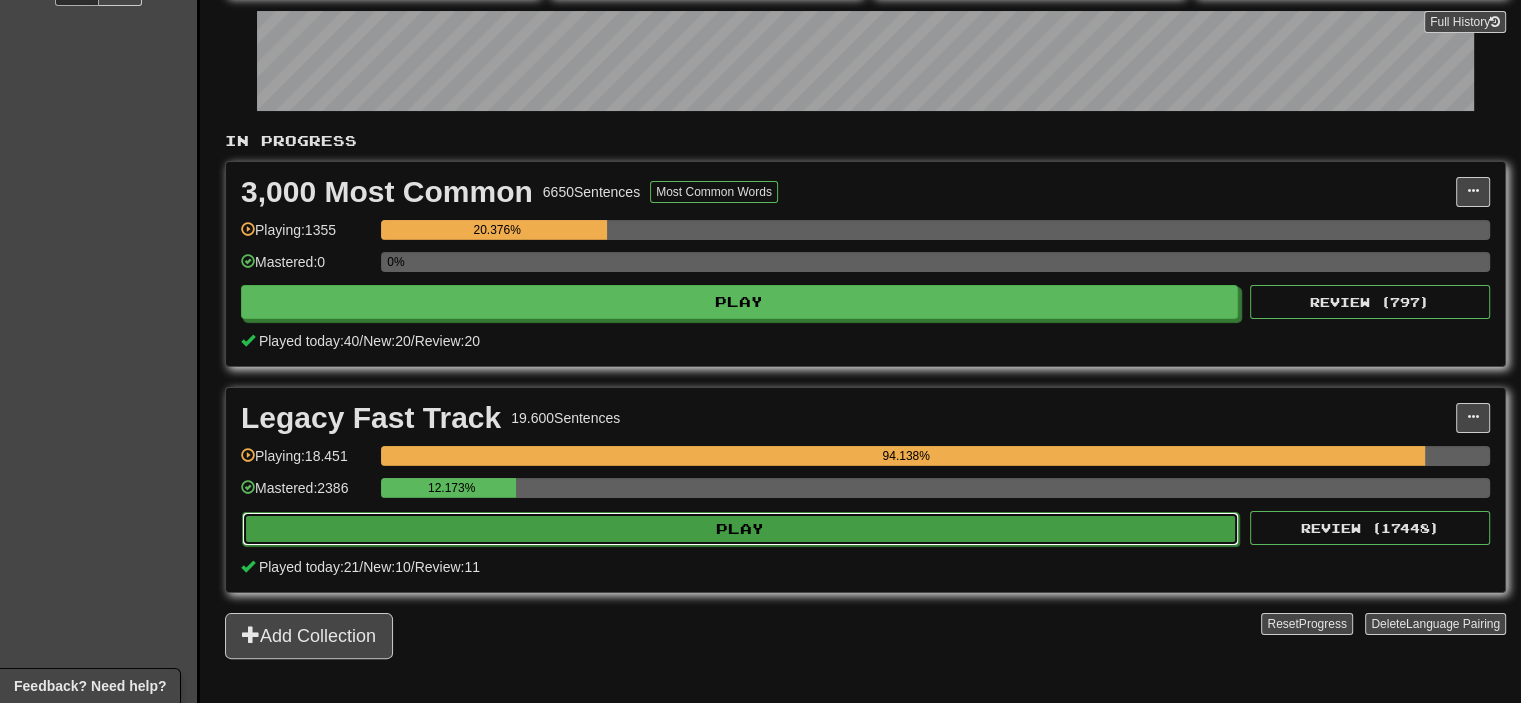 click on "Play" at bounding box center [740, 529] 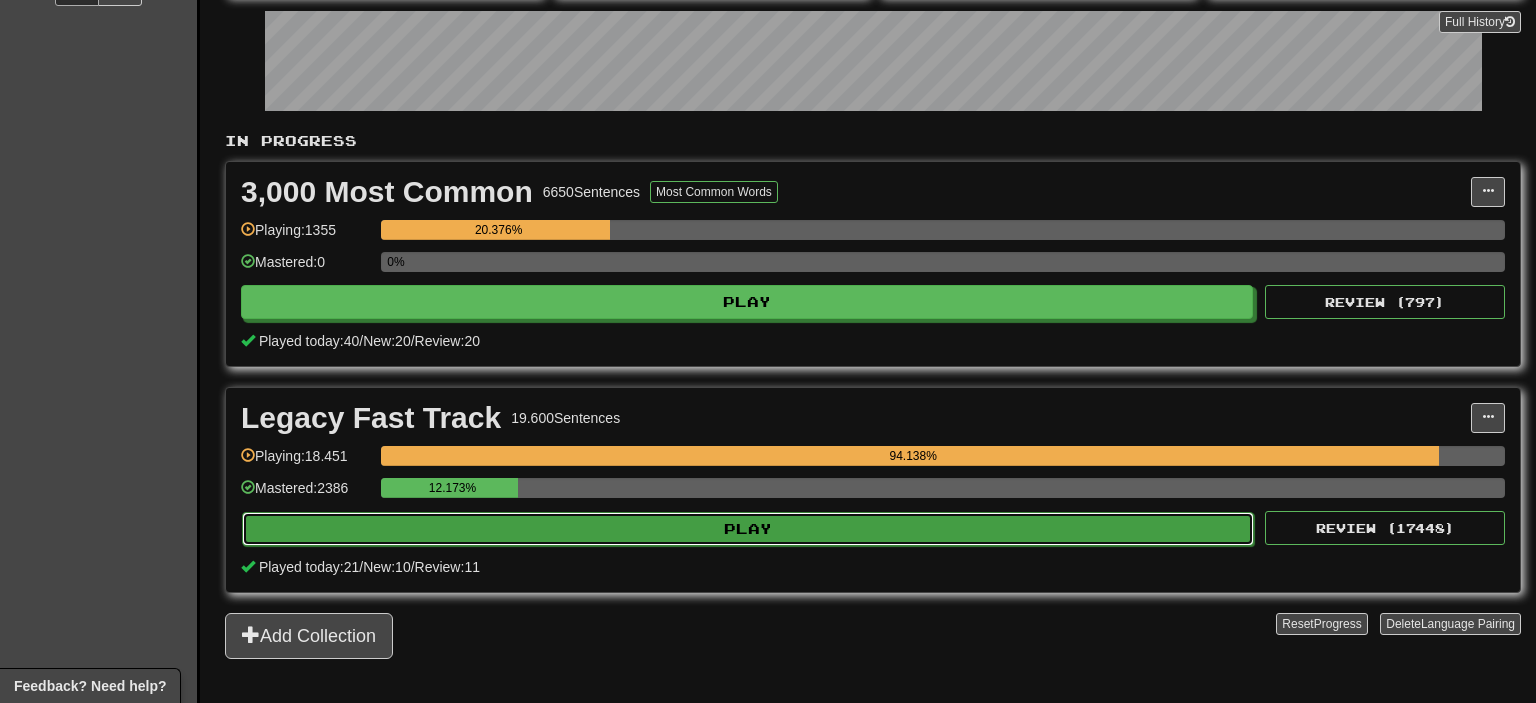 select on "**" 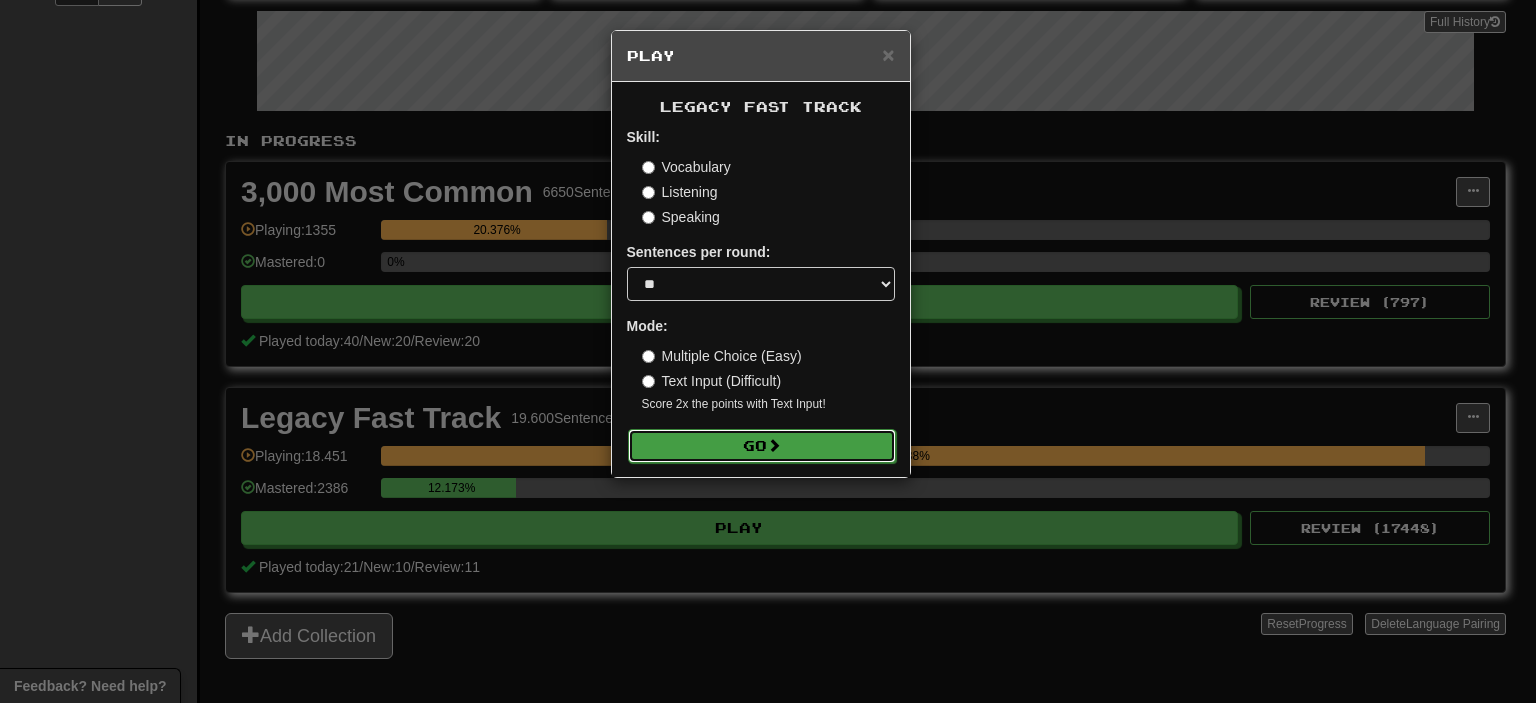 click on "Go" at bounding box center [762, 446] 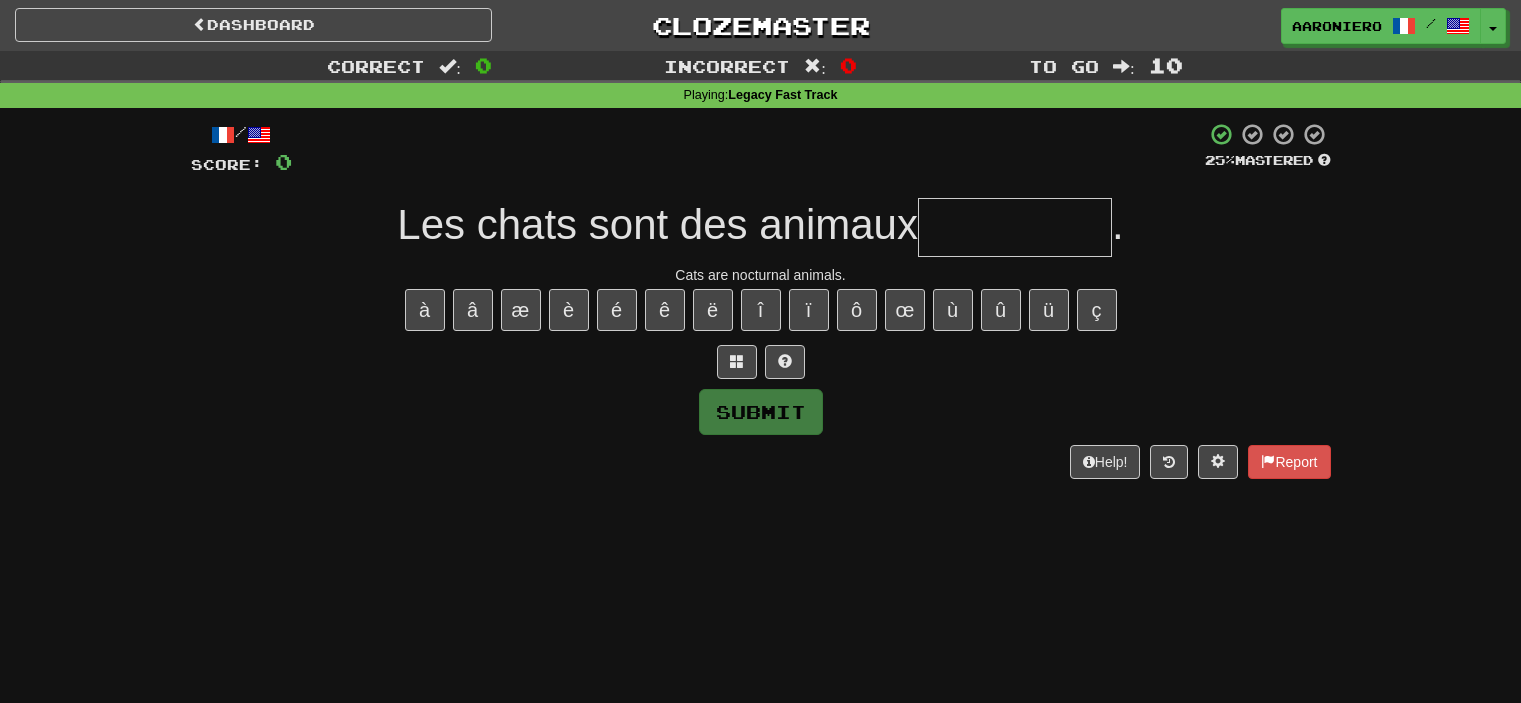 scroll, scrollTop: 0, scrollLeft: 0, axis: both 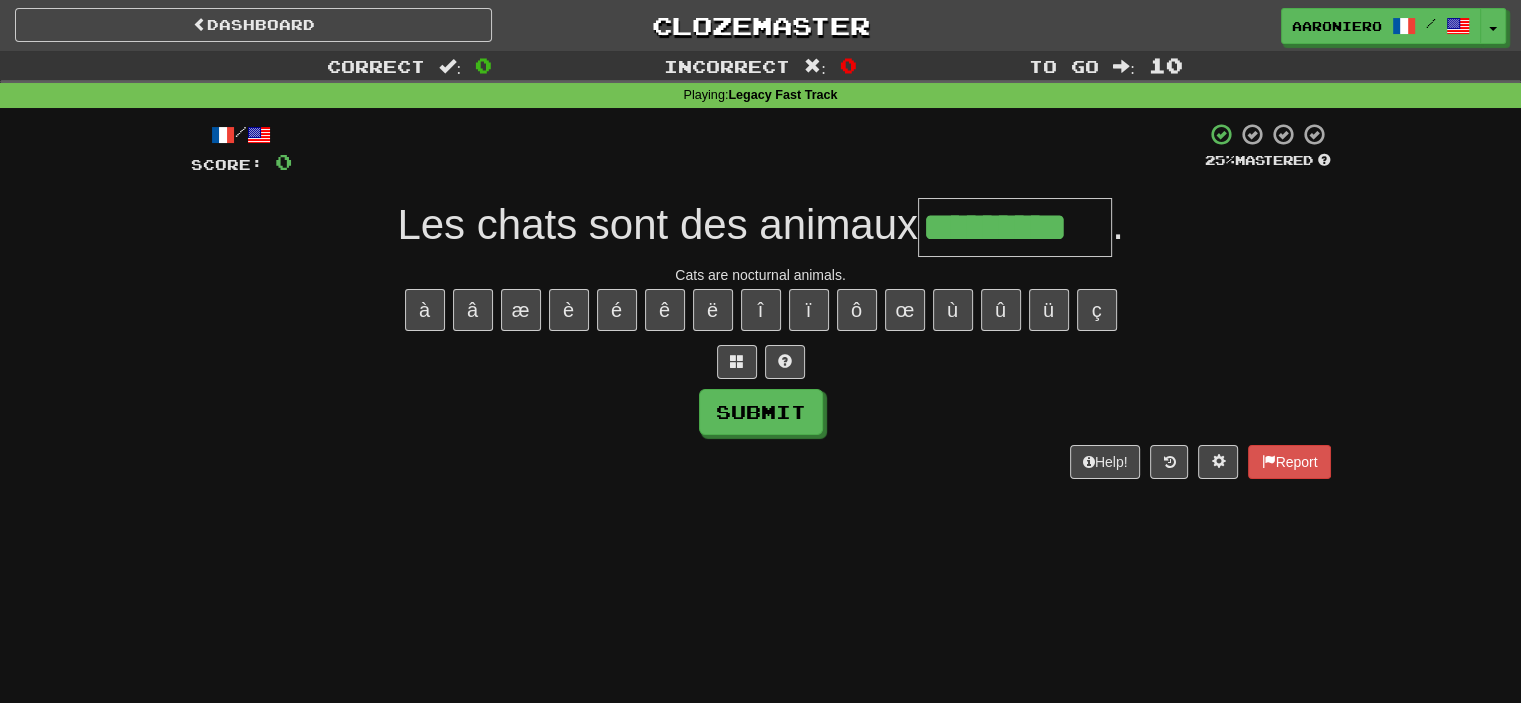 type on "*********" 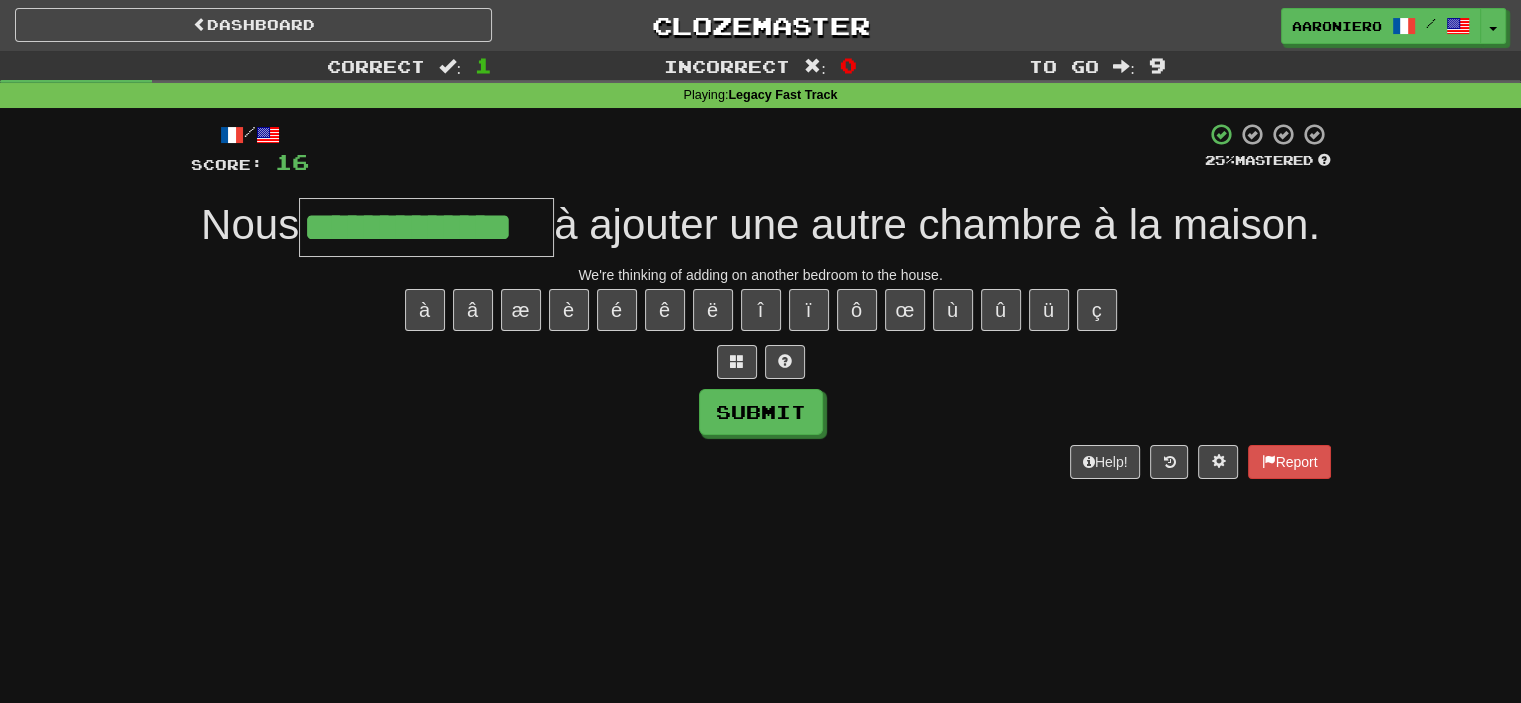 type on "**********" 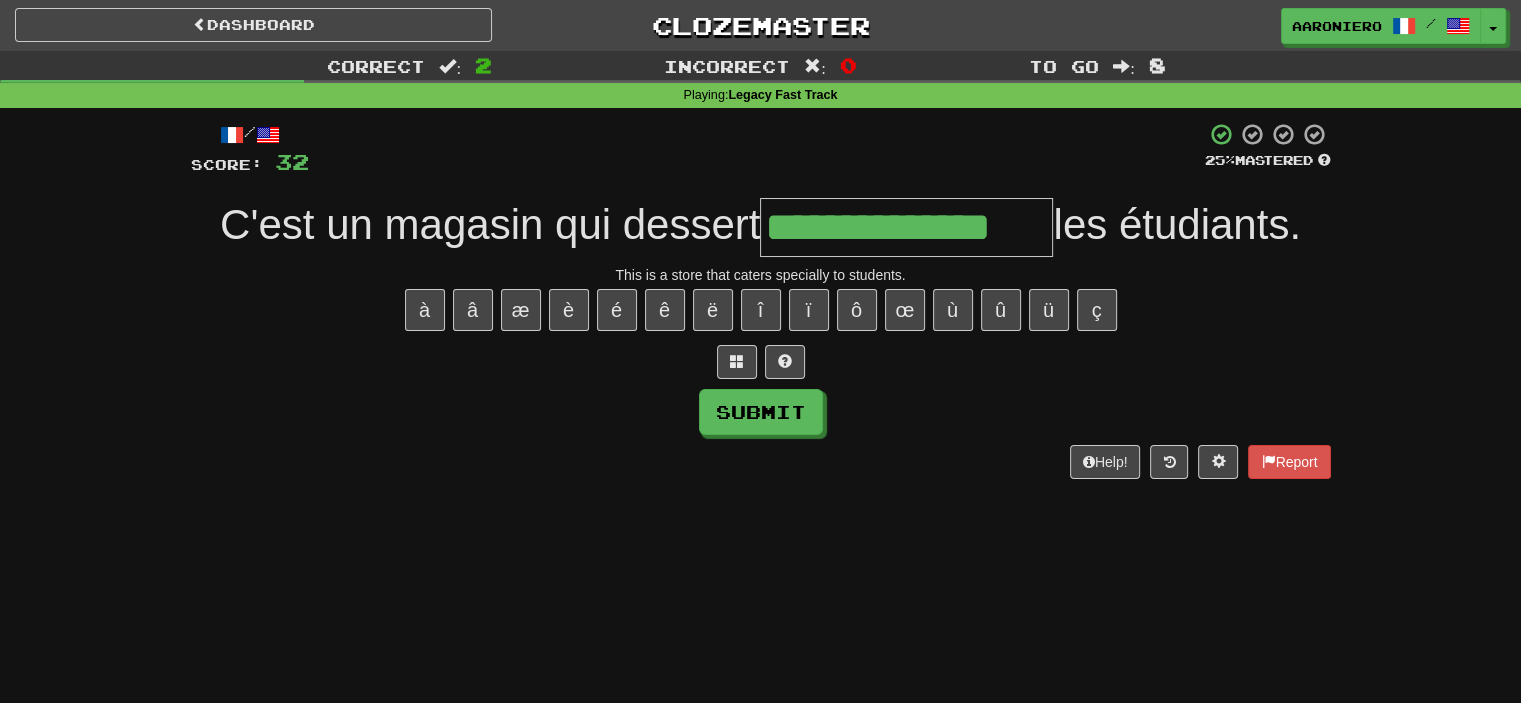 type on "**********" 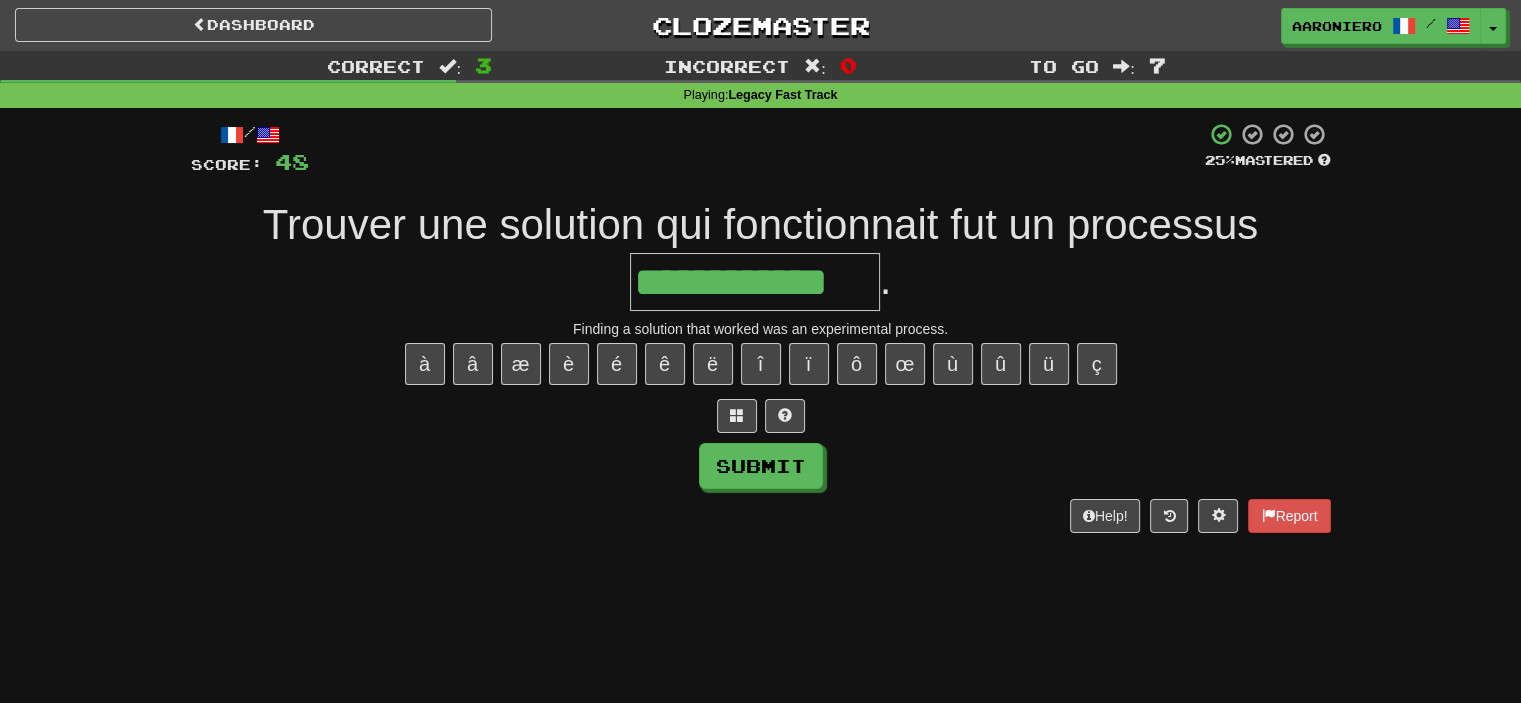 type on "**********" 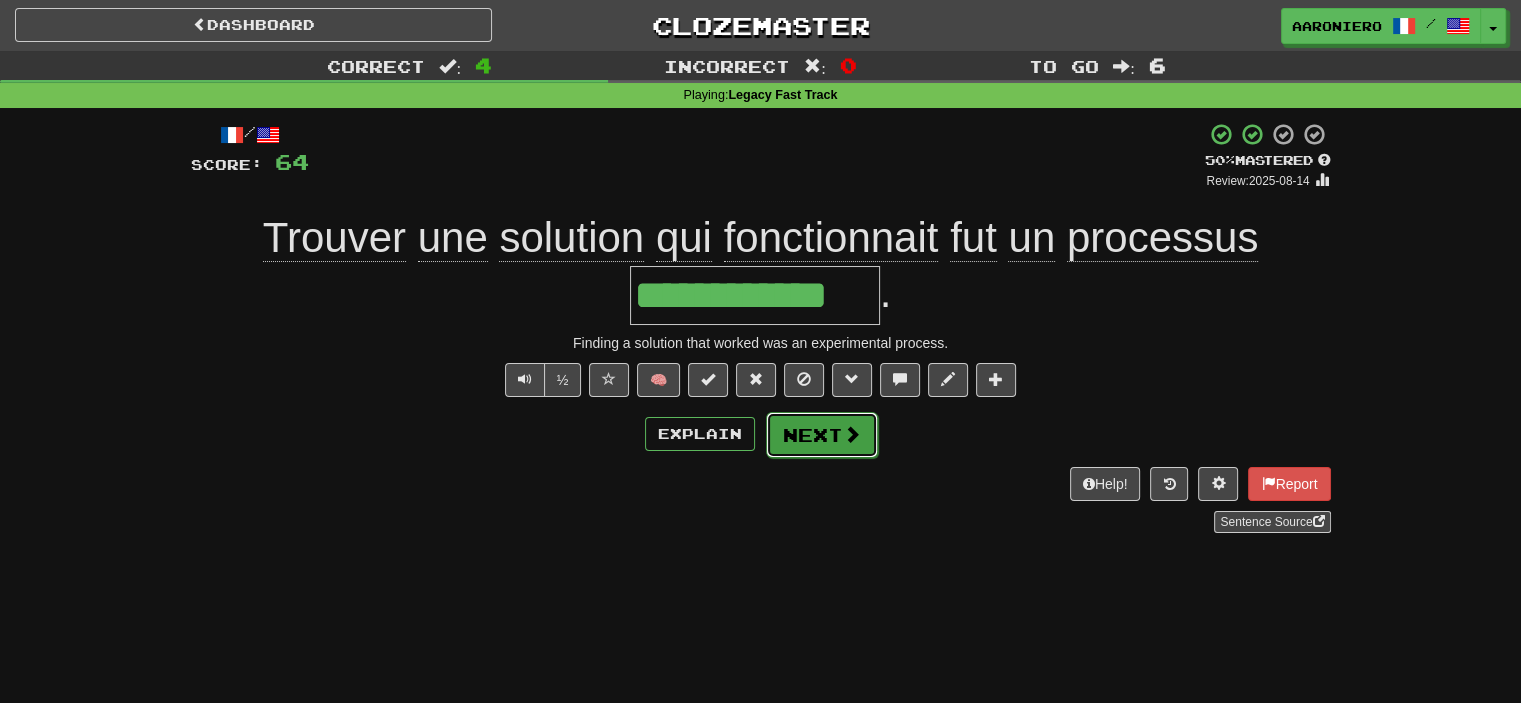 click on "Next" at bounding box center [822, 435] 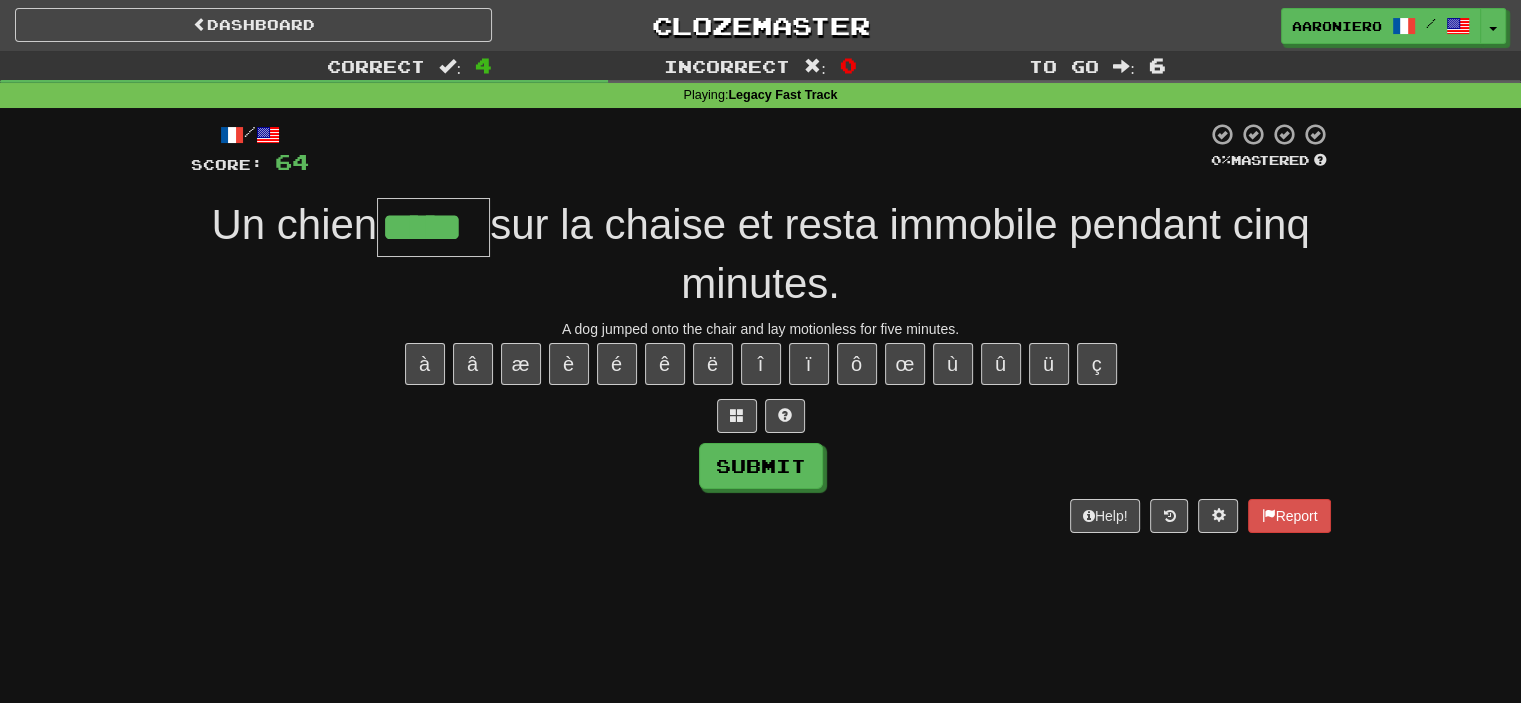 type on "*****" 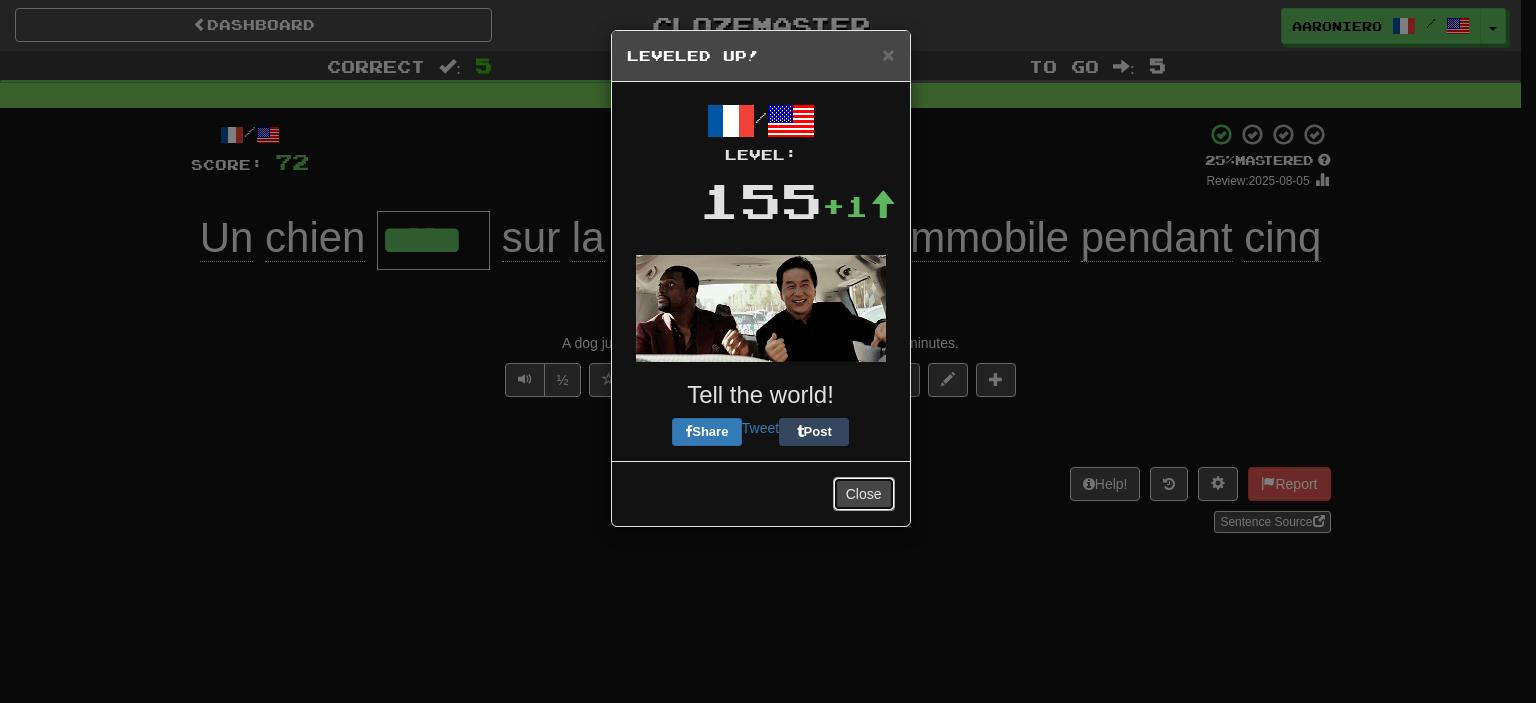 click on "Close" at bounding box center (864, 494) 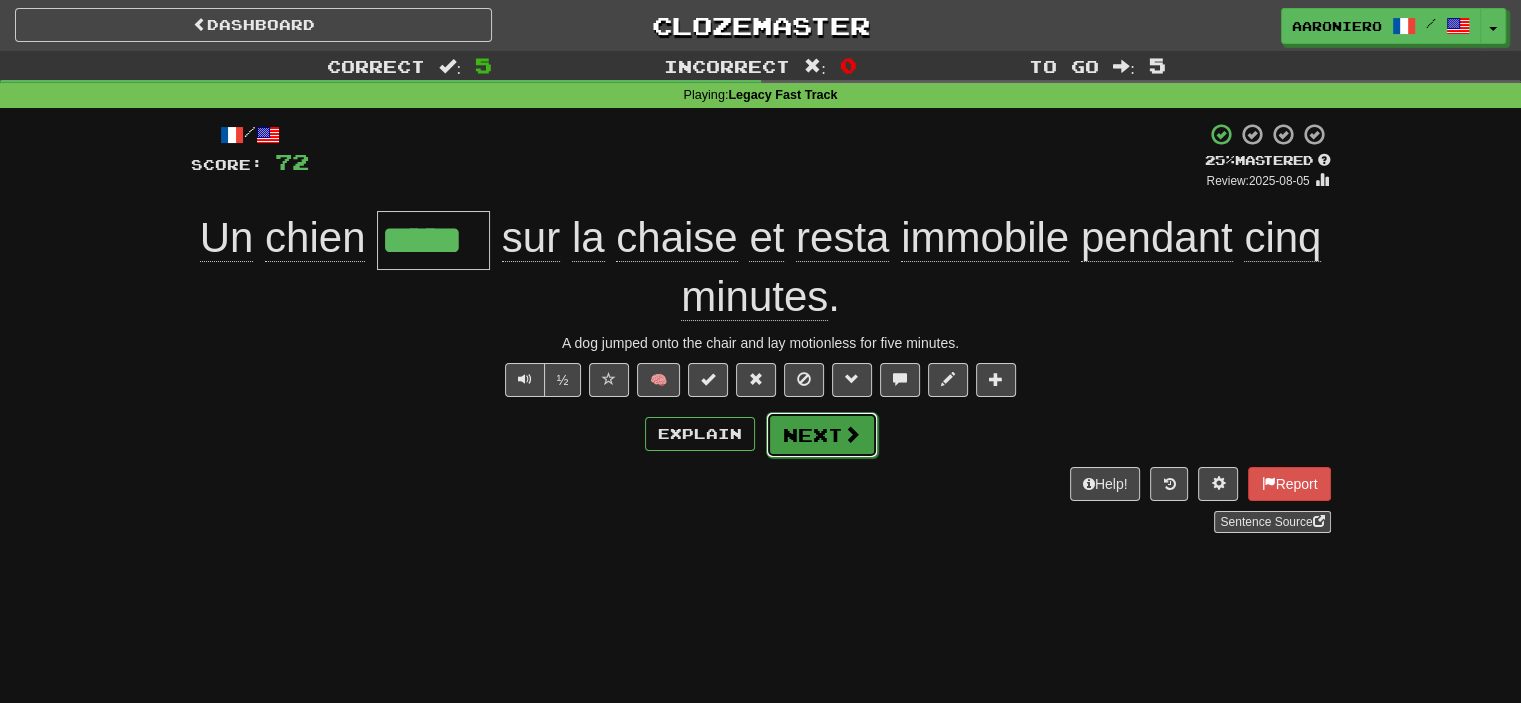 click on "Next" at bounding box center [822, 435] 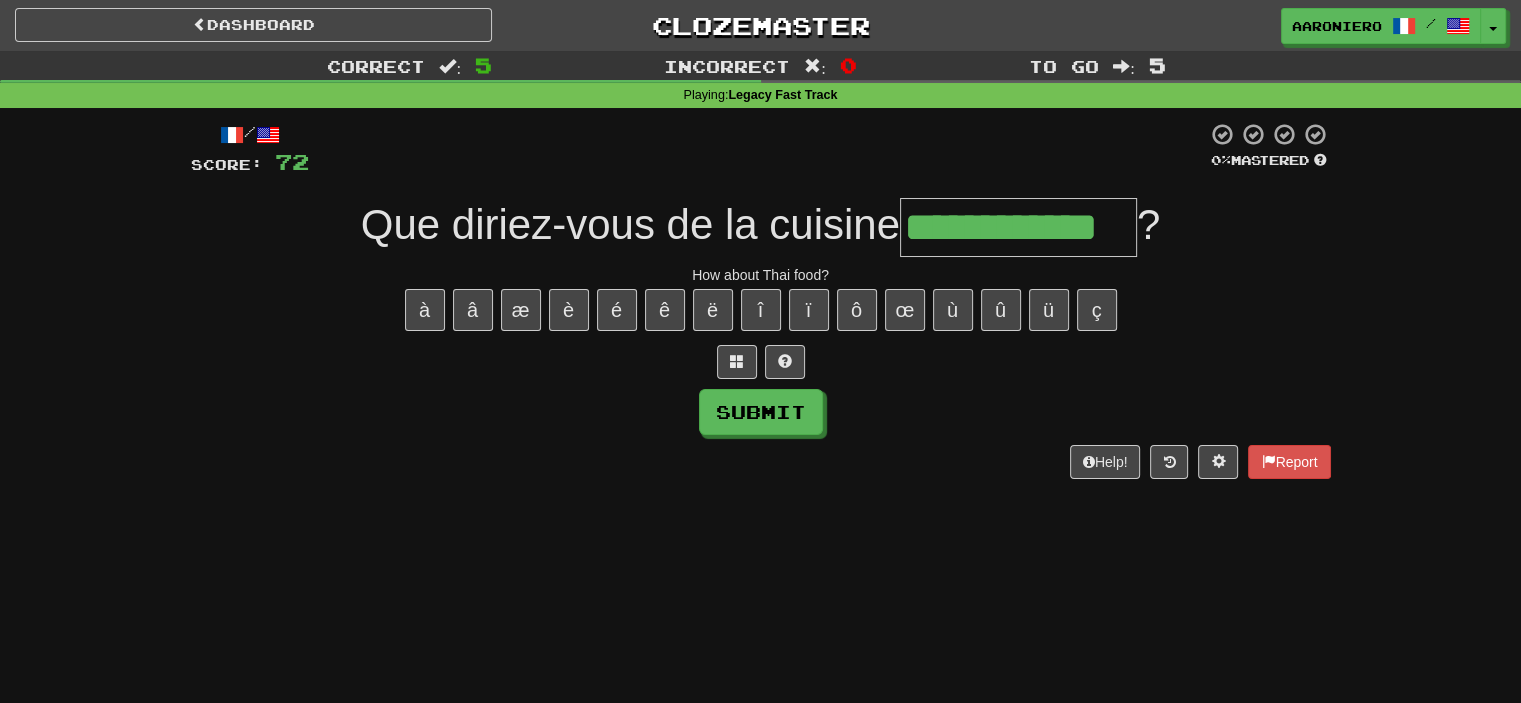type on "**********" 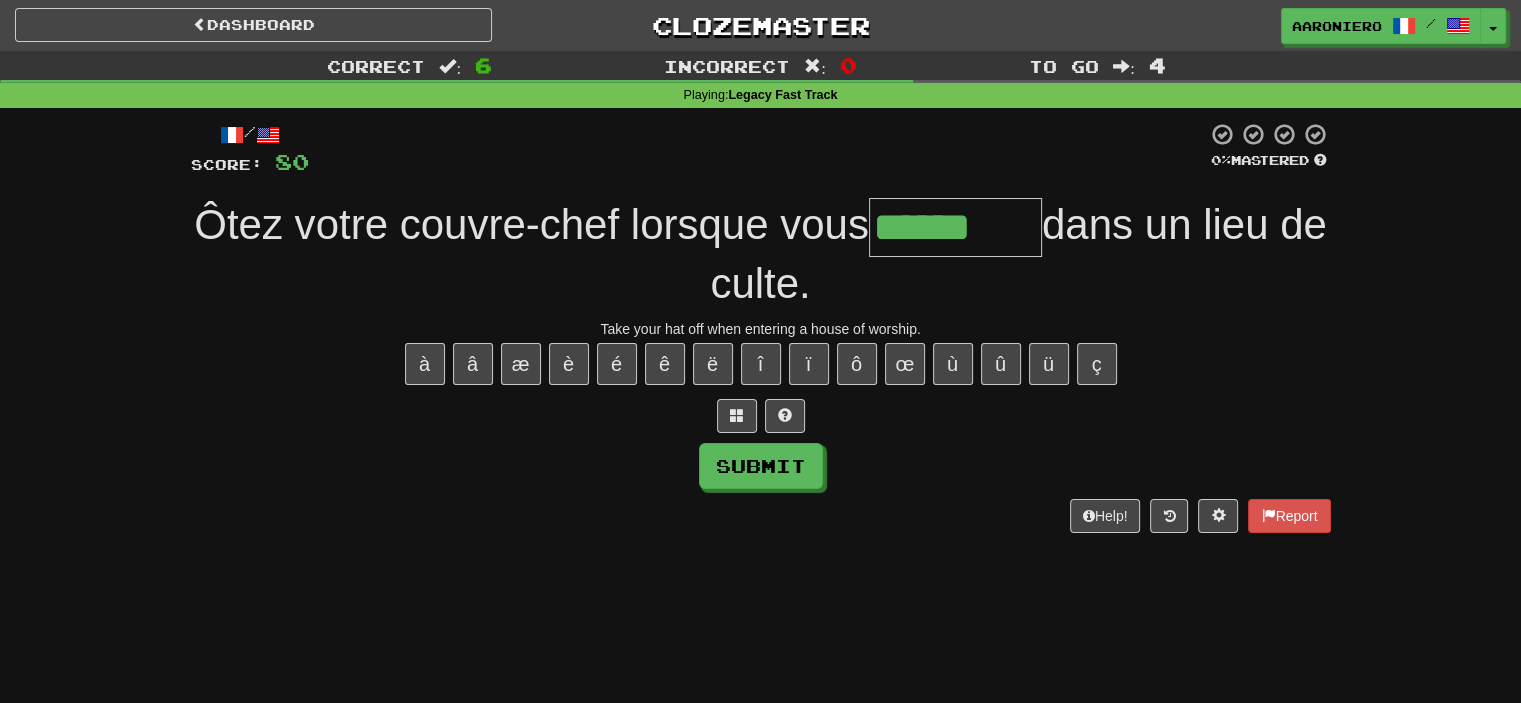 type on "********" 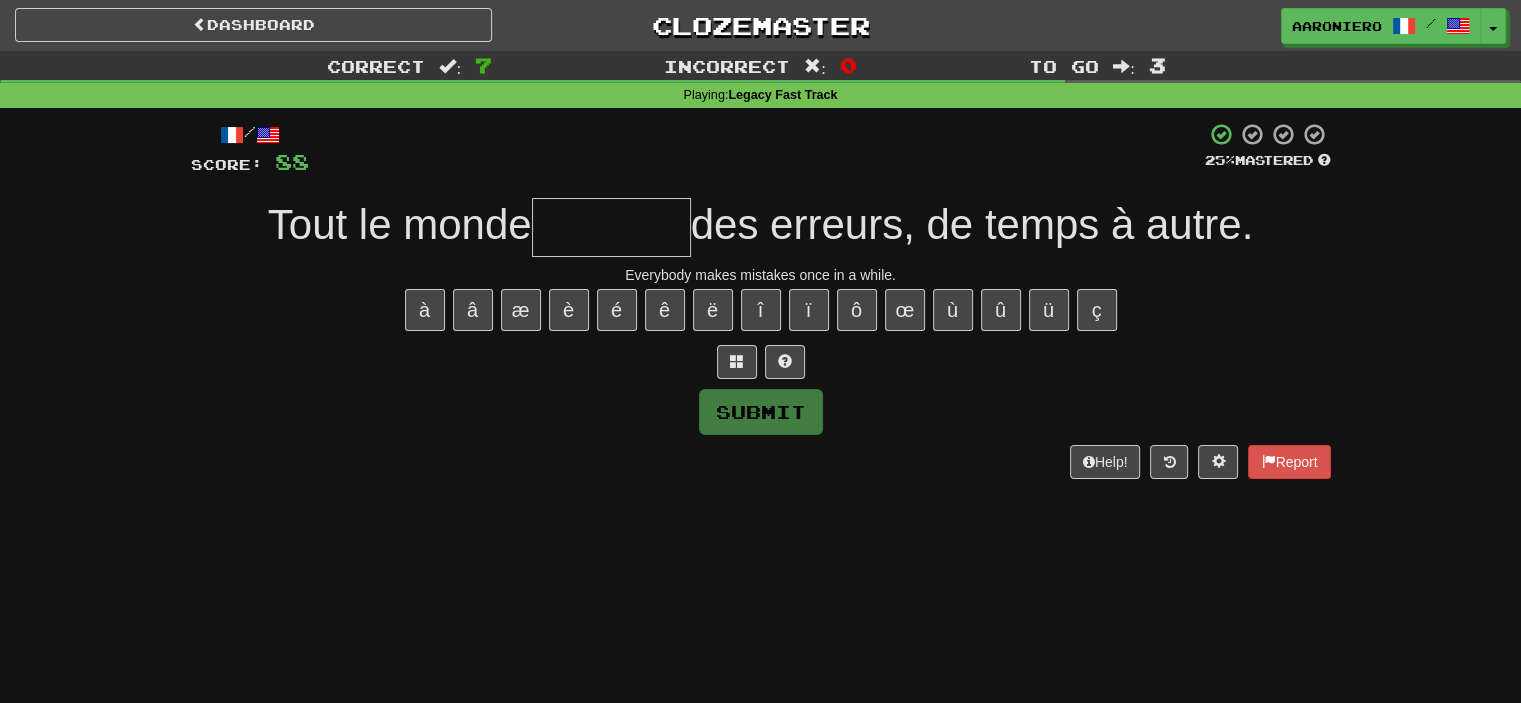 type on "*" 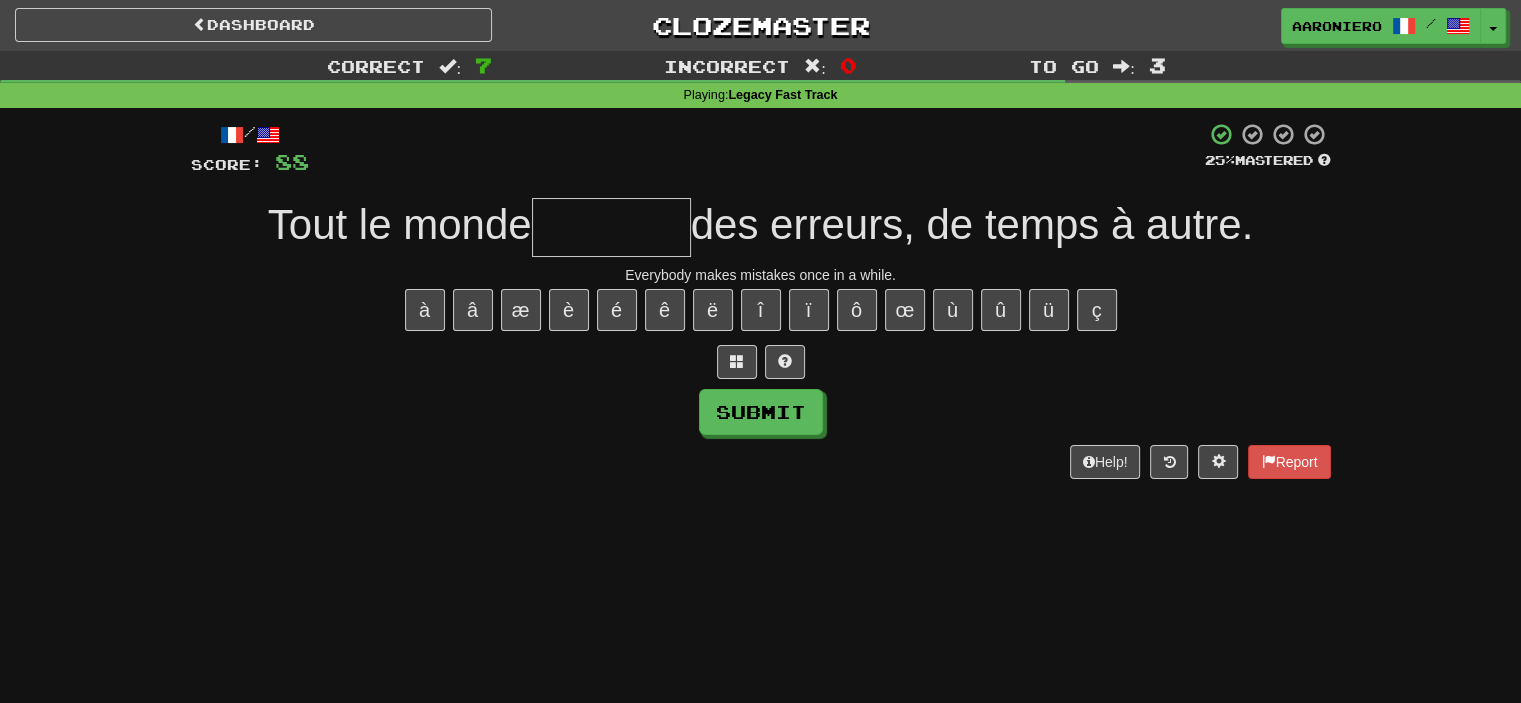 type on "*" 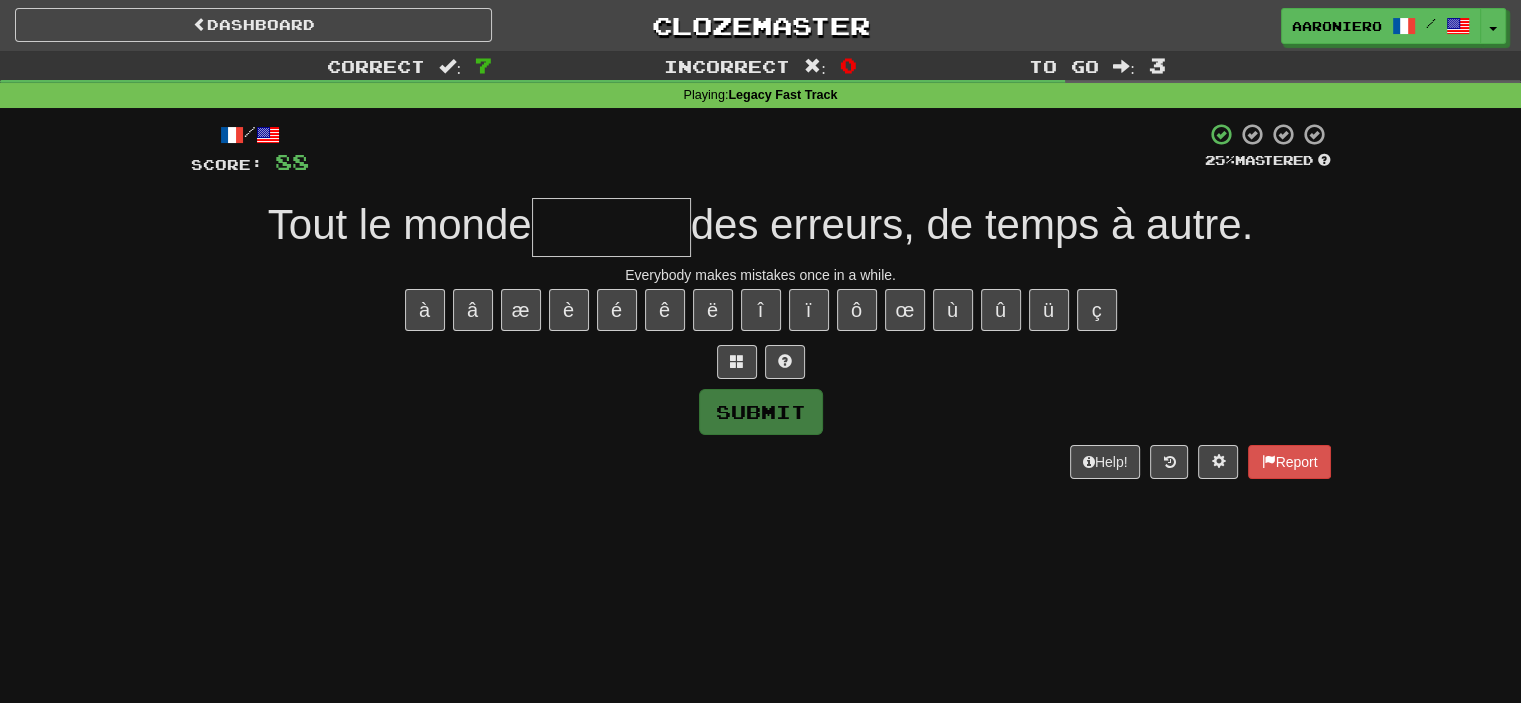 type on "*" 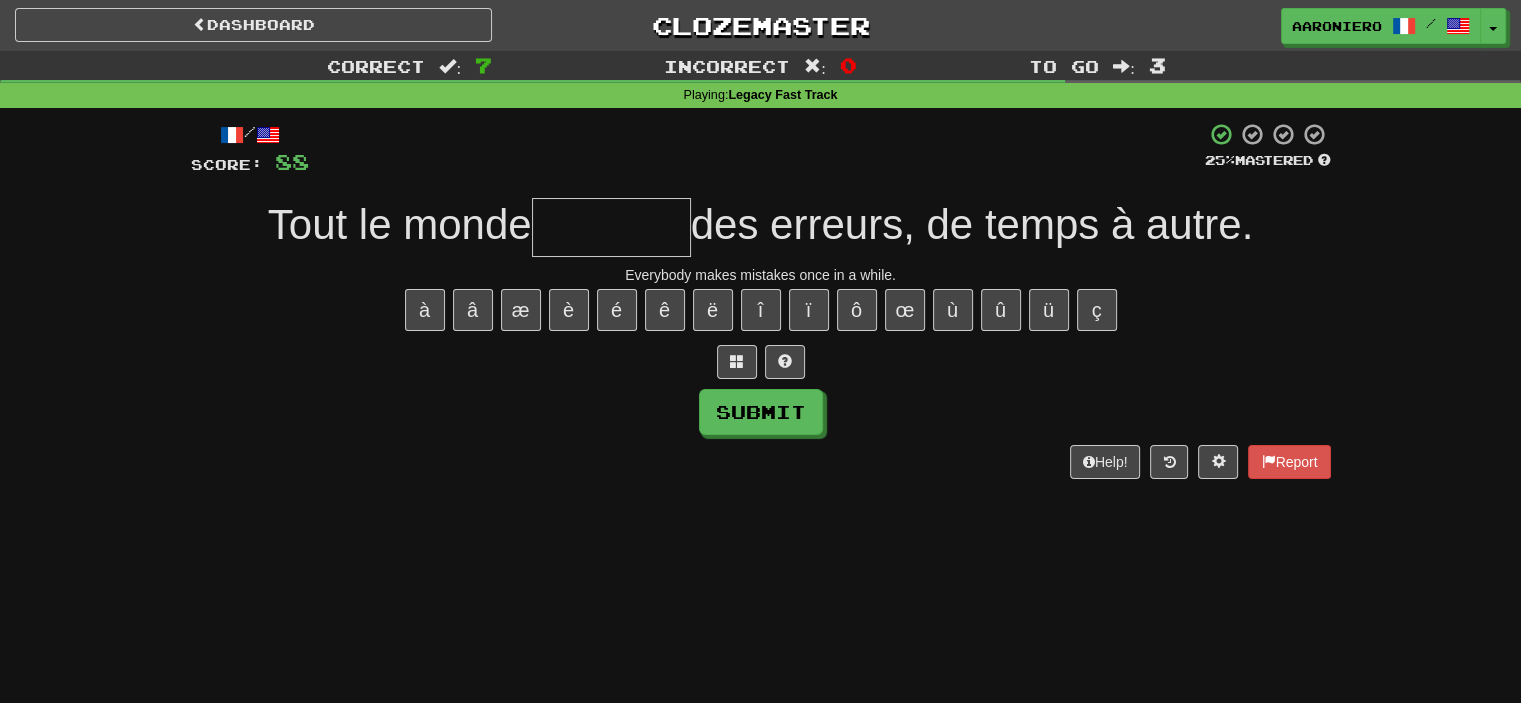 type on "*" 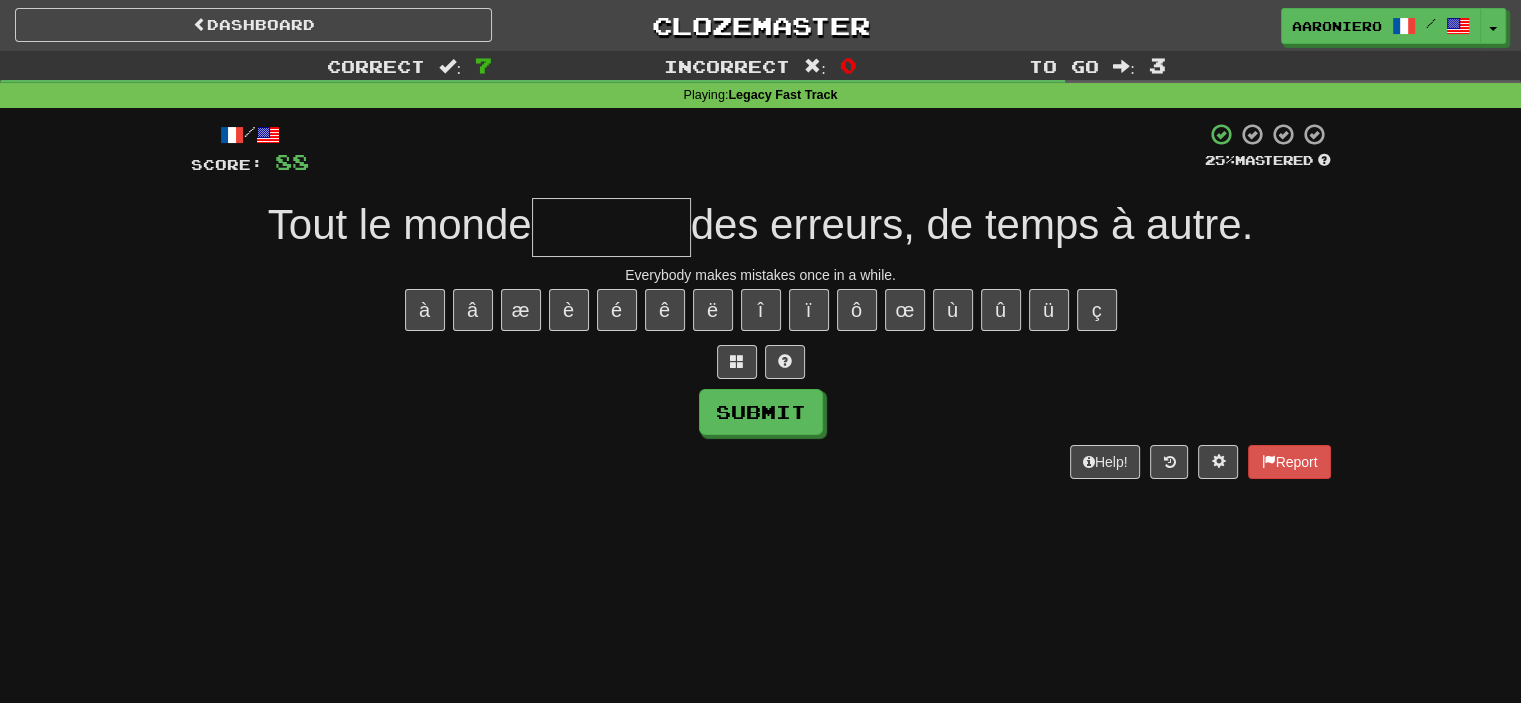 type on "*" 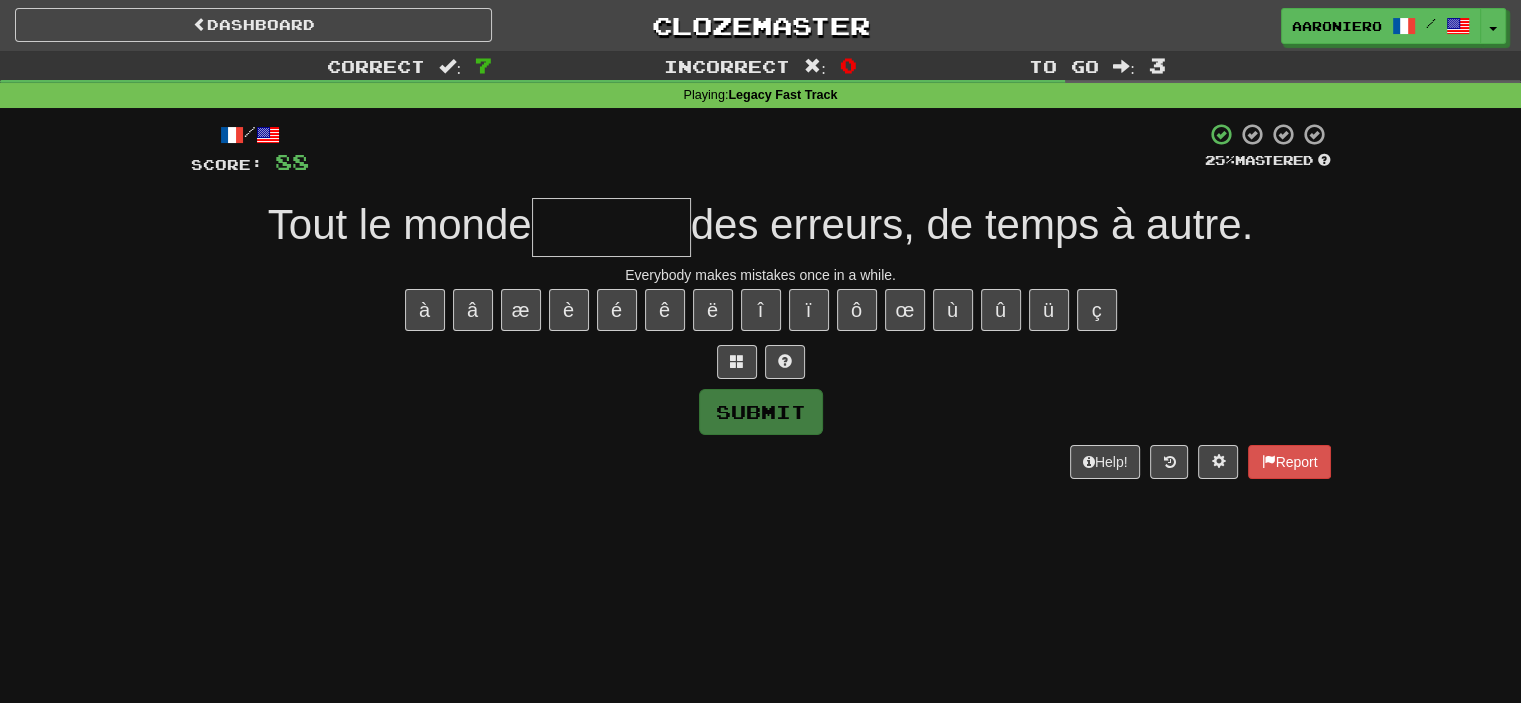 type on "*" 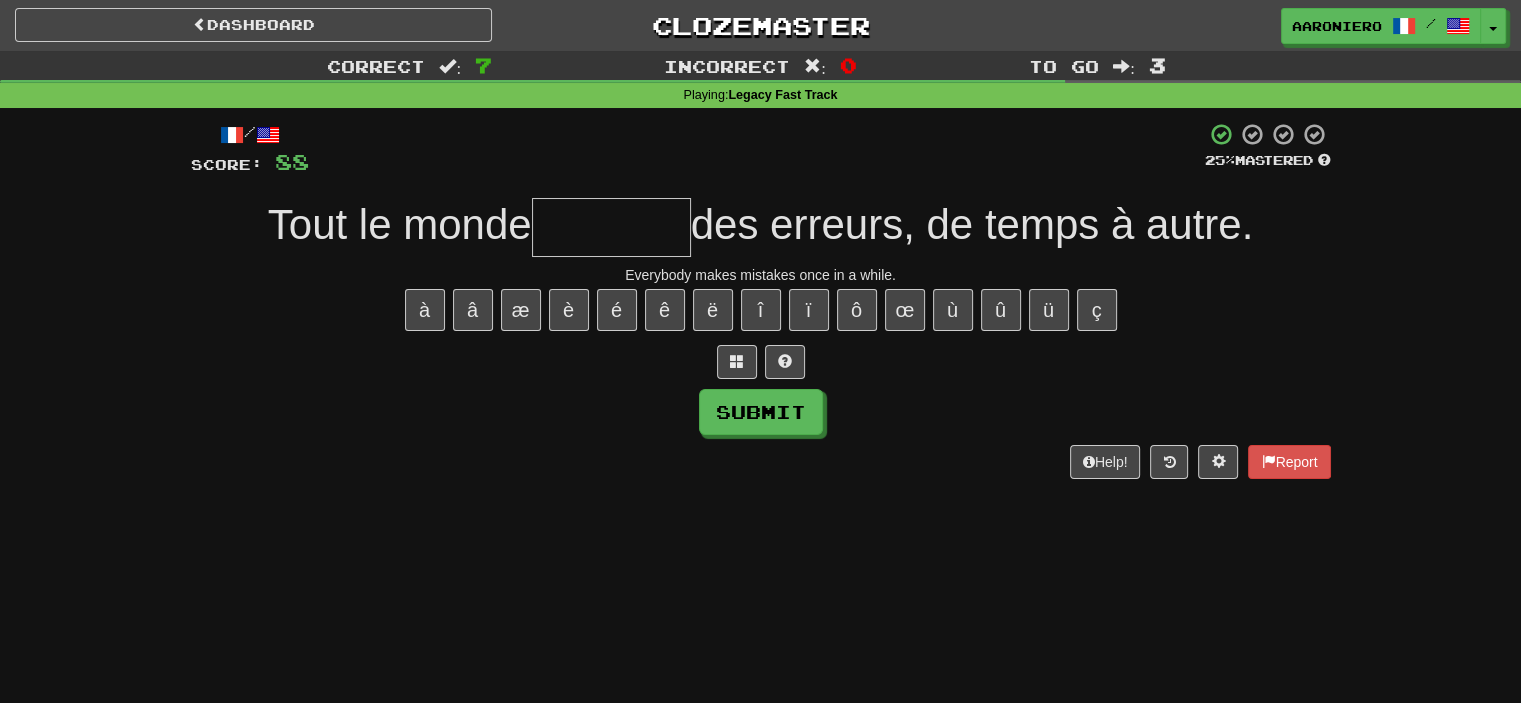 type on "*" 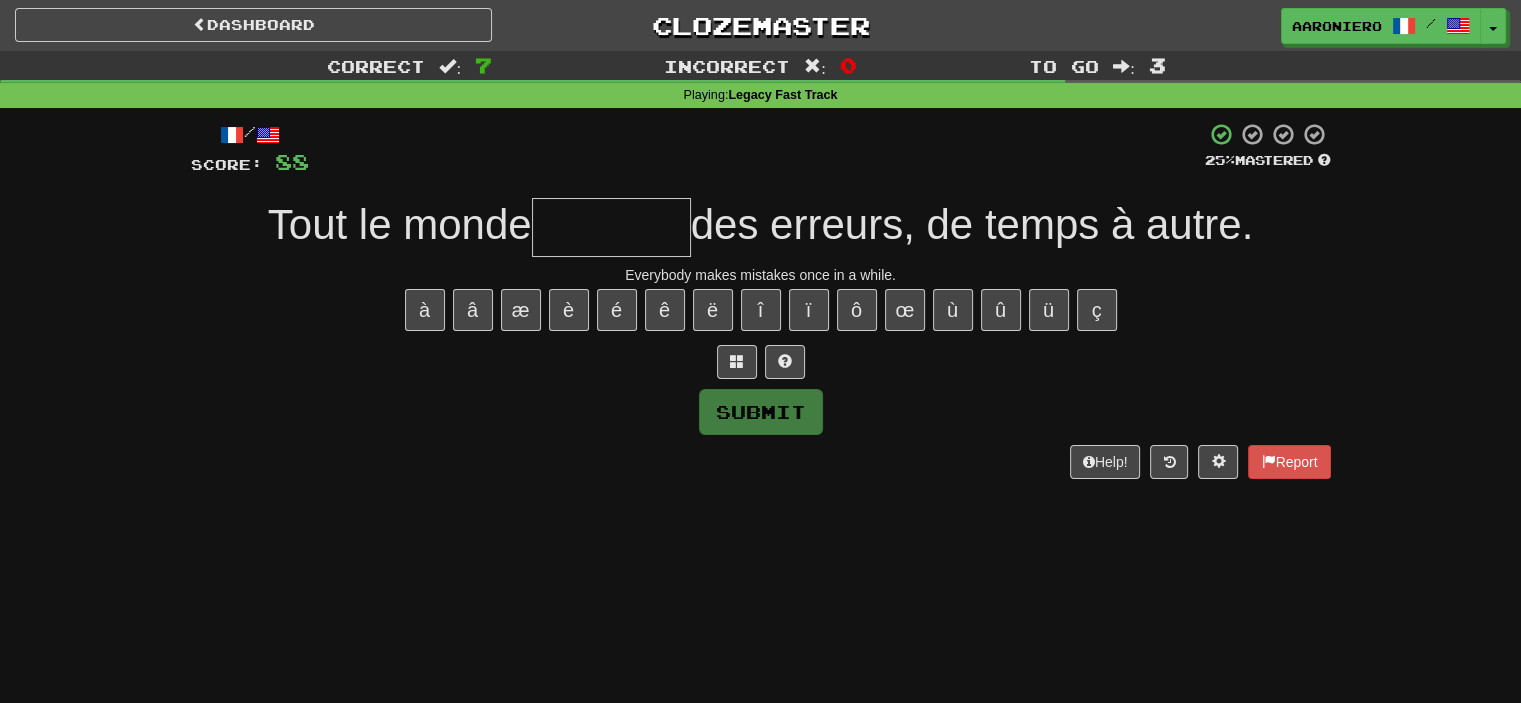paste on "*" 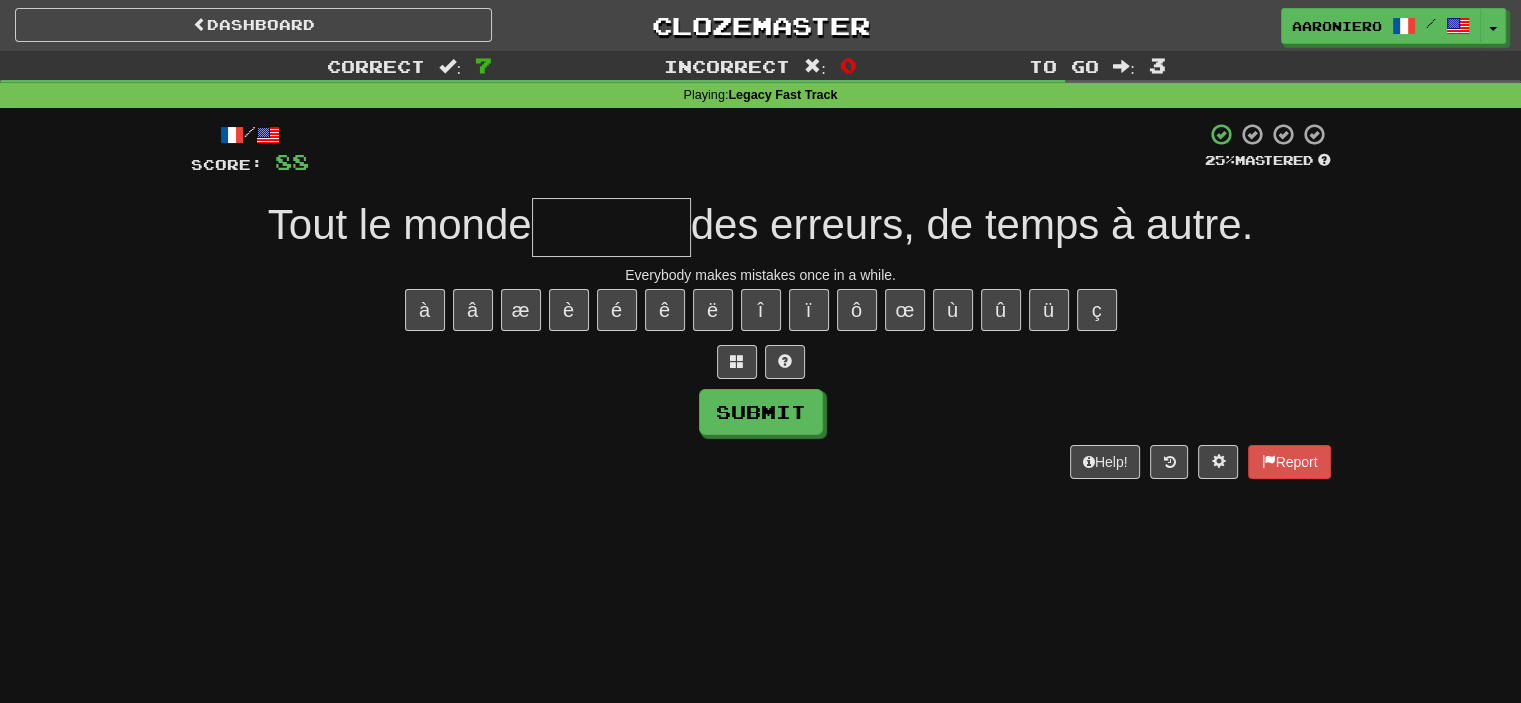 type on "*" 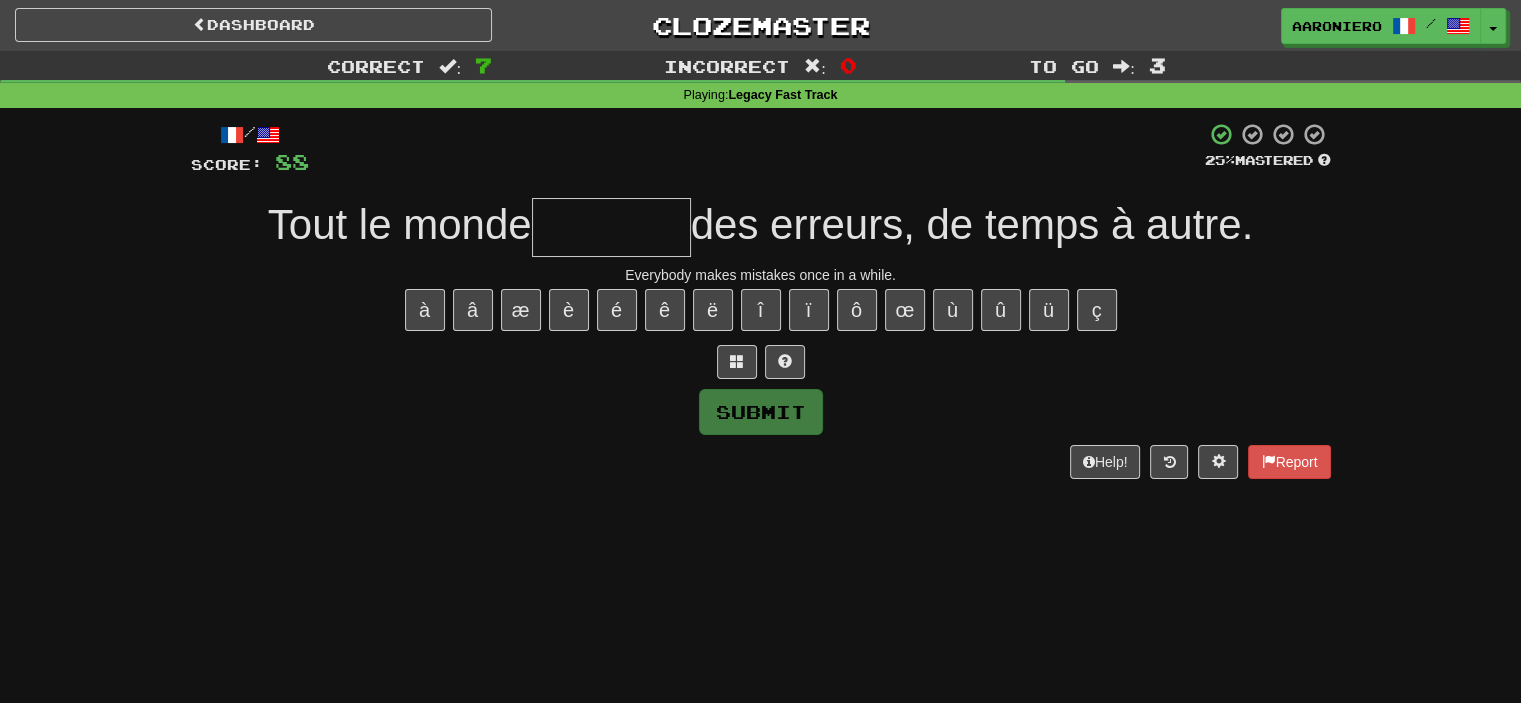 type on "*" 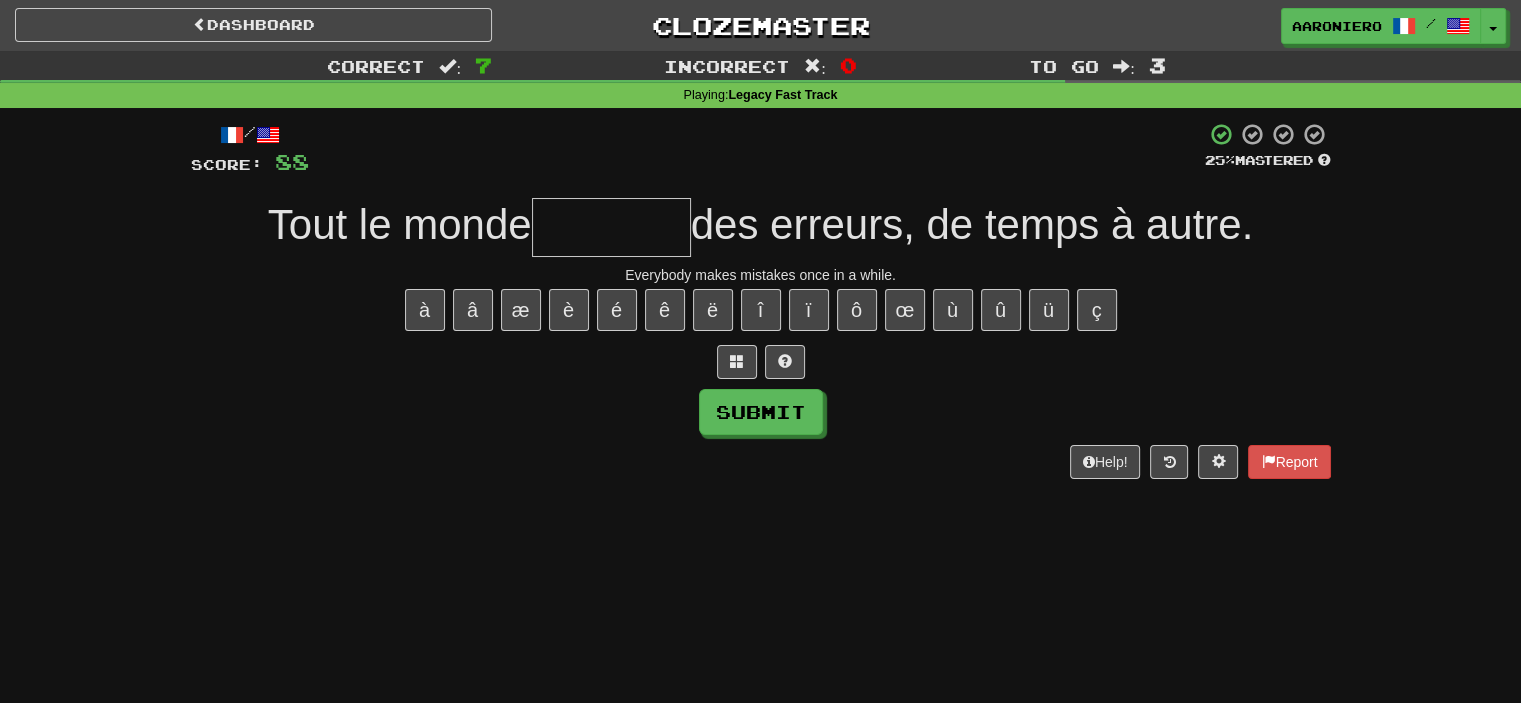 type on "*" 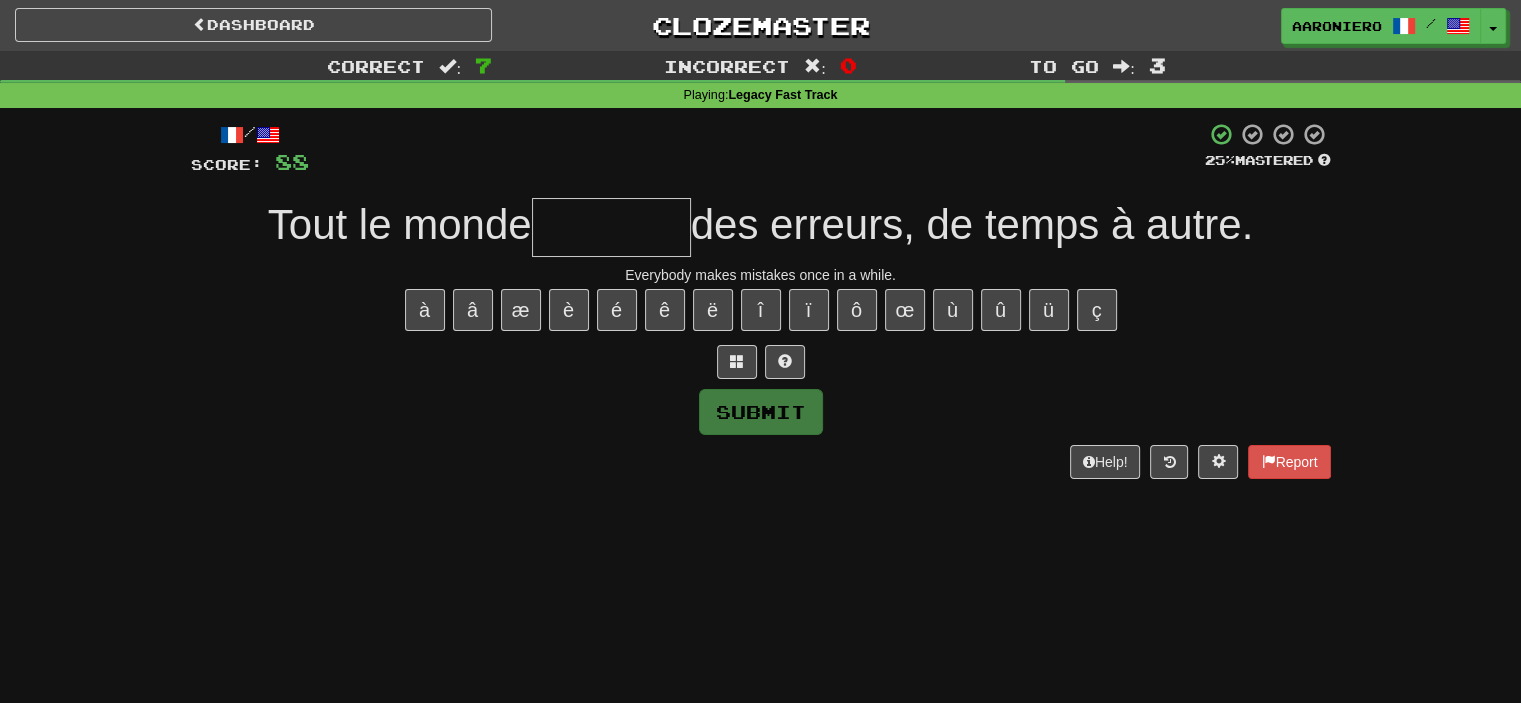 type on "*" 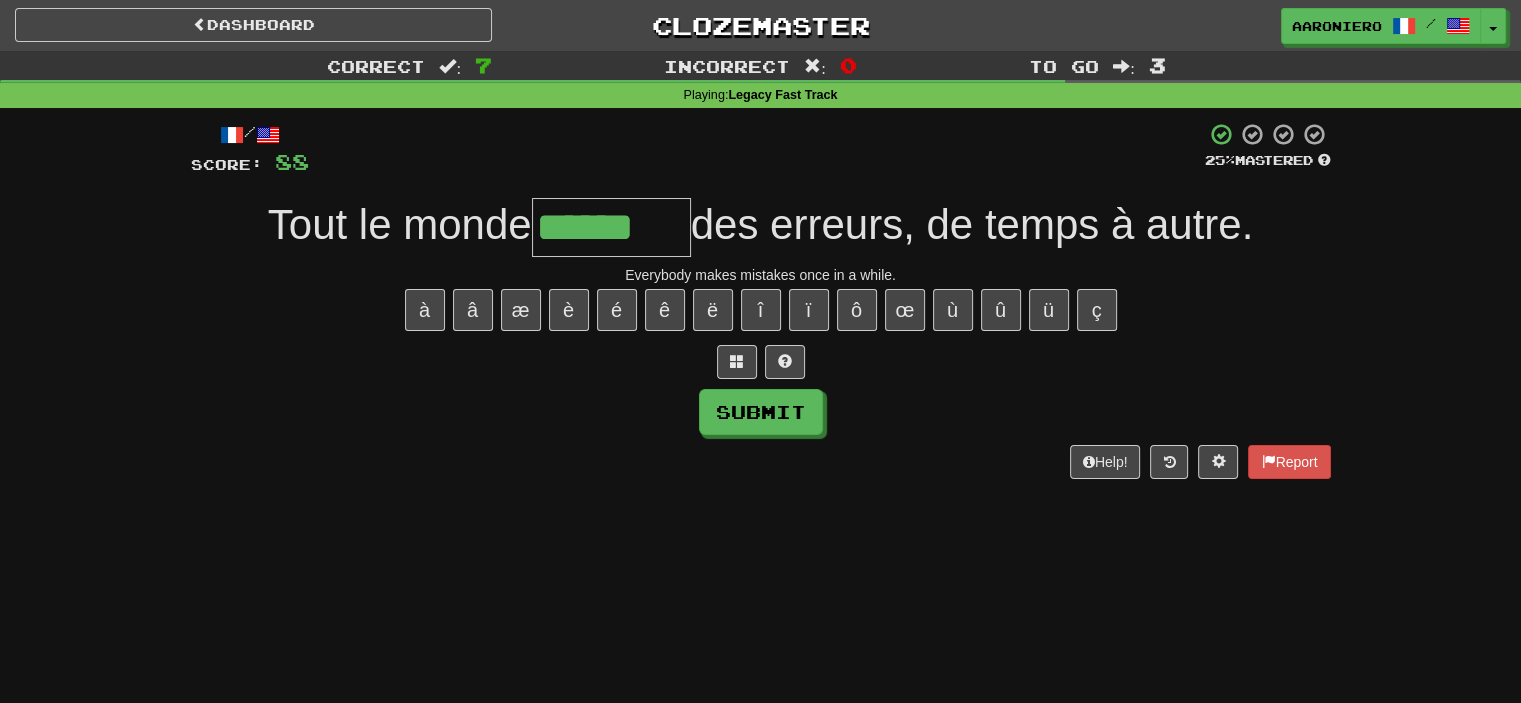 type on "******" 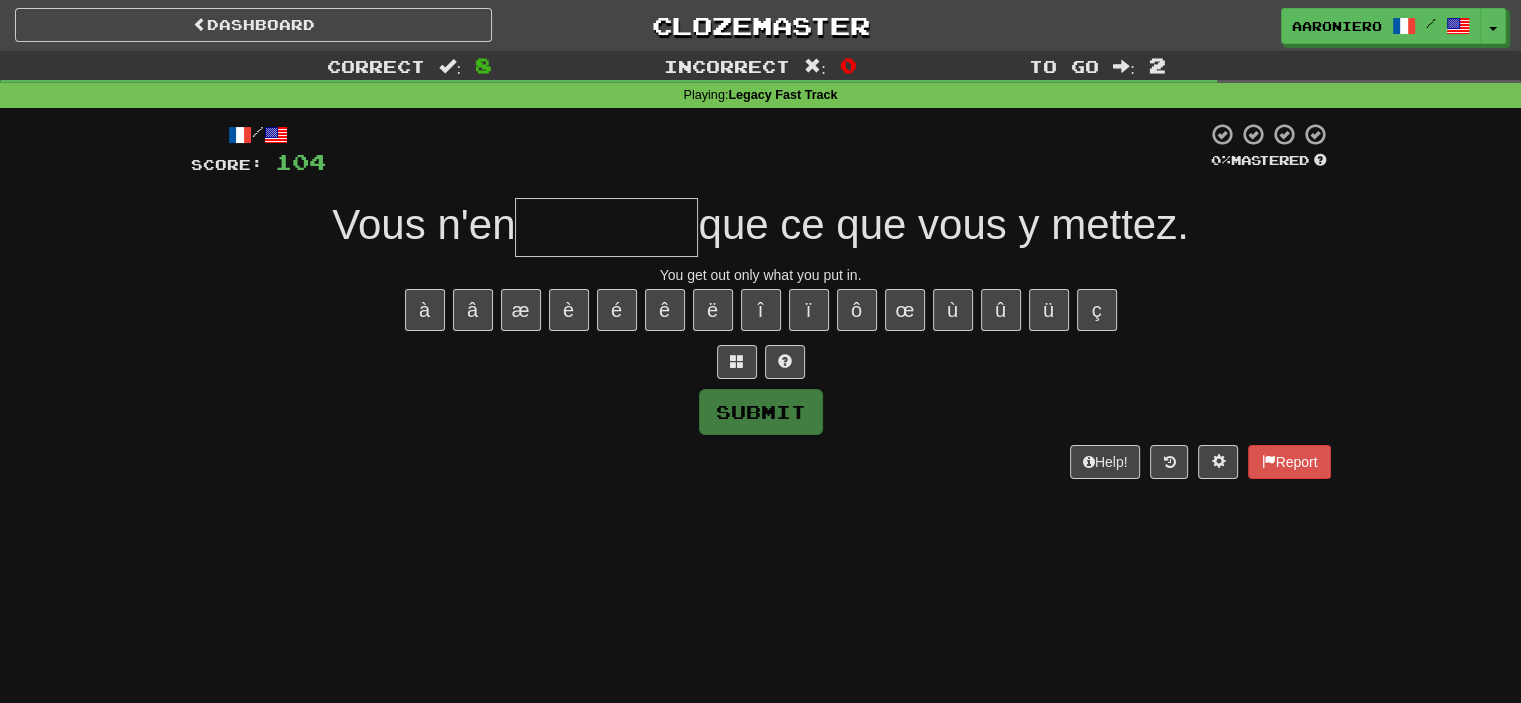 type on "*" 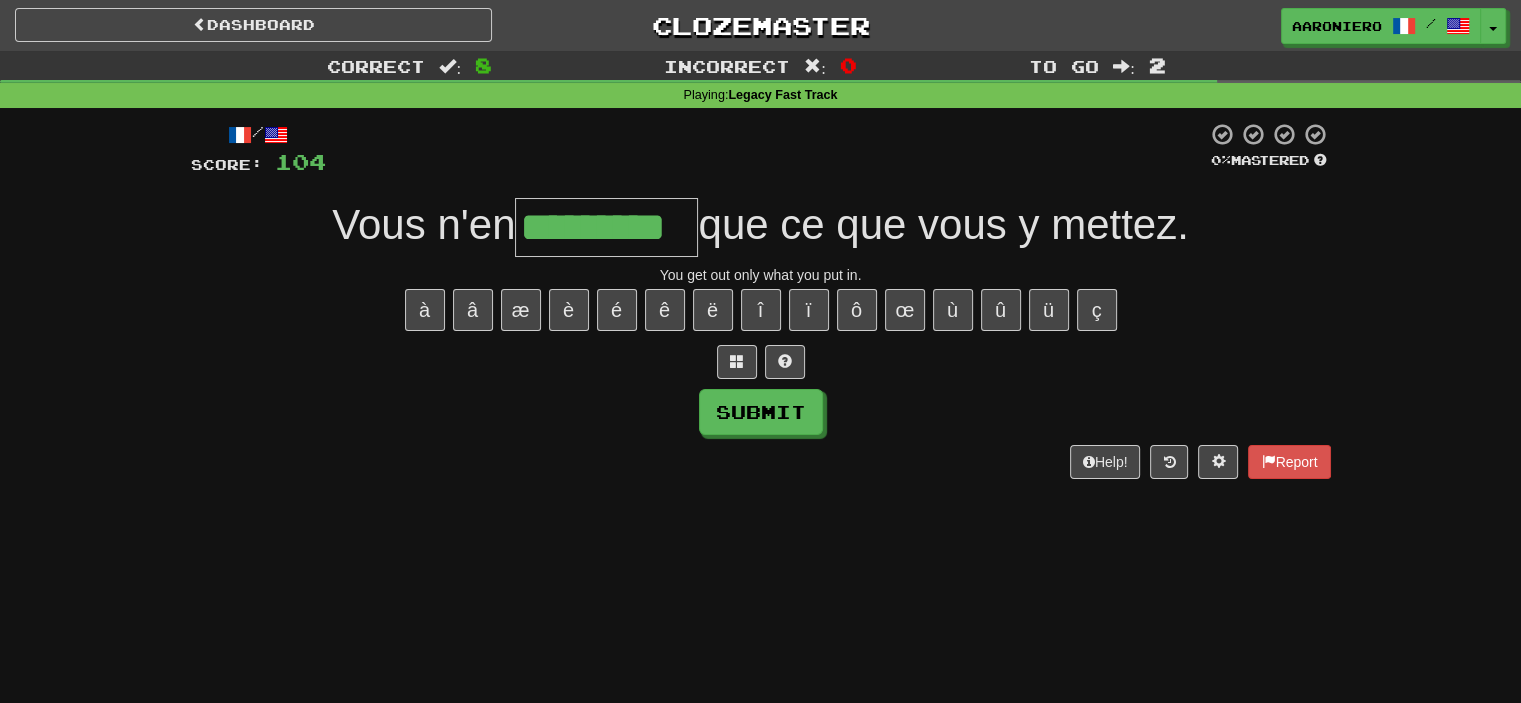 type on "*********" 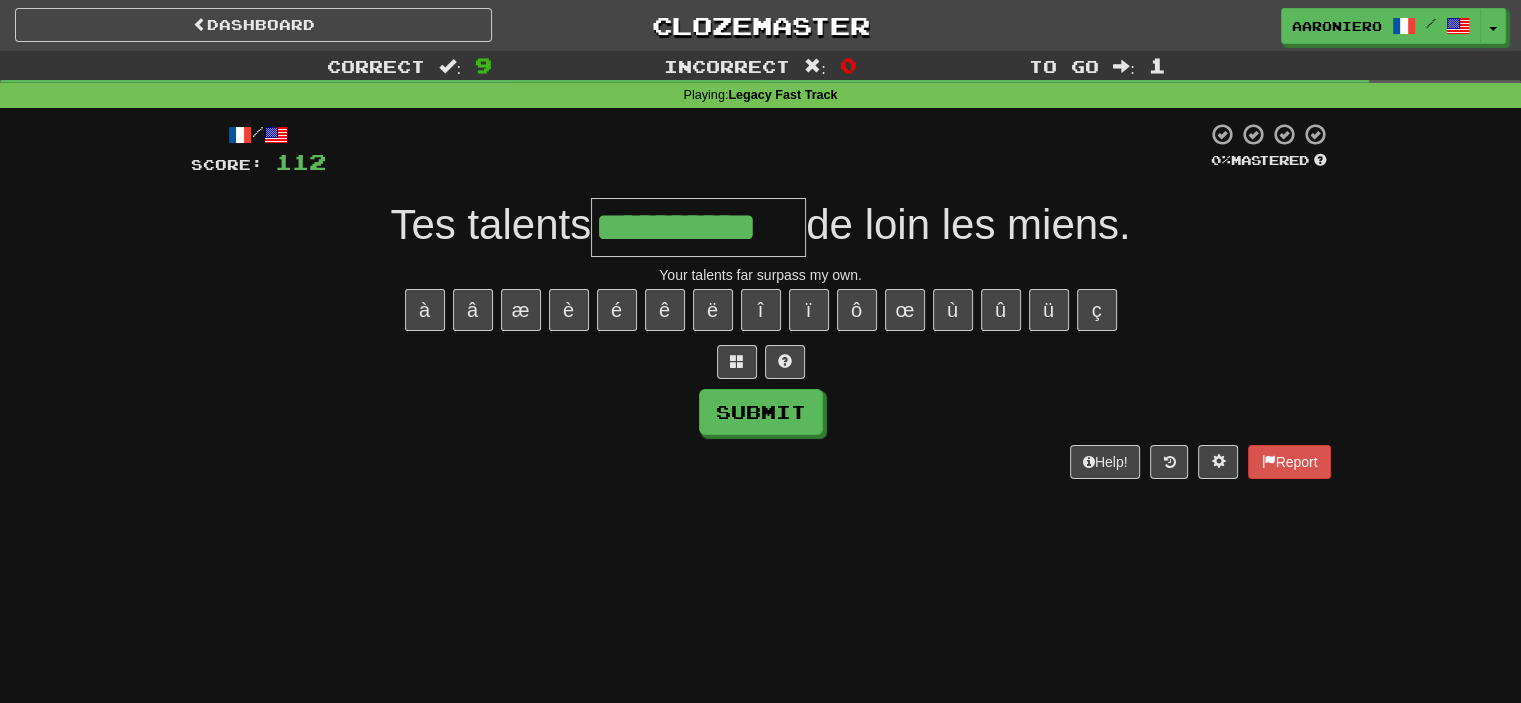 type on "**********" 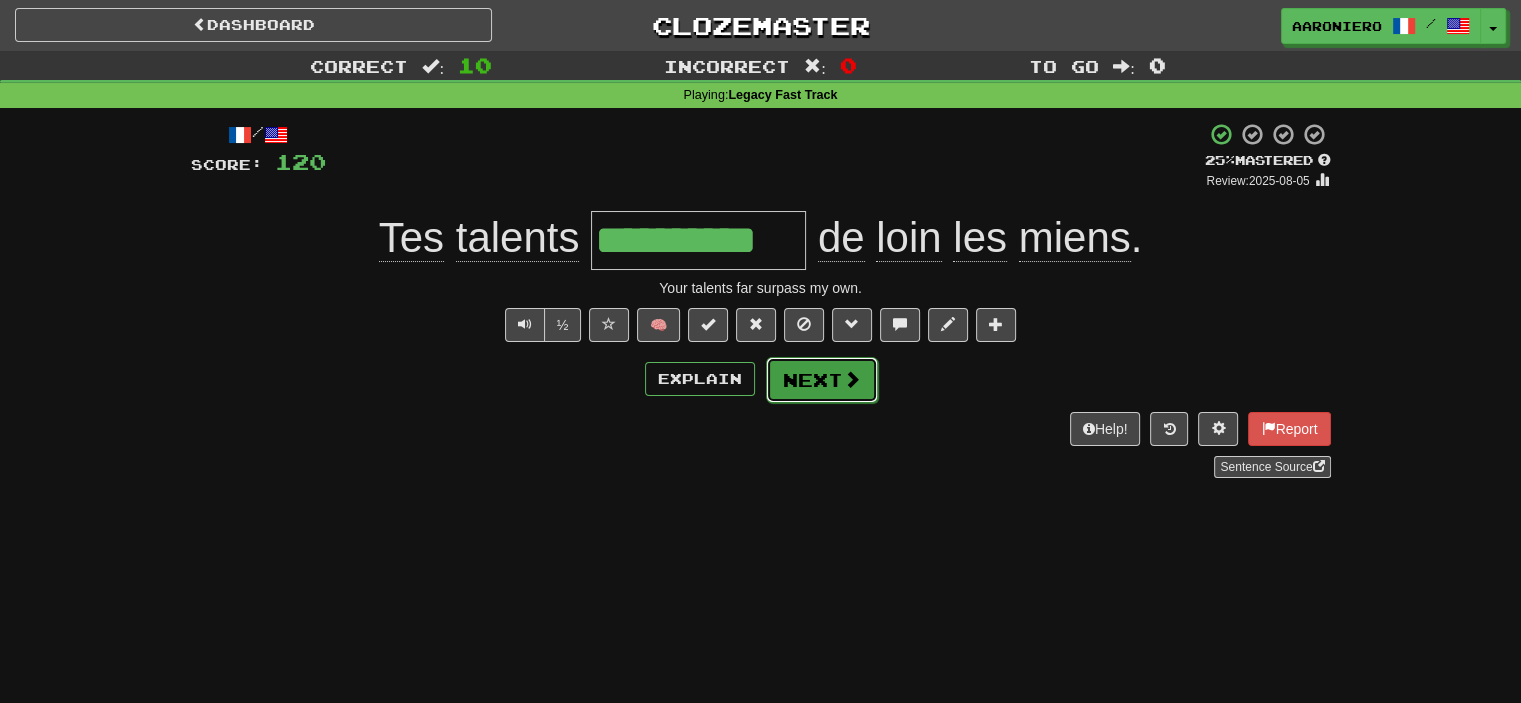 click at bounding box center [852, 379] 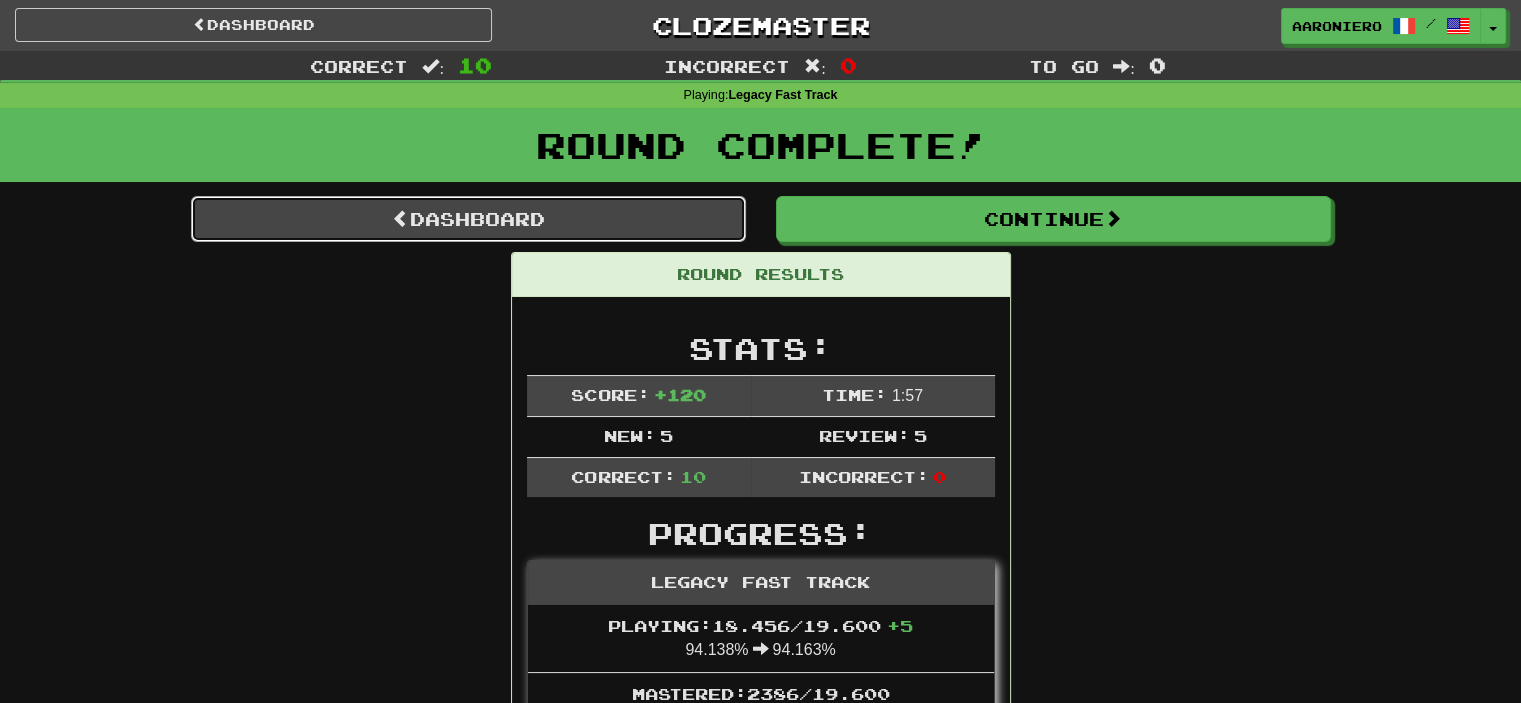 click on "Dashboard" at bounding box center [468, 219] 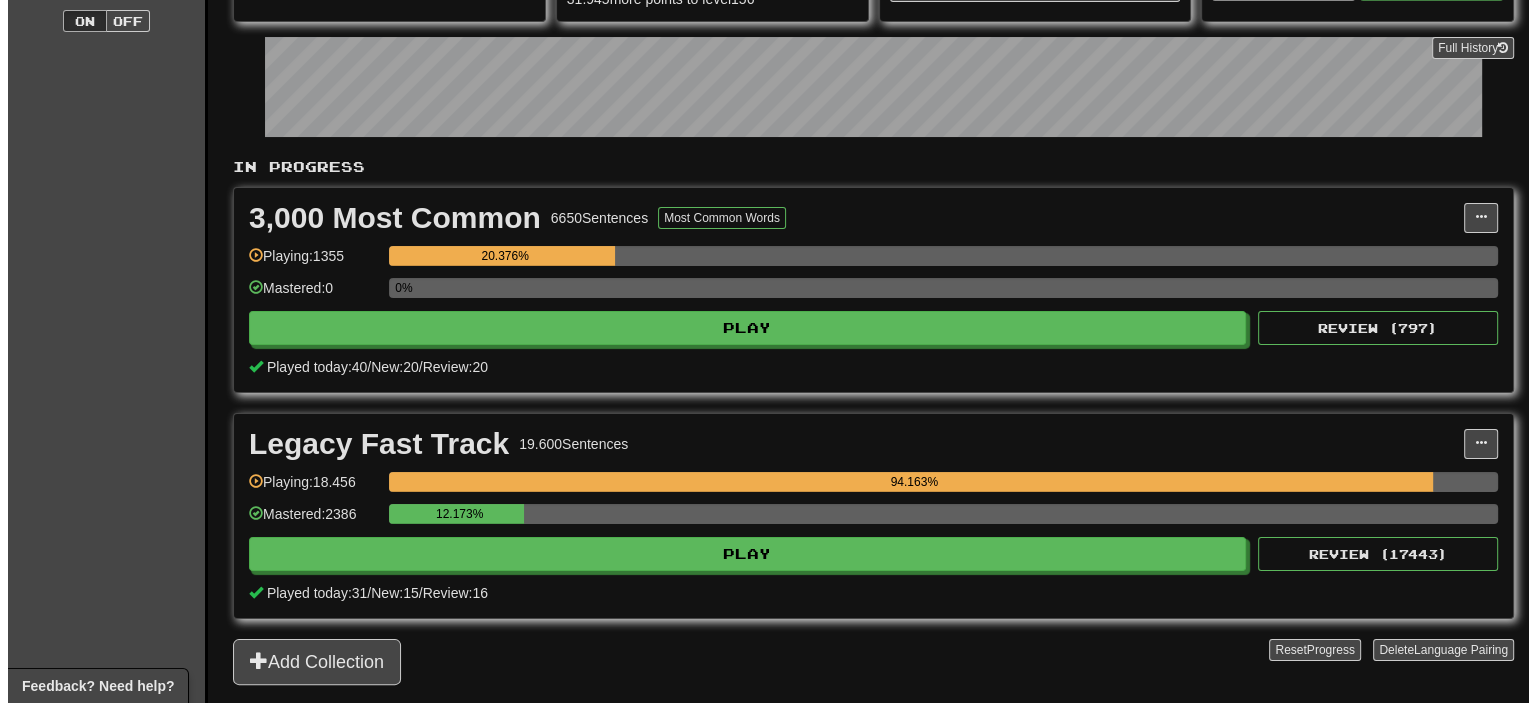 scroll, scrollTop: 300, scrollLeft: 0, axis: vertical 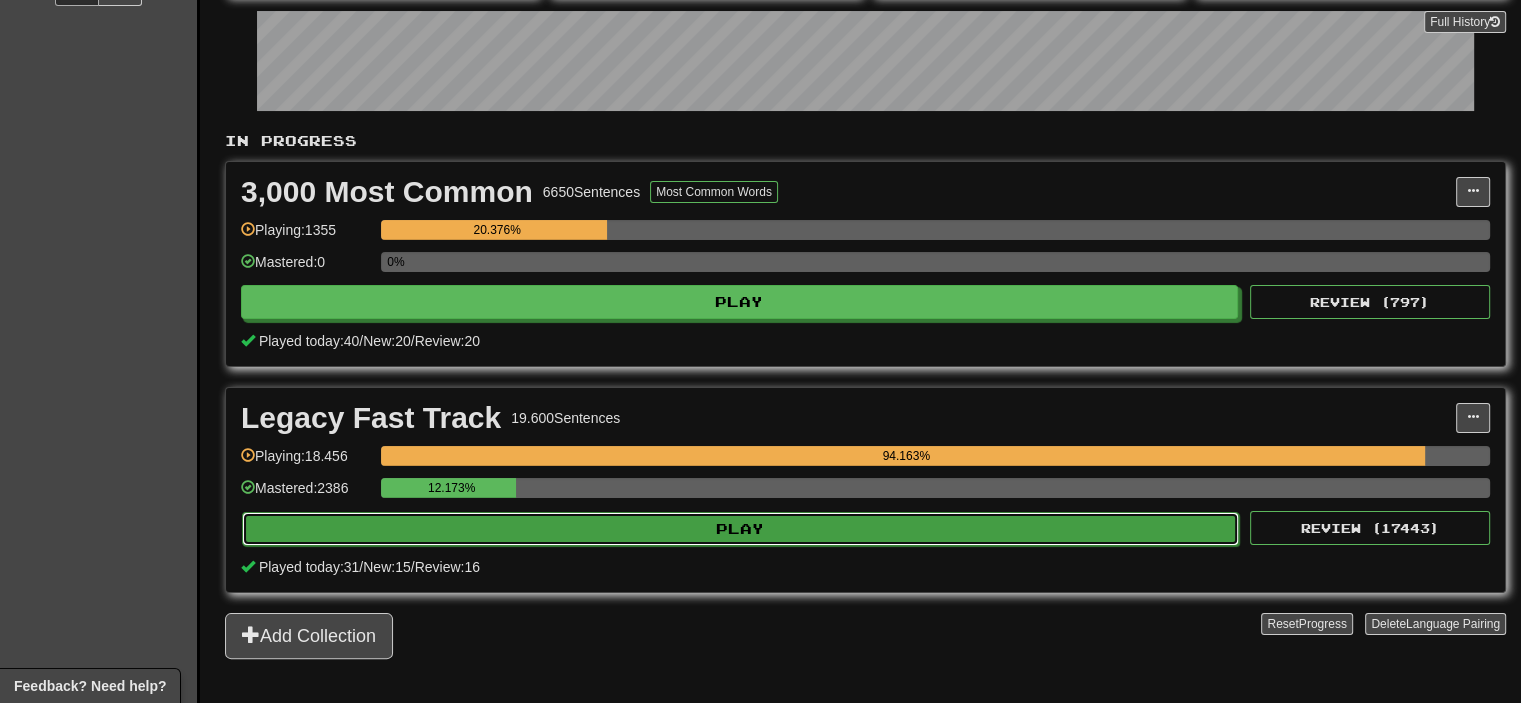 click on "Play" at bounding box center (740, 529) 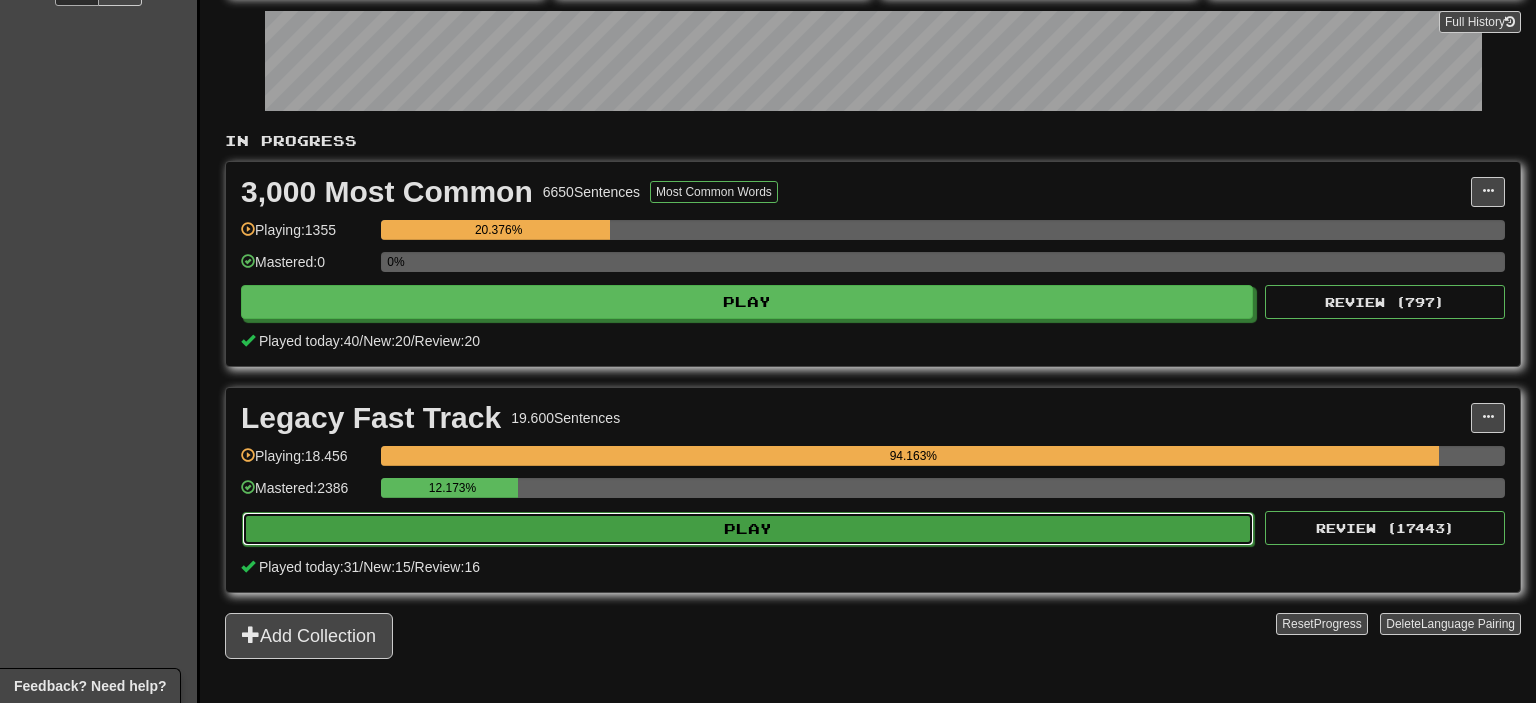 select on "**" 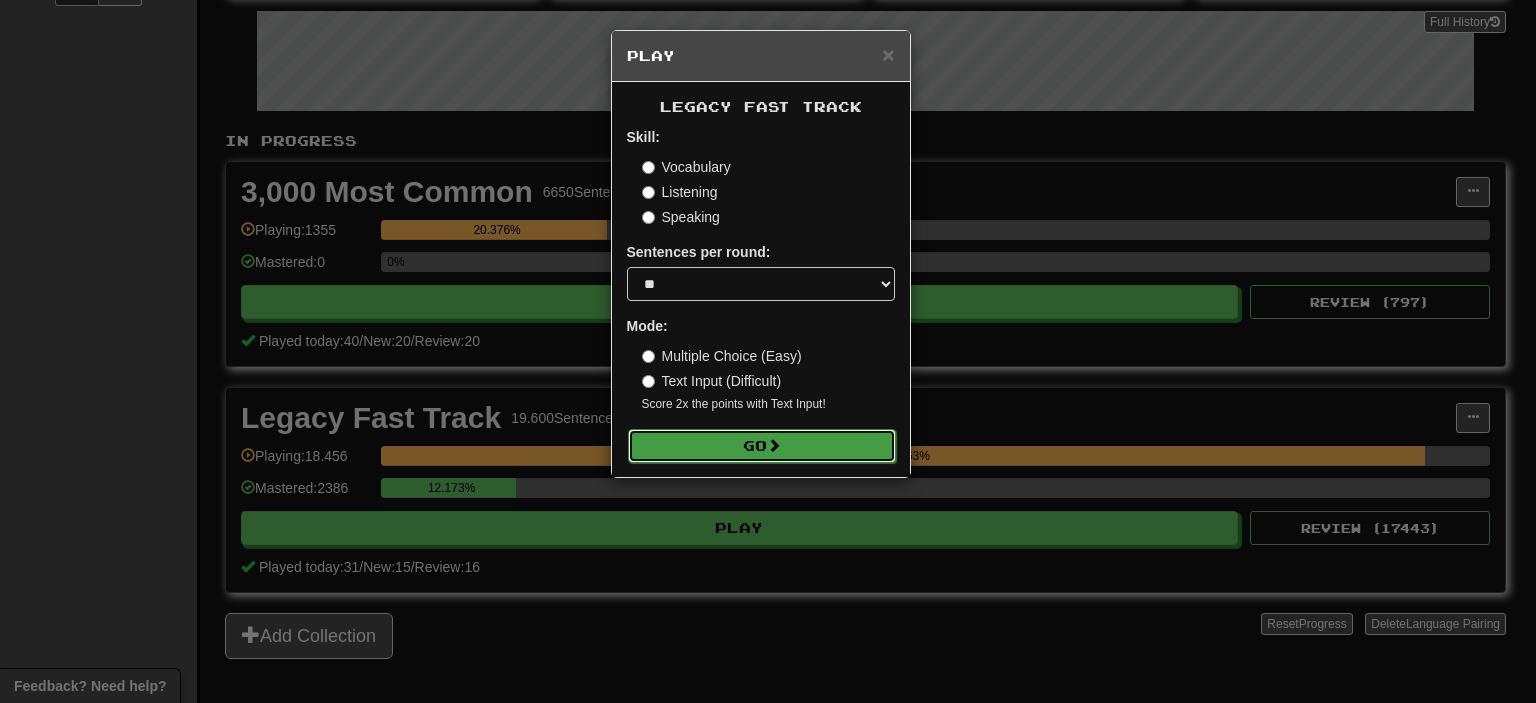 click on "Go" at bounding box center (762, 446) 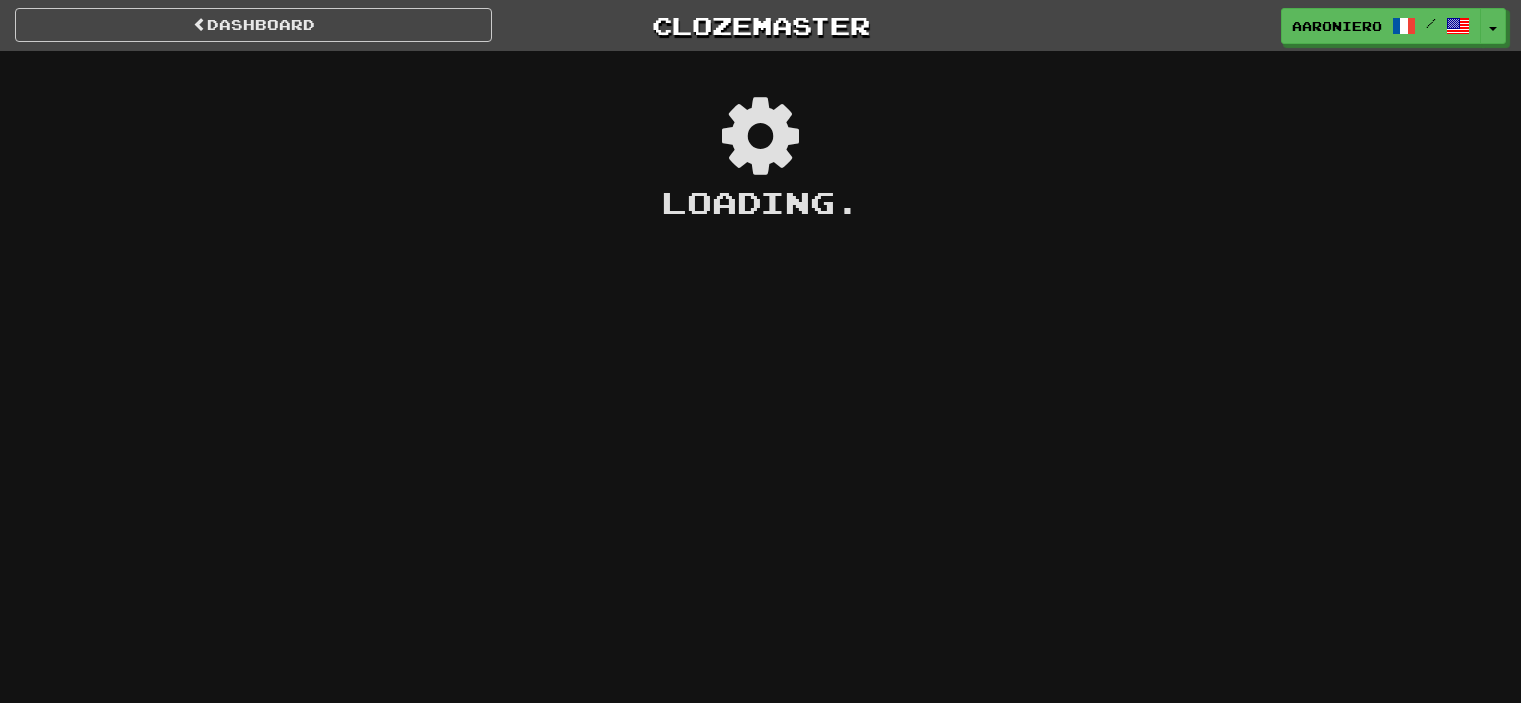 scroll, scrollTop: 0, scrollLeft: 0, axis: both 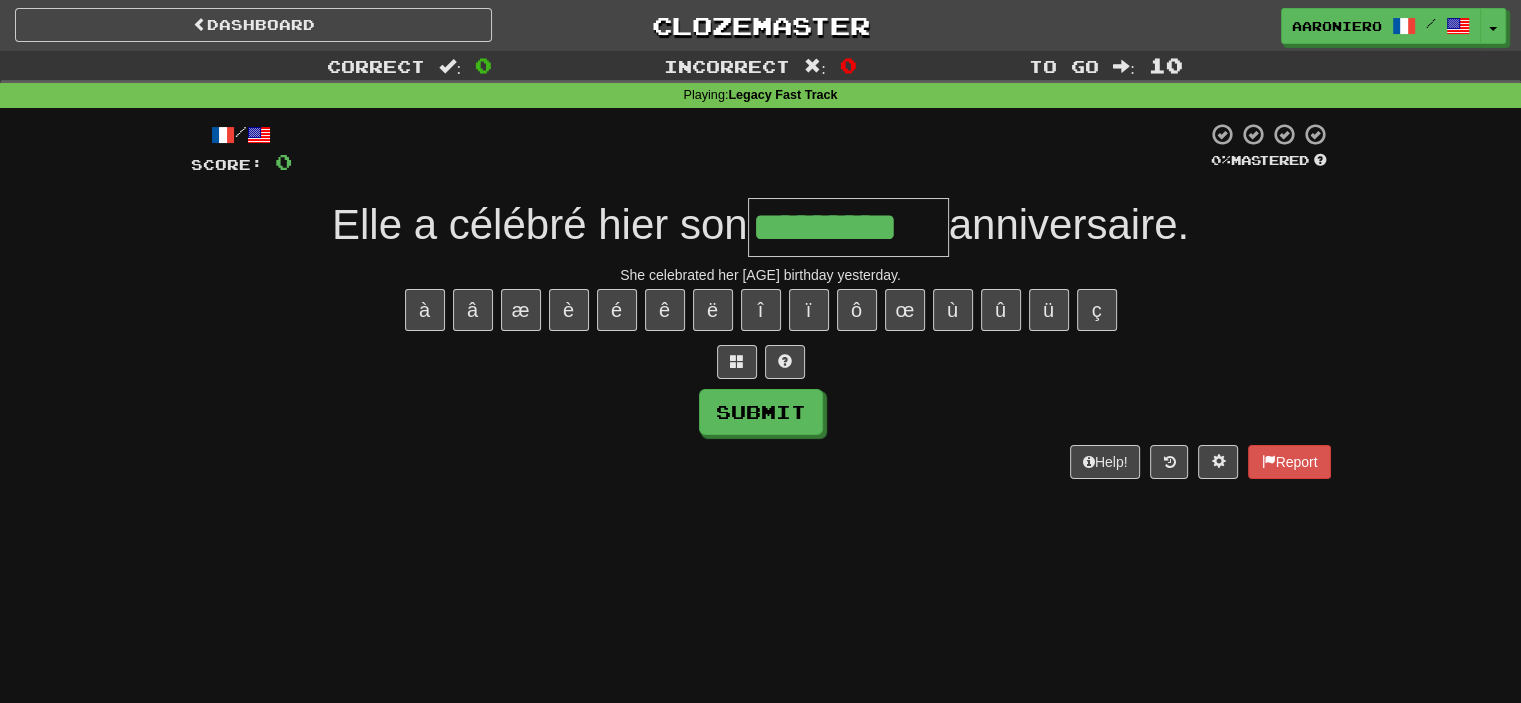 type on "*********" 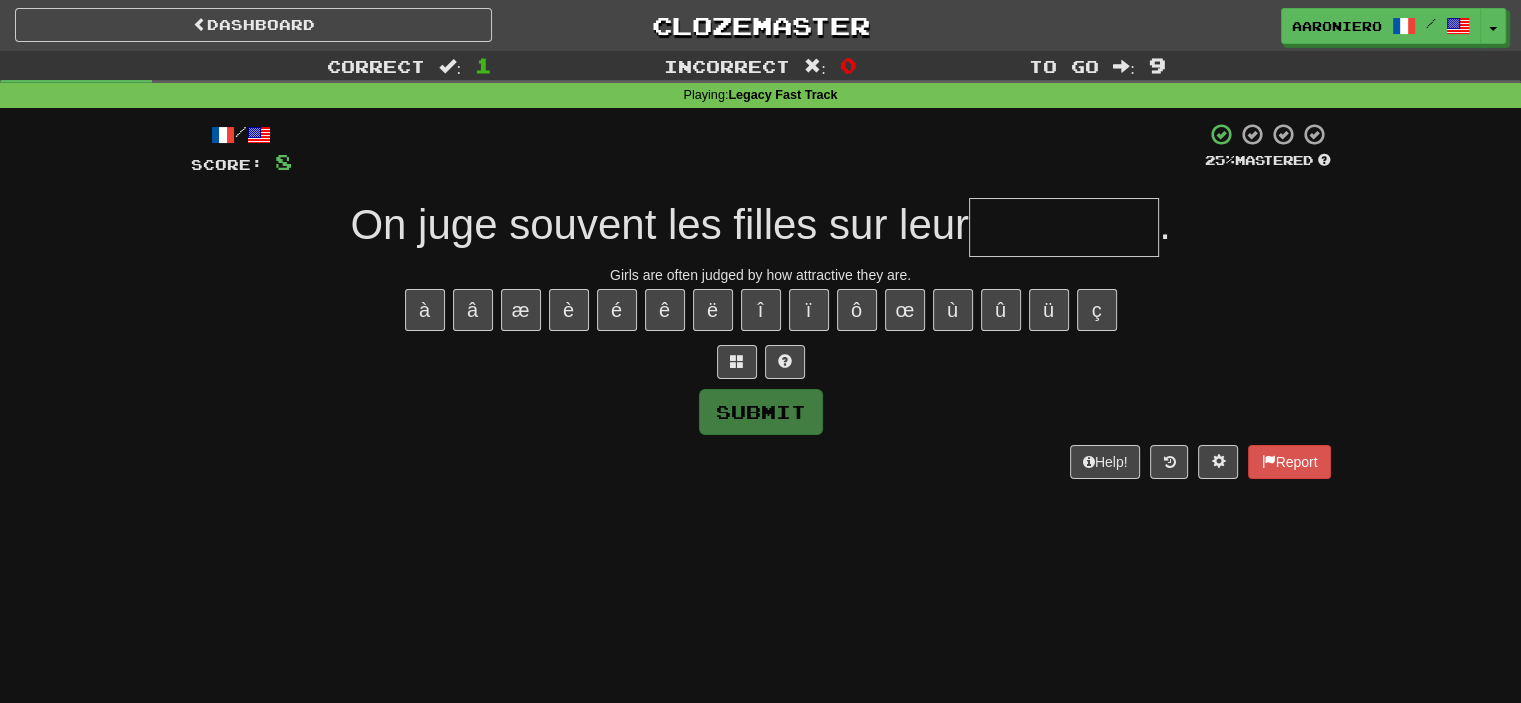type on "*" 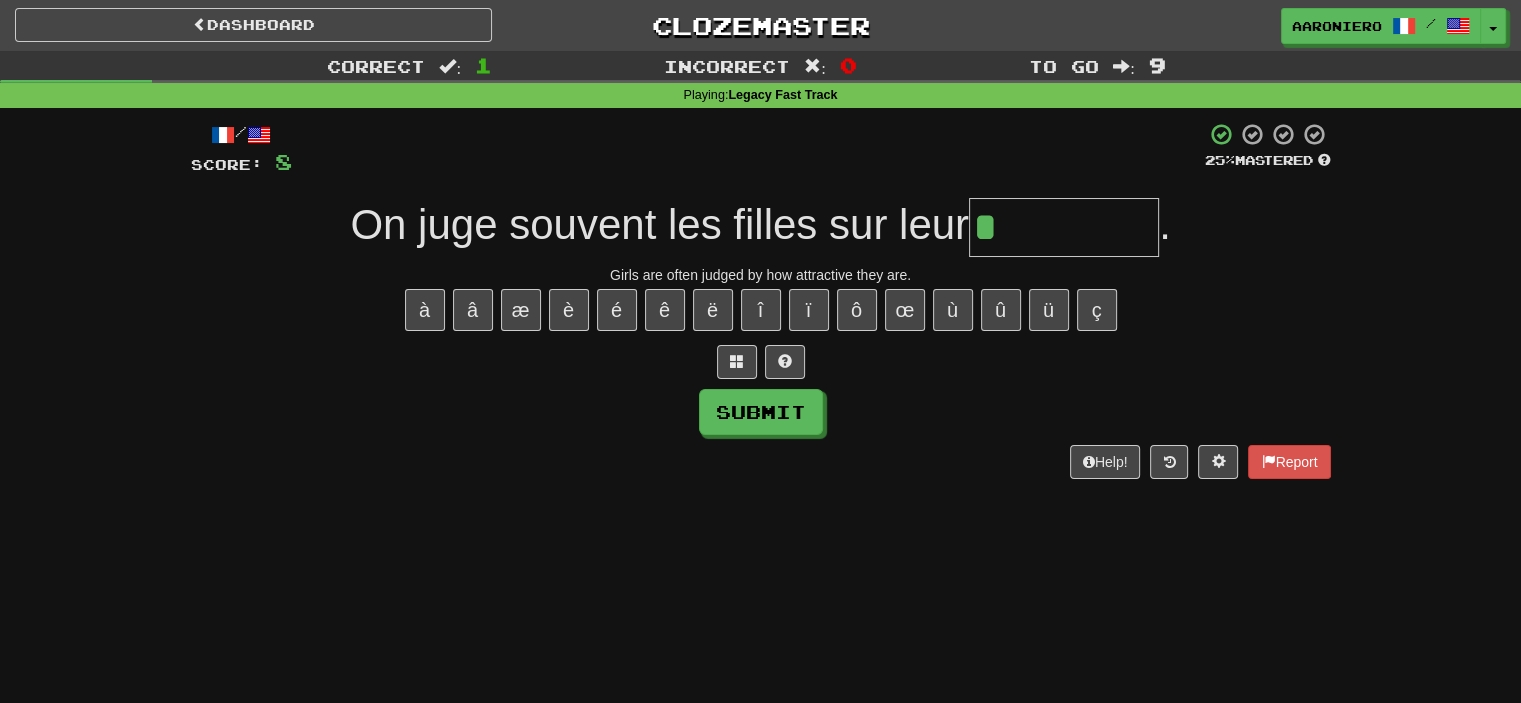 paste on "*" 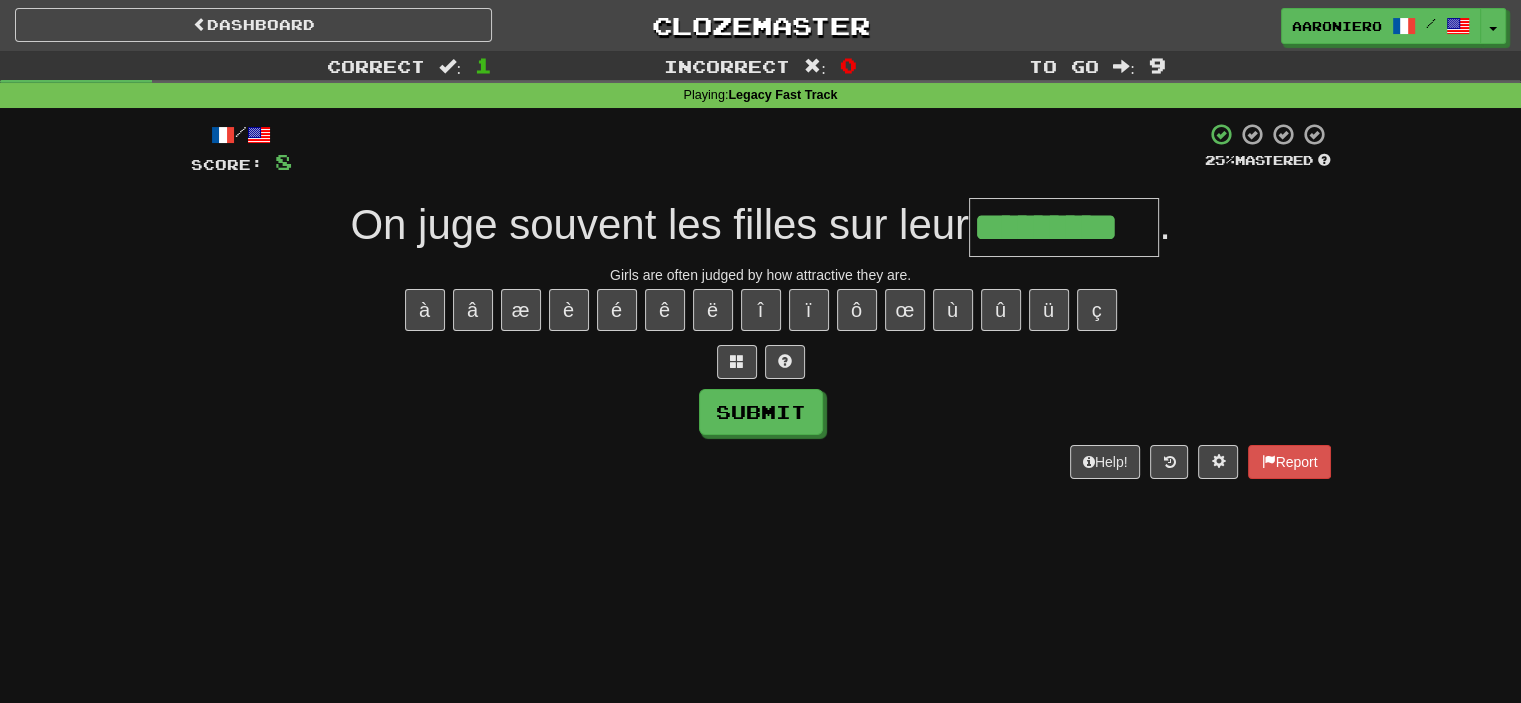 type on "*********" 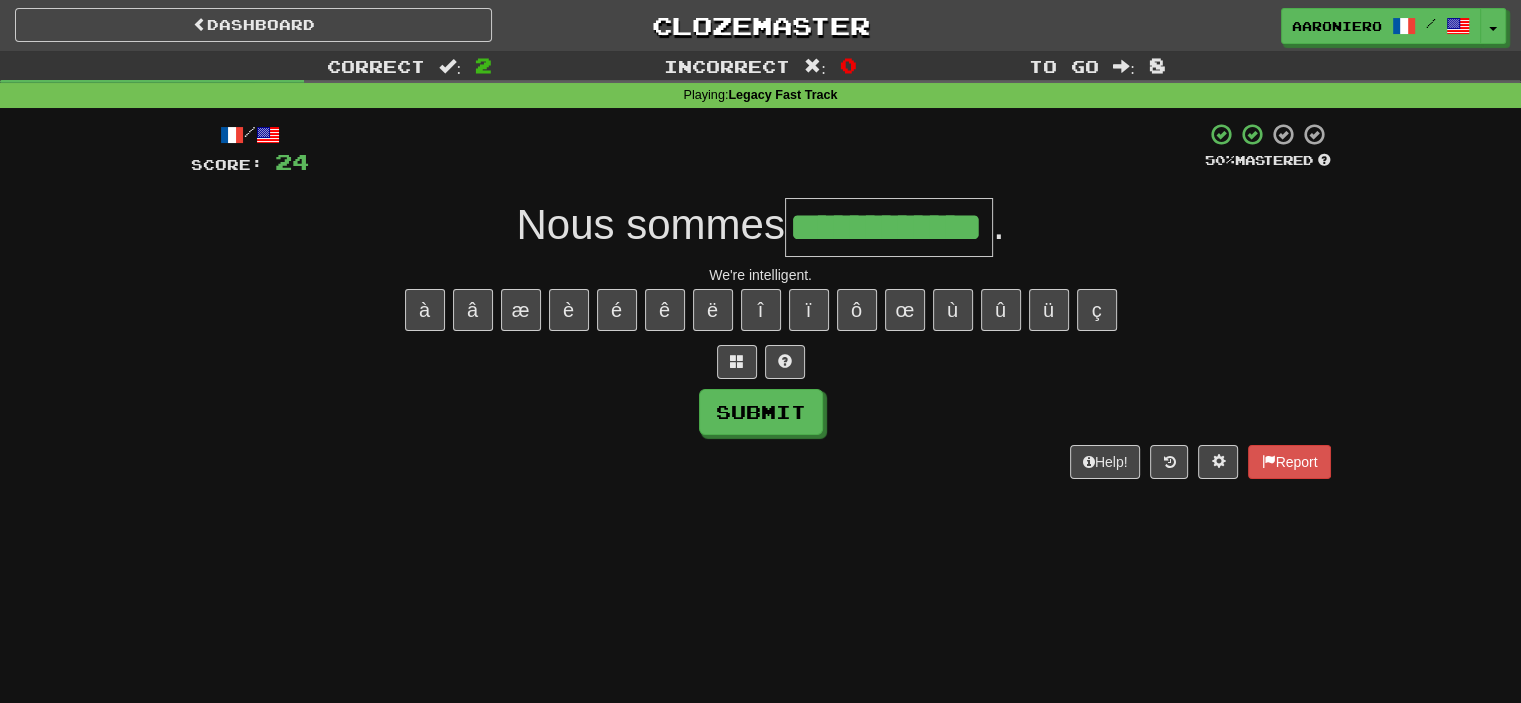 type on "**********" 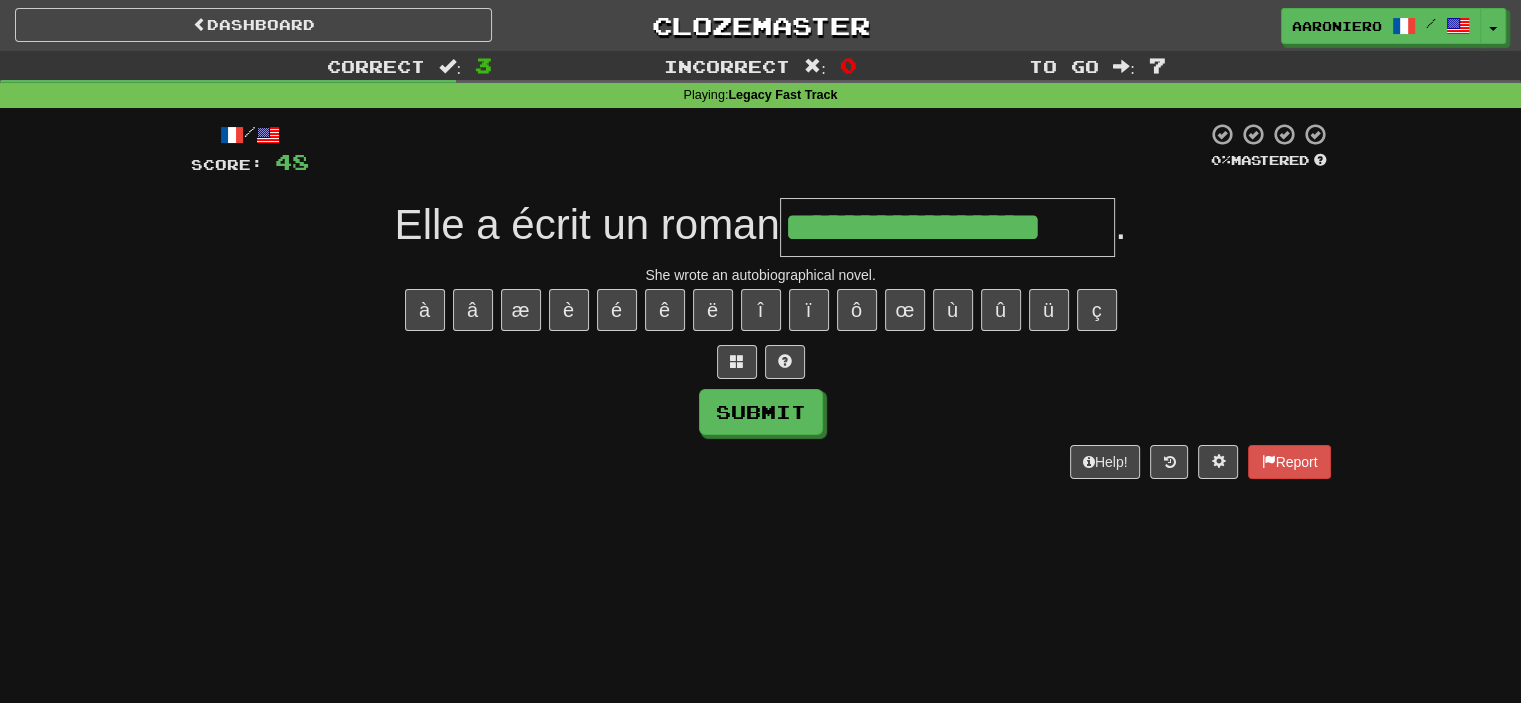 type on "**********" 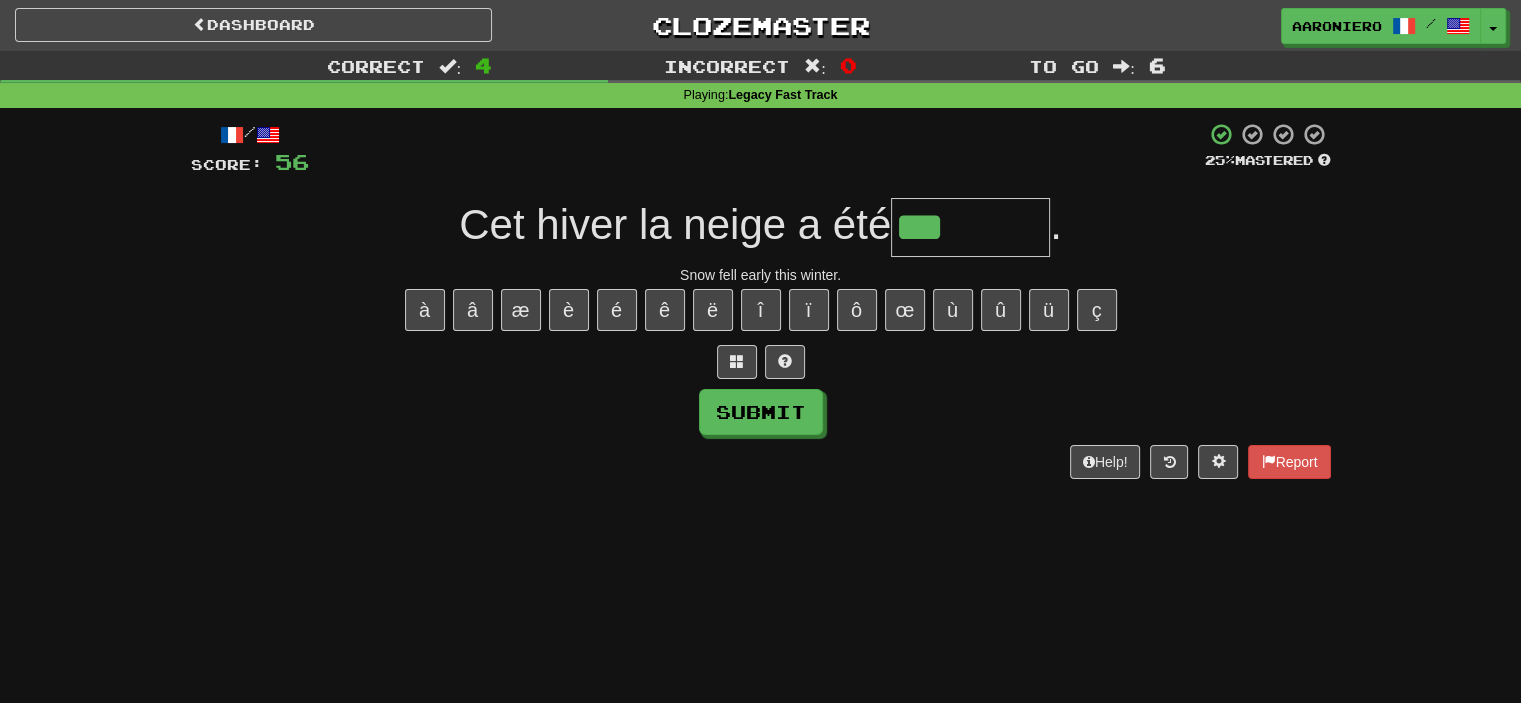 paste on "*" 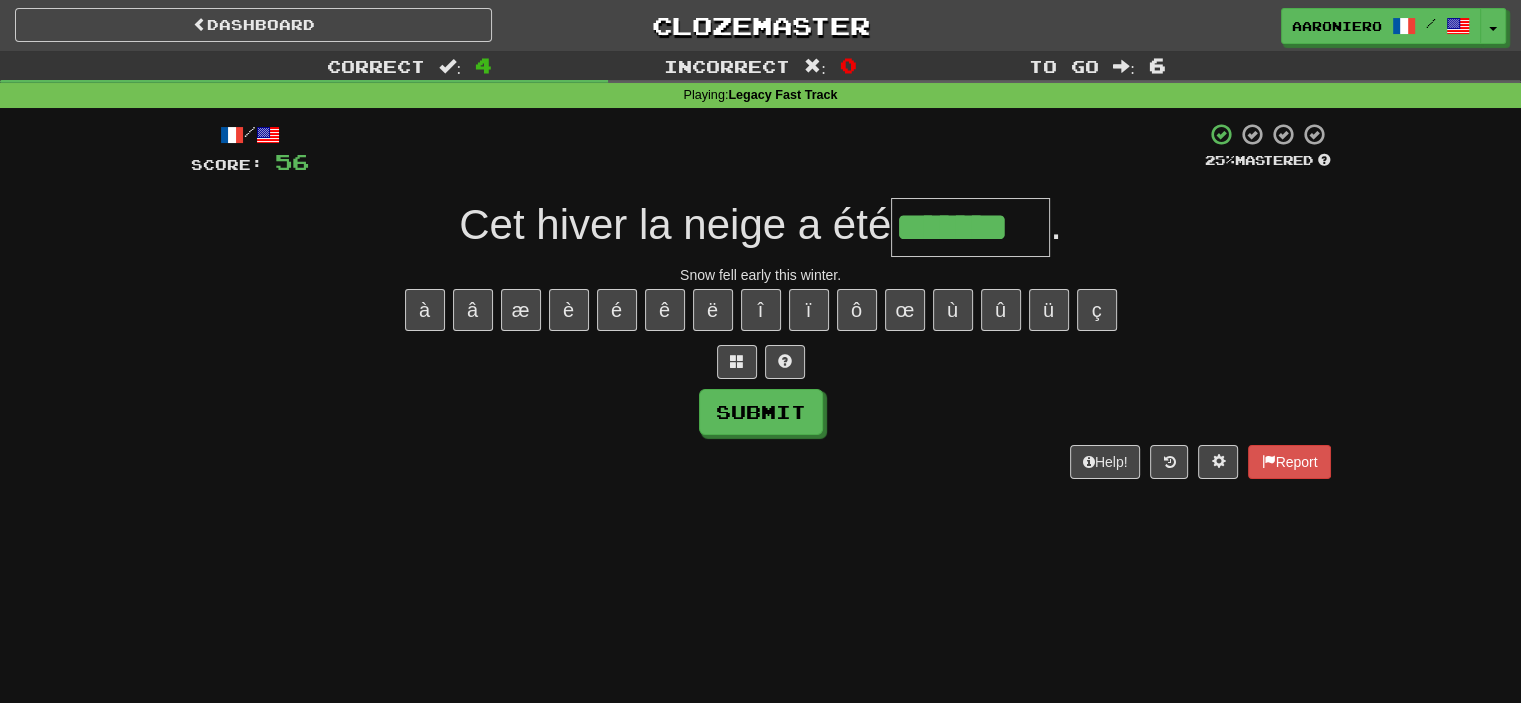 type on "*******" 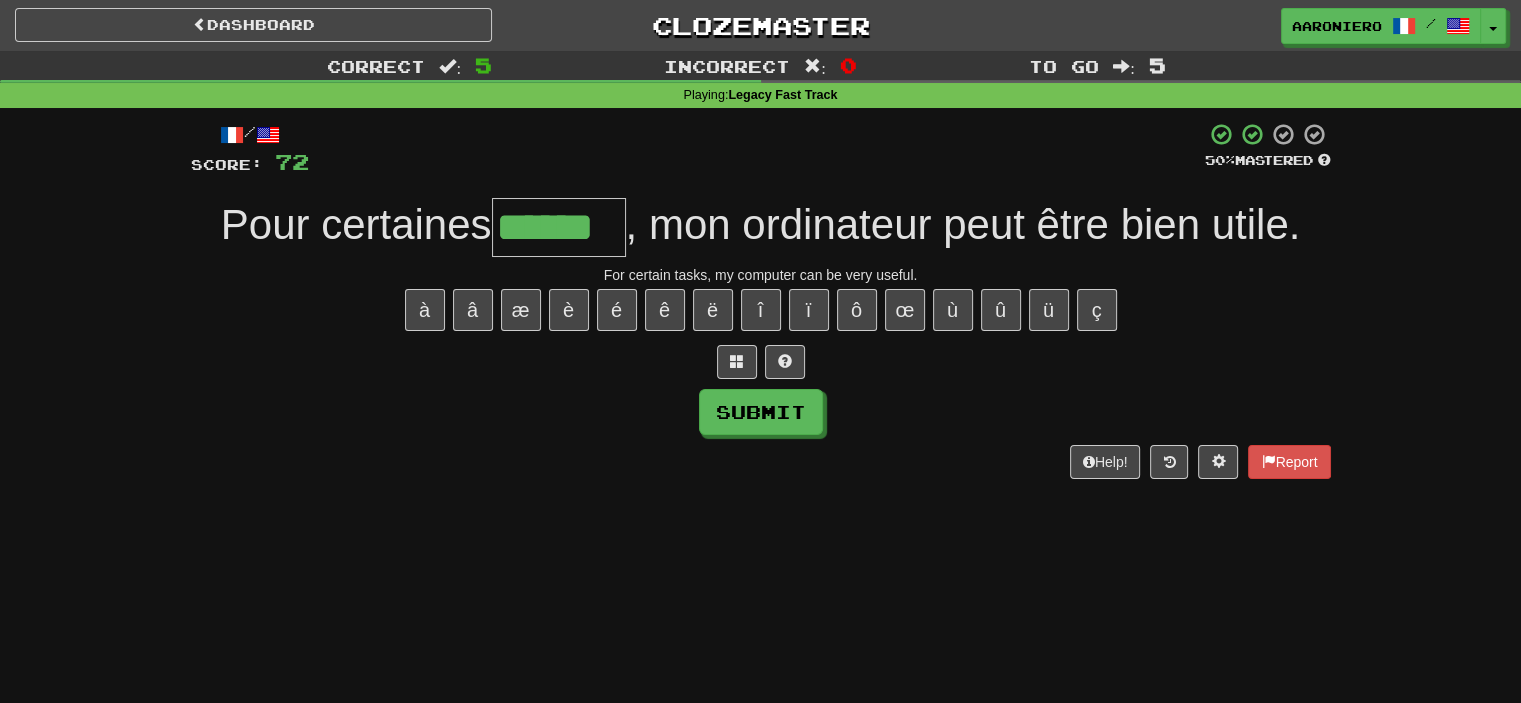 type on "******" 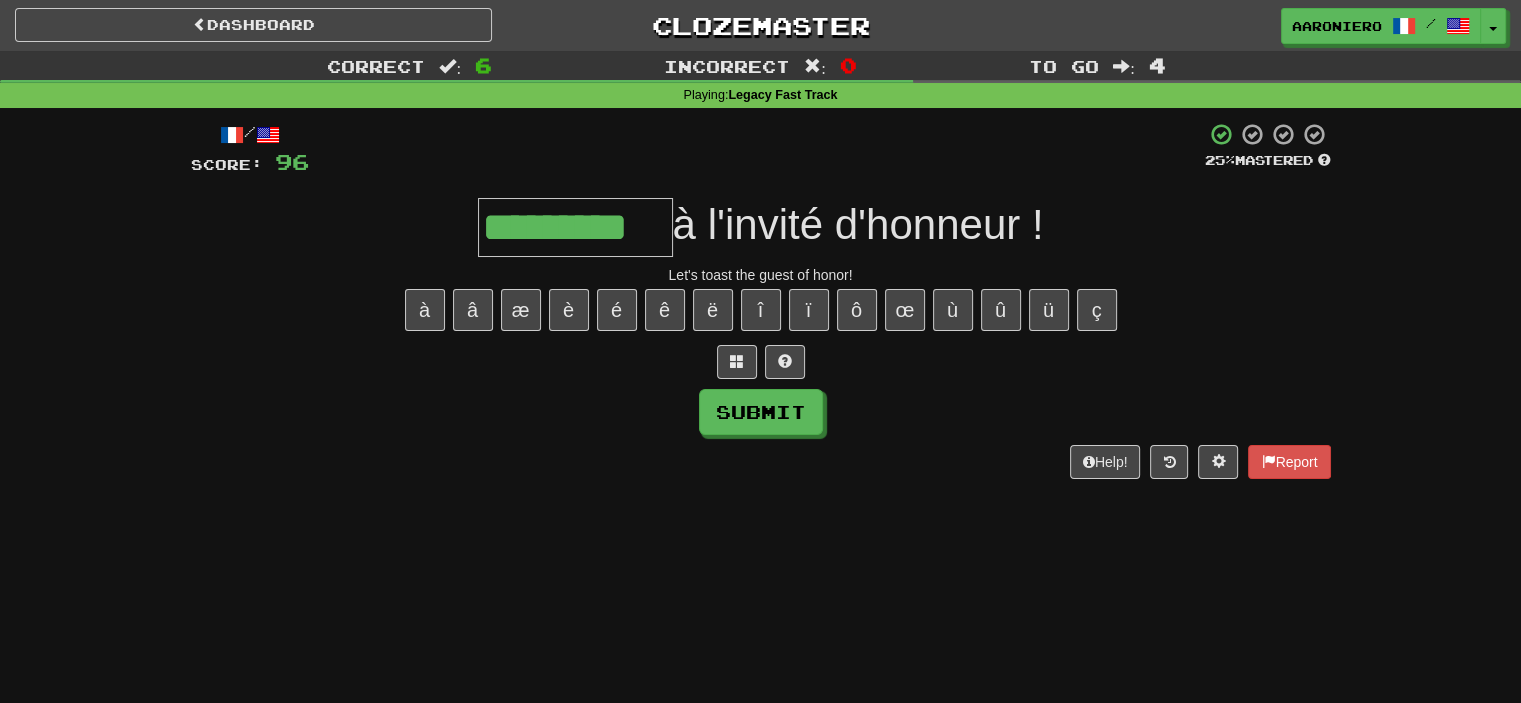 type on "*********" 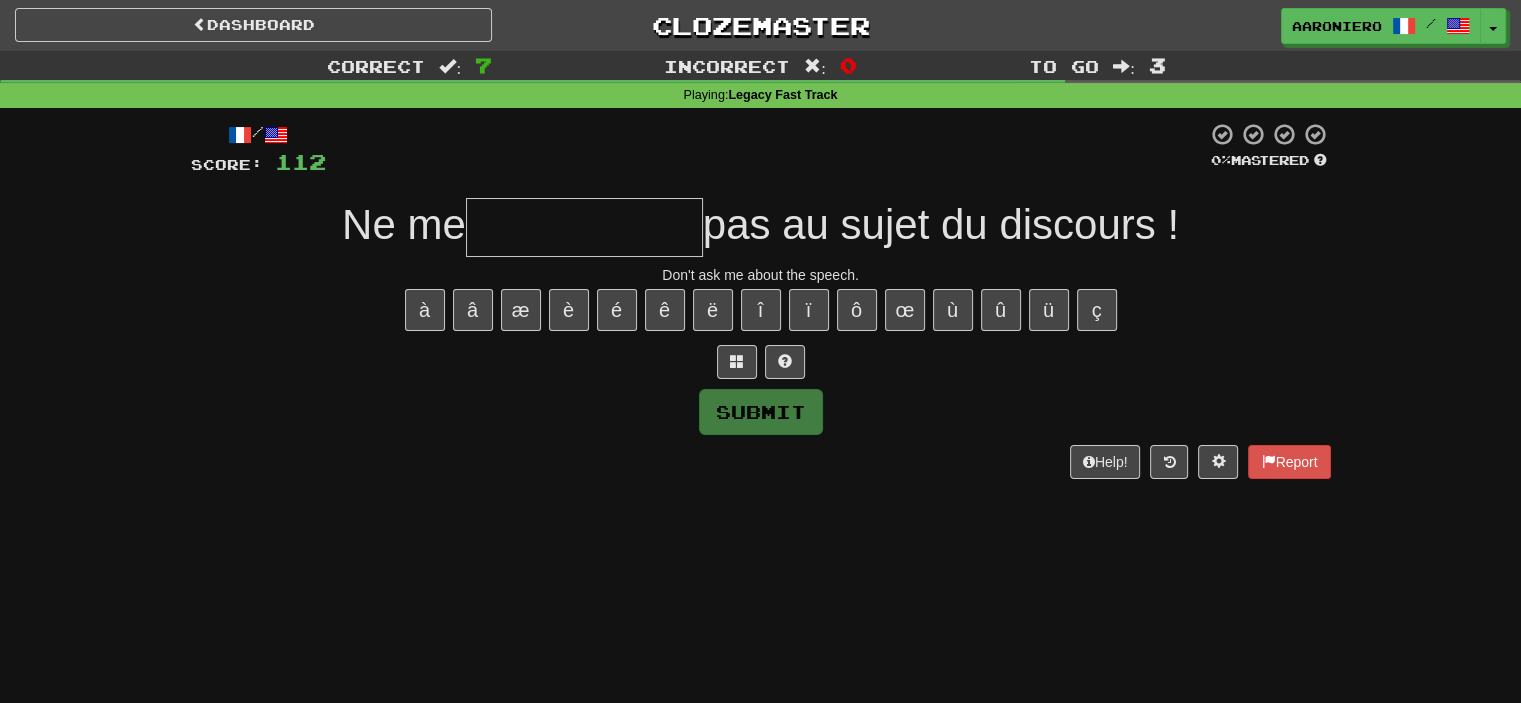 type on "*" 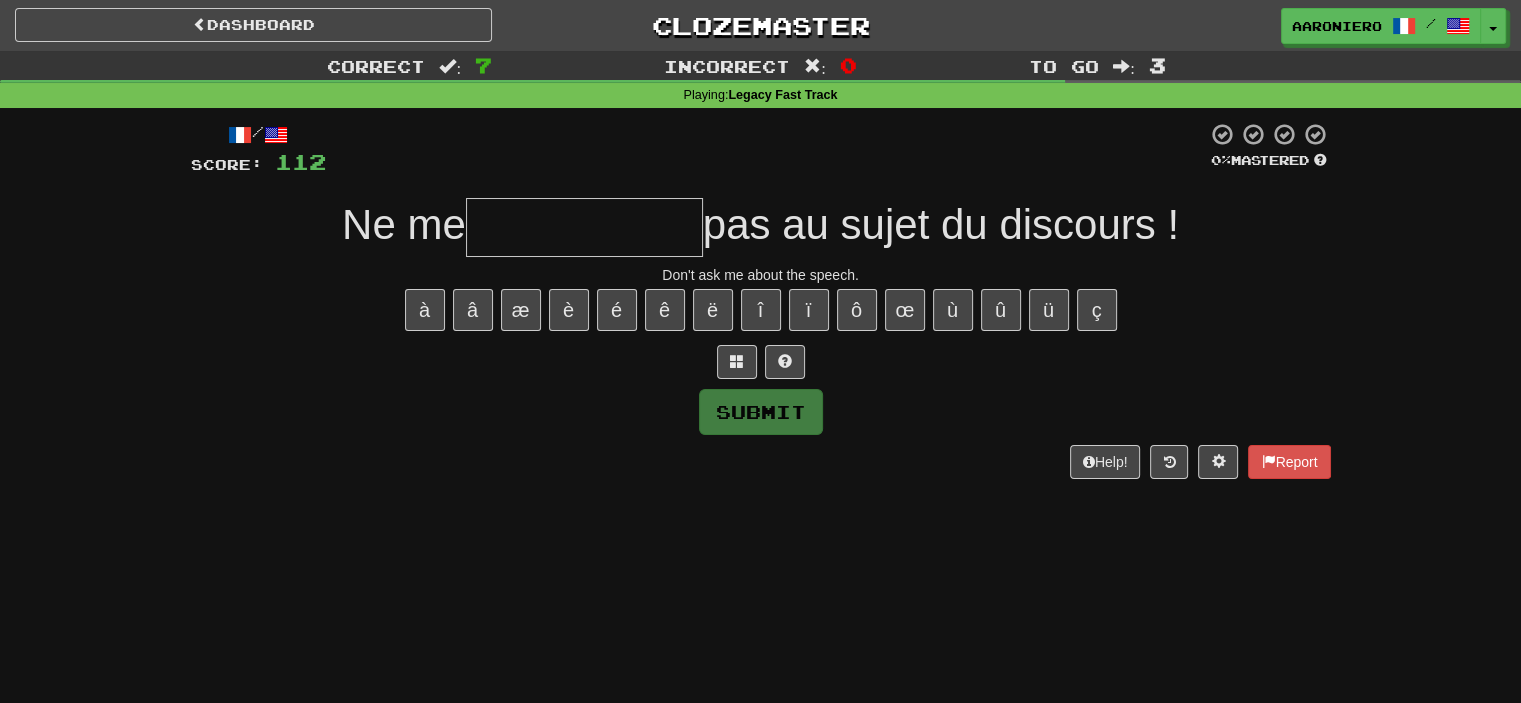 type on "*" 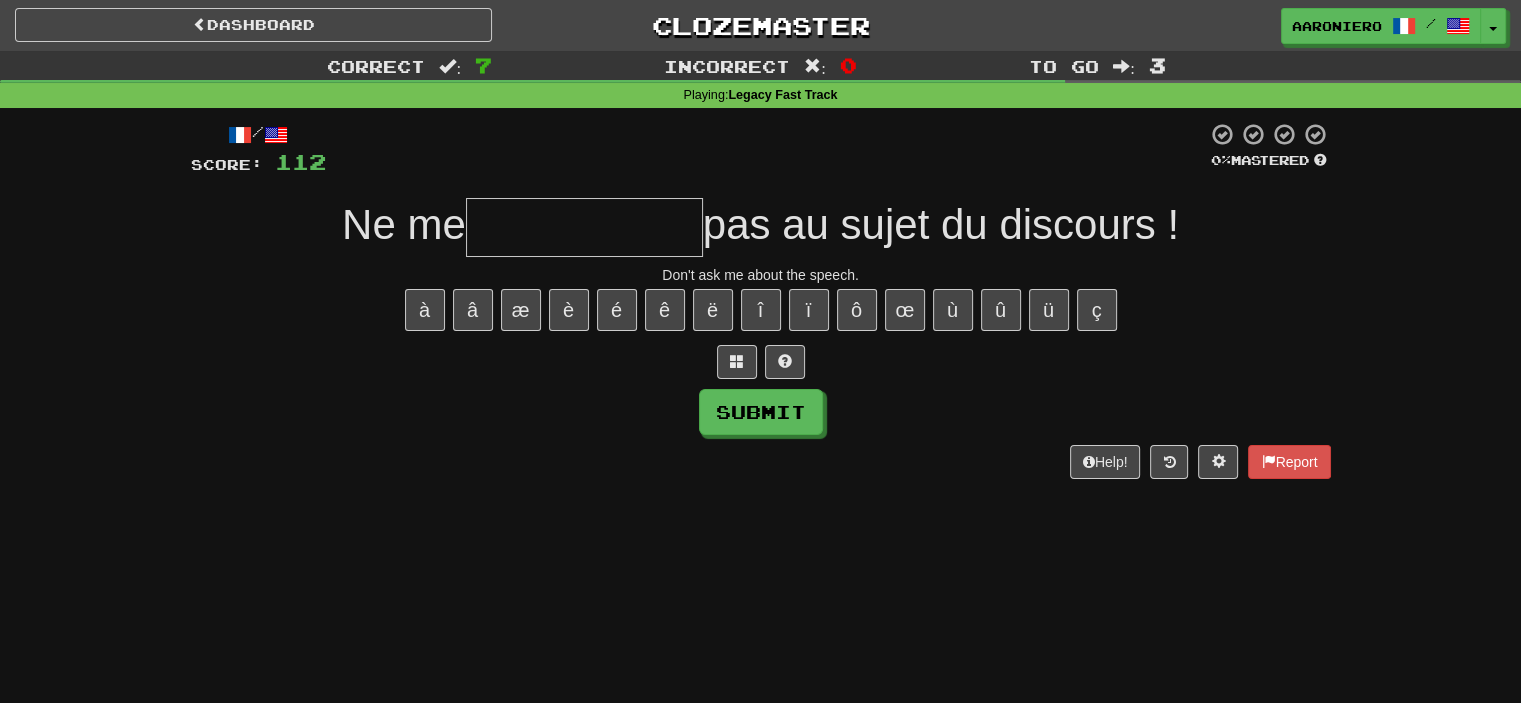 type on "*" 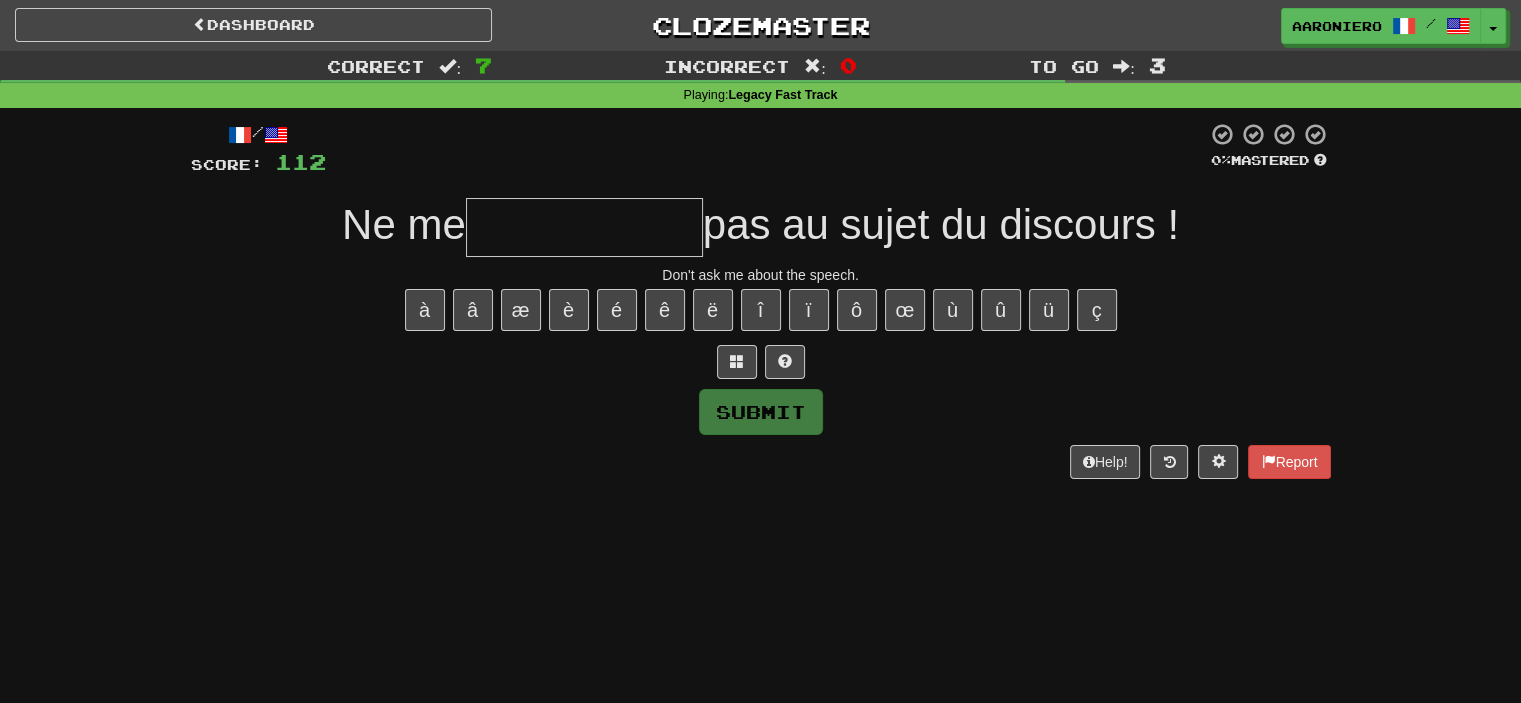 type on "*" 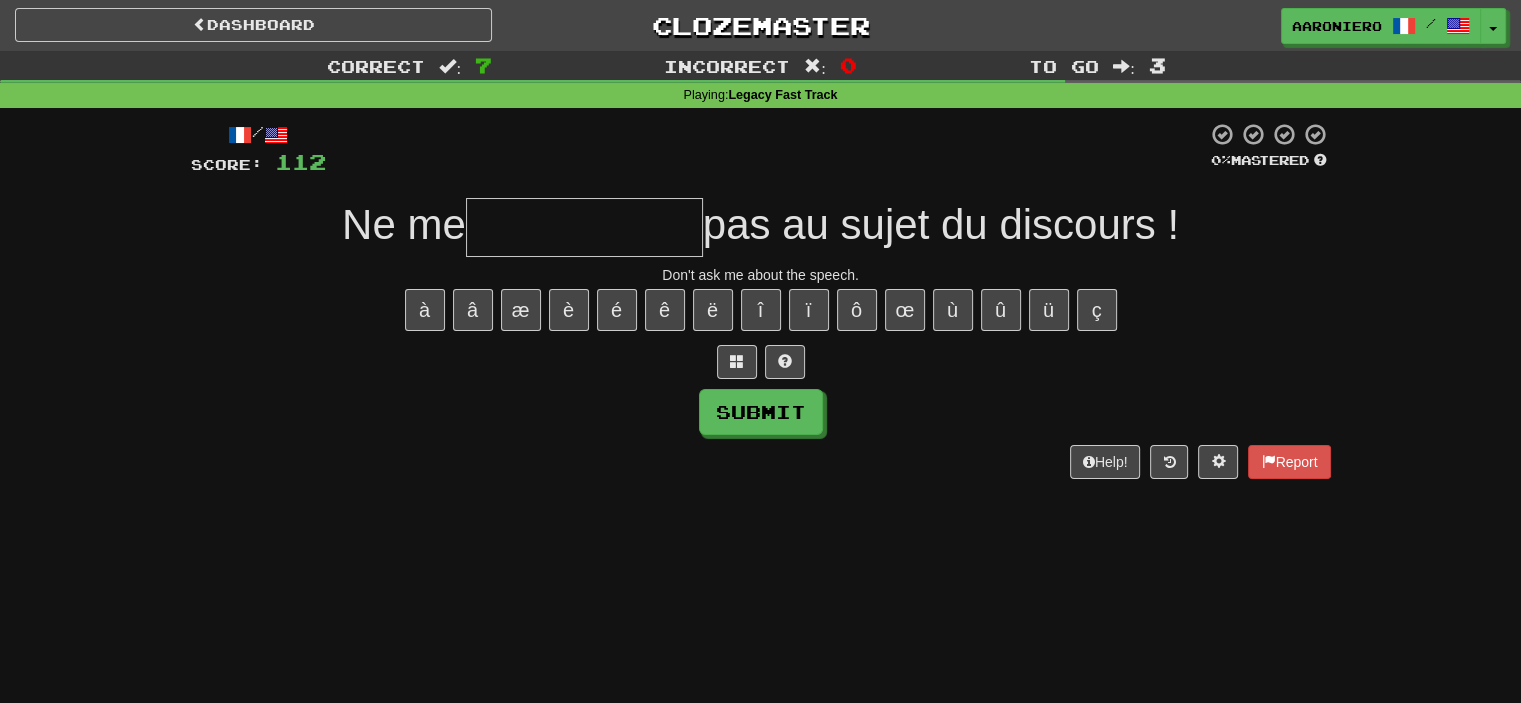 type on "*" 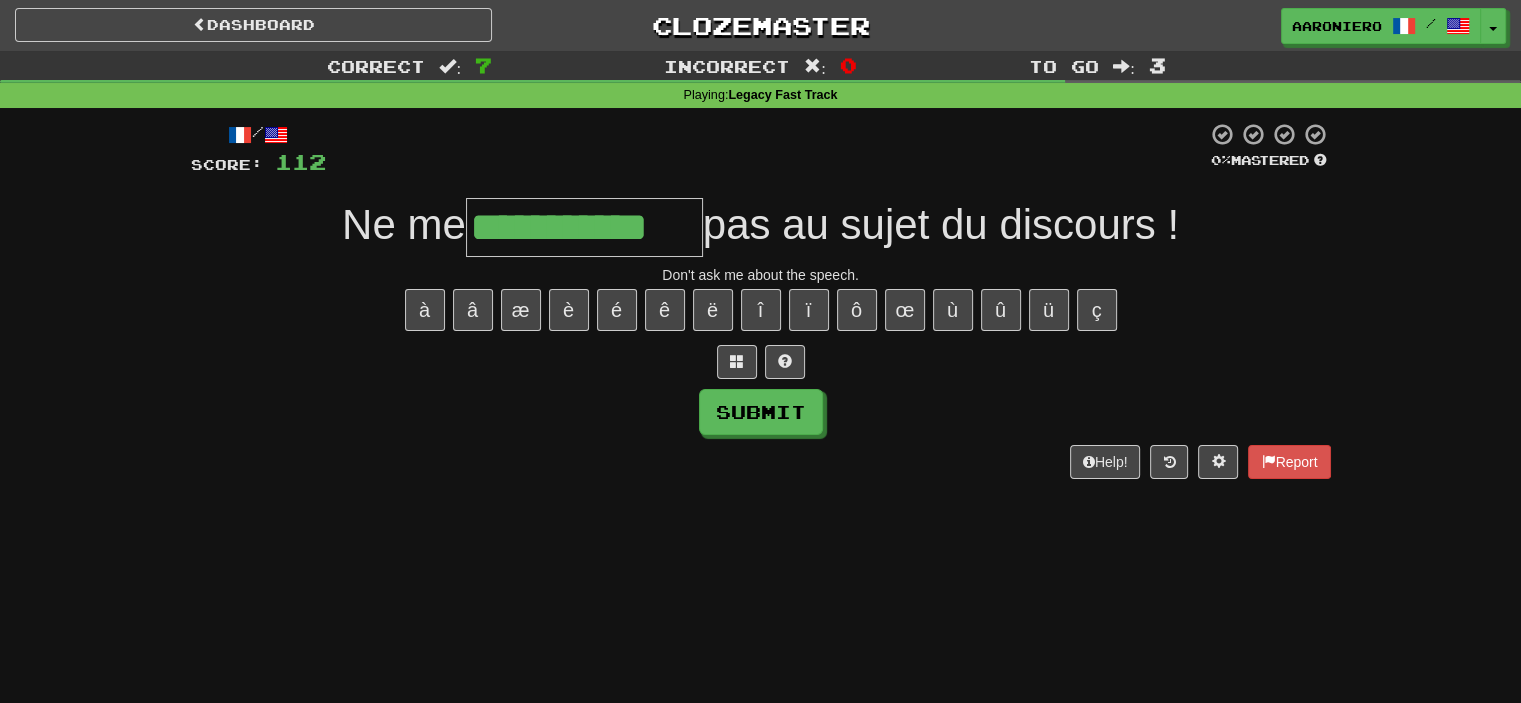type on "**********" 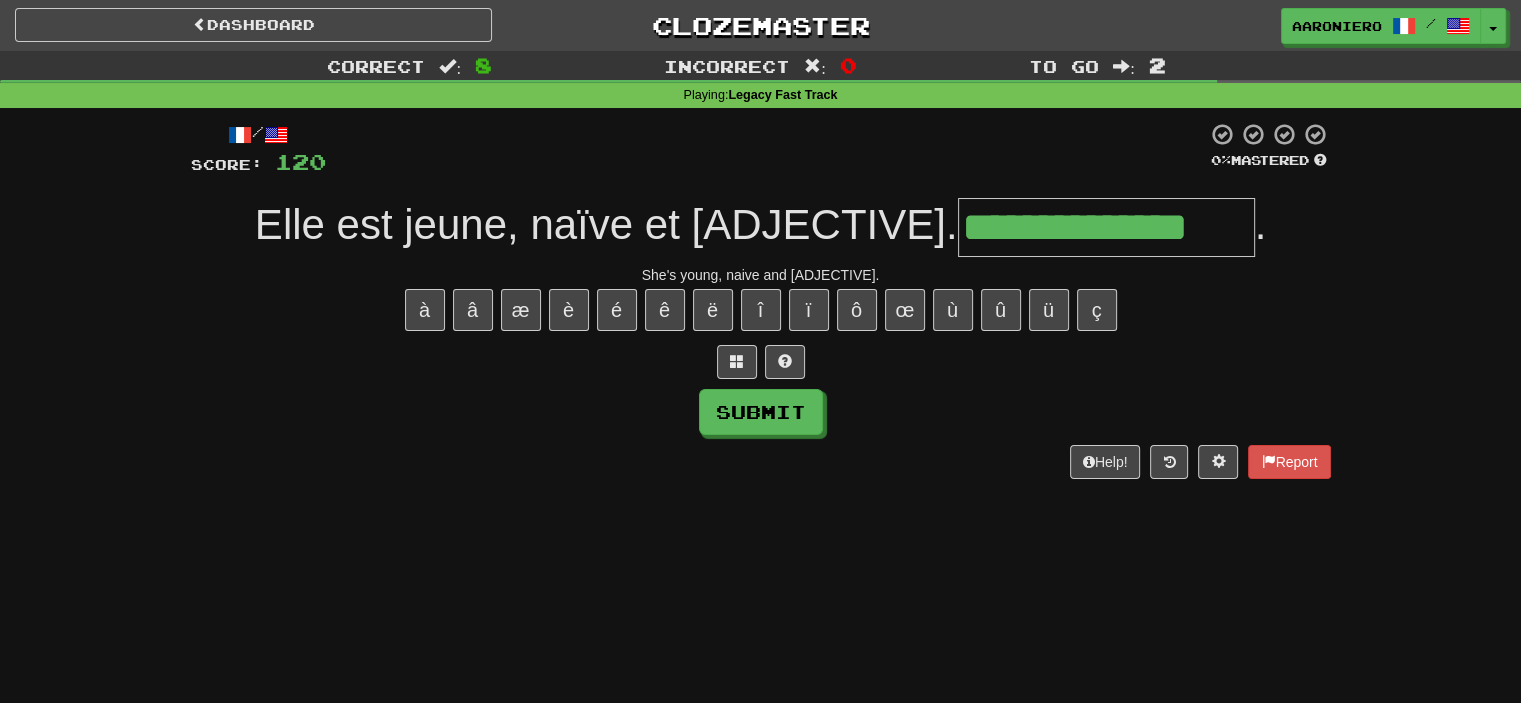 type on "**********" 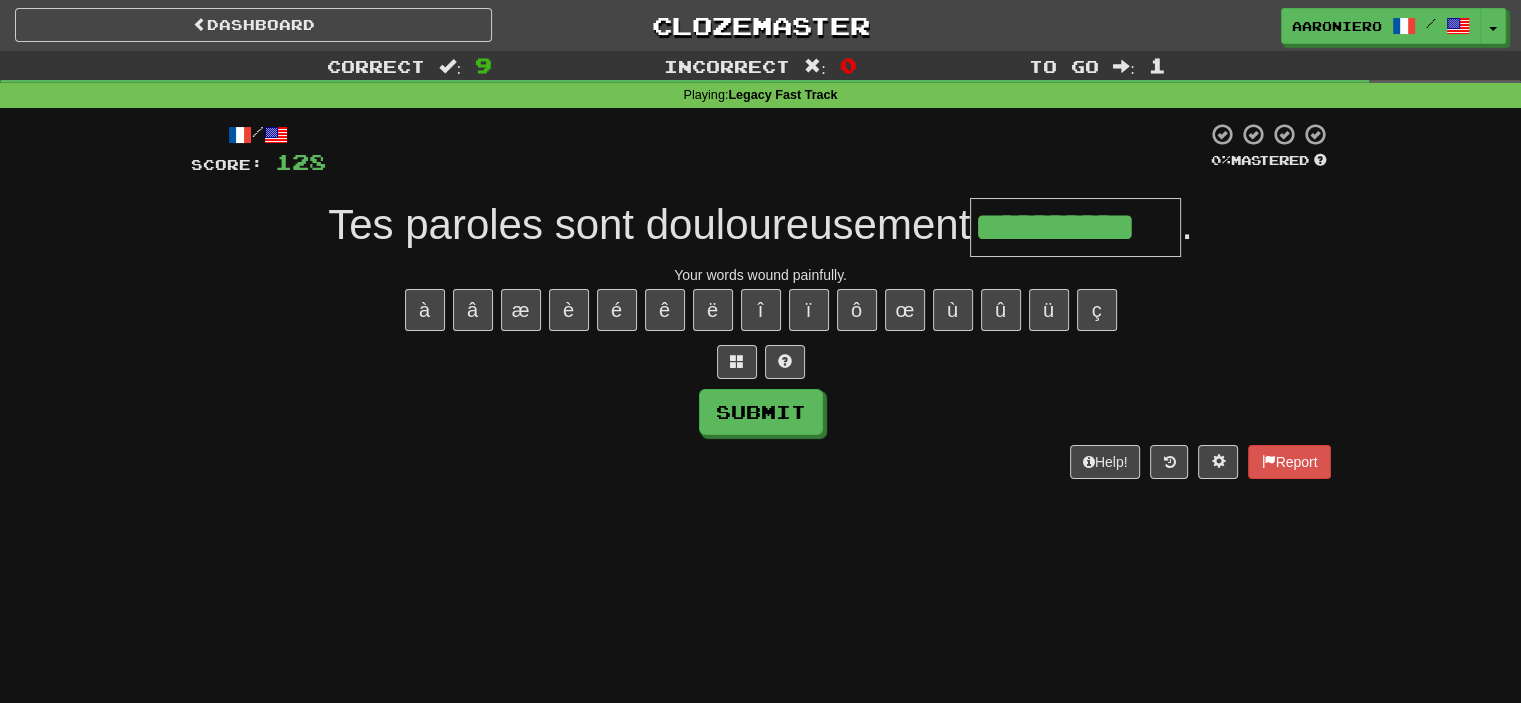 type on "**********" 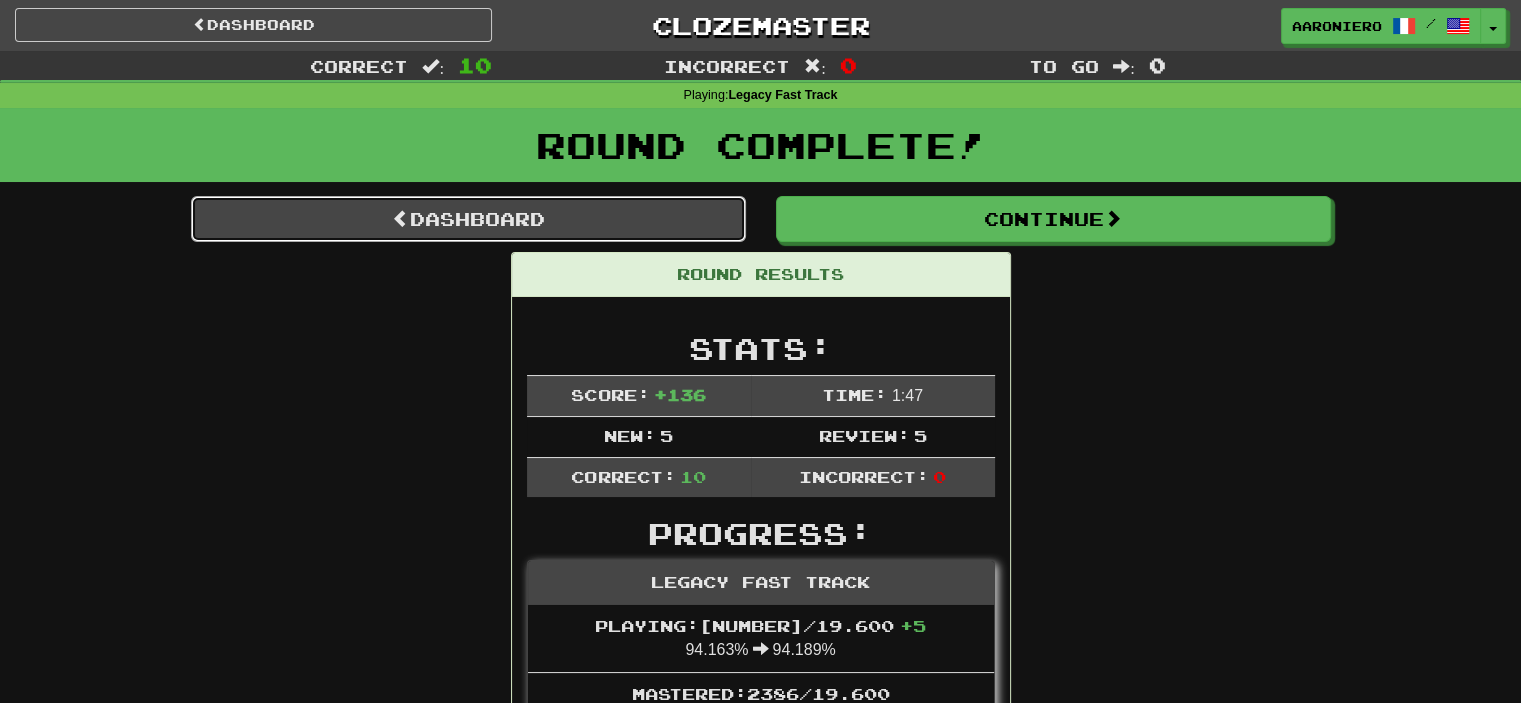 click on "Dashboard" at bounding box center (468, 219) 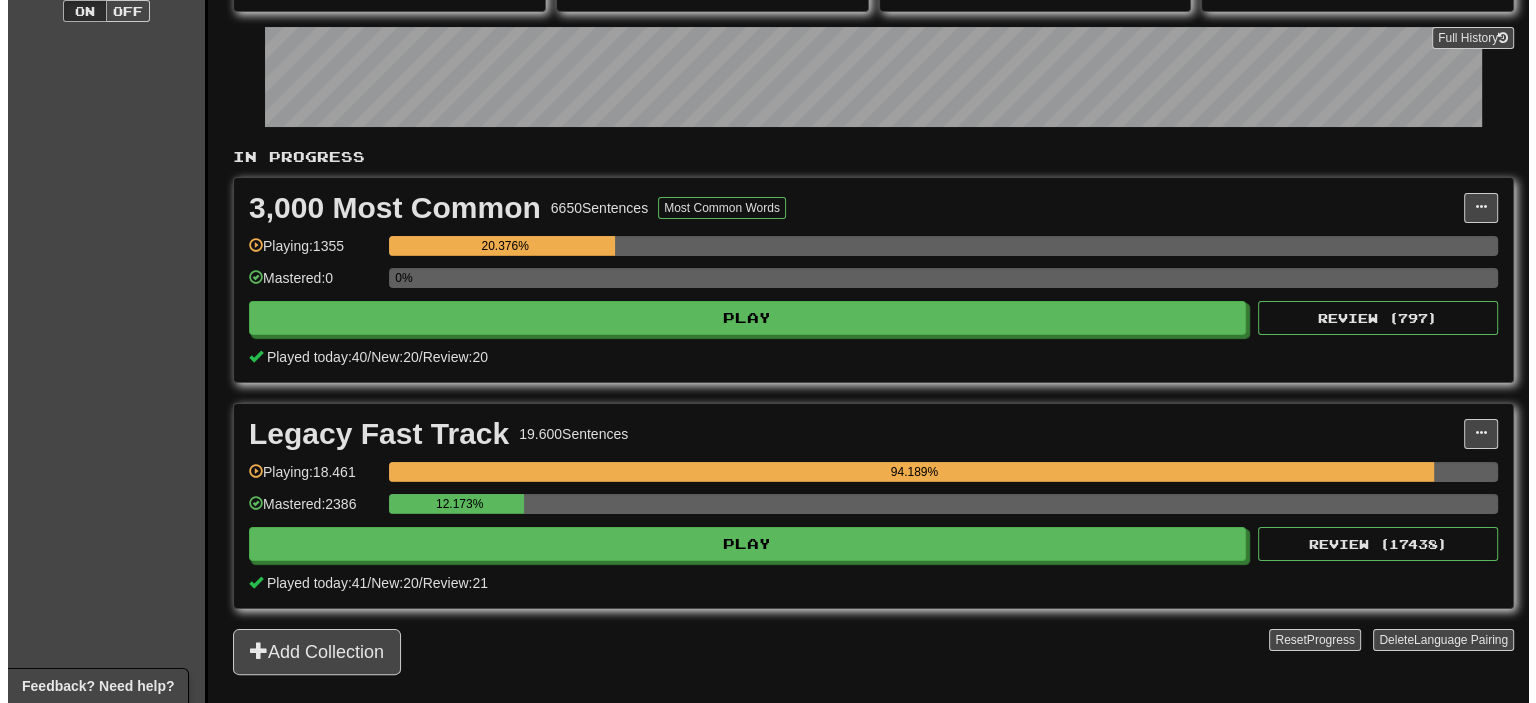 scroll, scrollTop: 300, scrollLeft: 0, axis: vertical 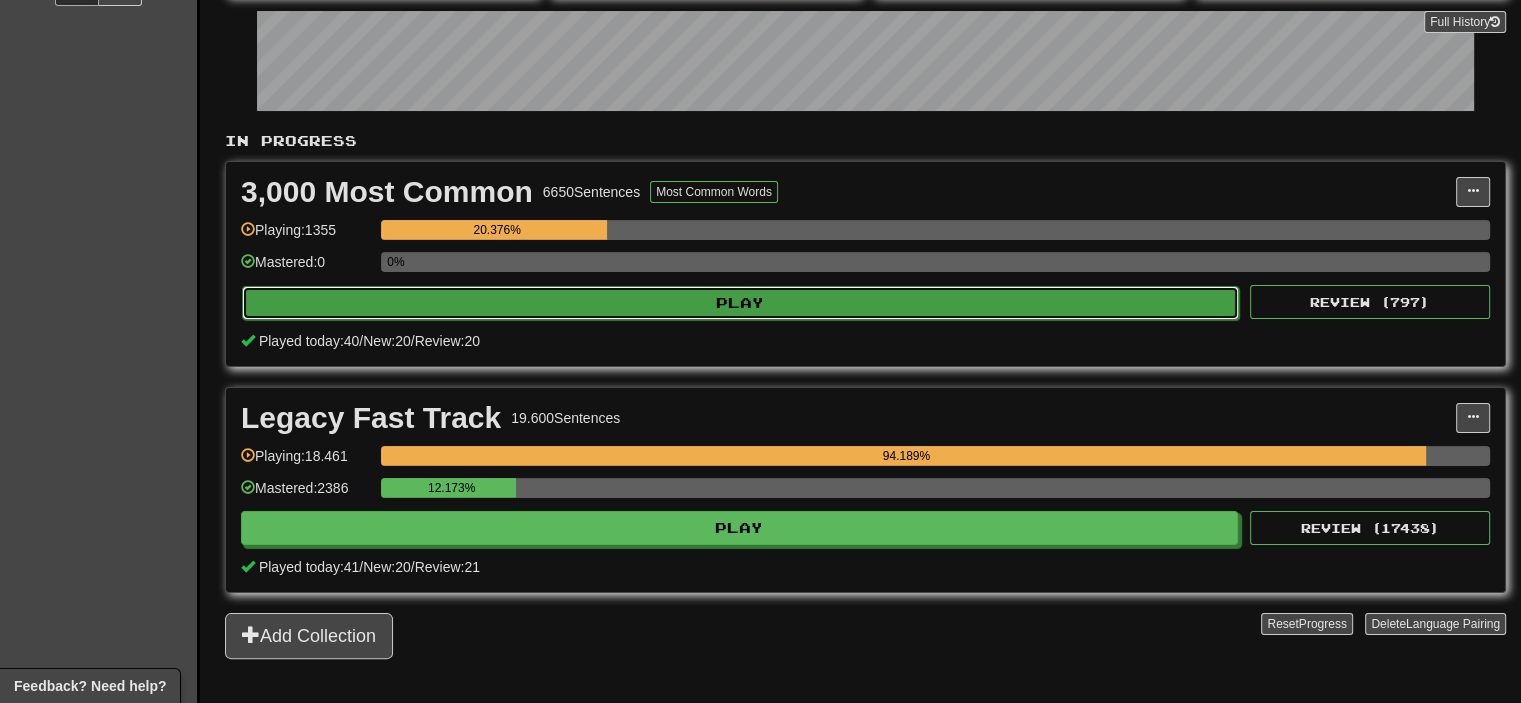 click on "Play" at bounding box center [740, 303] 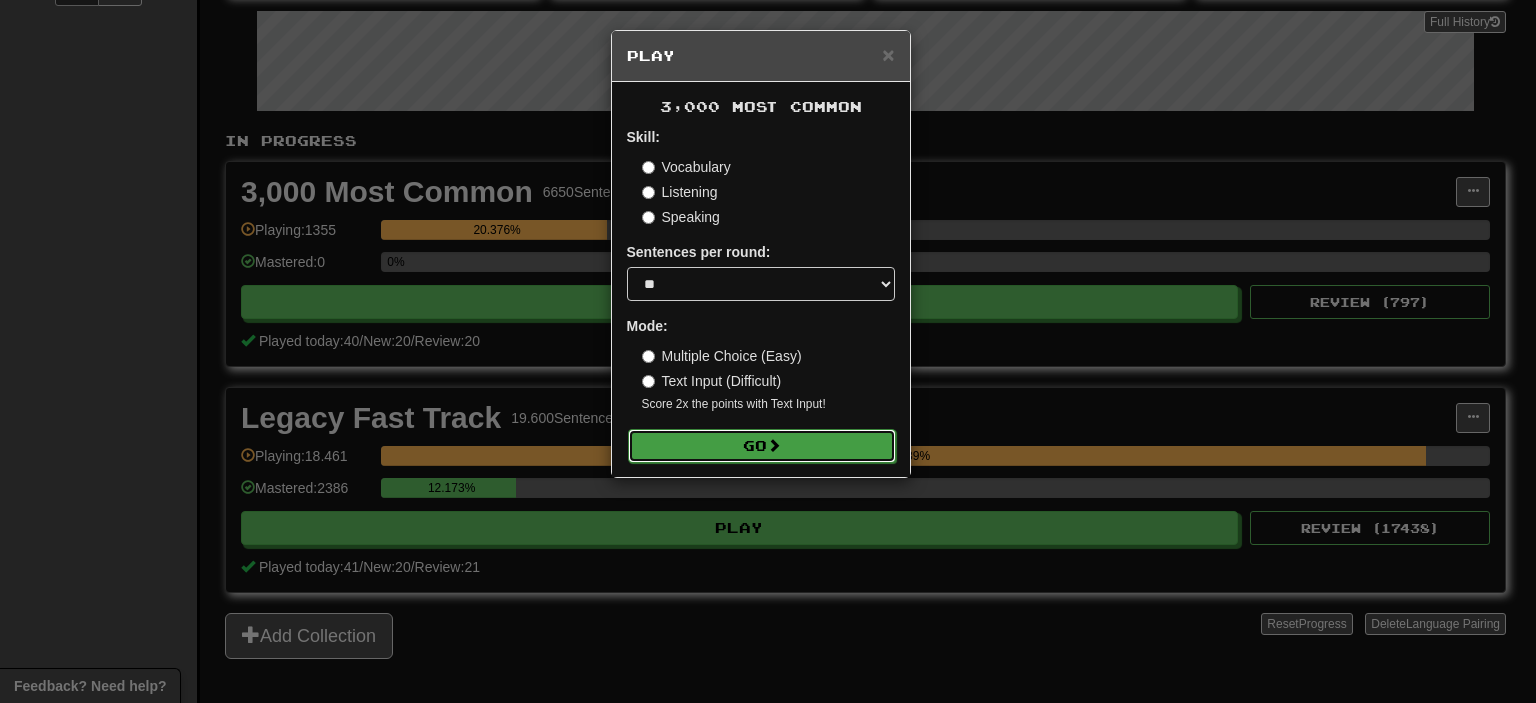 click on "Go" at bounding box center [762, 446] 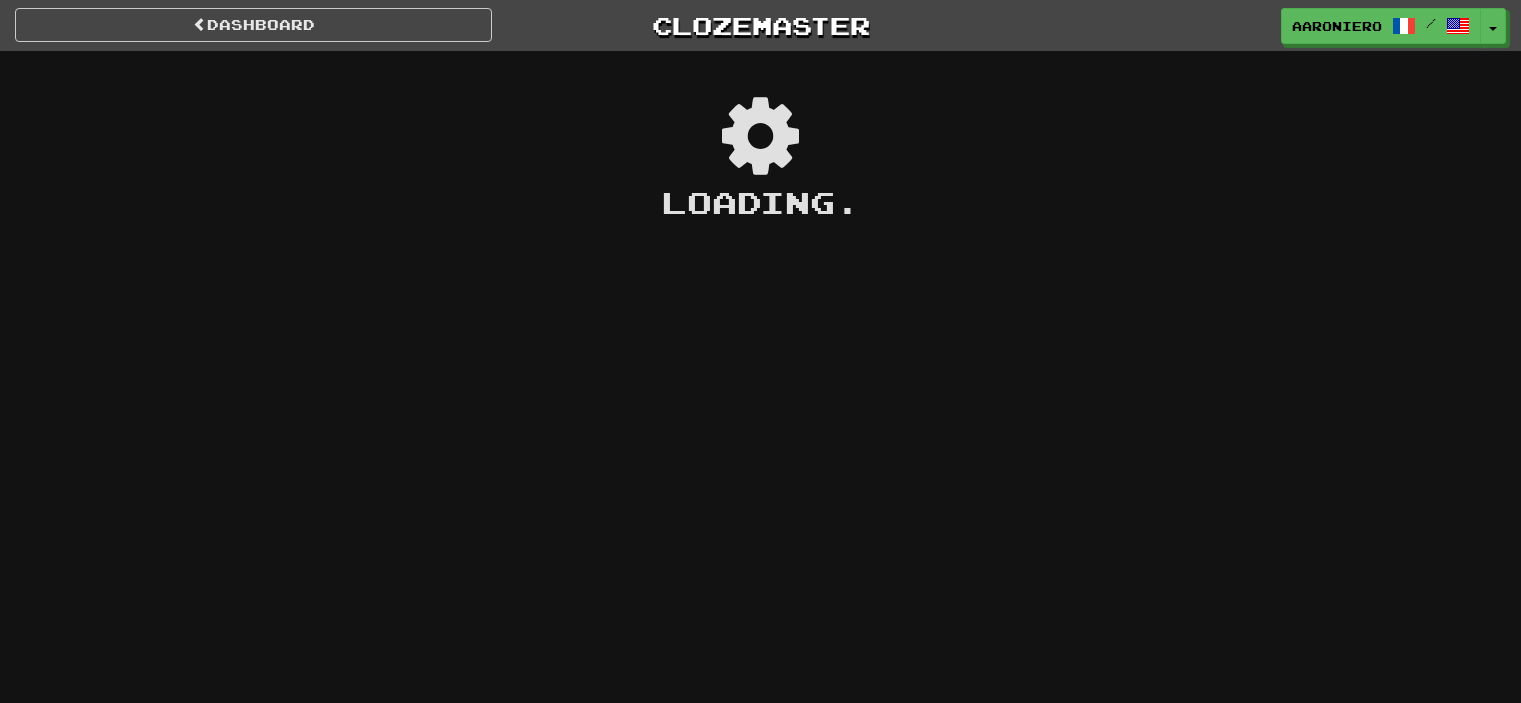 scroll, scrollTop: 0, scrollLeft: 0, axis: both 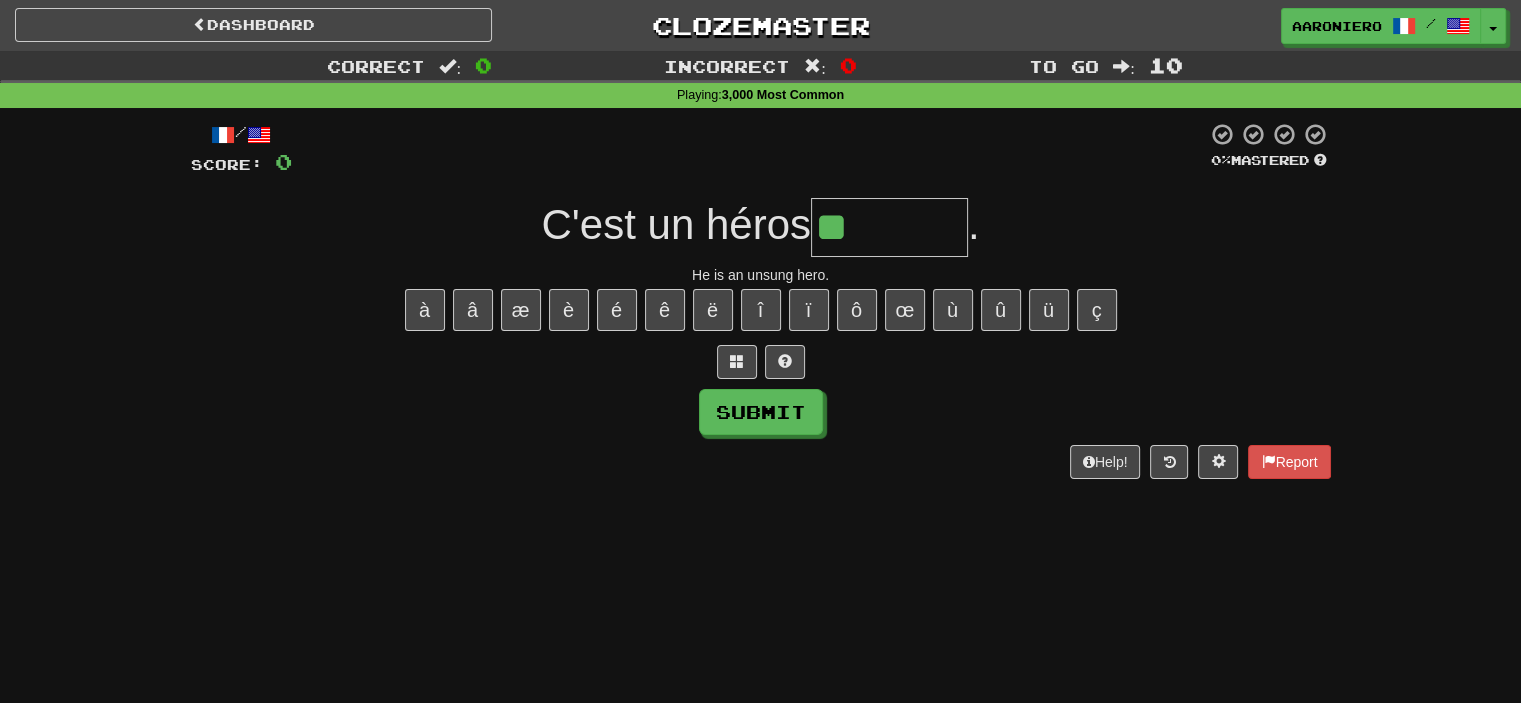 paste on "*" 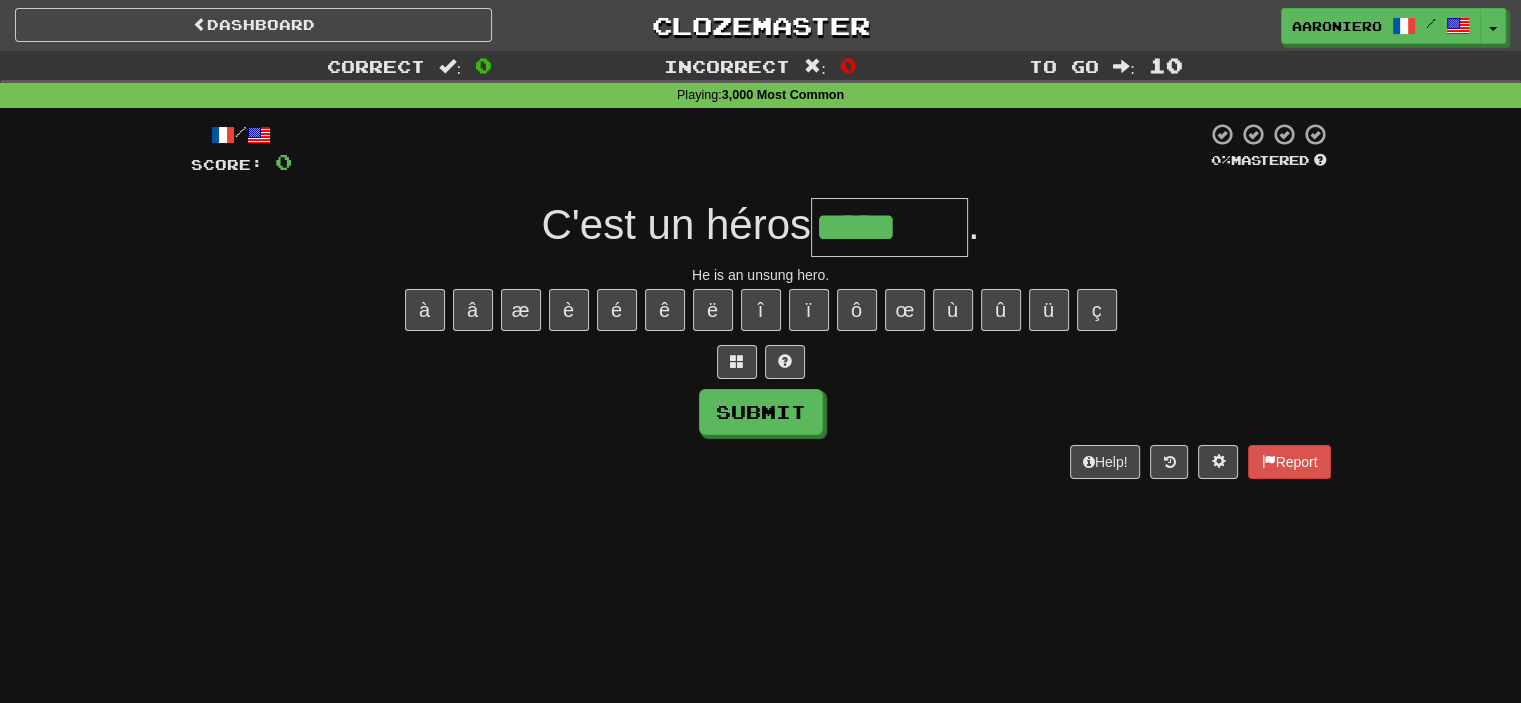 paste on "*" 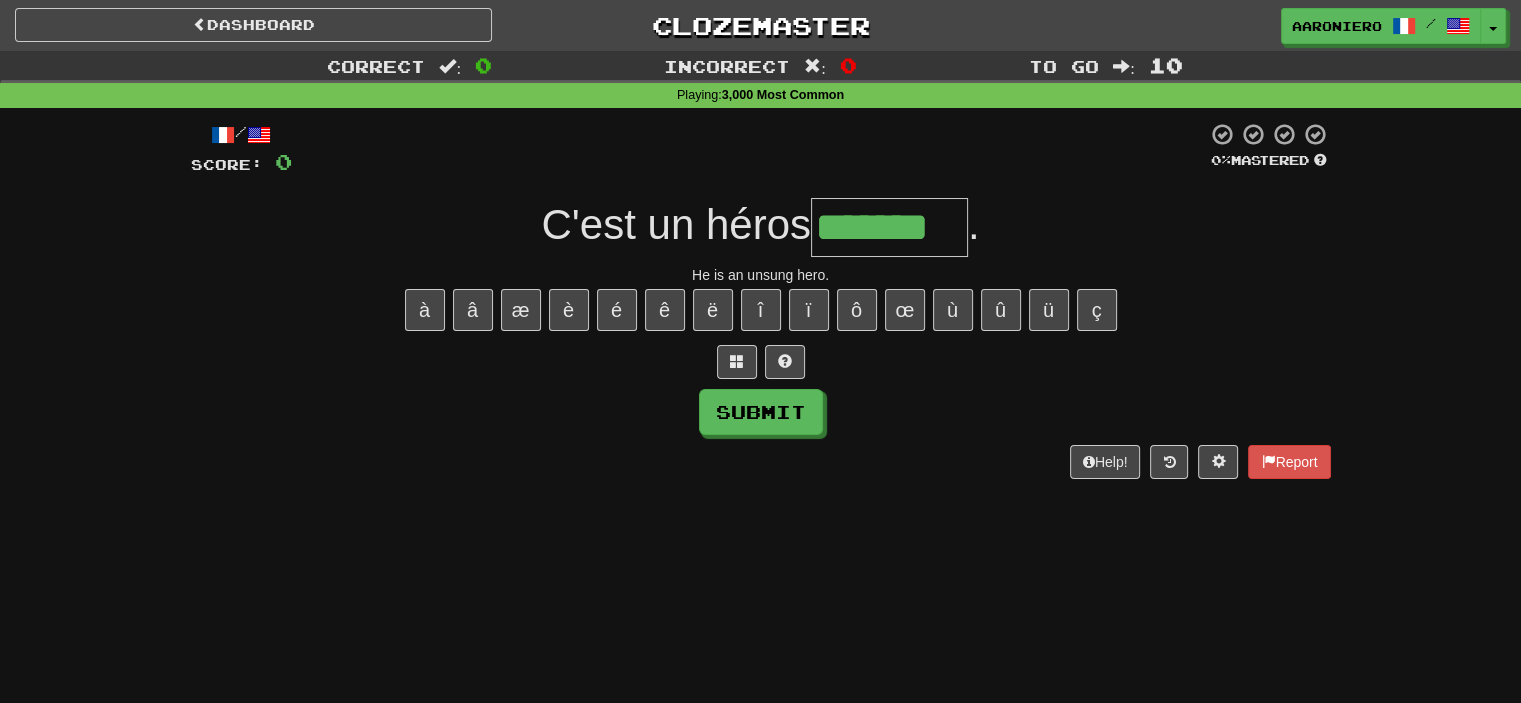 type on "*******" 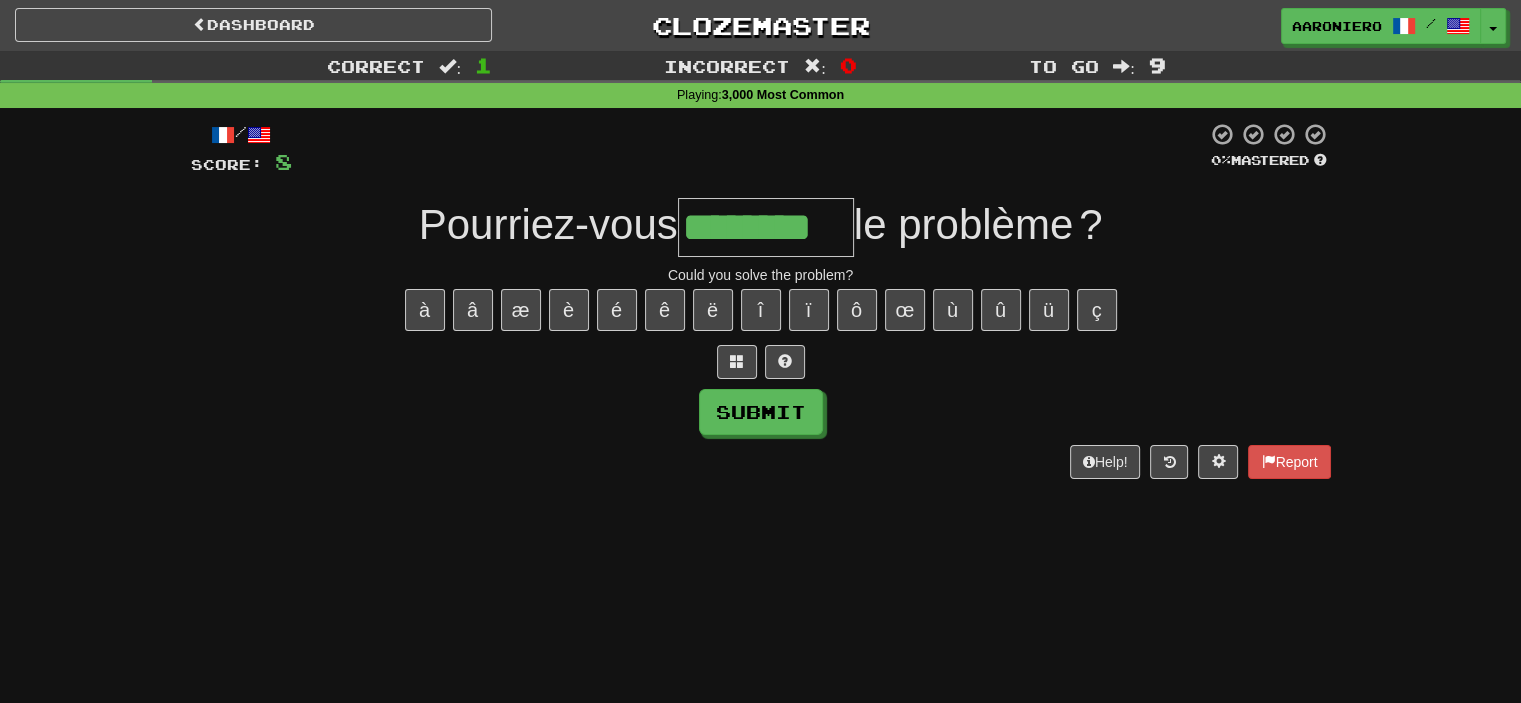 type on "********" 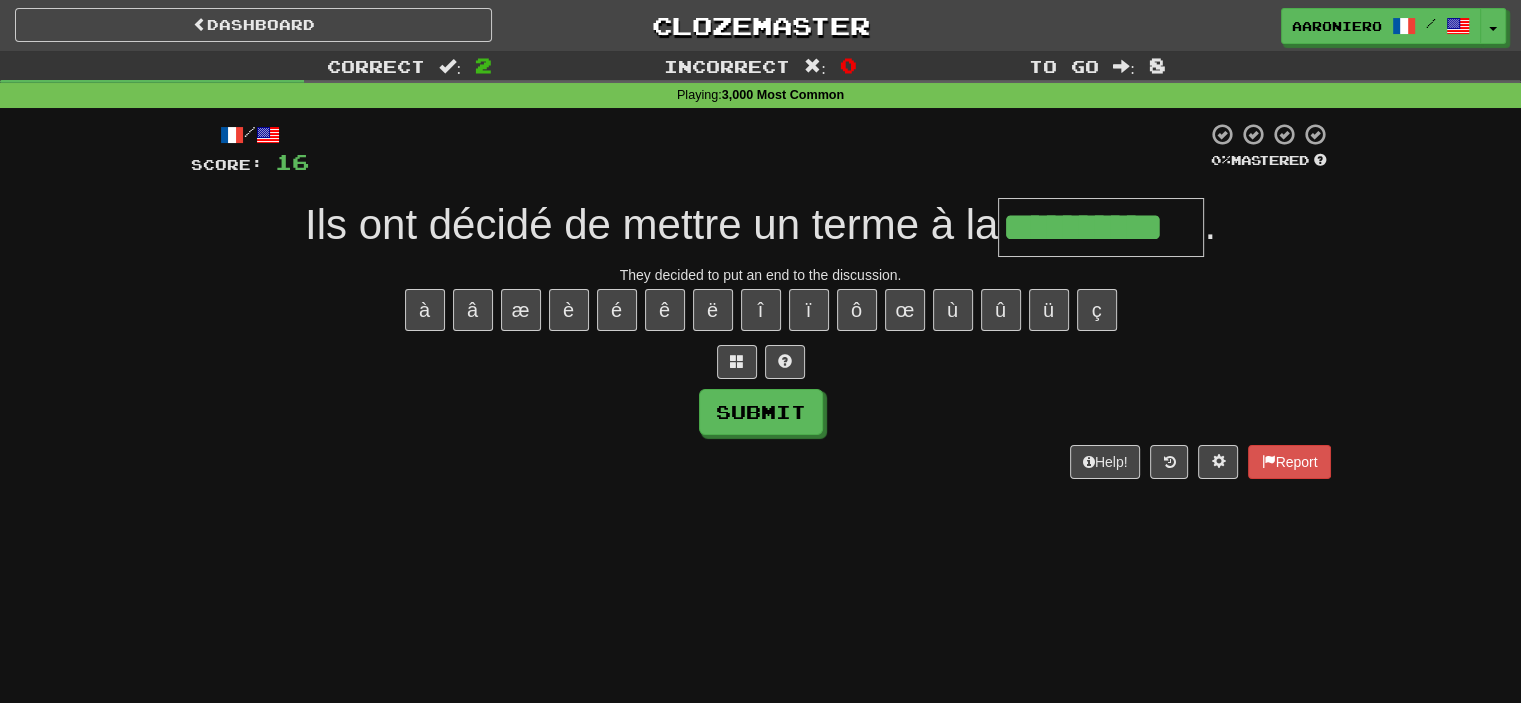 type on "**********" 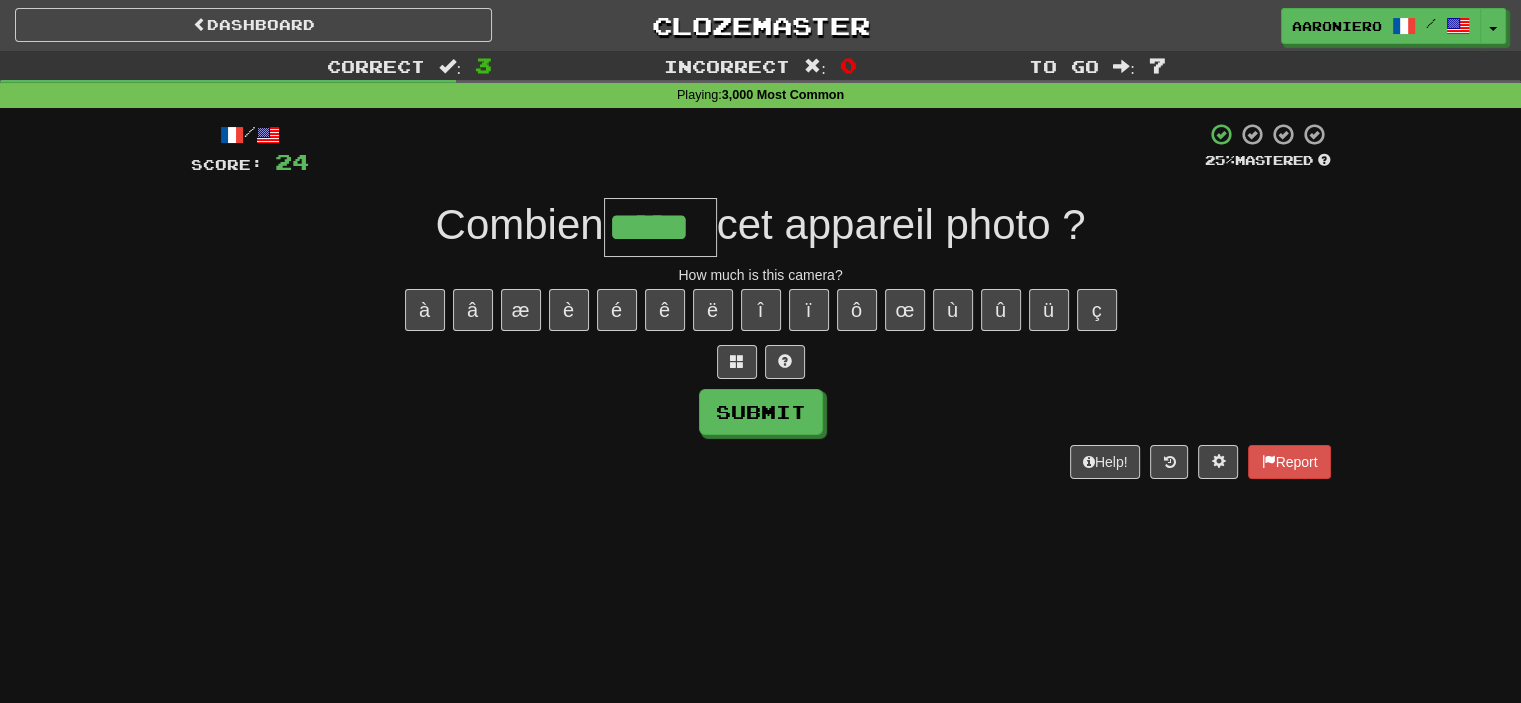 type on "*****" 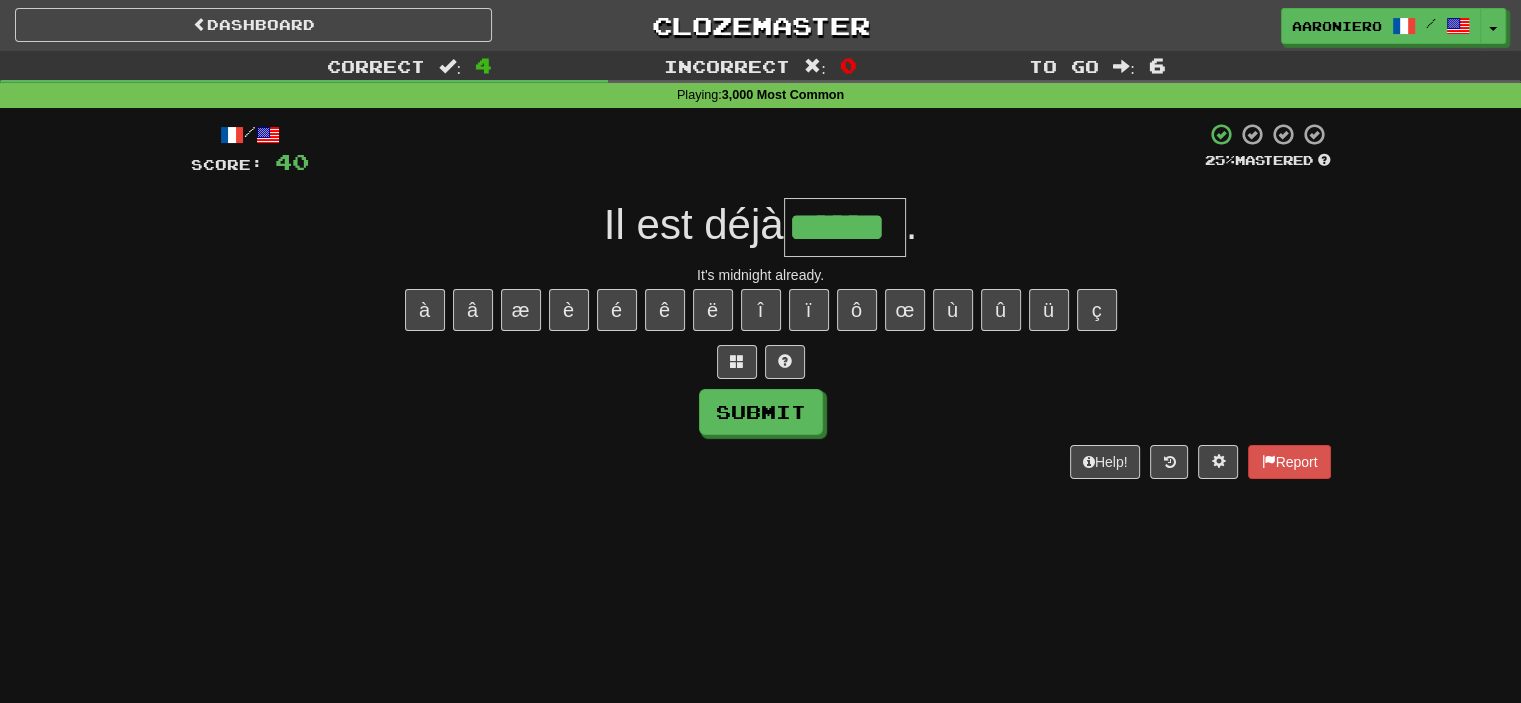 type on "******" 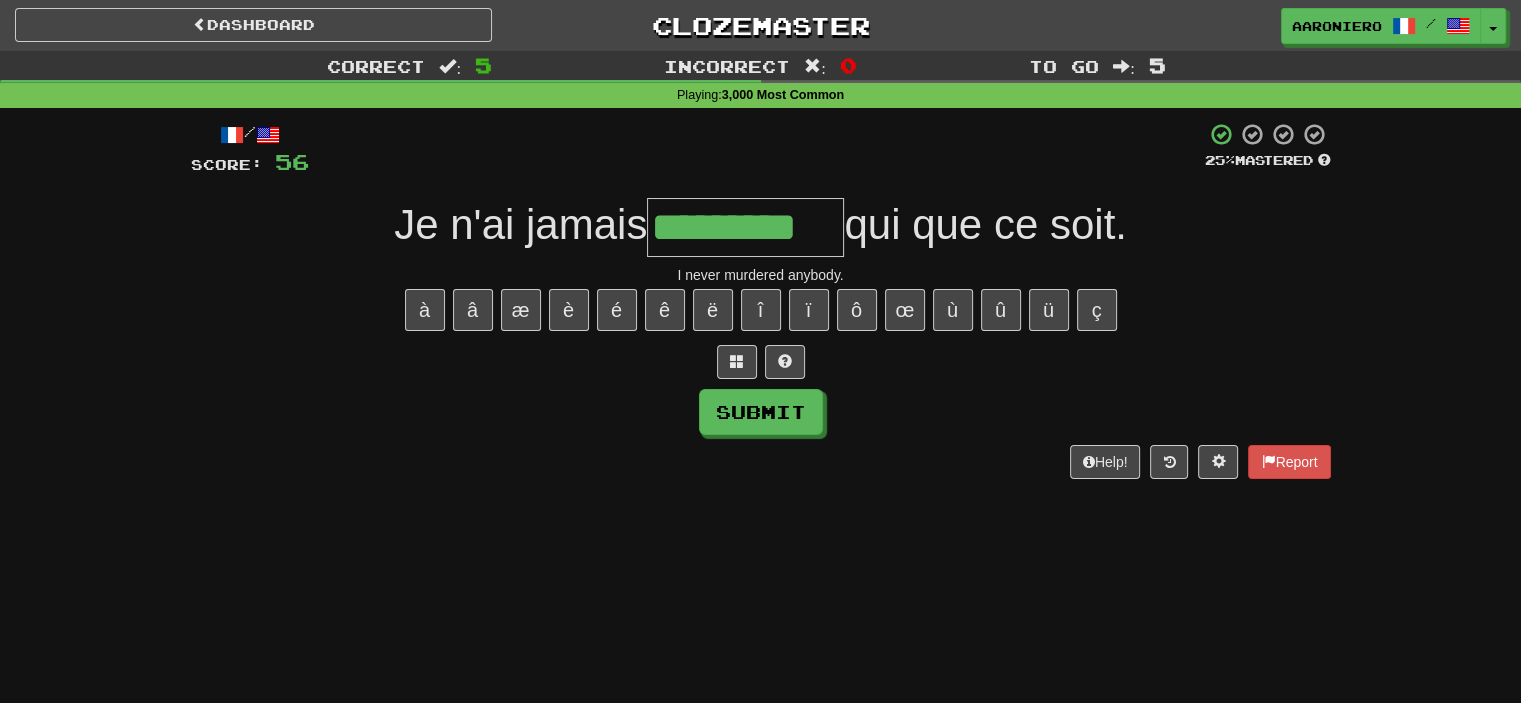 type on "*********" 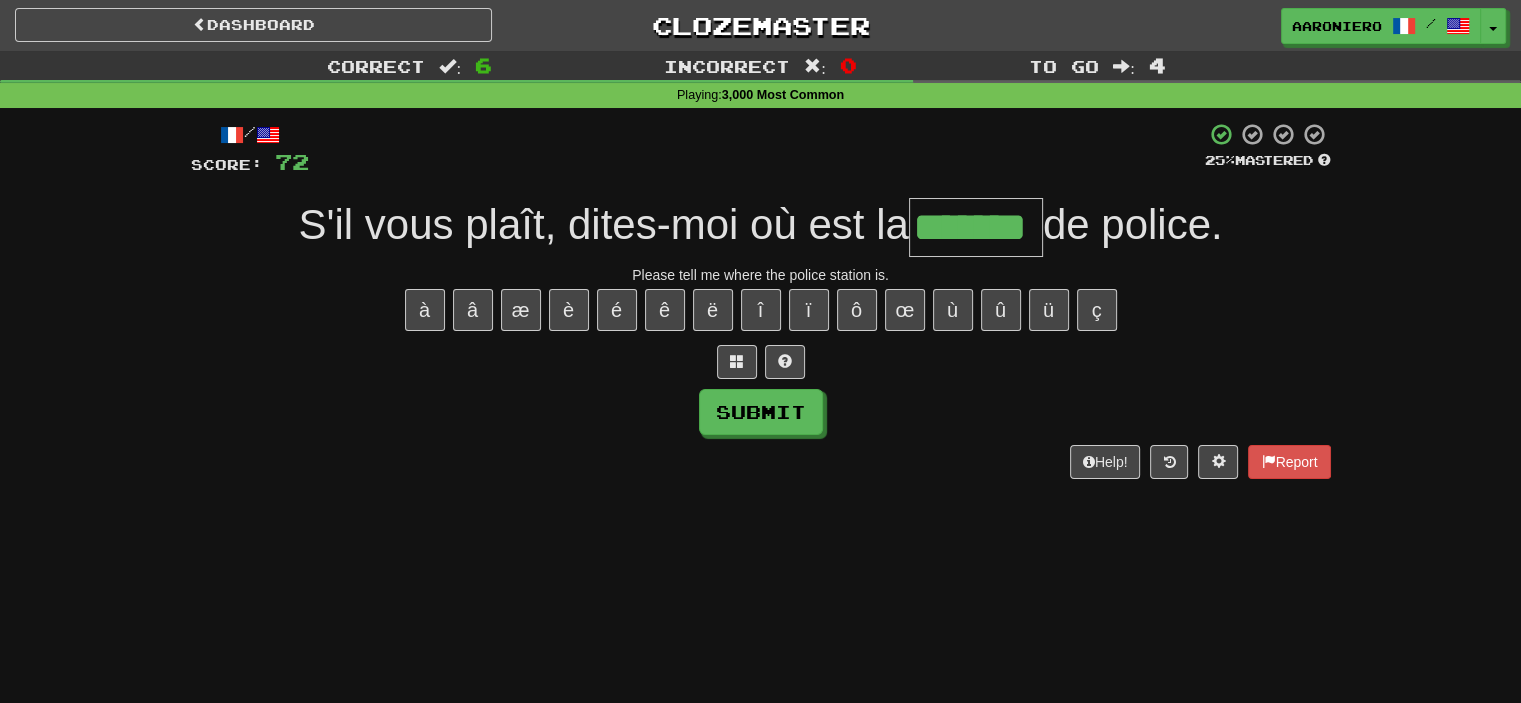 type on "*******" 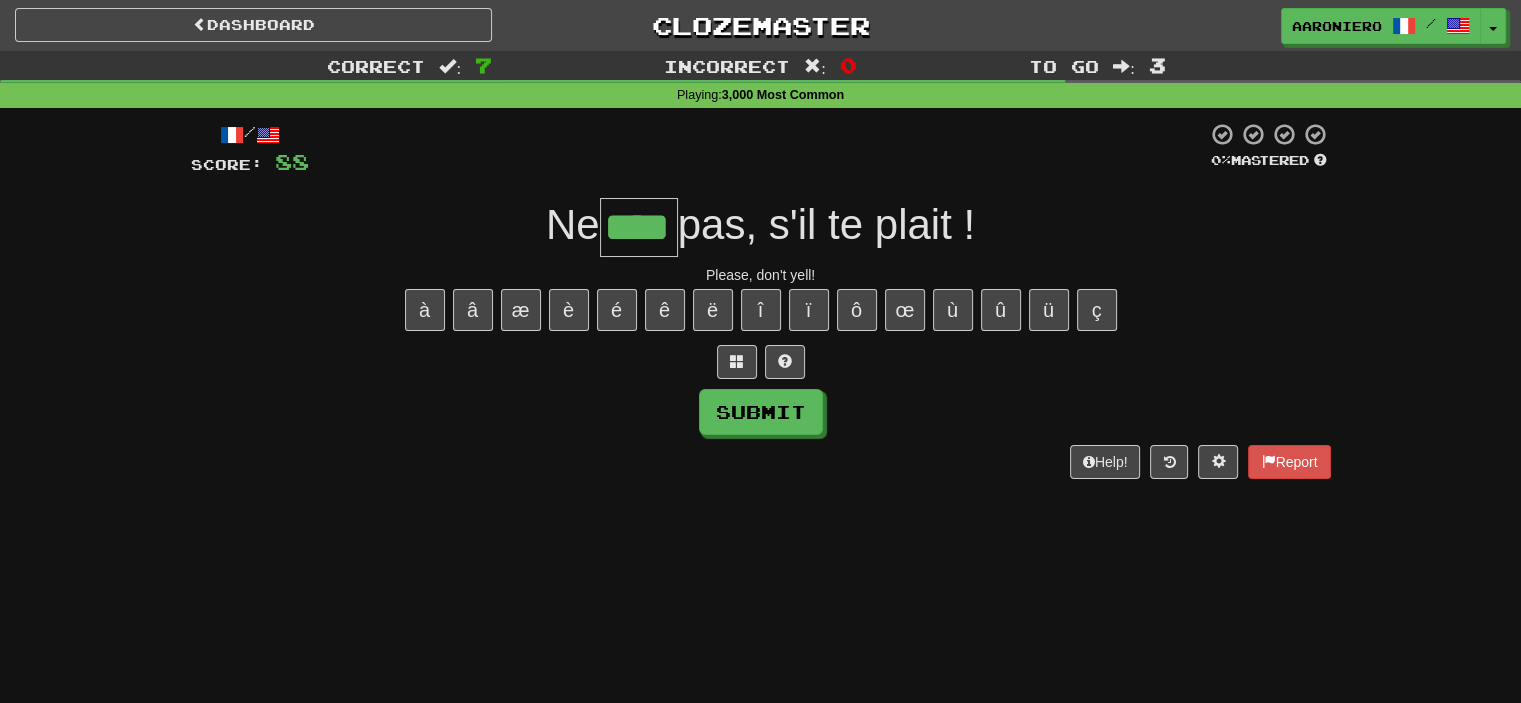 type on "****" 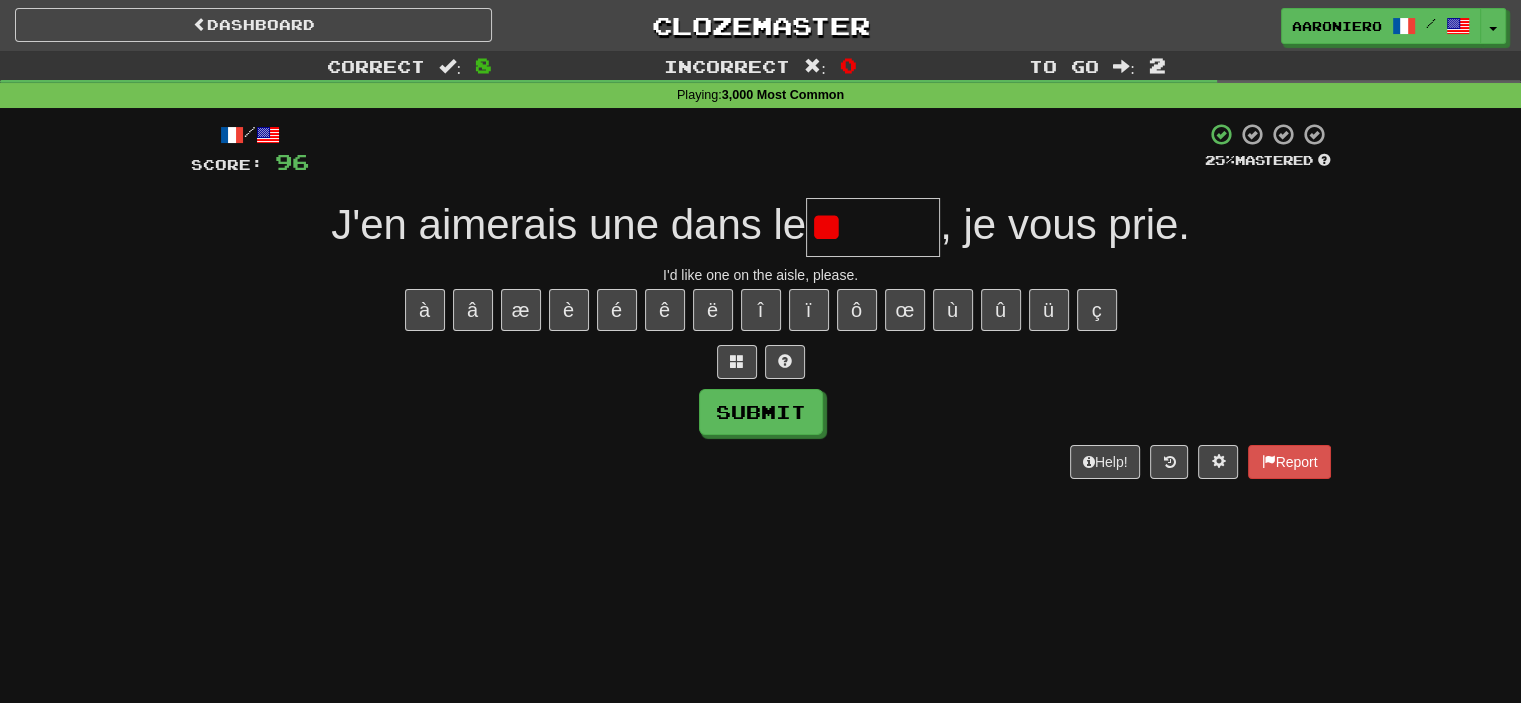 type on "*" 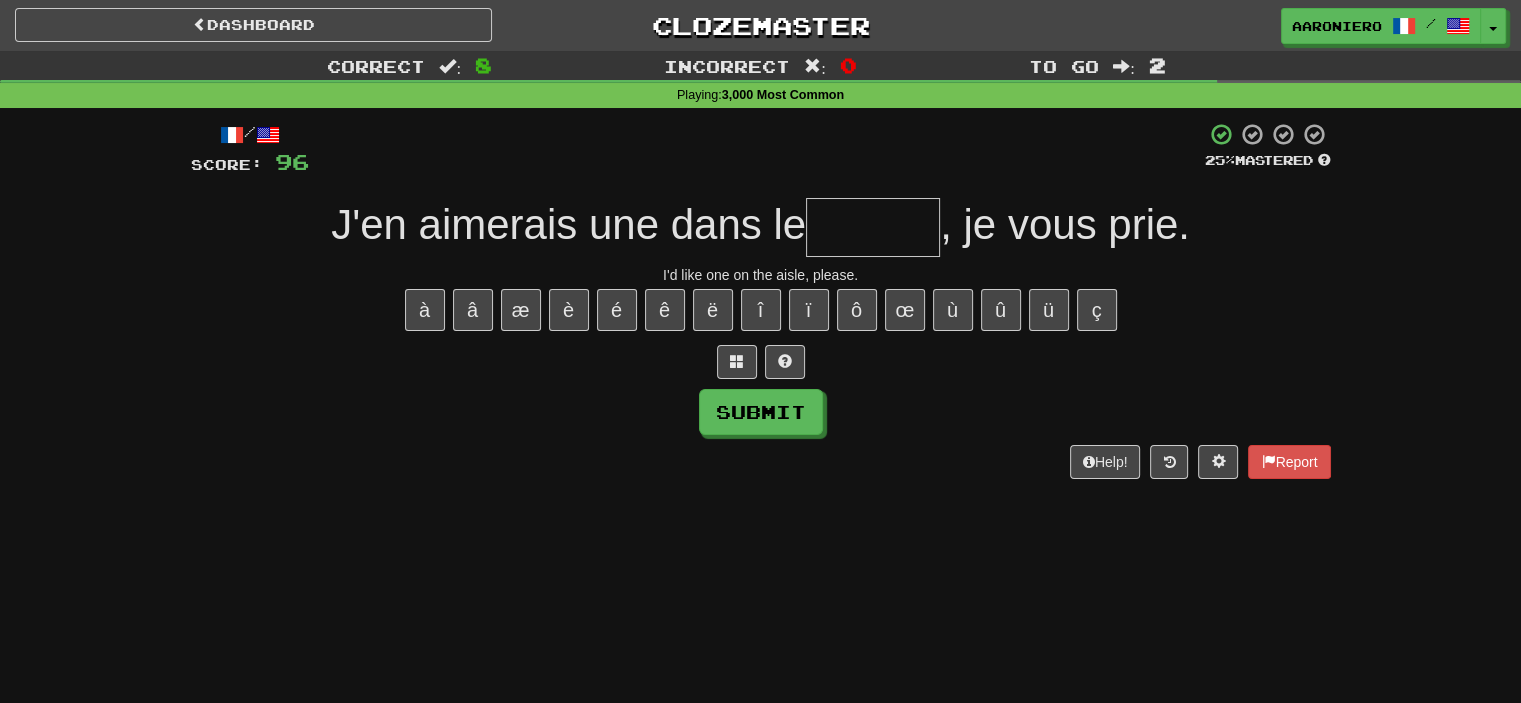 type on "*" 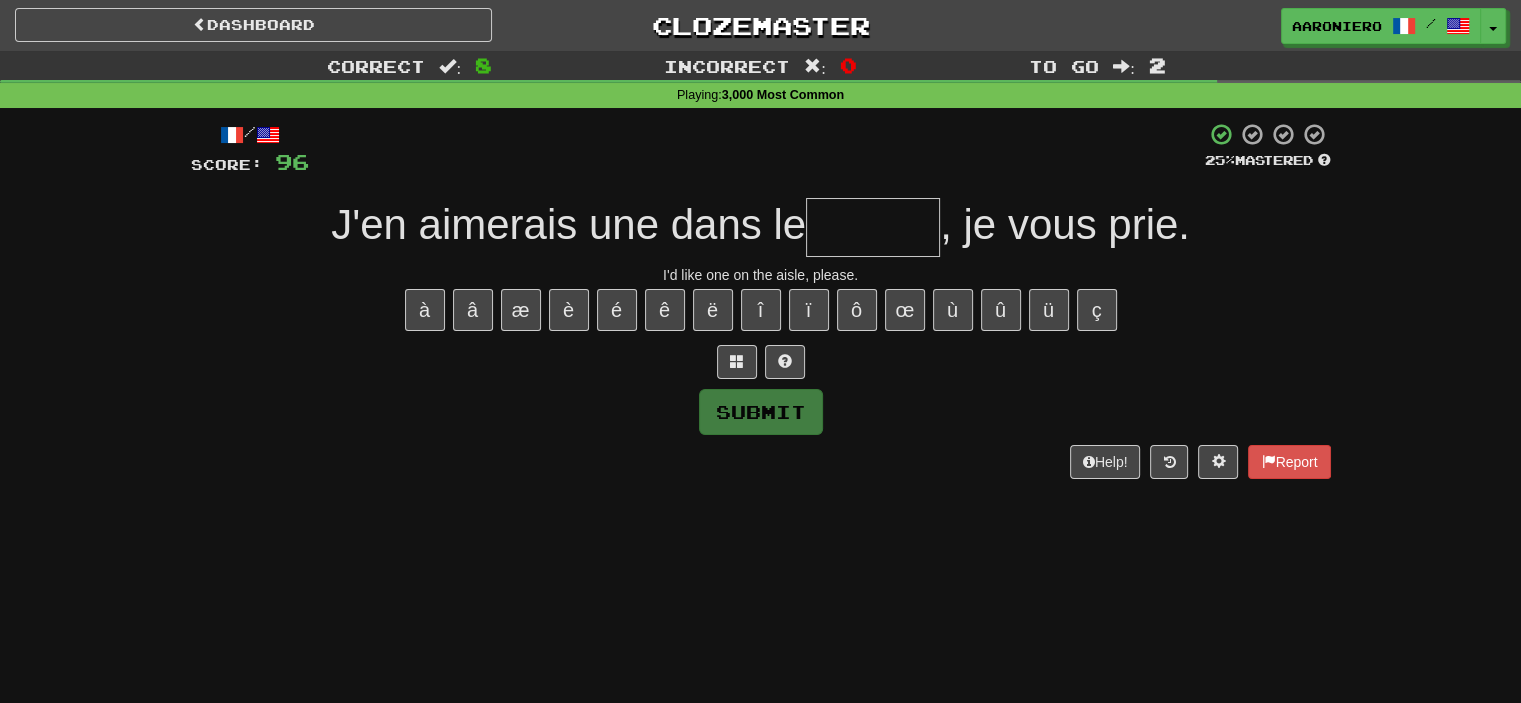 type on "*" 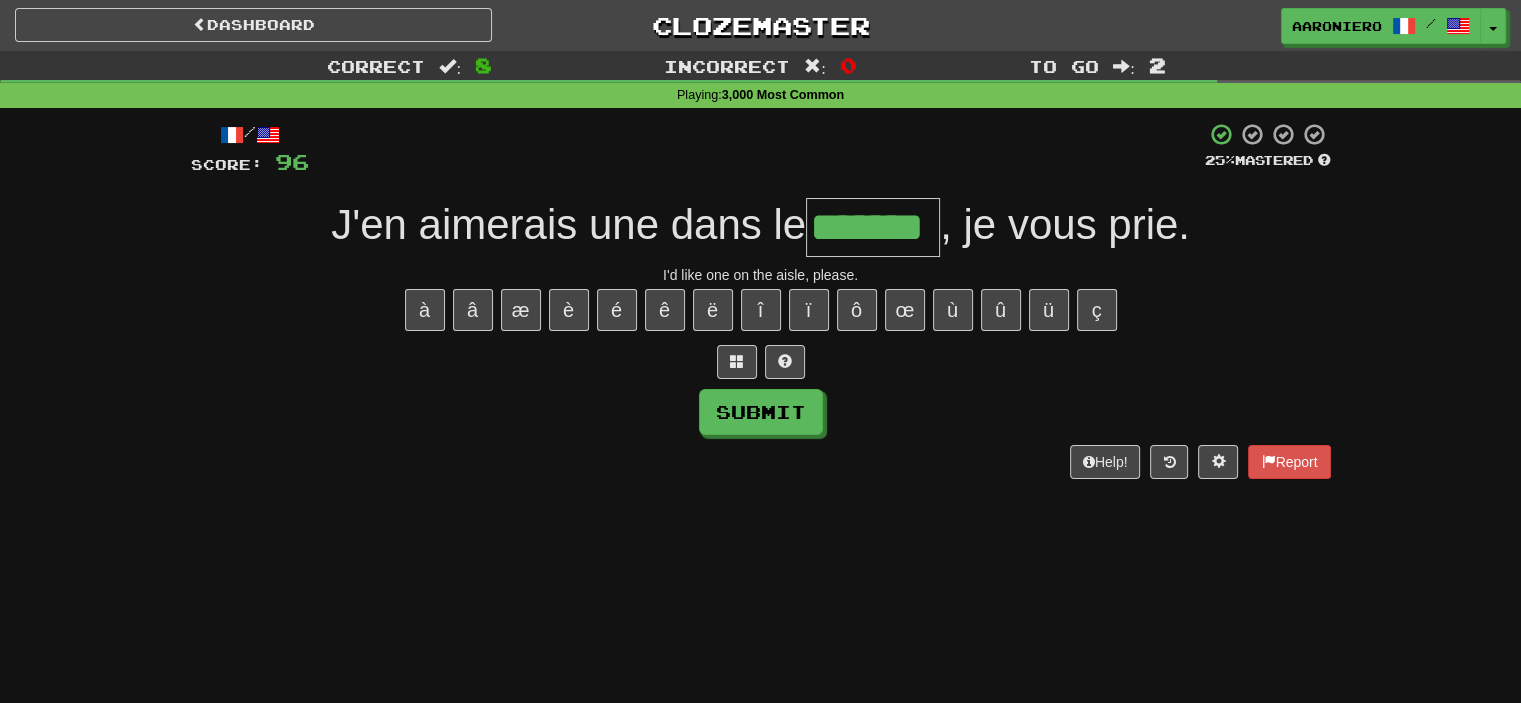 type on "*******" 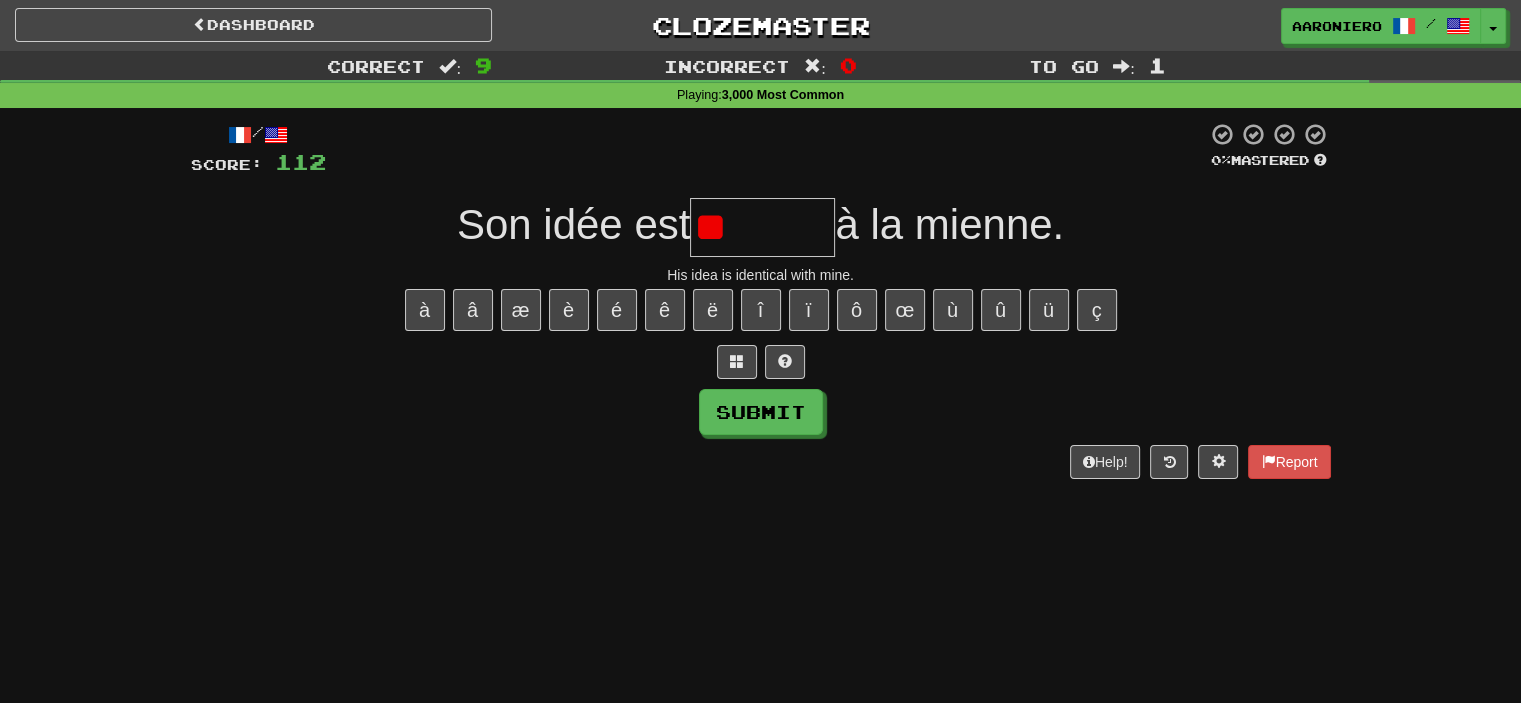 type on "*" 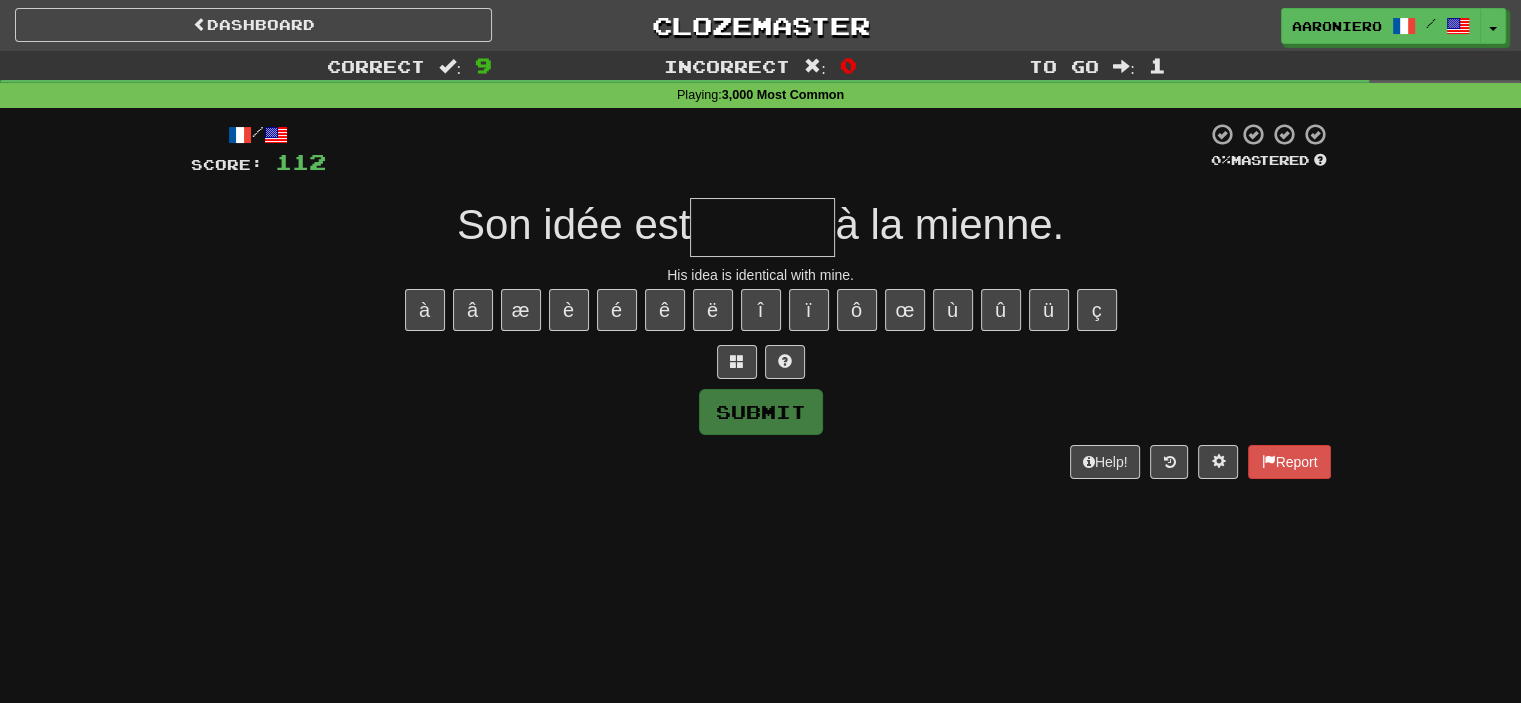 type on "*" 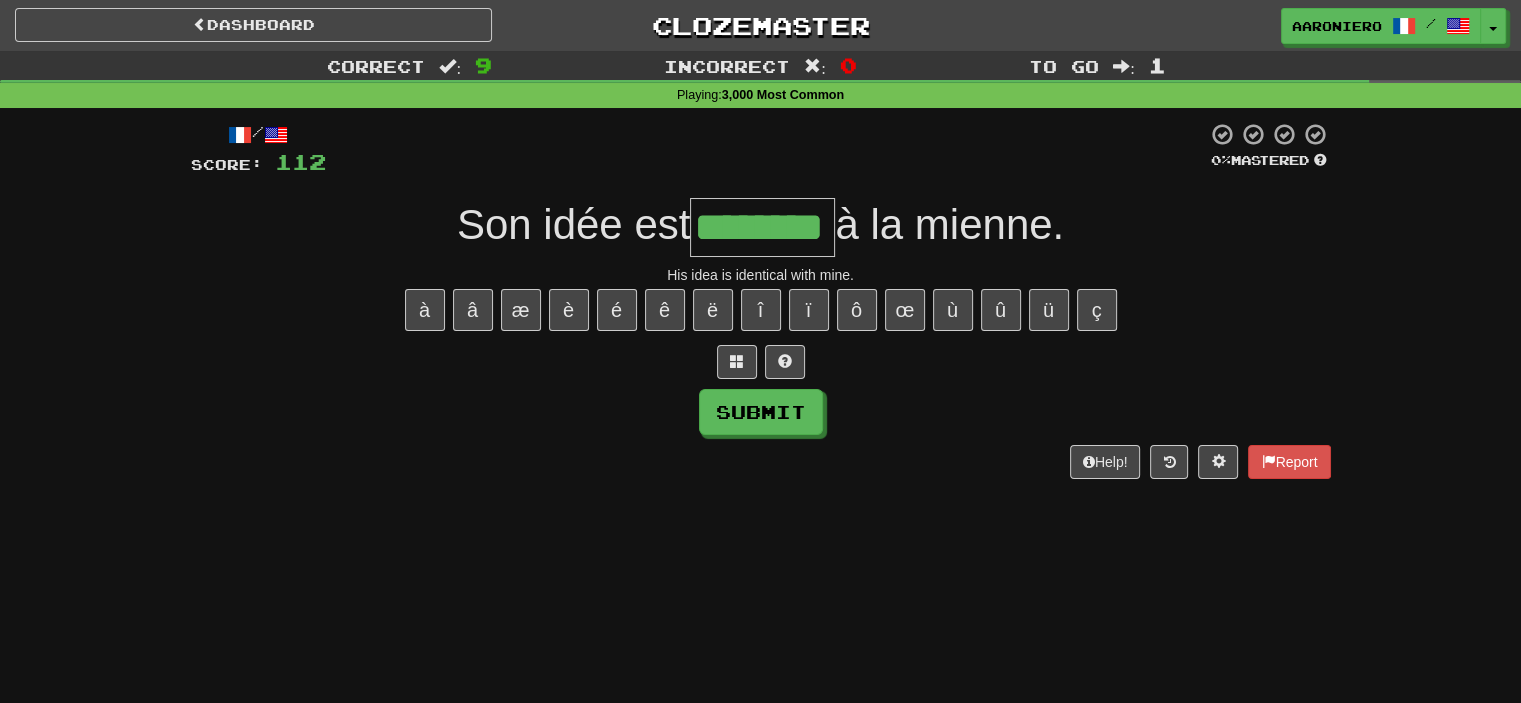 type on "********" 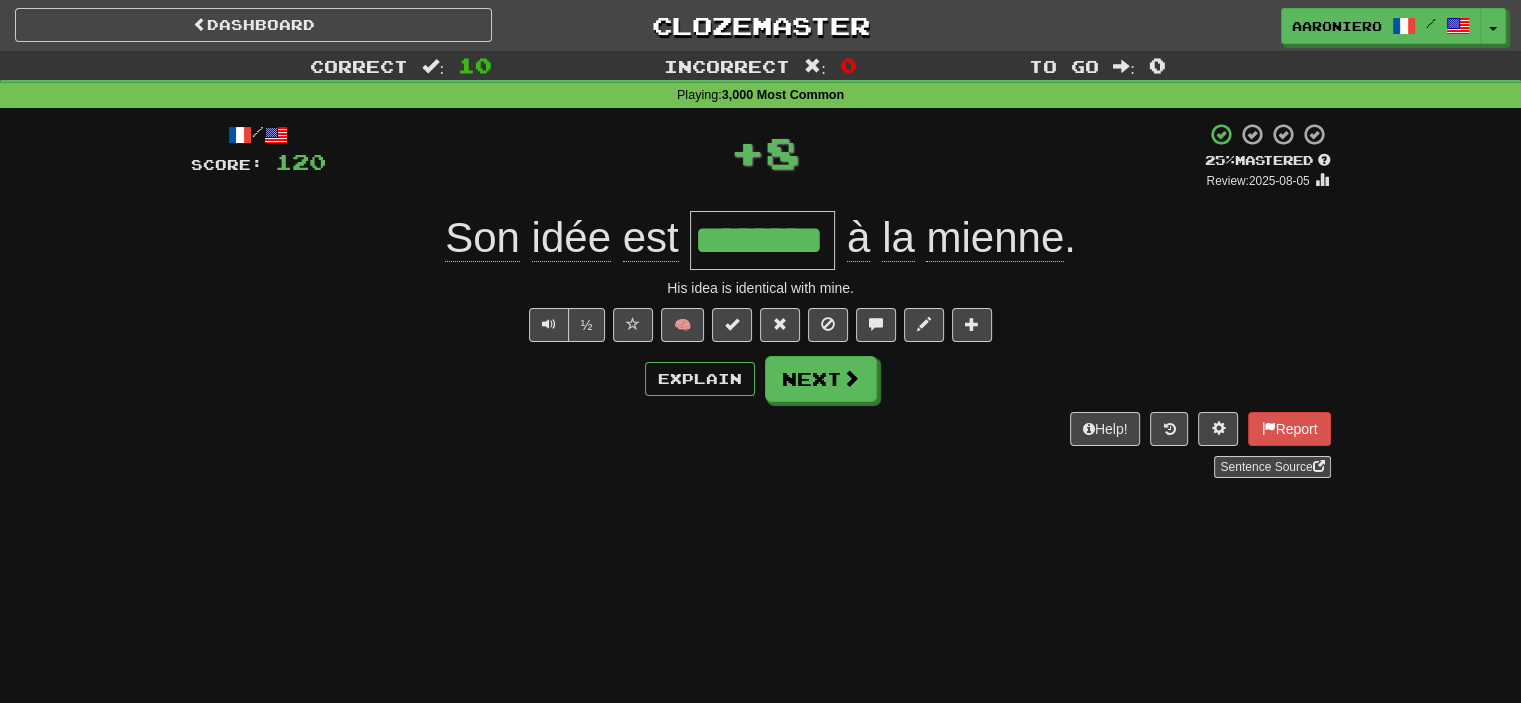 click on "/  Score:   120 + 8 25 %  Mastered Review:  2025-08-05 Son   idée   est   ********   à   la   mienne . His idea is identical with mine. ½ 🧠 Explain Next  Help!  Report Sentence Source" at bounding box center [761, 300] 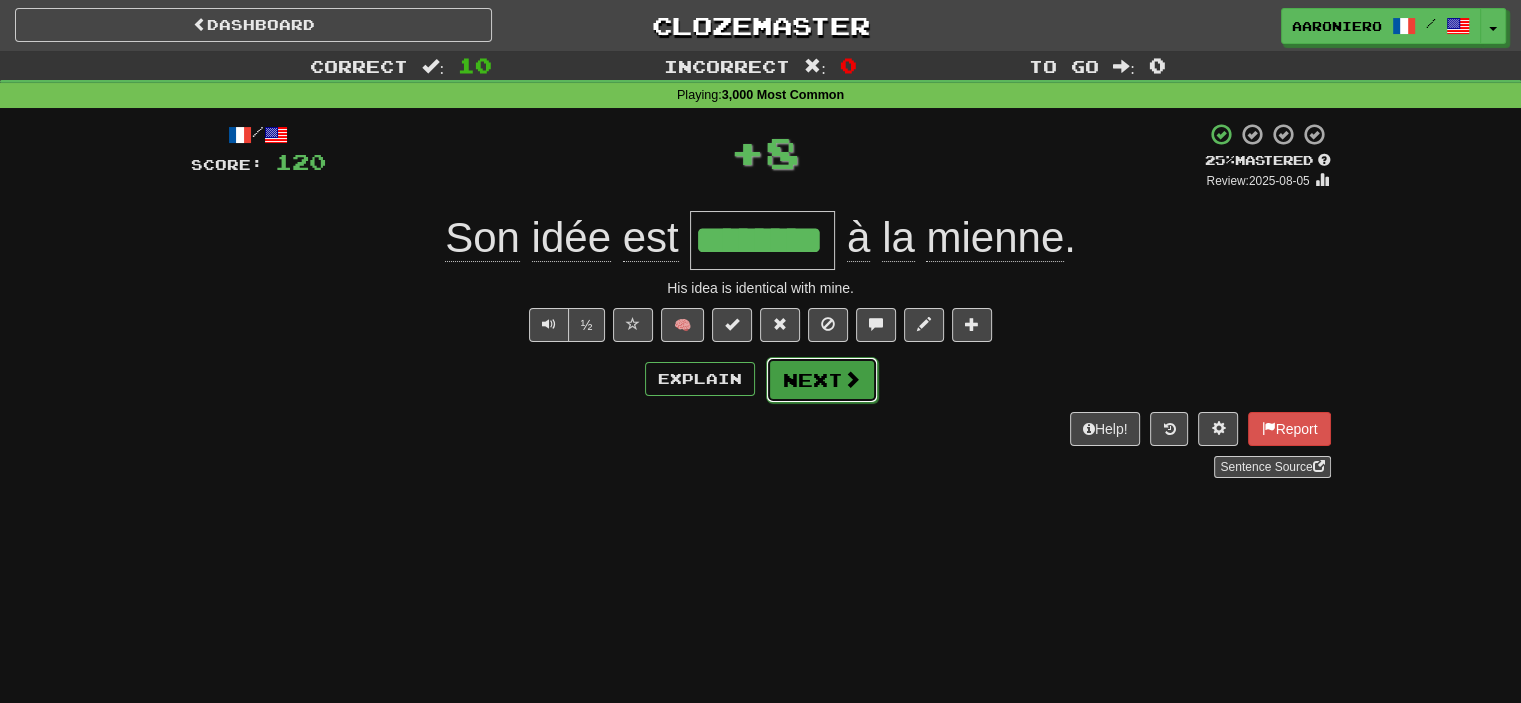 click at bounding box center (852, 379) 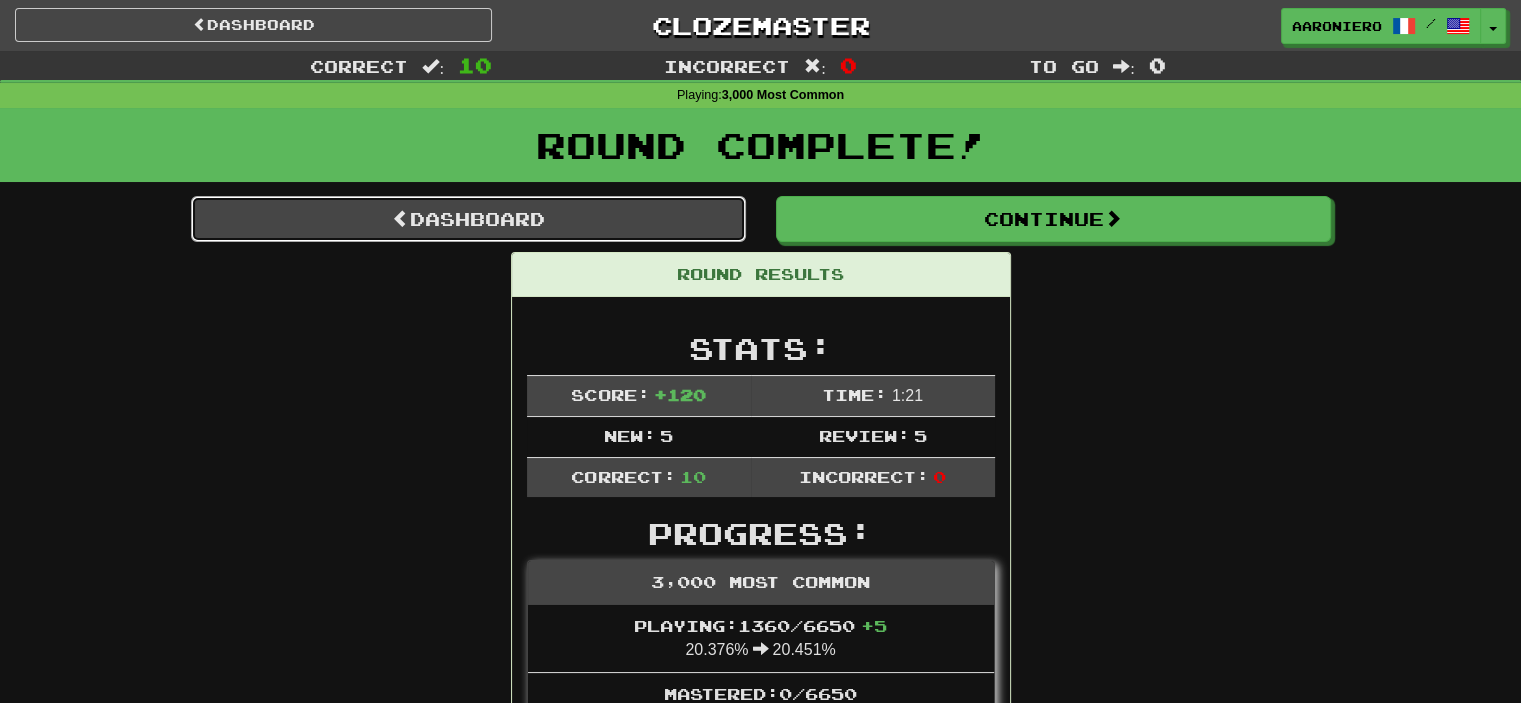 click on "Dashboard" at bounding box center [468, 219] 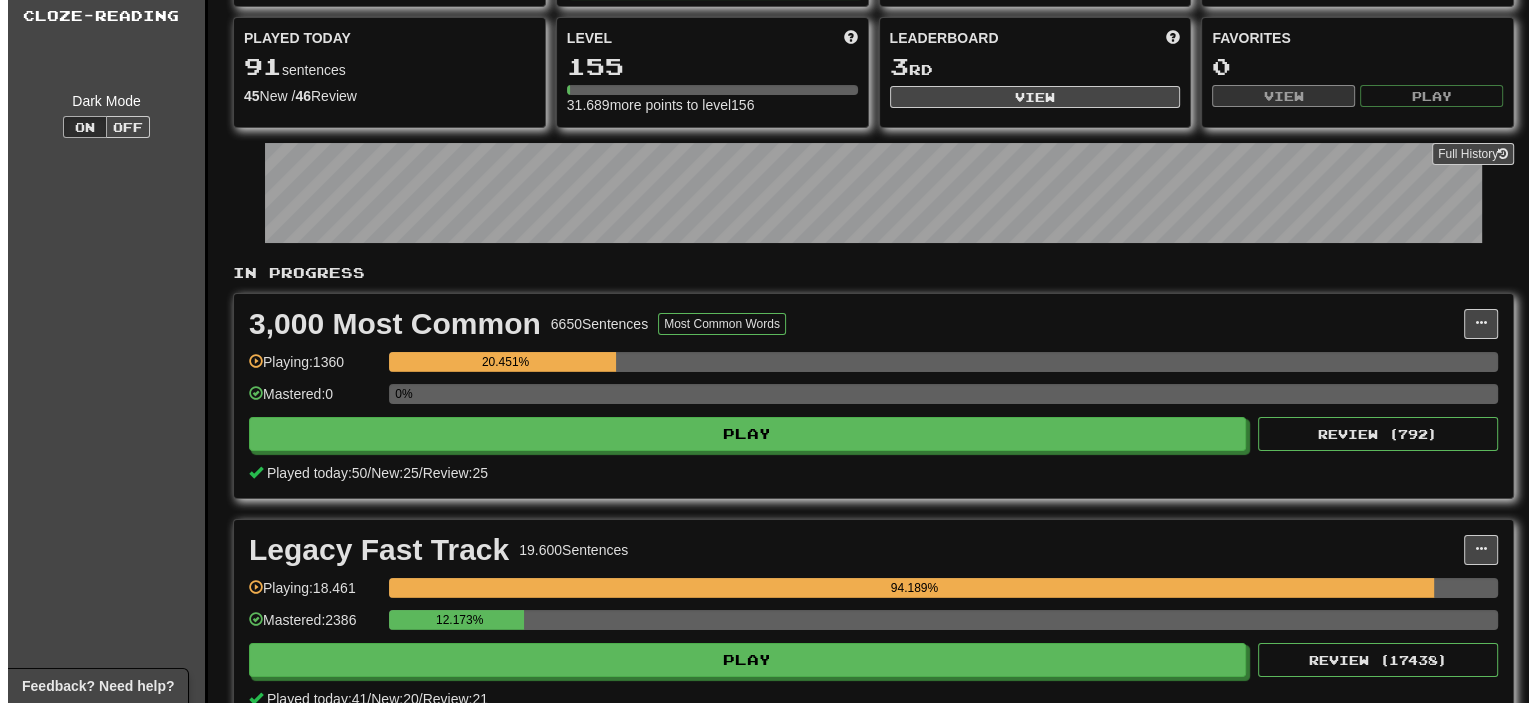 scroll, scrollTop: 200, scrollLeft: 0, axis: vertical 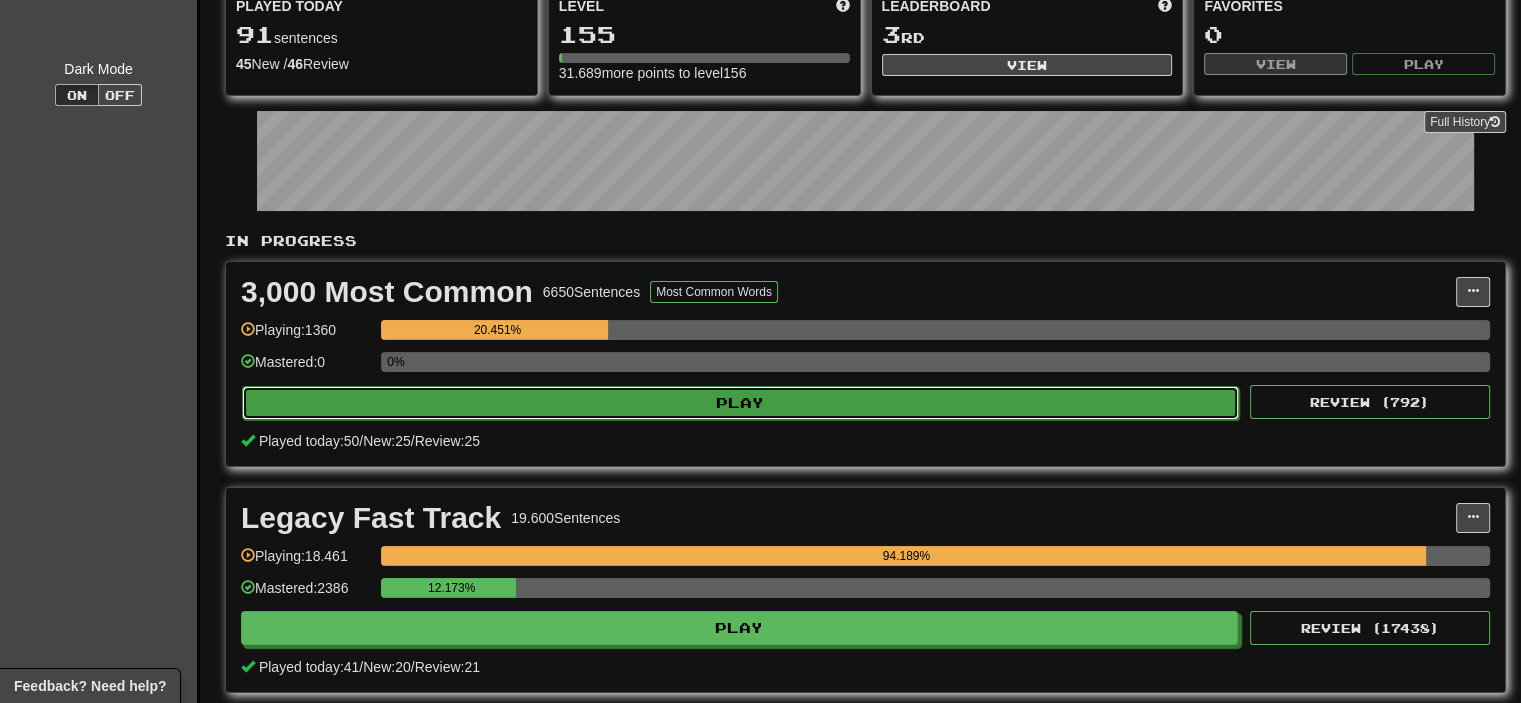 click on "Play" at bounding box center (740, 403) 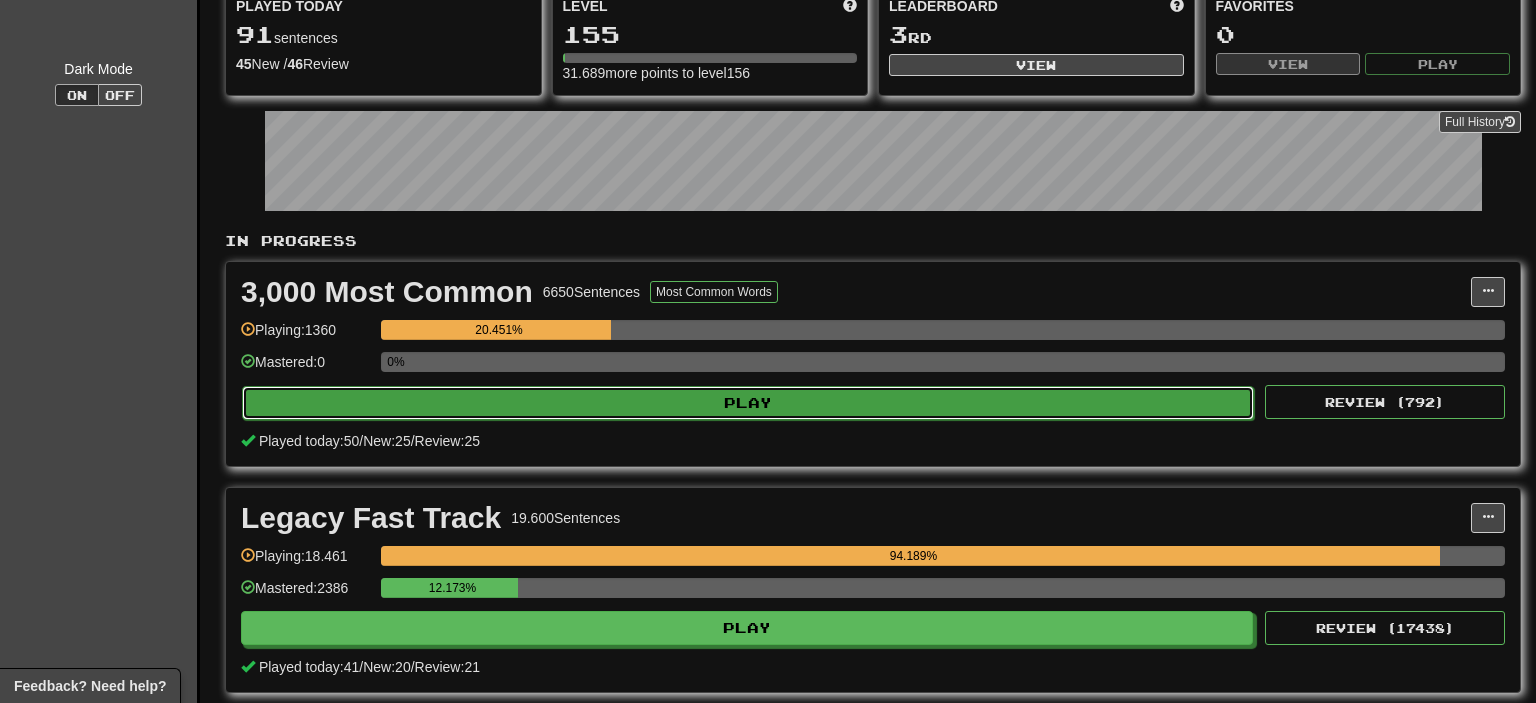 select on "**" 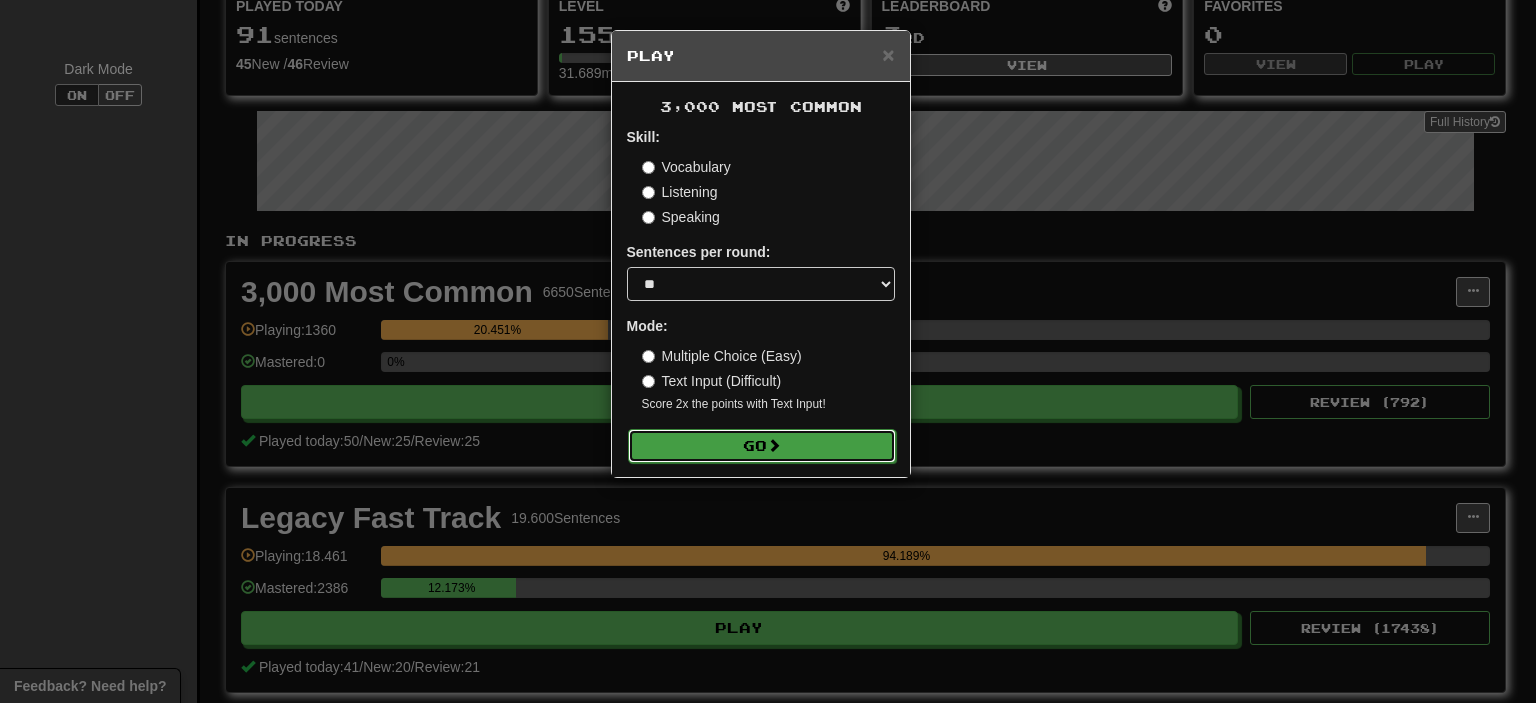 click on "Go" at bounding box center [762, 446] 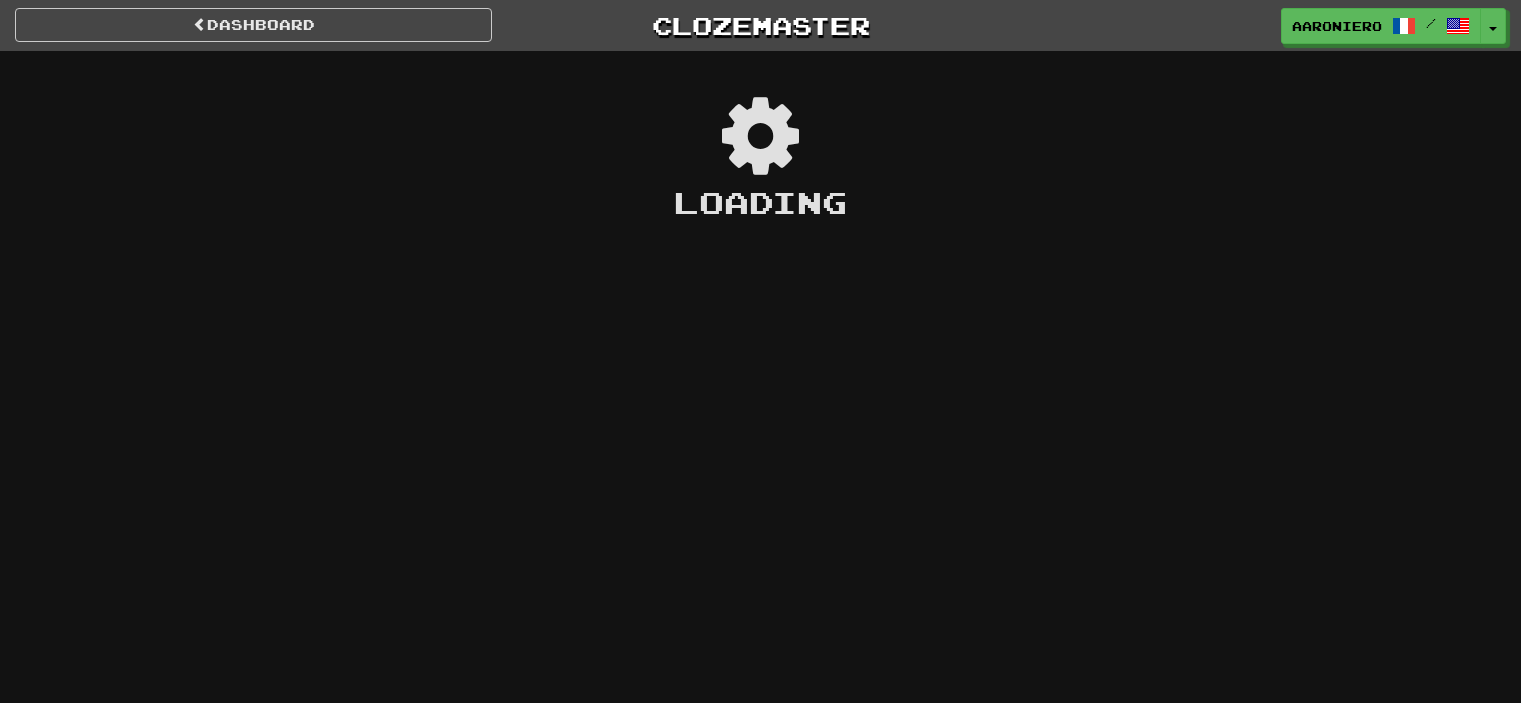scroll, scrollTop: 0, scrollLeft: 0, axis: both 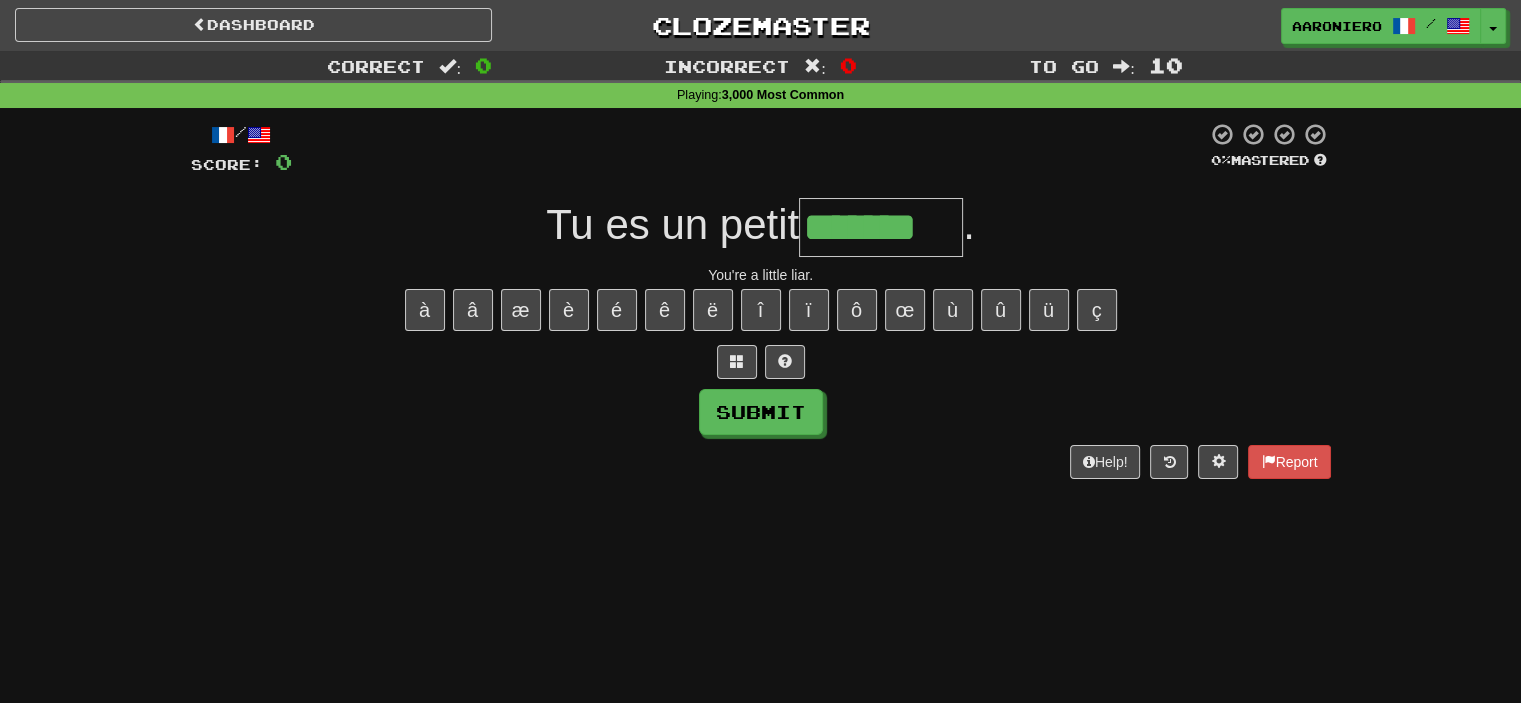 type on "*******" 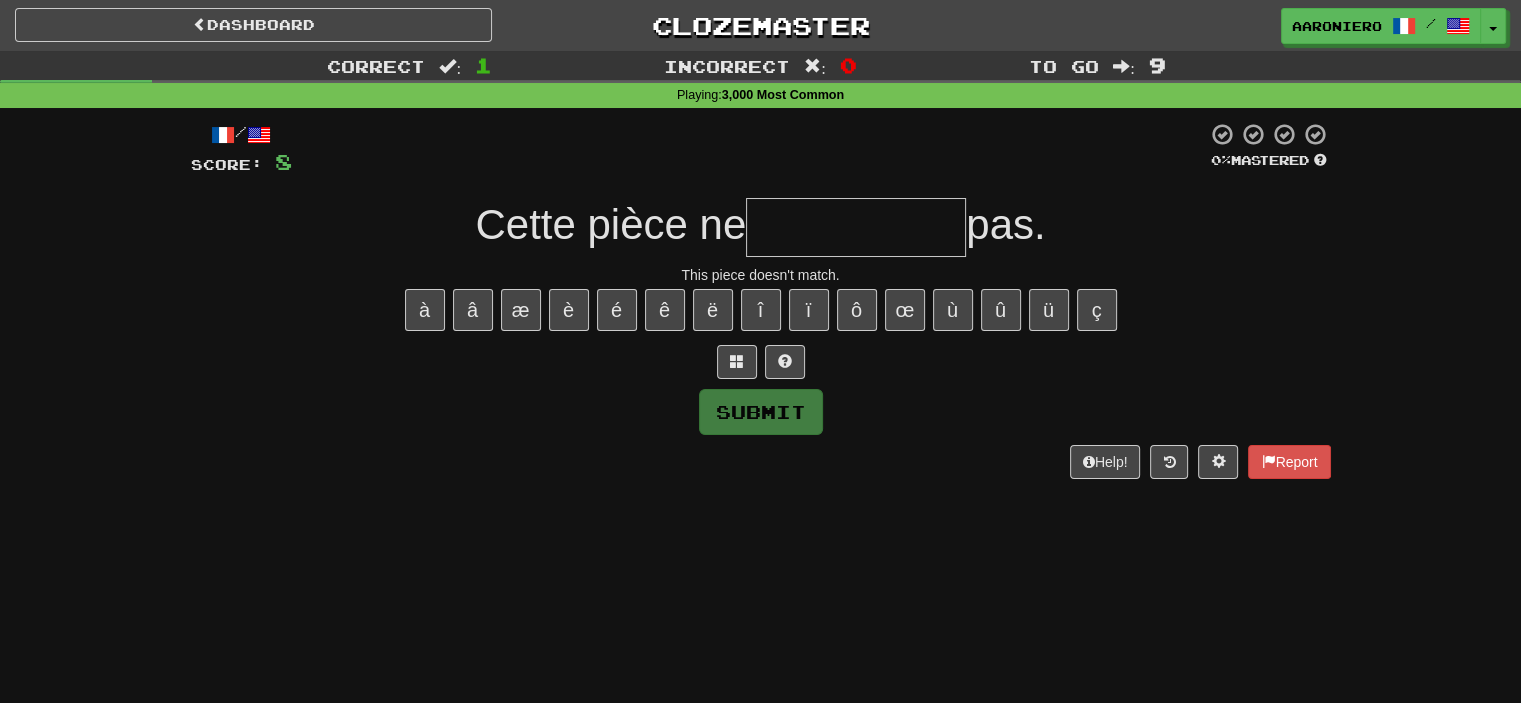 type on "*" 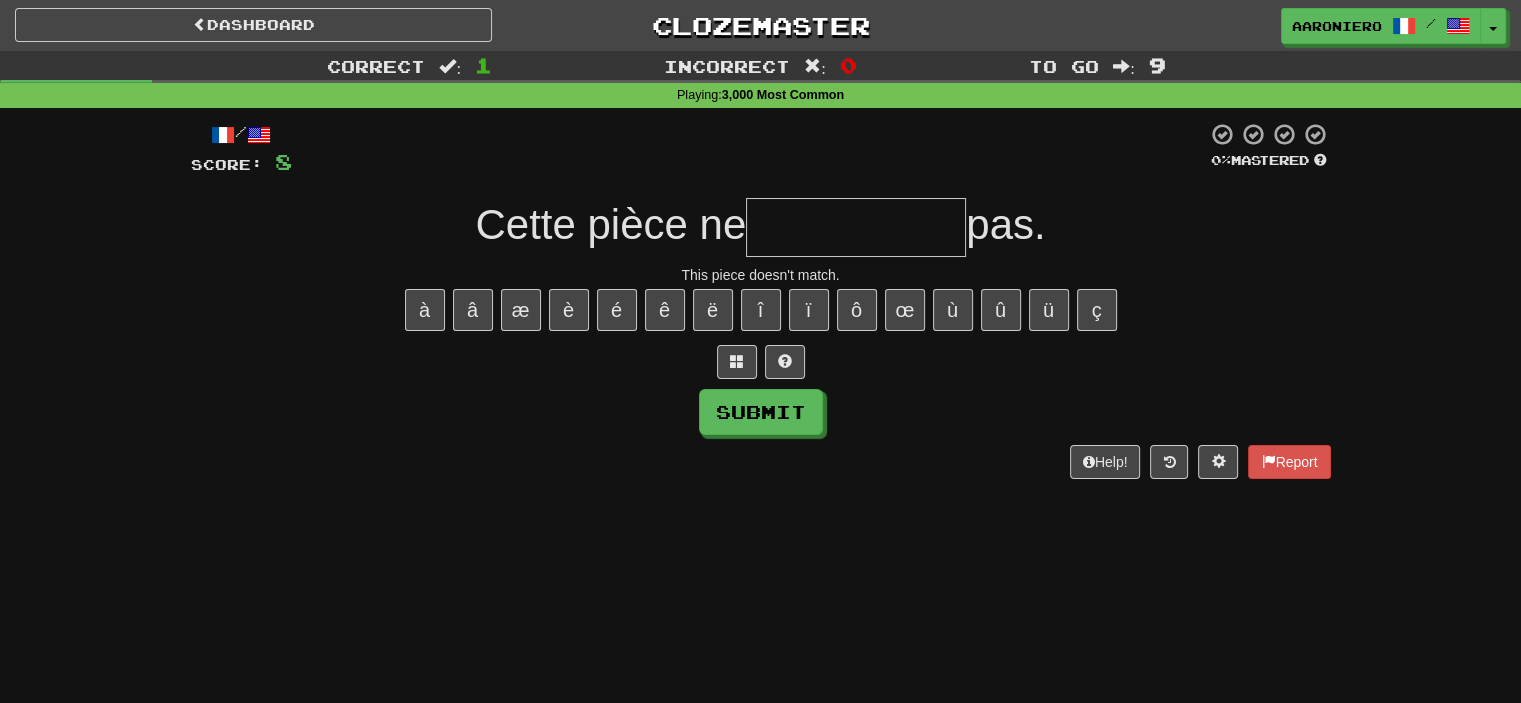 type on "*" 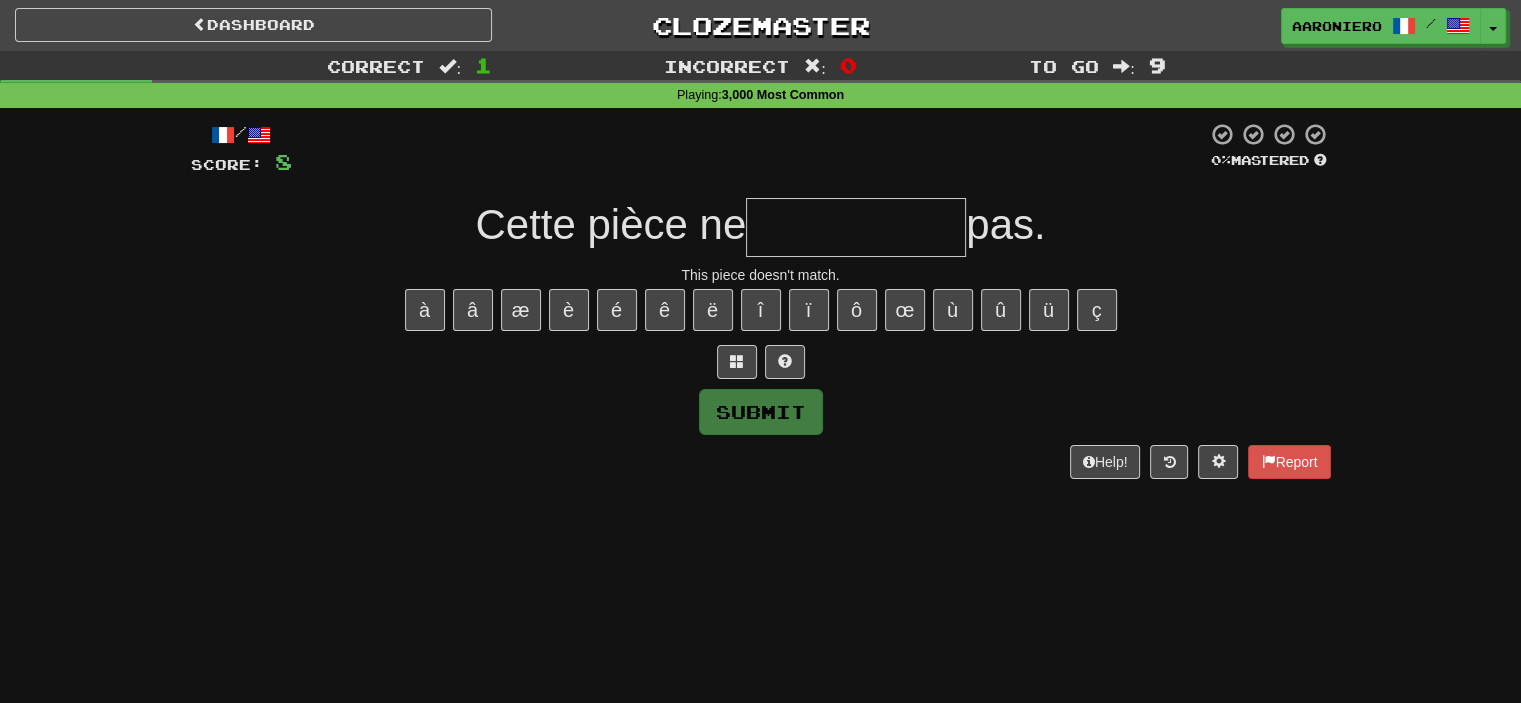 type on "*" 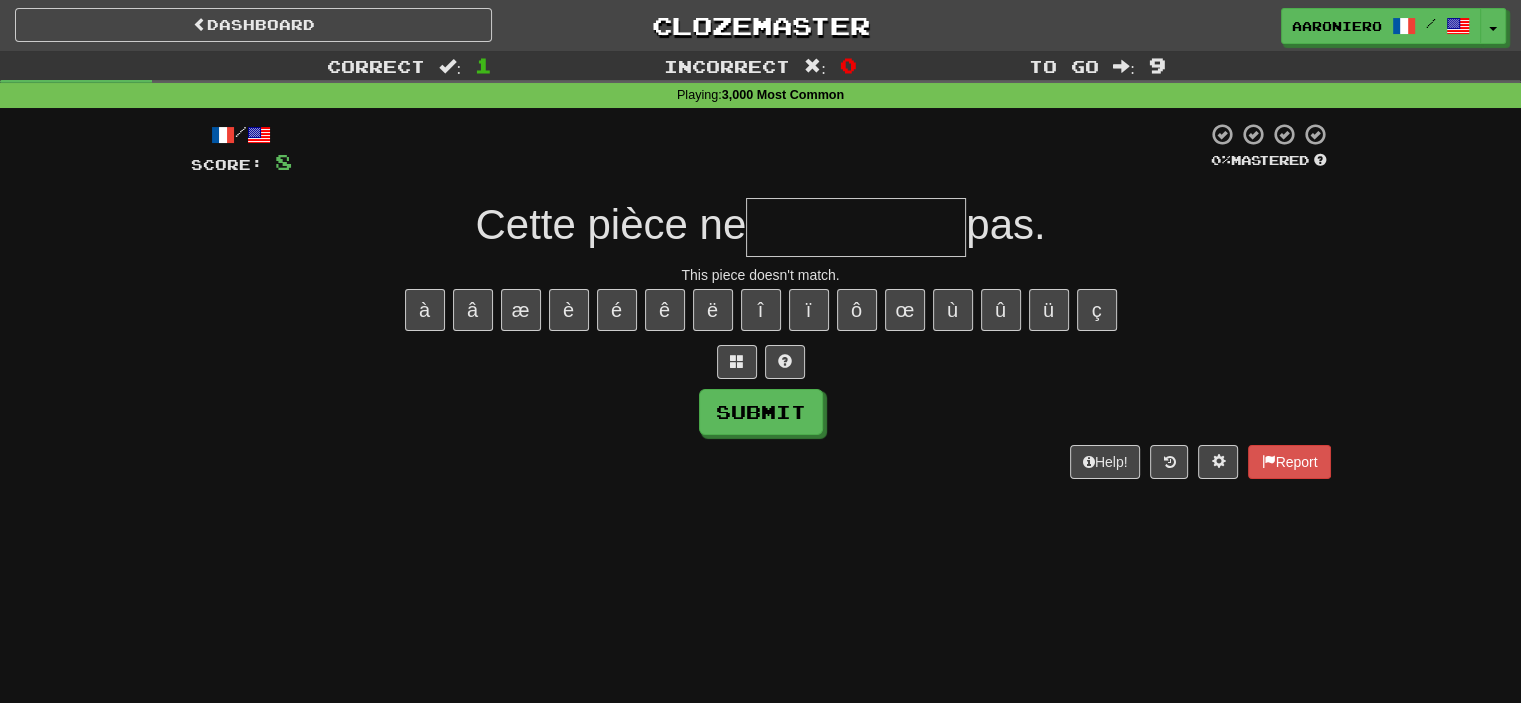 type on "*" 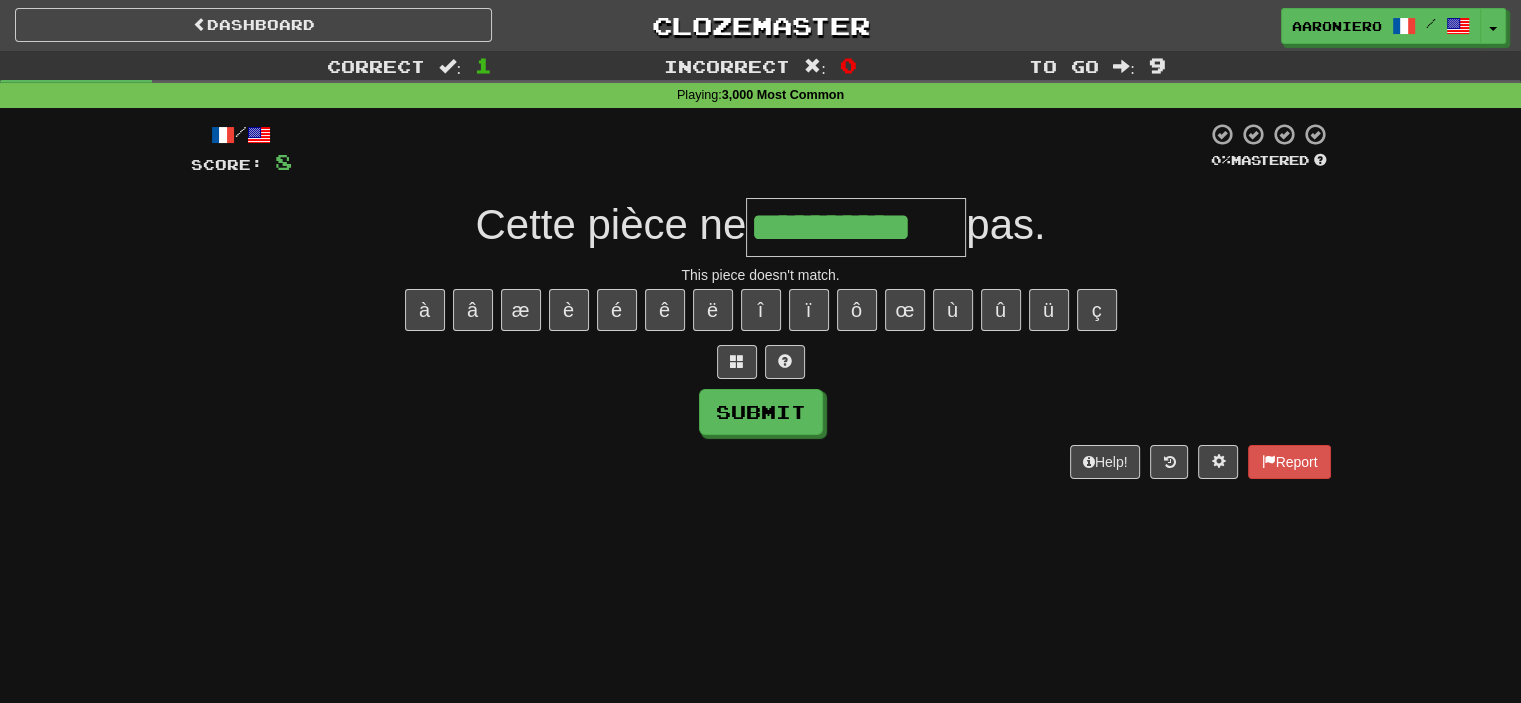 type on "**********" 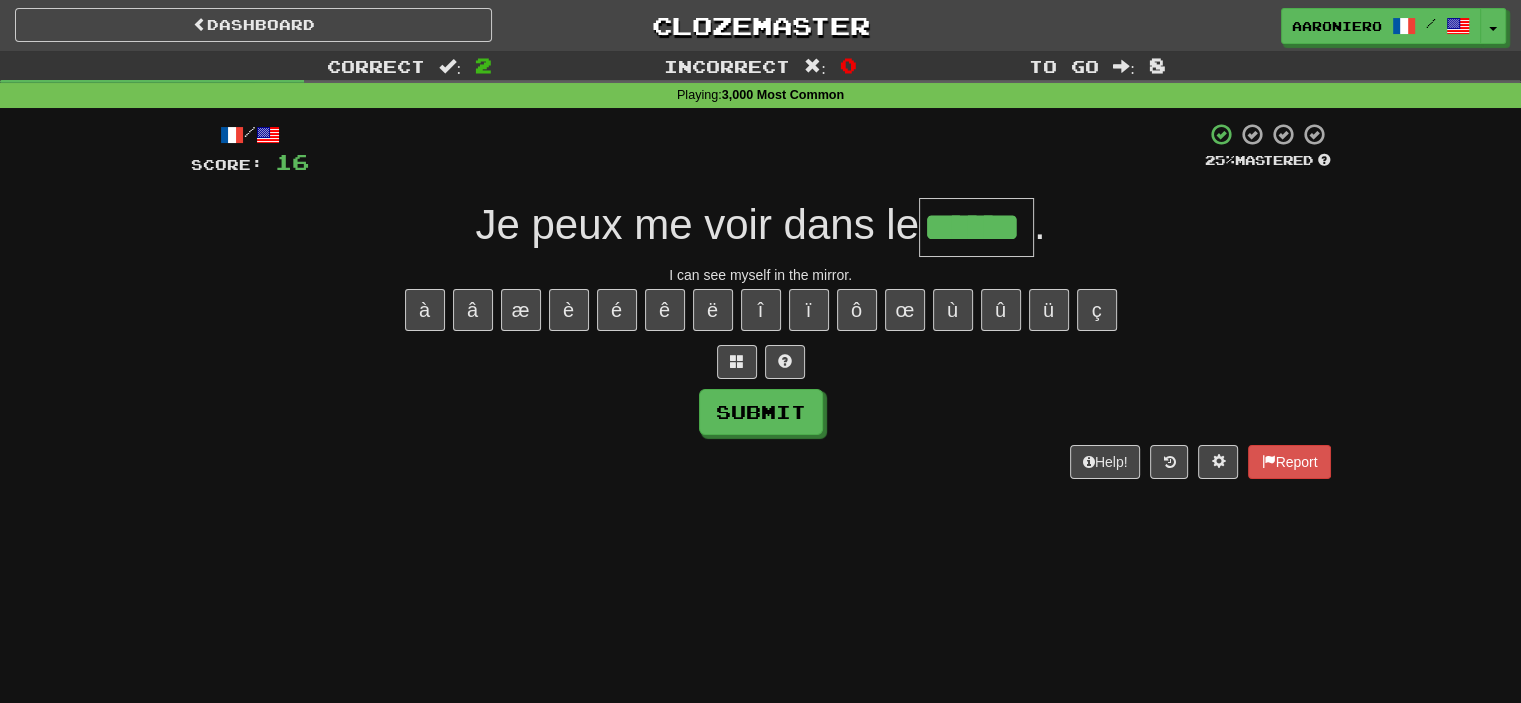 type on "******" 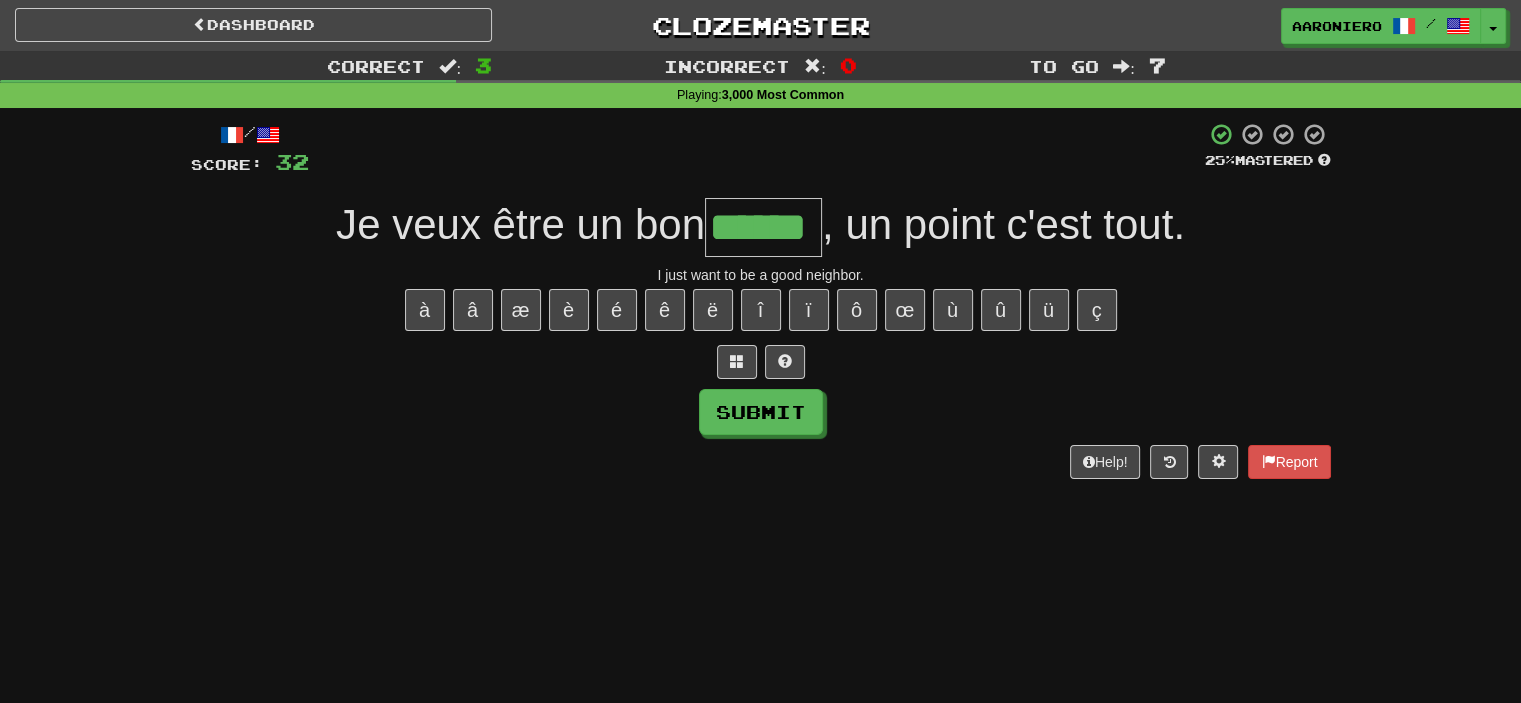 type on "******" 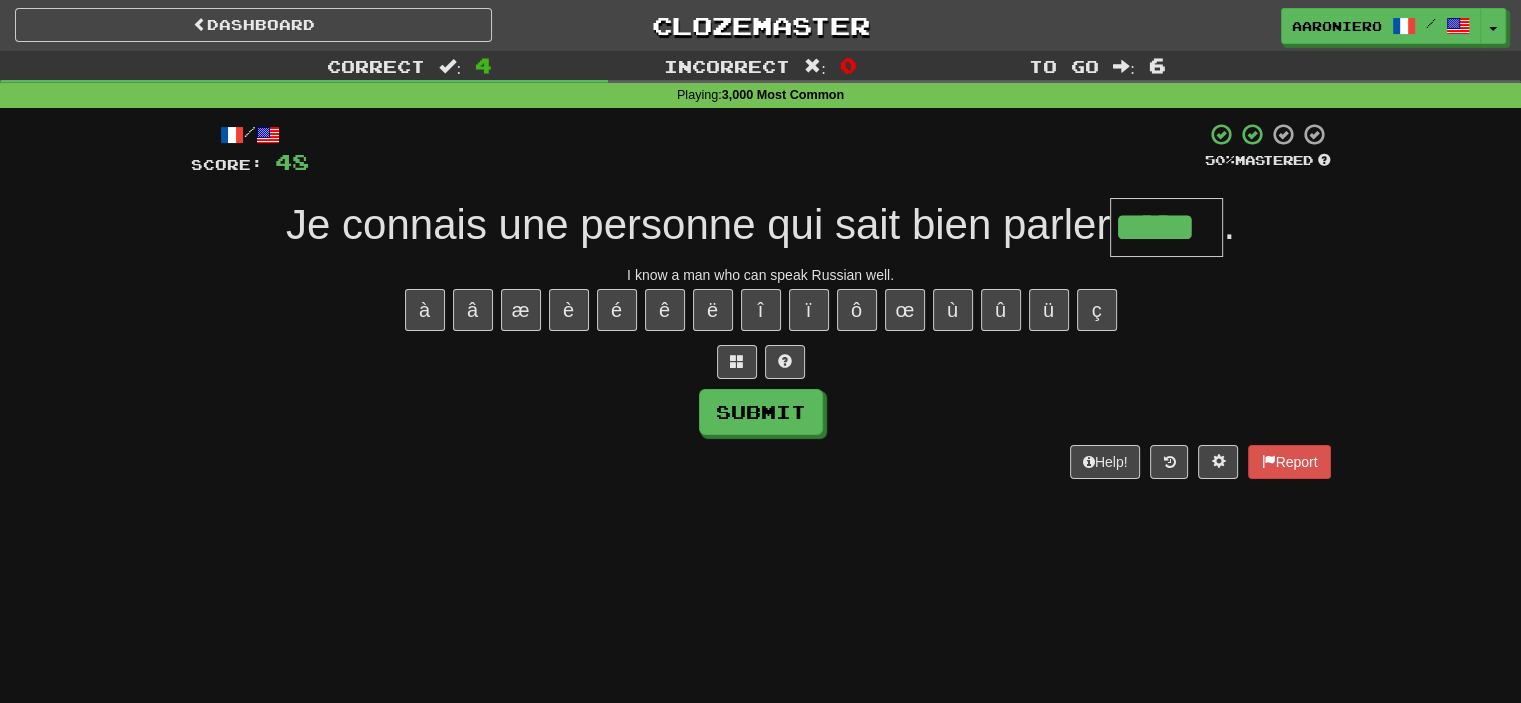 type on "*****" 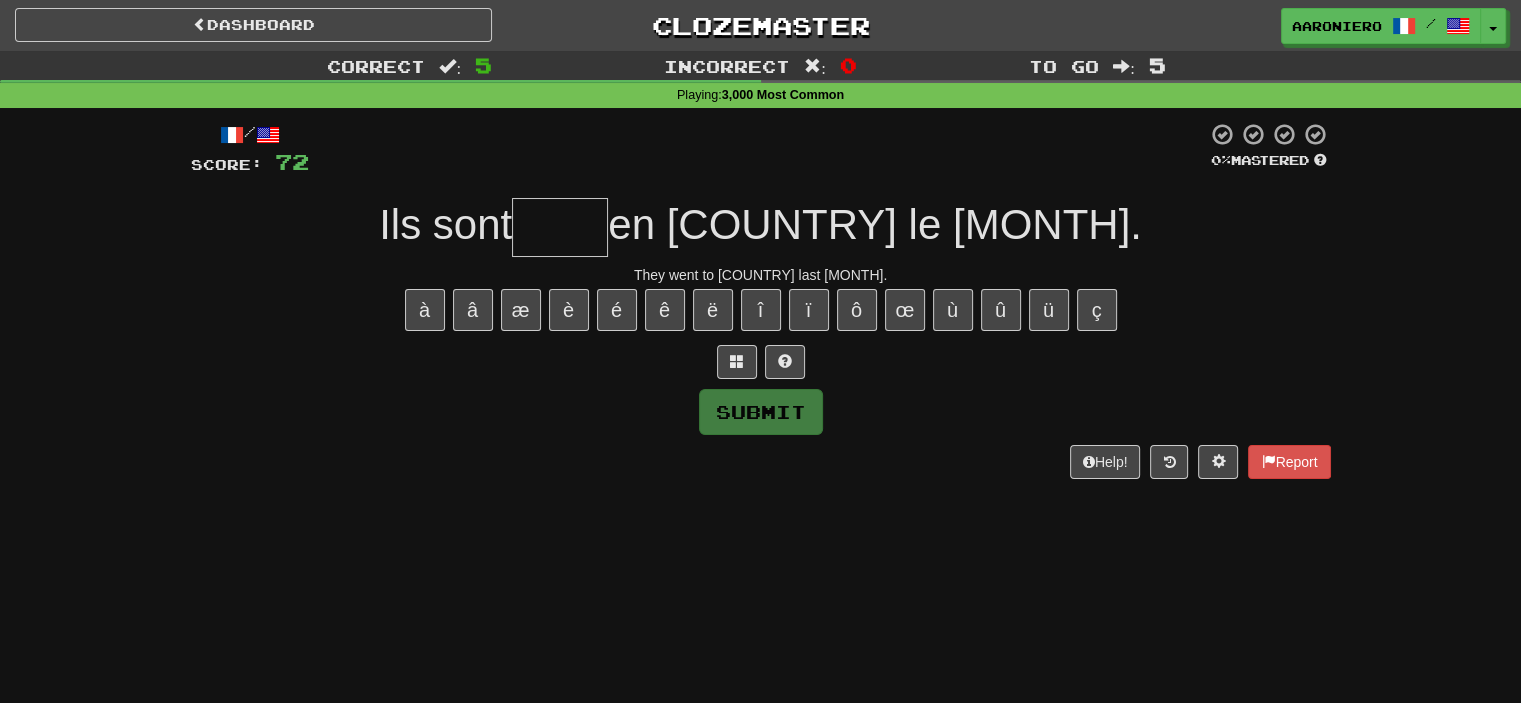 type on "*" 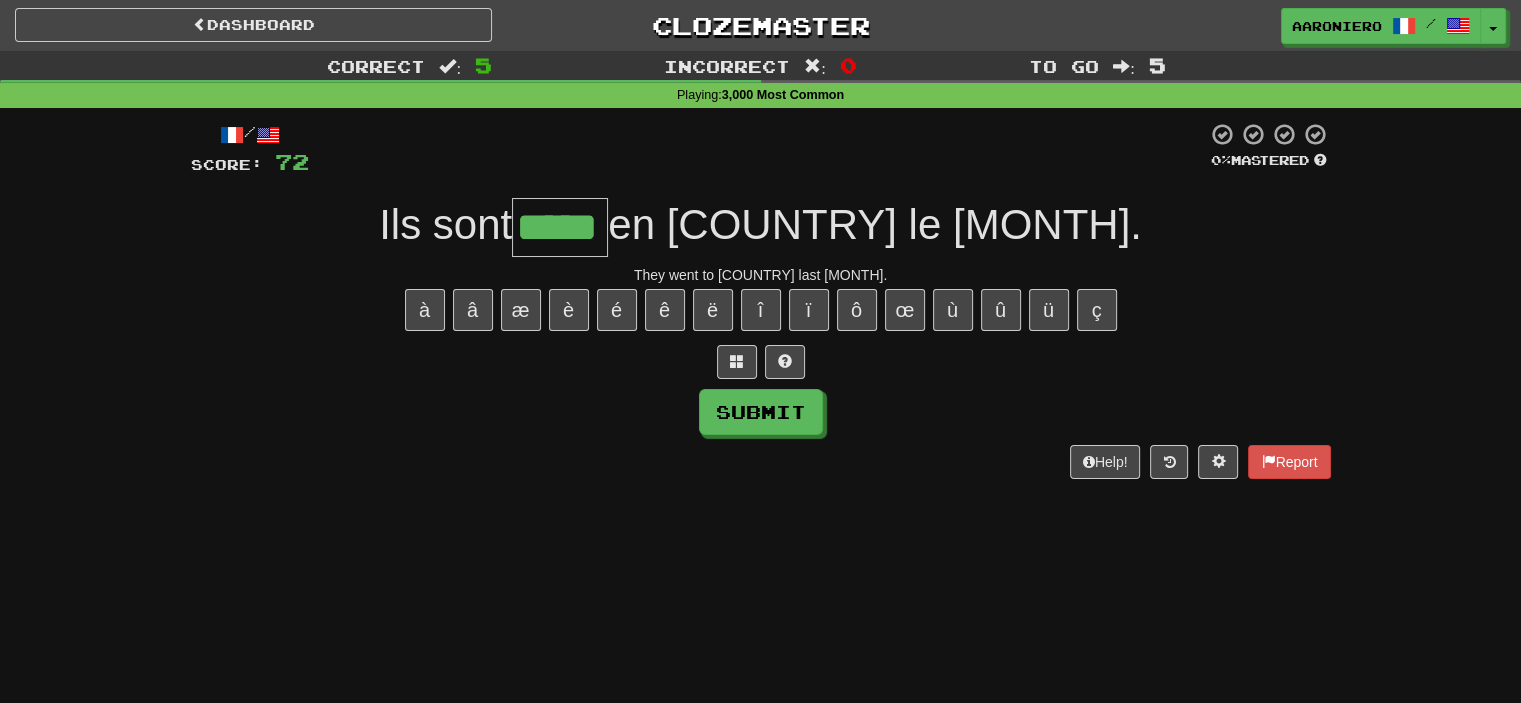 type on "*****" 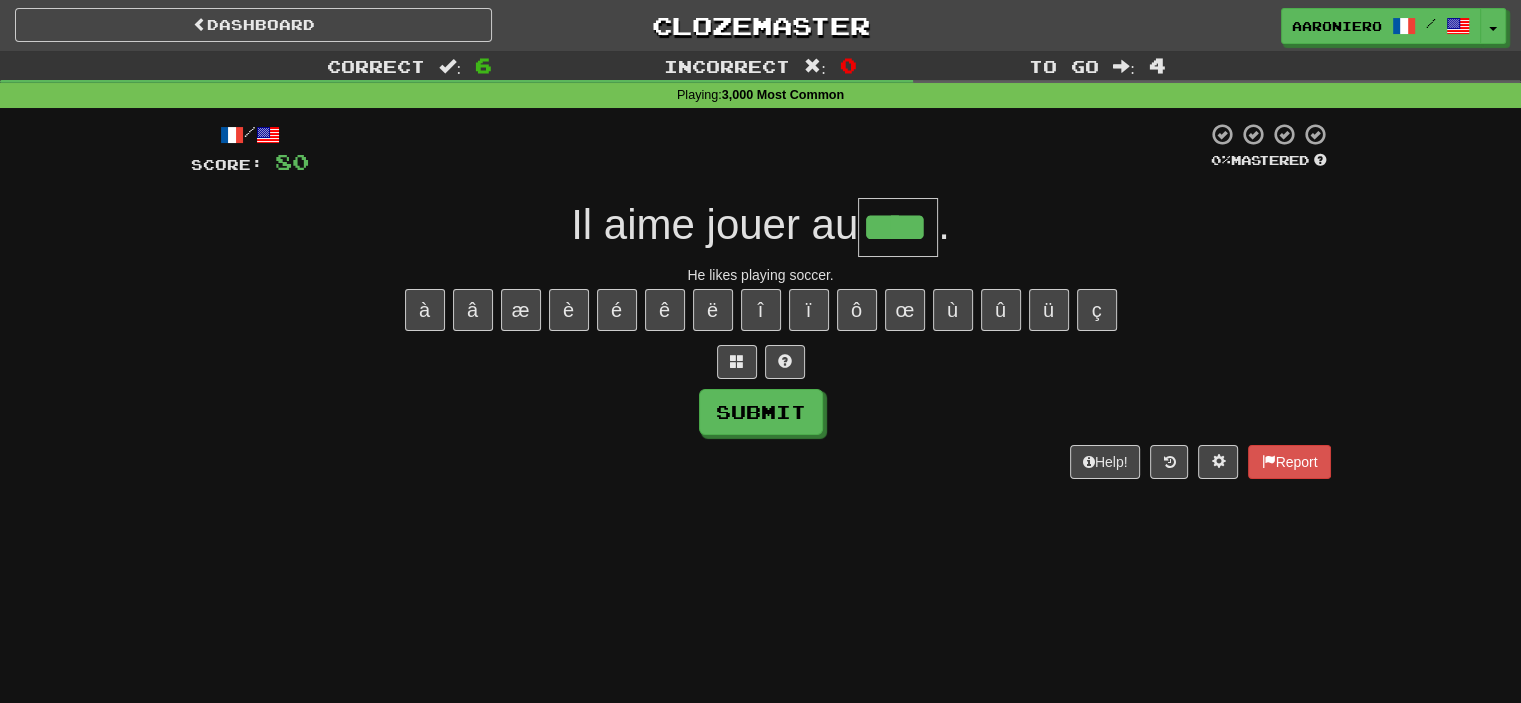 type on "****" 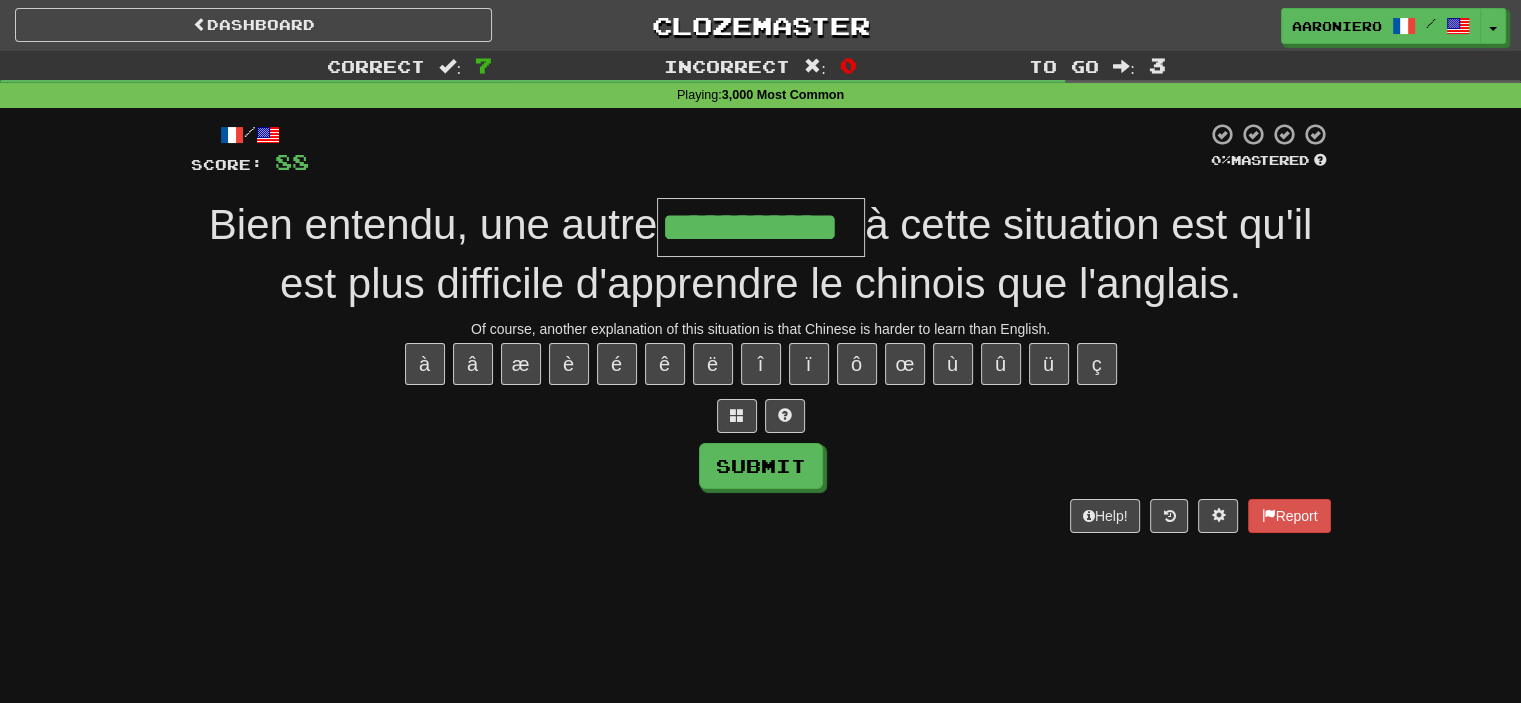 type on "**********" 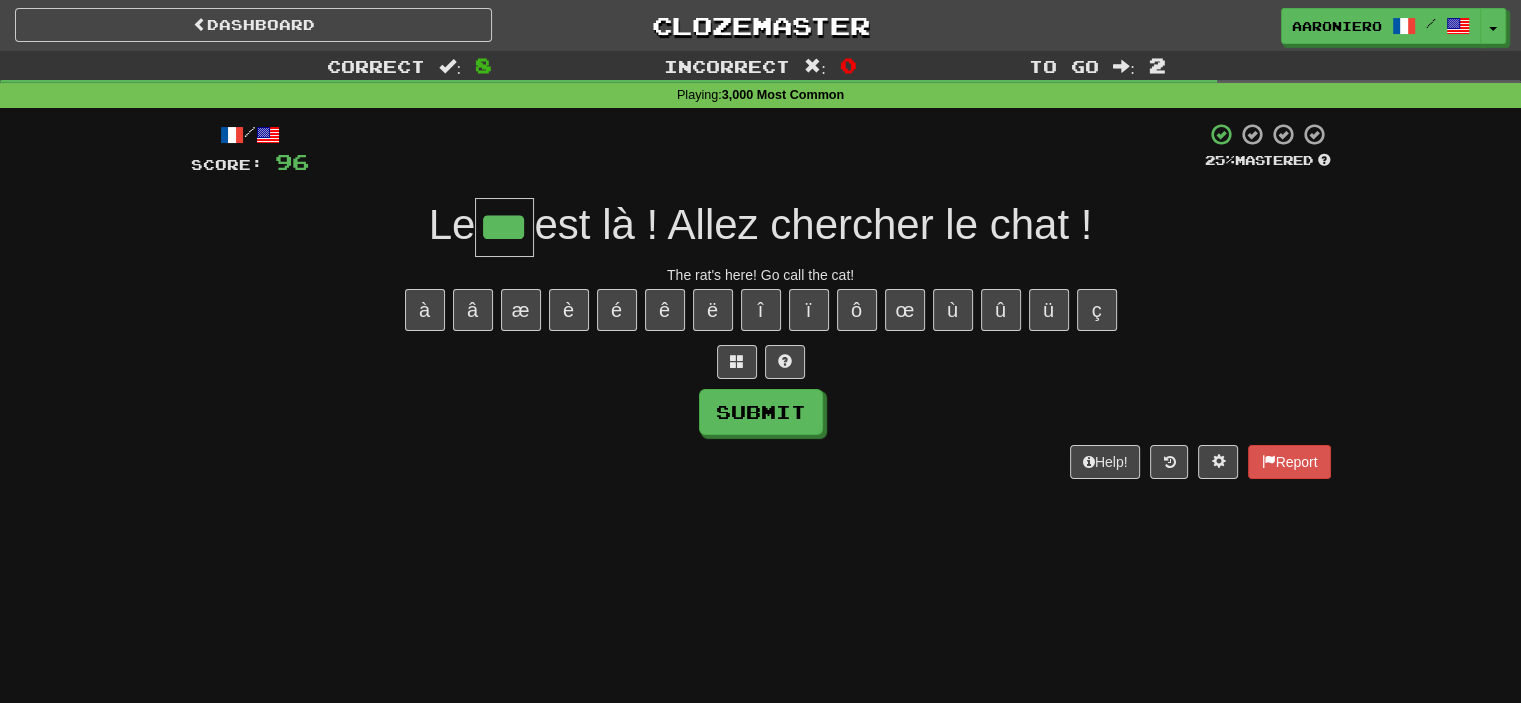 type on "***" 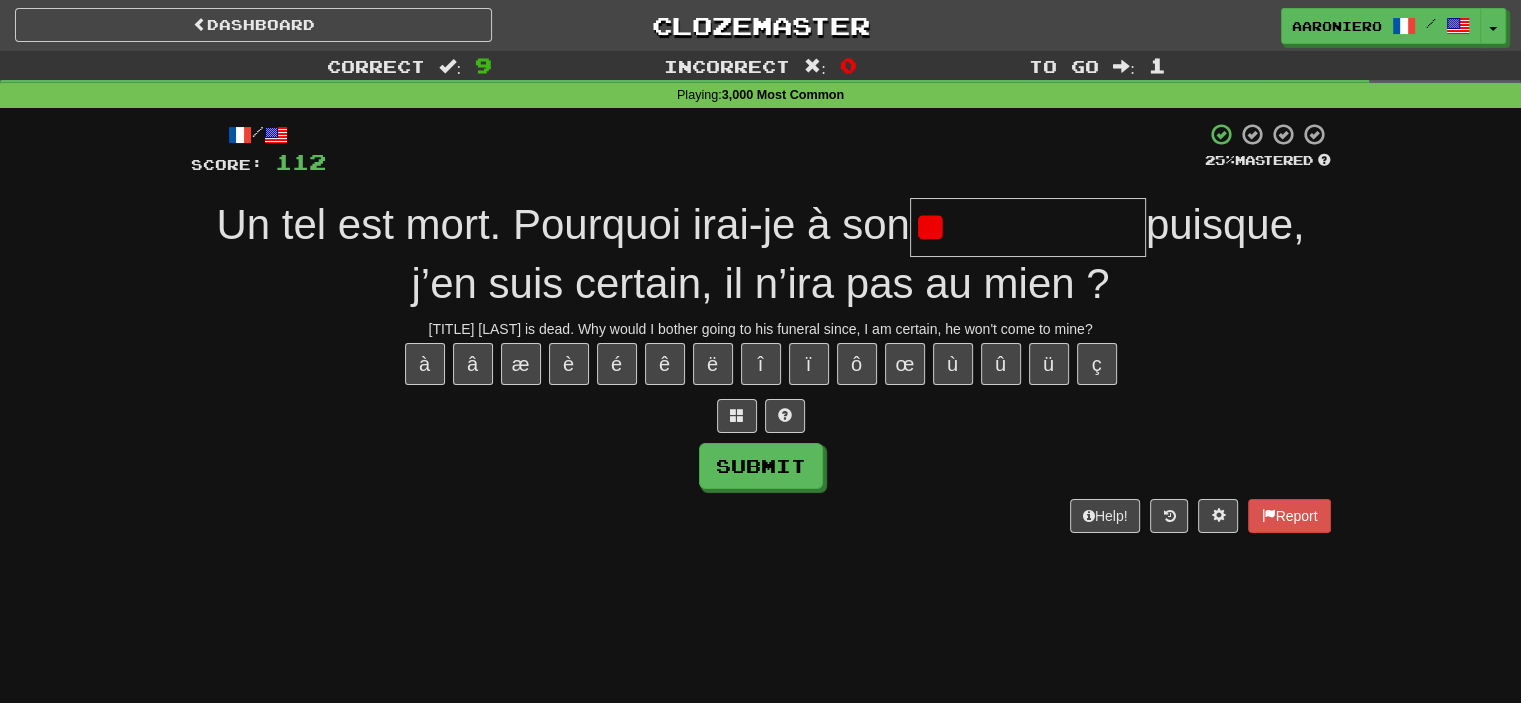 type on "*" 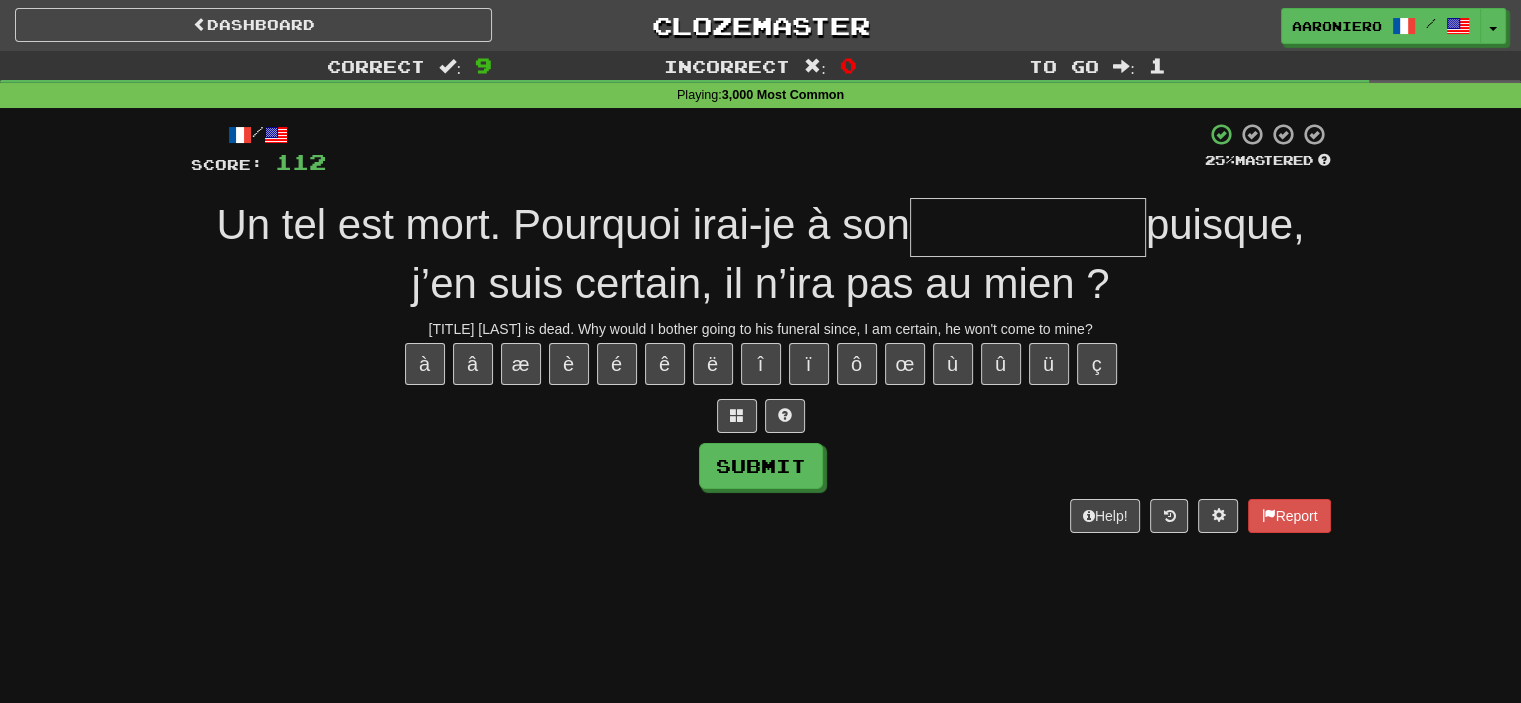 type on "*" 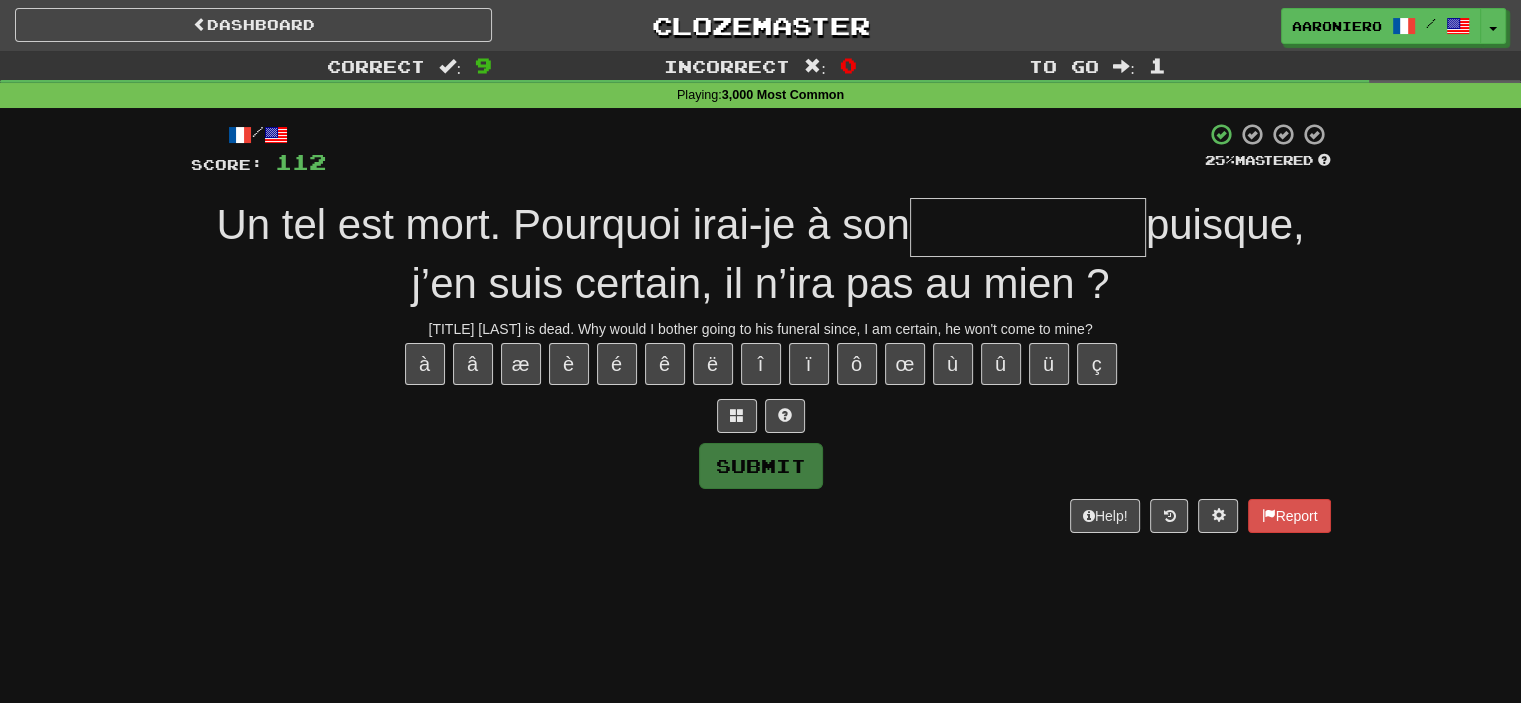 type on "*" 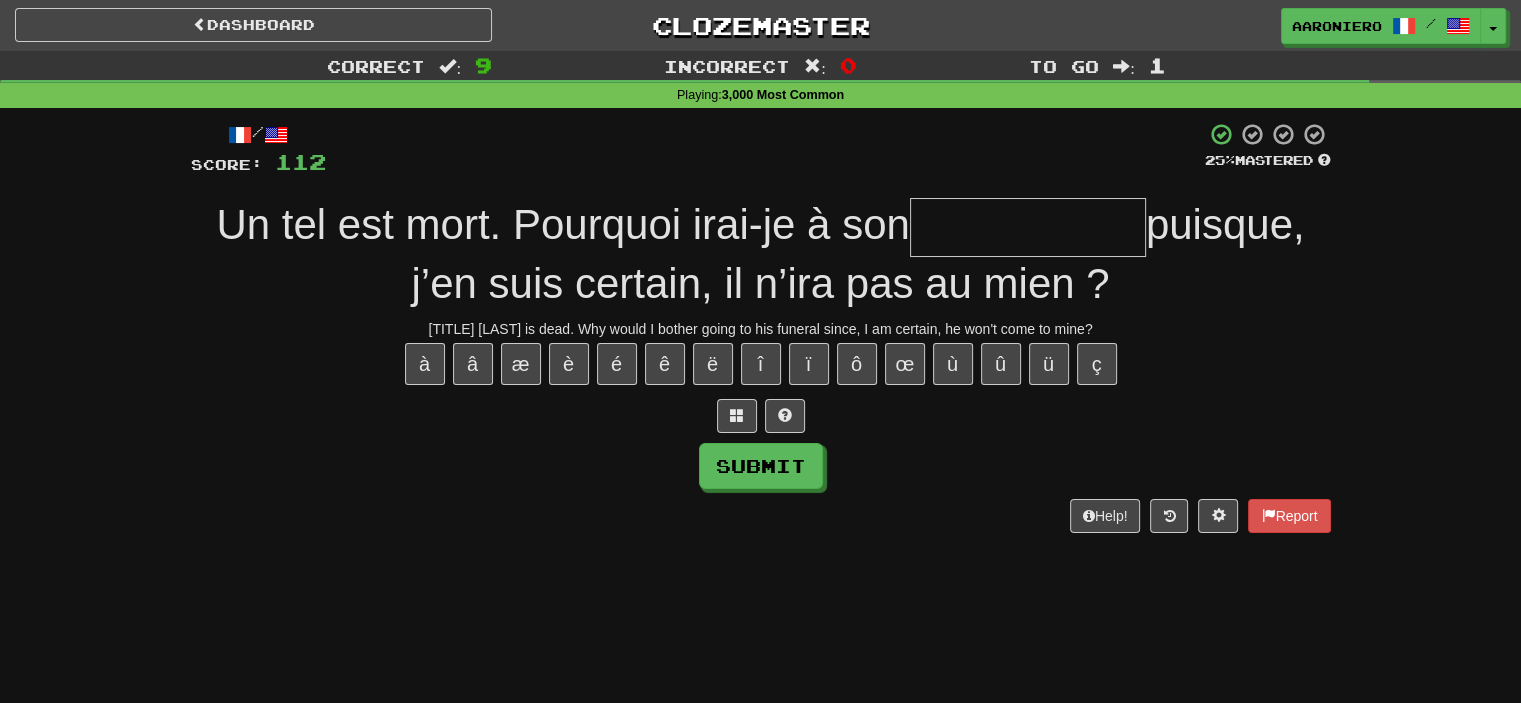 type on "*" 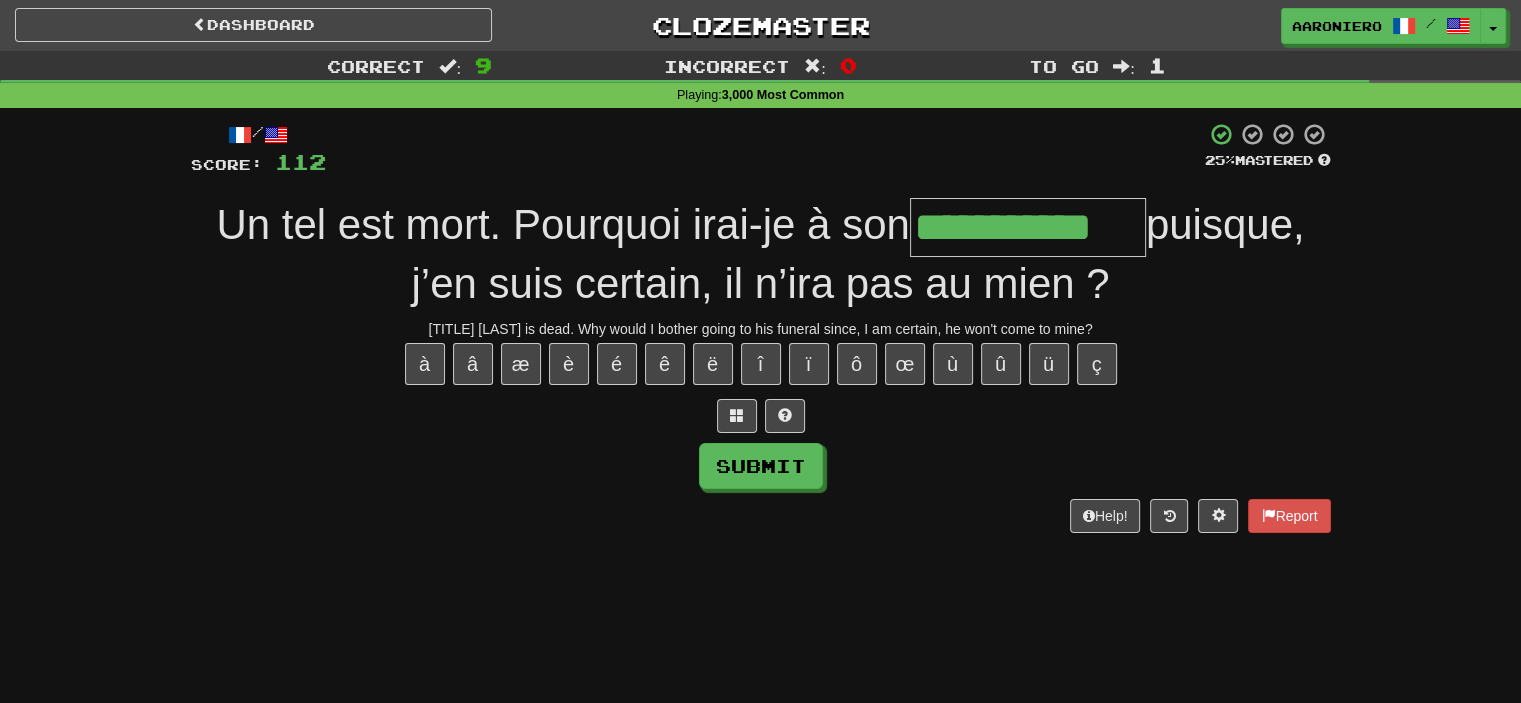 type on "**********" 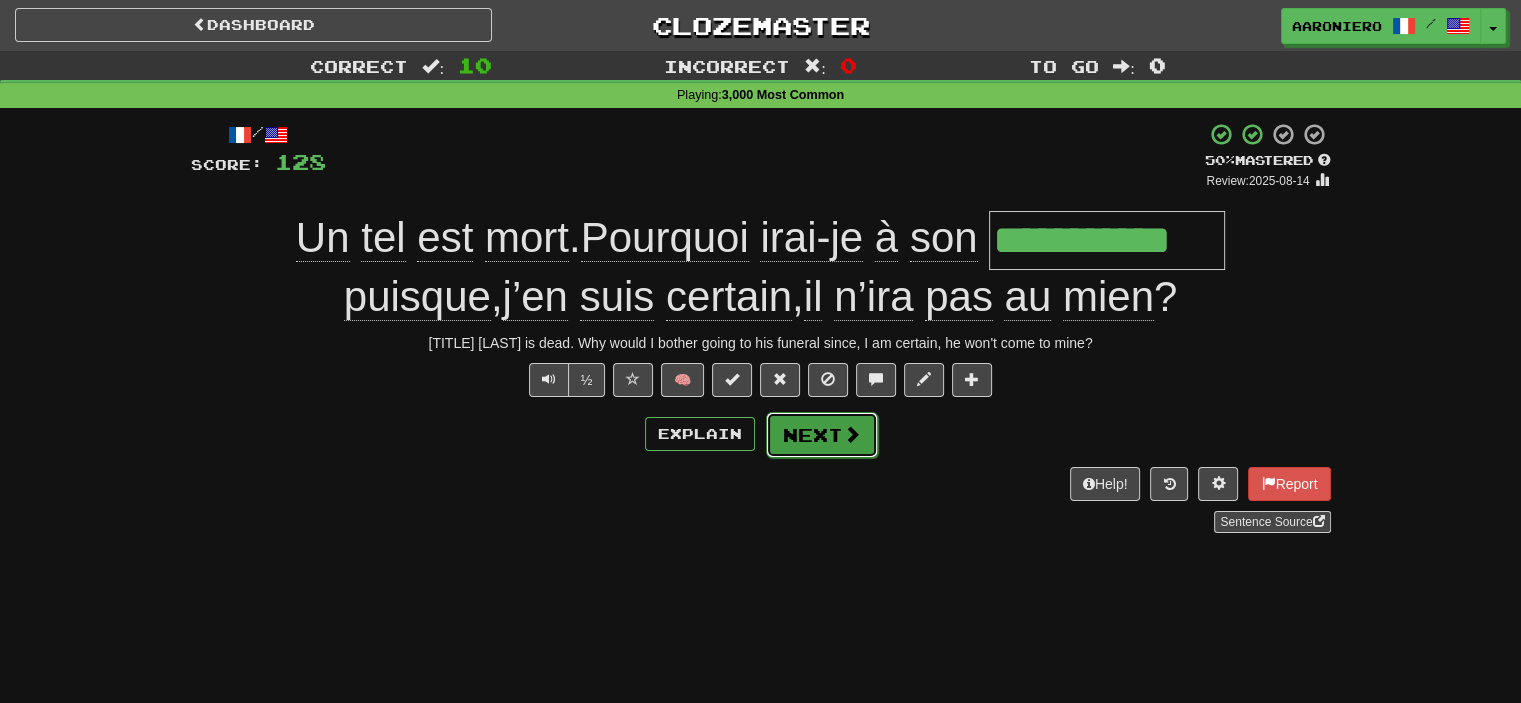 click on "Next" at bounding box center (822, 435) 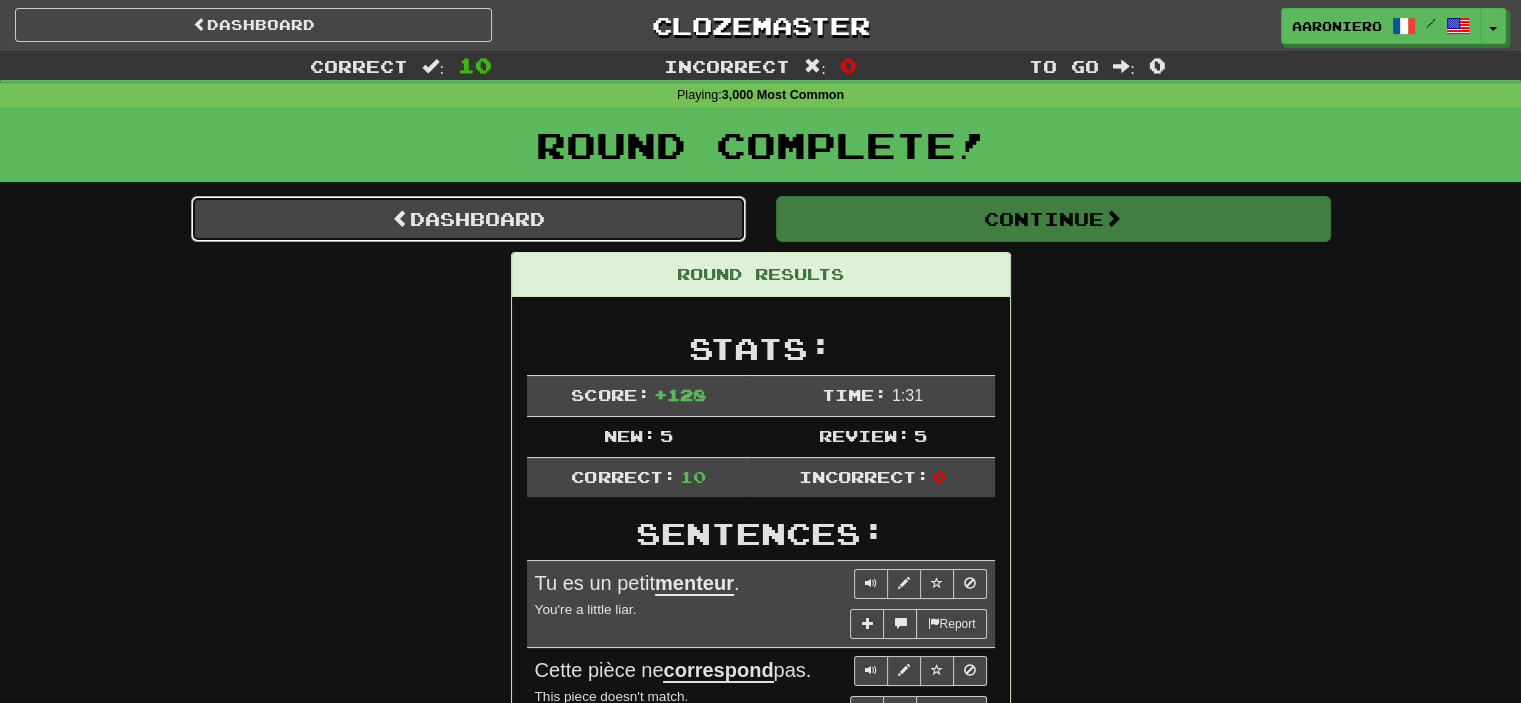 click on "Dashboard" at bounding box center [468, 219] 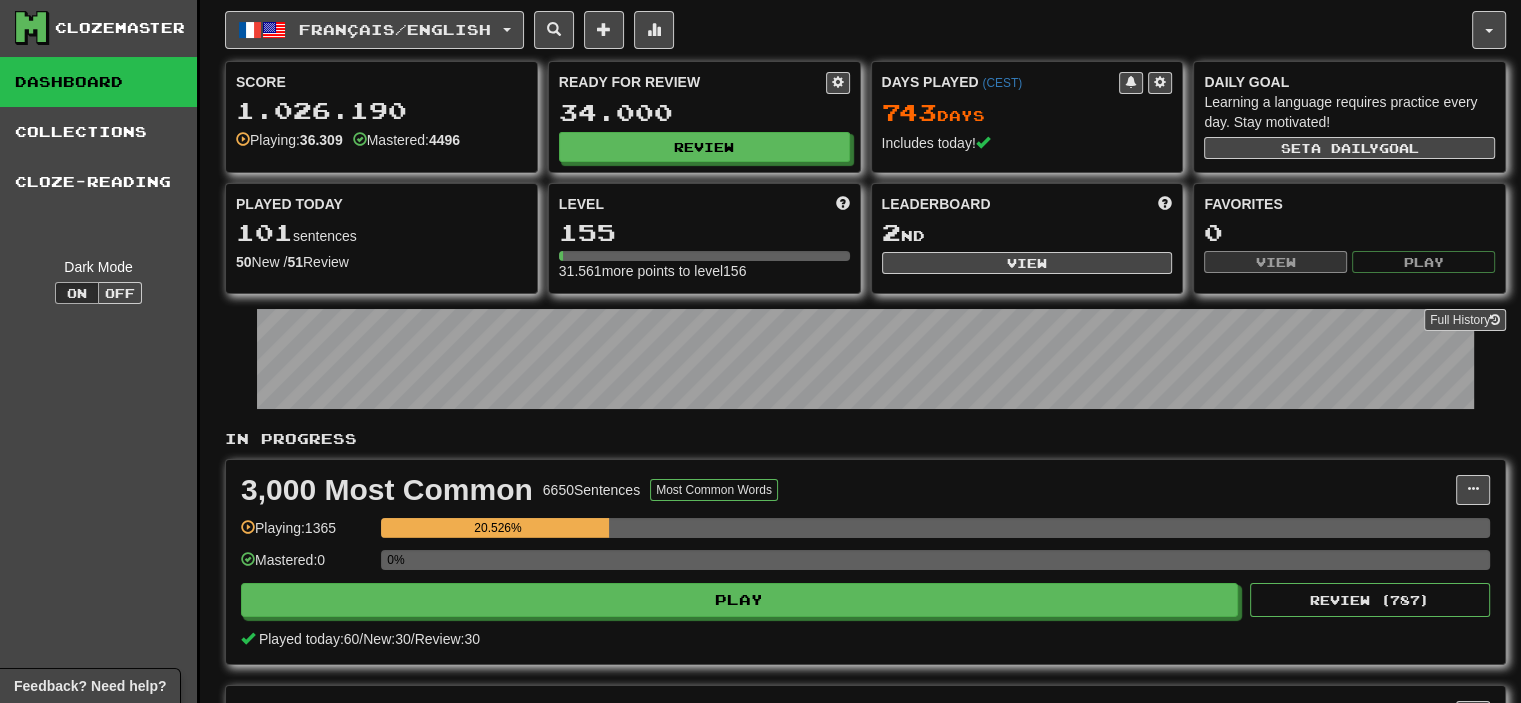 scroll, scrollTop: 0, scrollLeft: 0, axis: both 